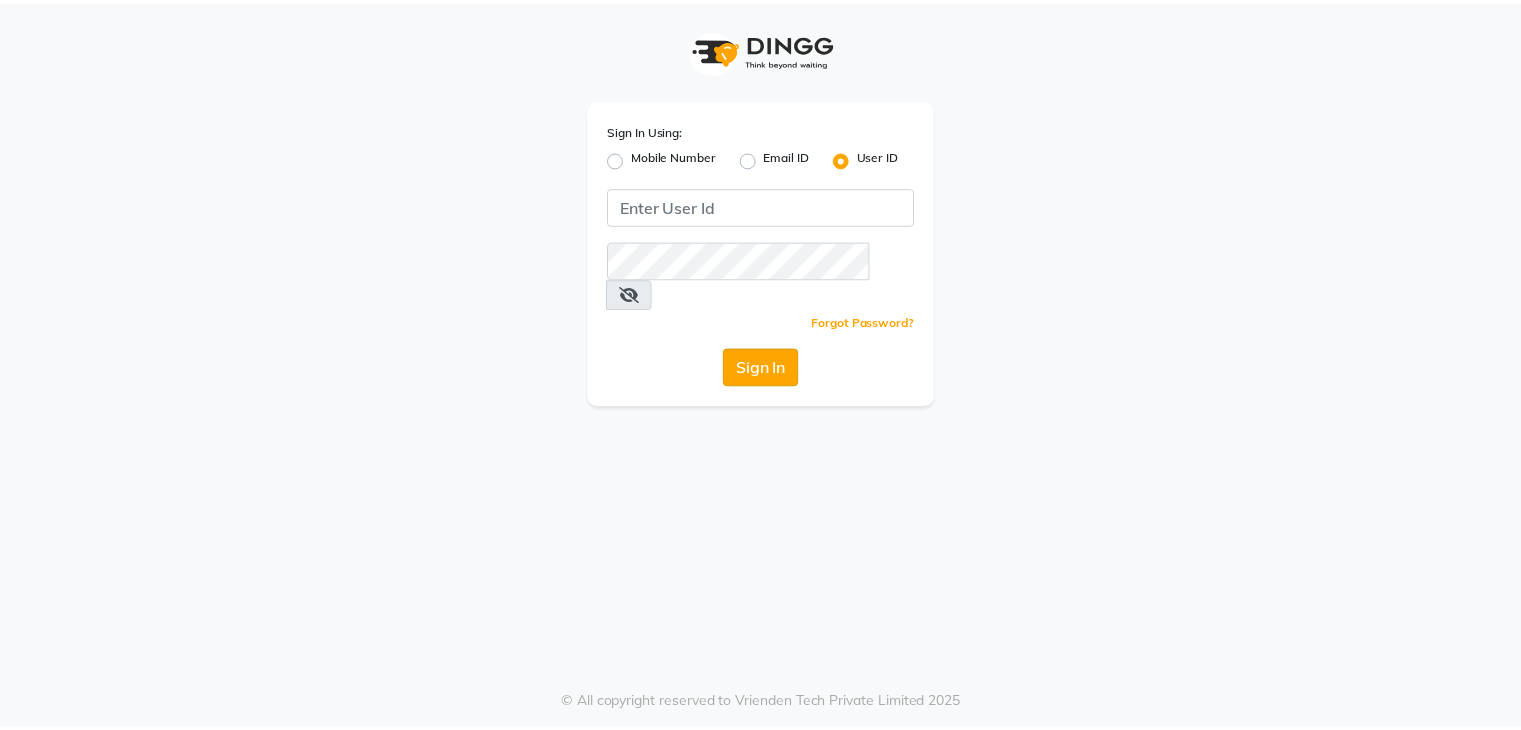 scroll, scrollTop: 0, scrollLeft: 0, axis: both 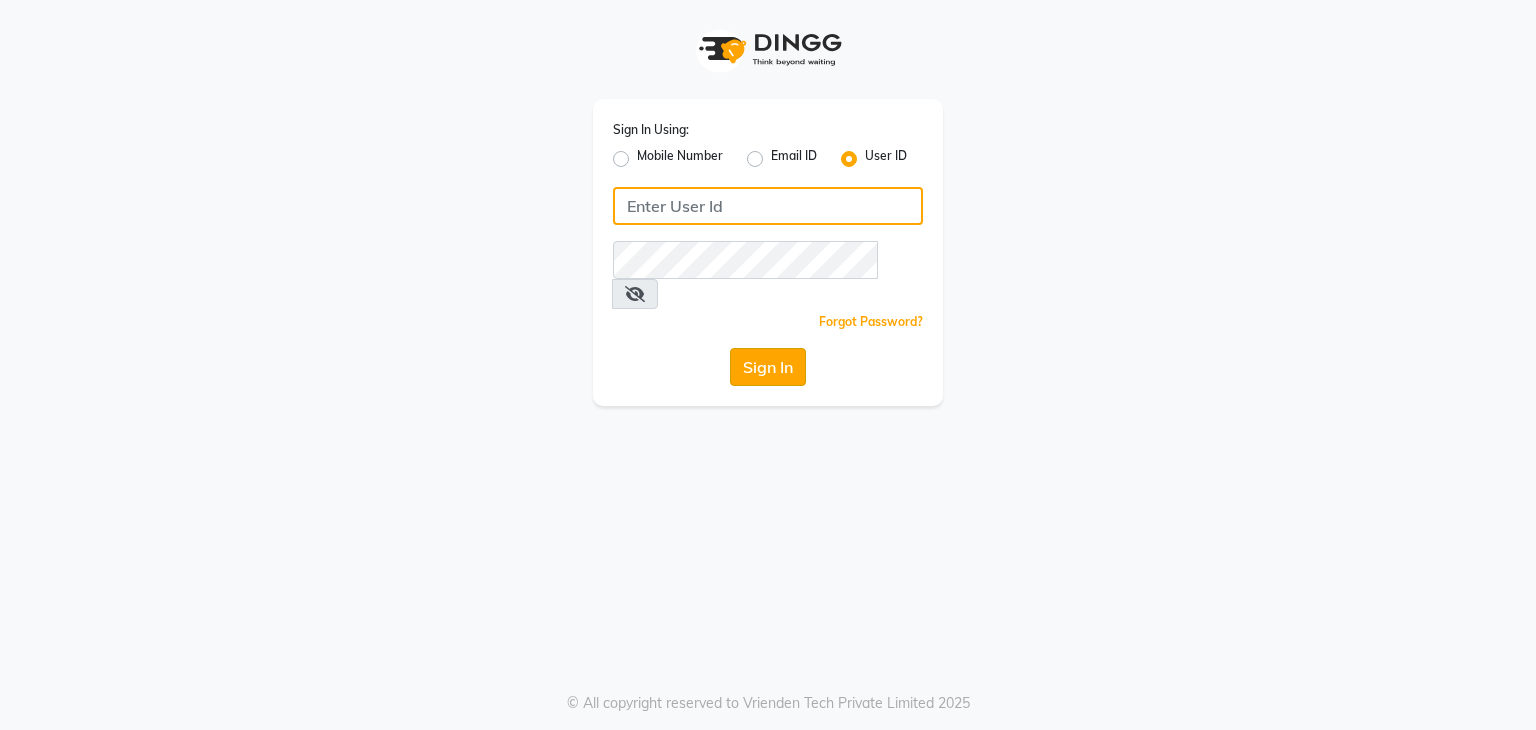type on "[EMAIL]" 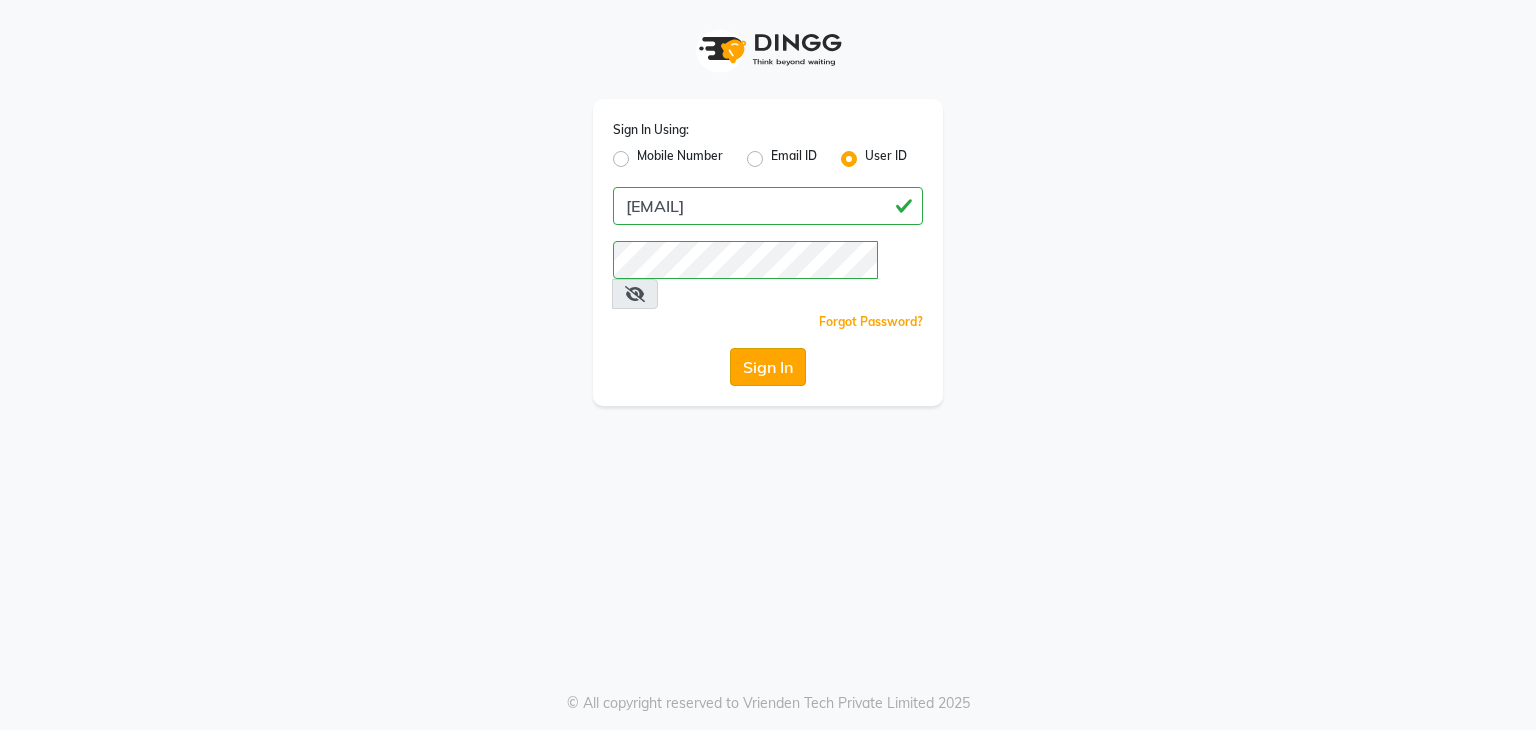 click on "Sign In" 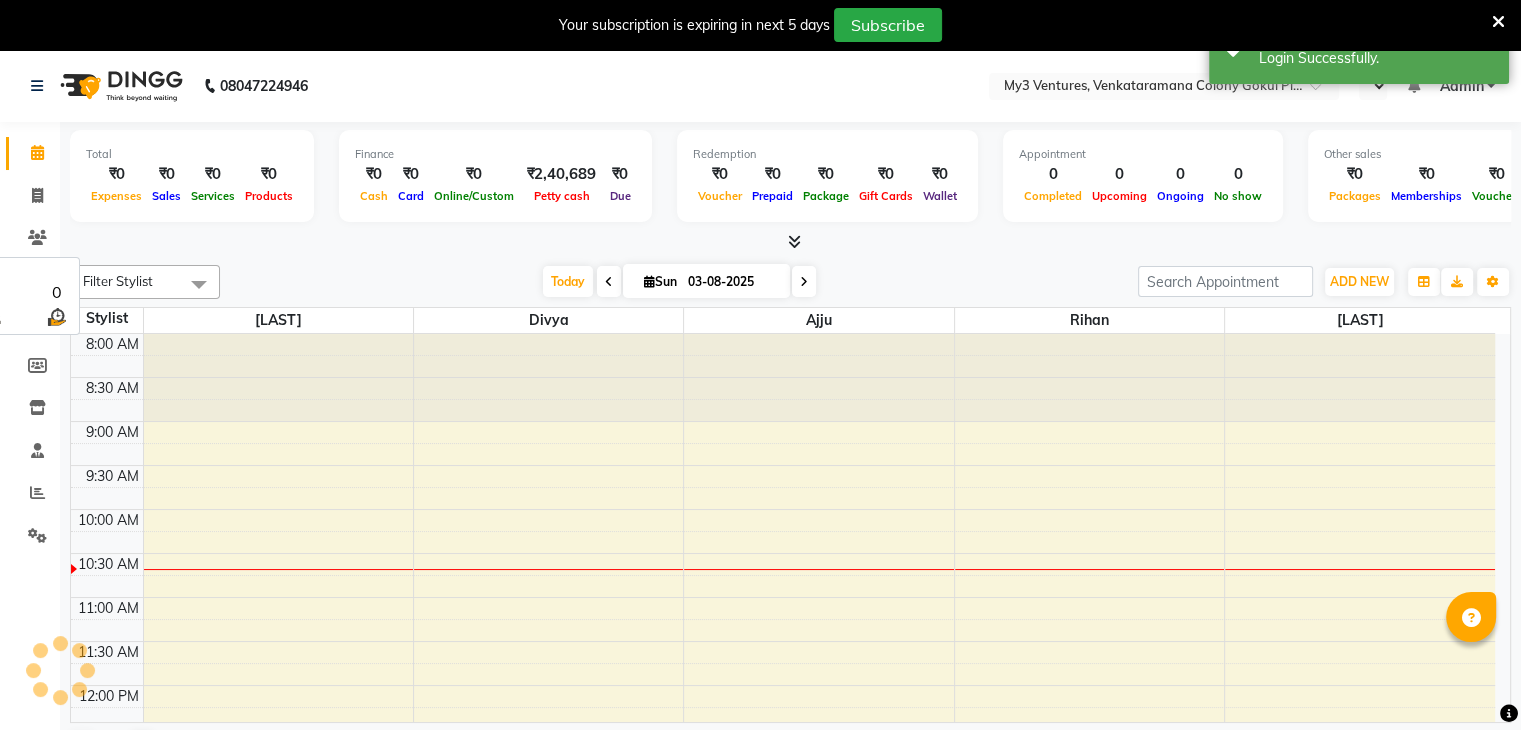 scroll, scrollTop: 0, scrollLeft: 0, axis: both 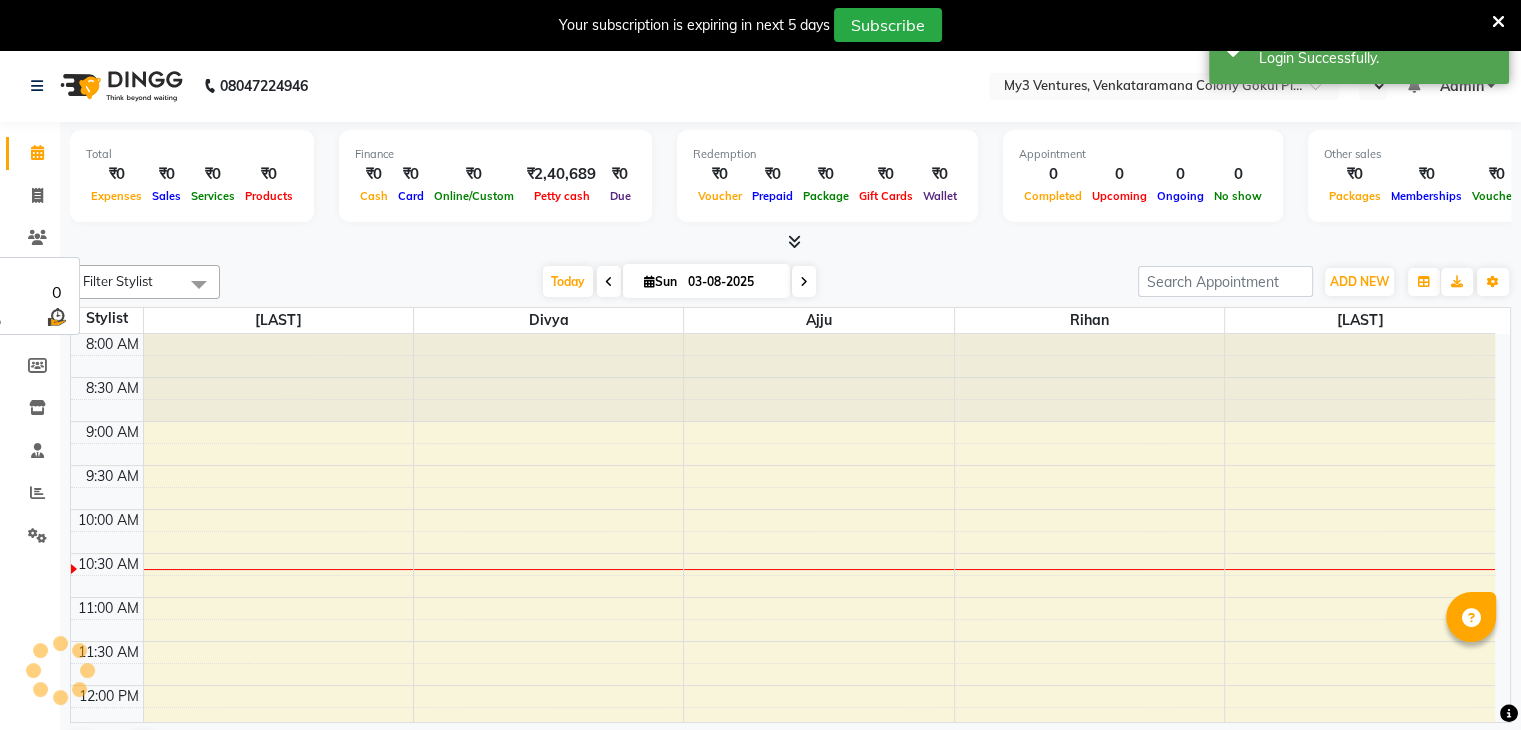 select on "en" 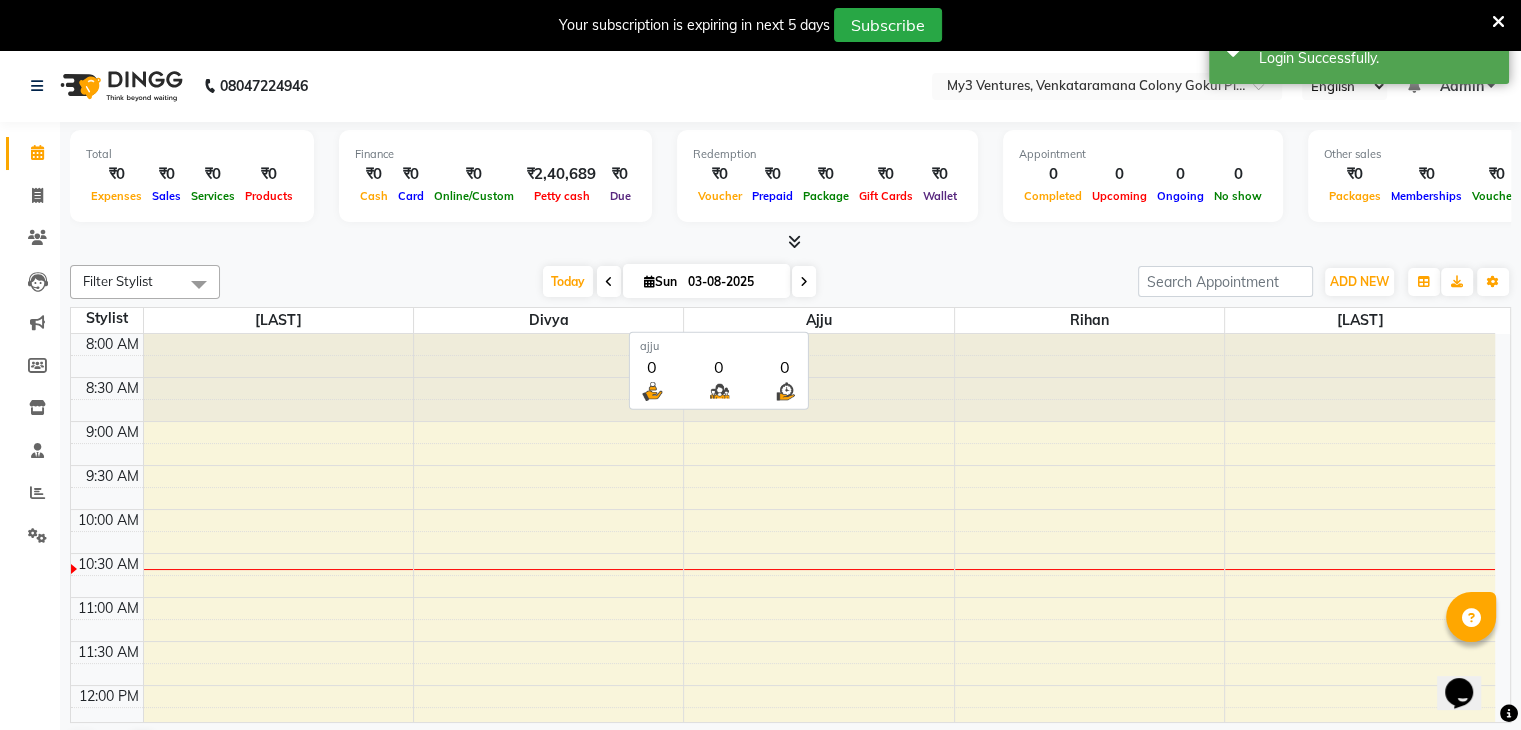 scroll, scrollTop: 0, scrollLeft: 0, axis: both 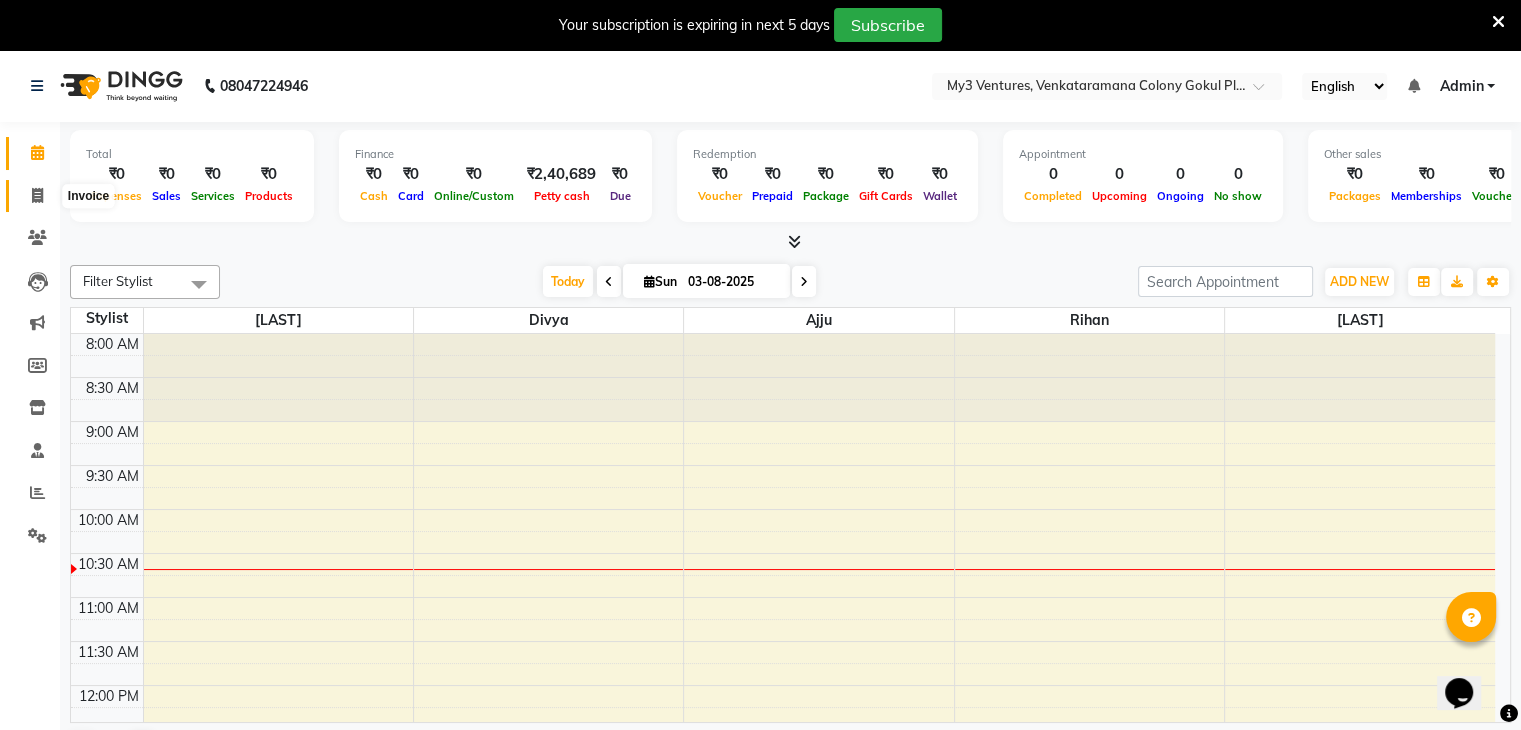 click 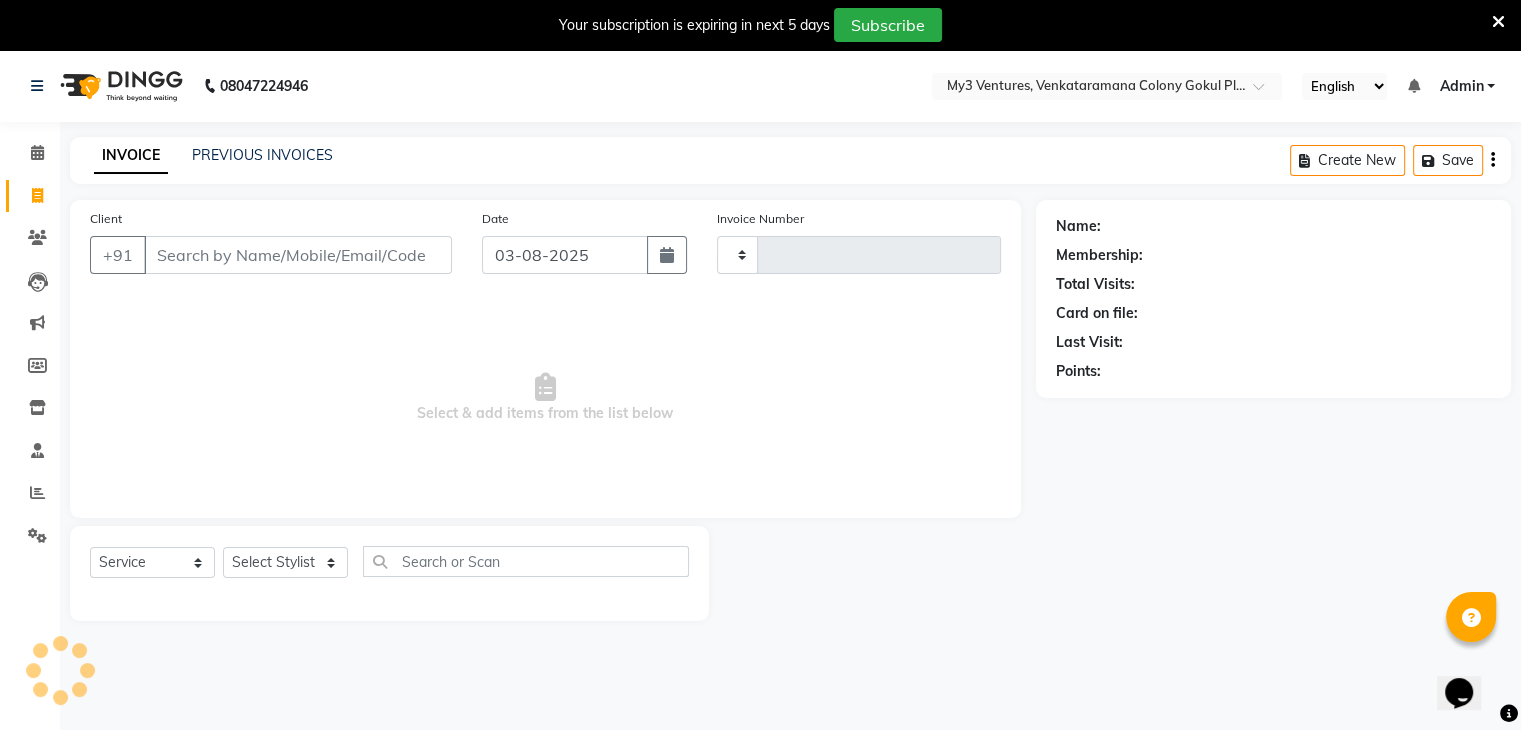 type on "1788" 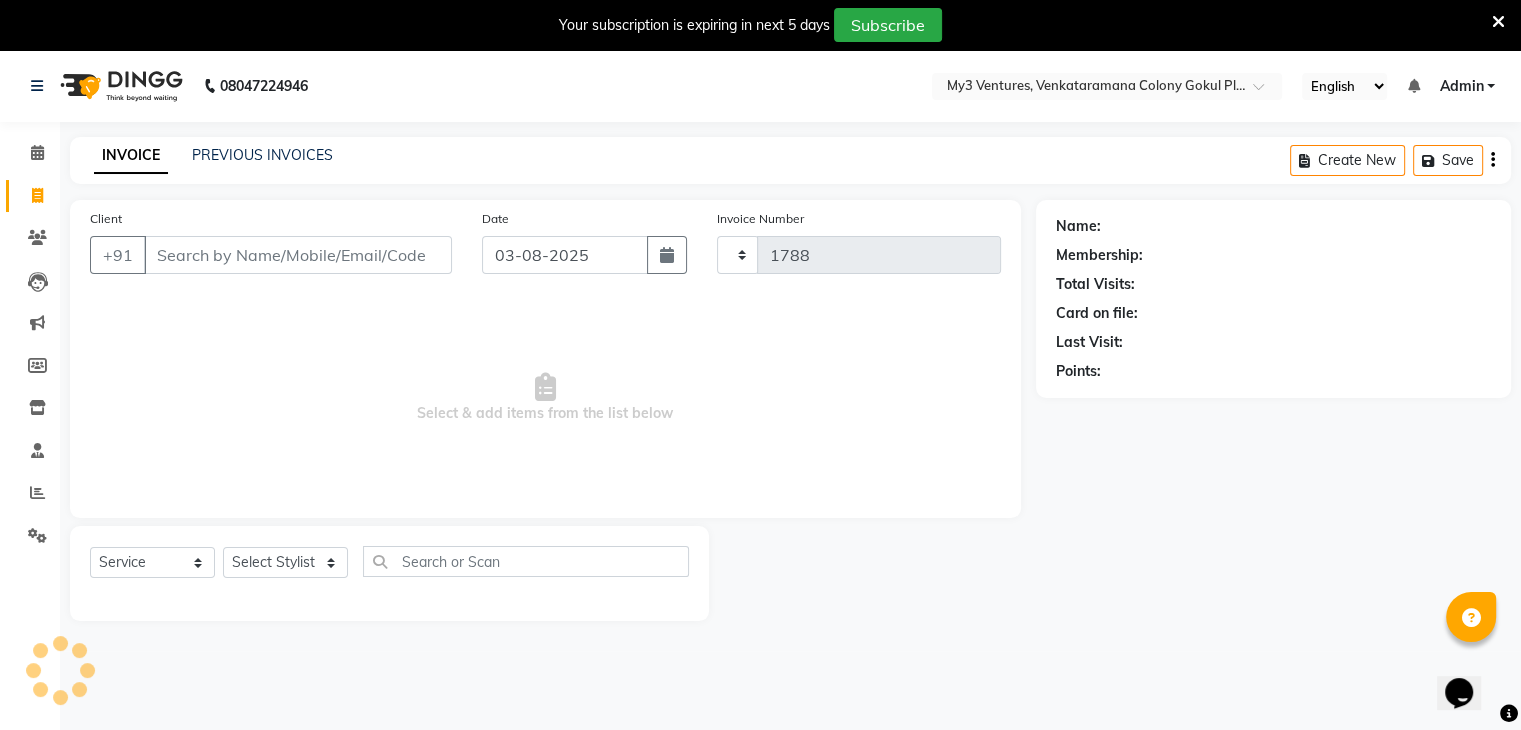 select on "6707" 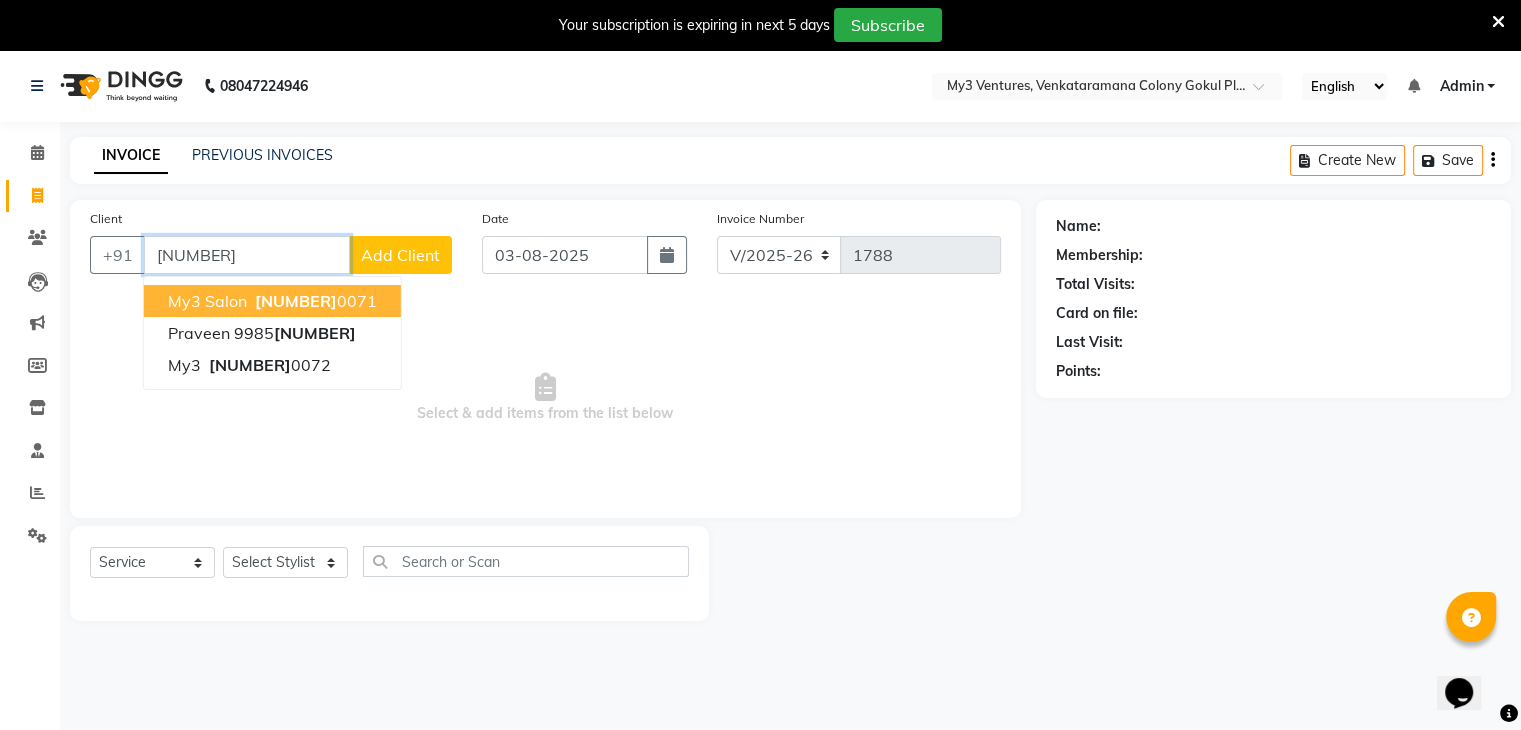 click on "my3 salon" at bounding box center (207, 301) 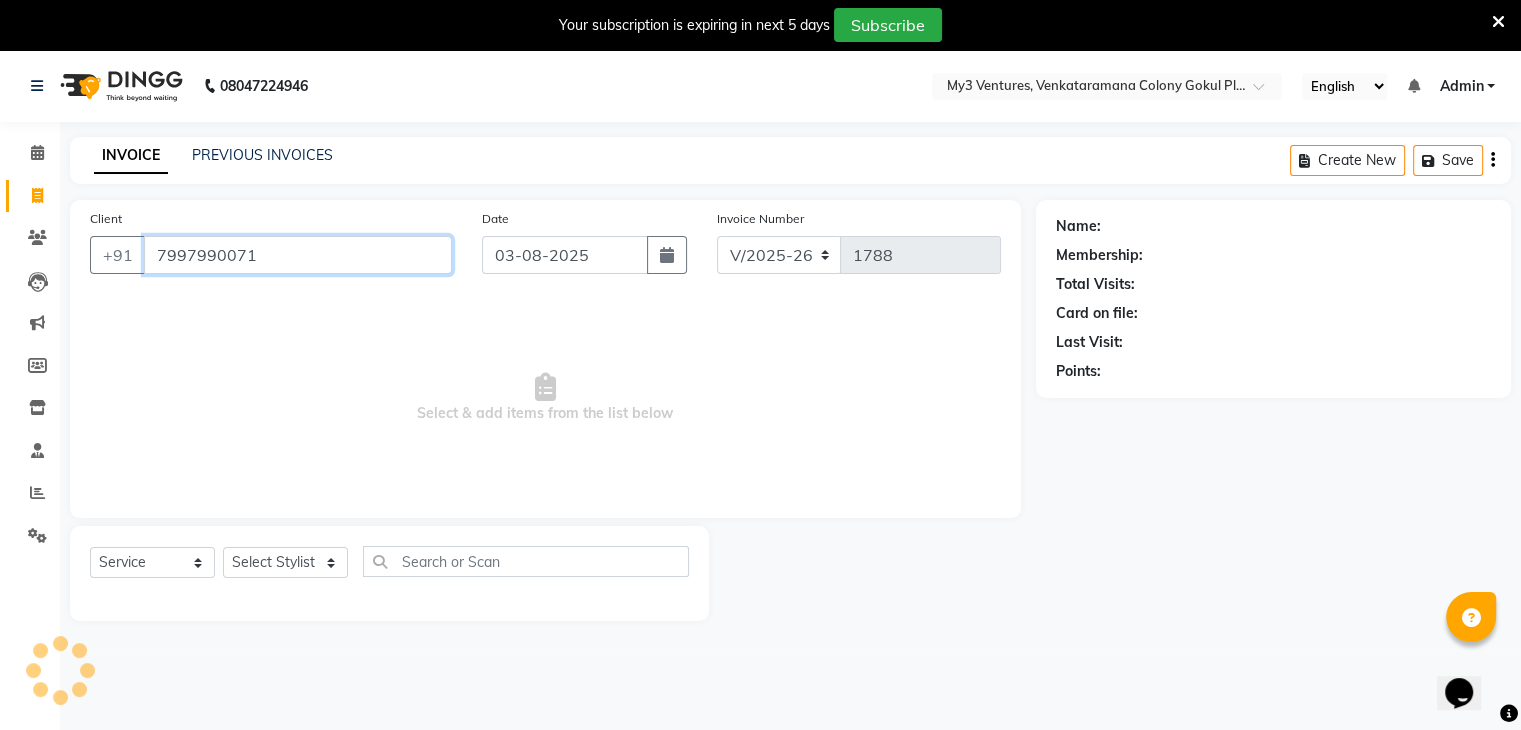 type on "7997990071" 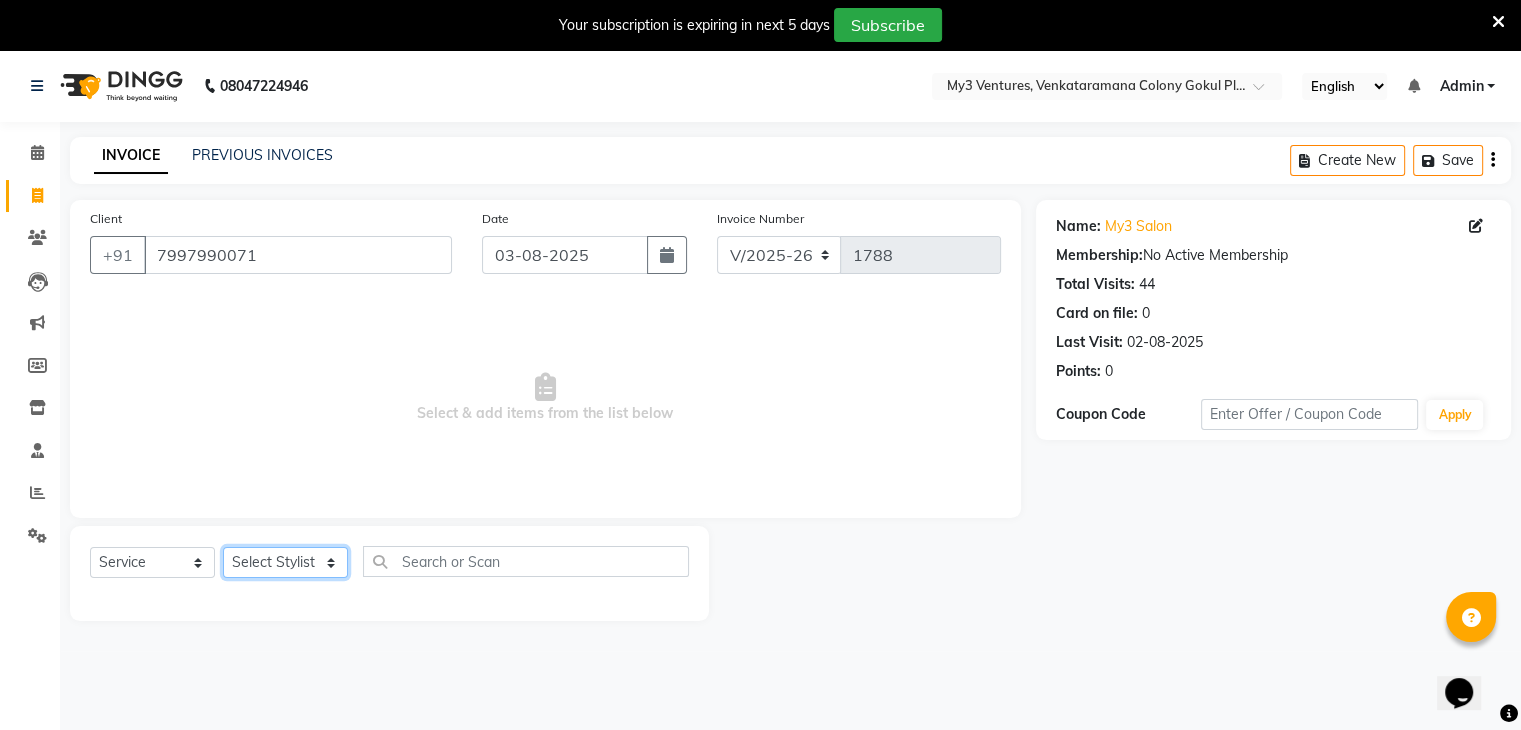 click on "Select Stylist ajju azam divya rihan Sahzad sowjanya srilatha Swapna Zeeshan" 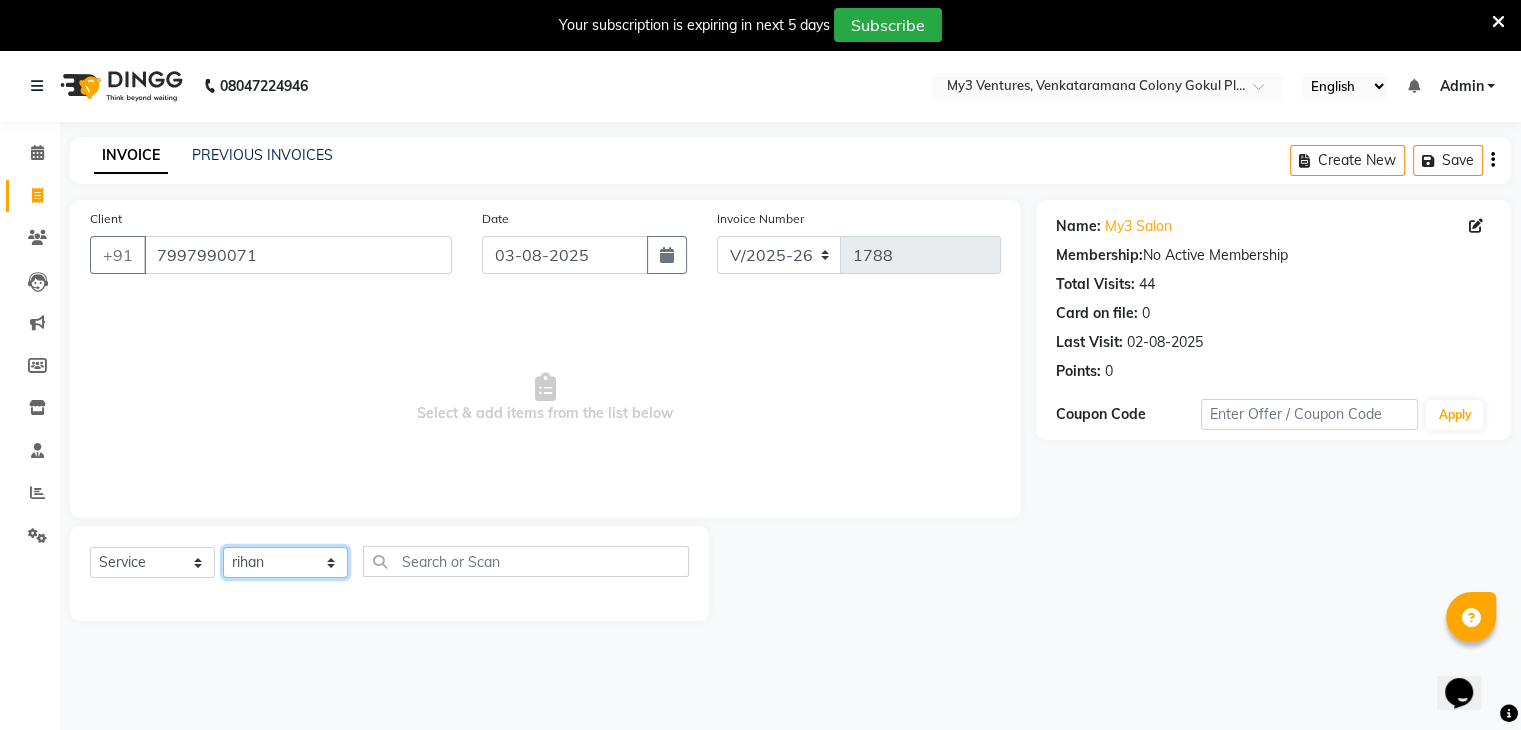 click on "Select Stylist ajju azam divya rihan Sahzad sowjanya srilatha Swapna Zeeshan" 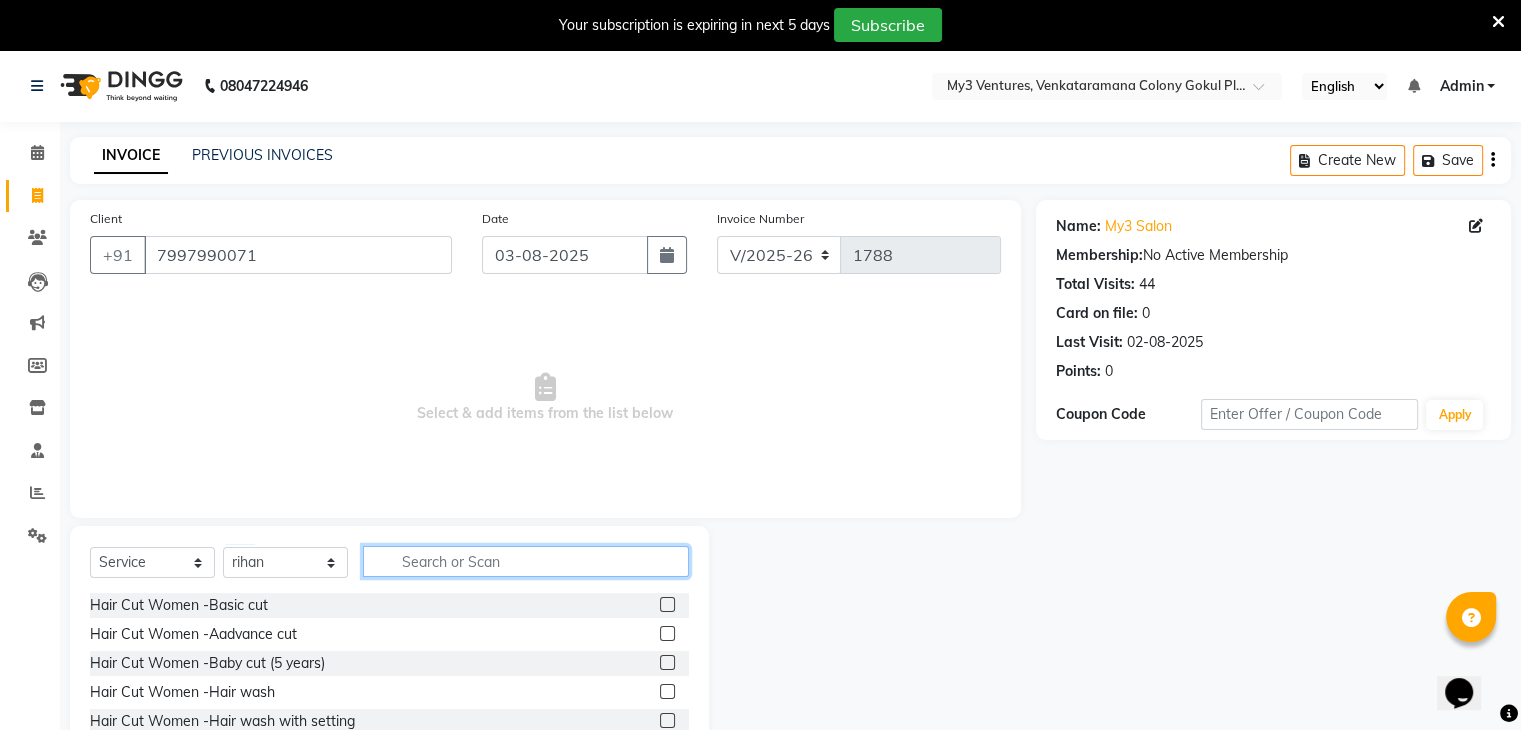 click 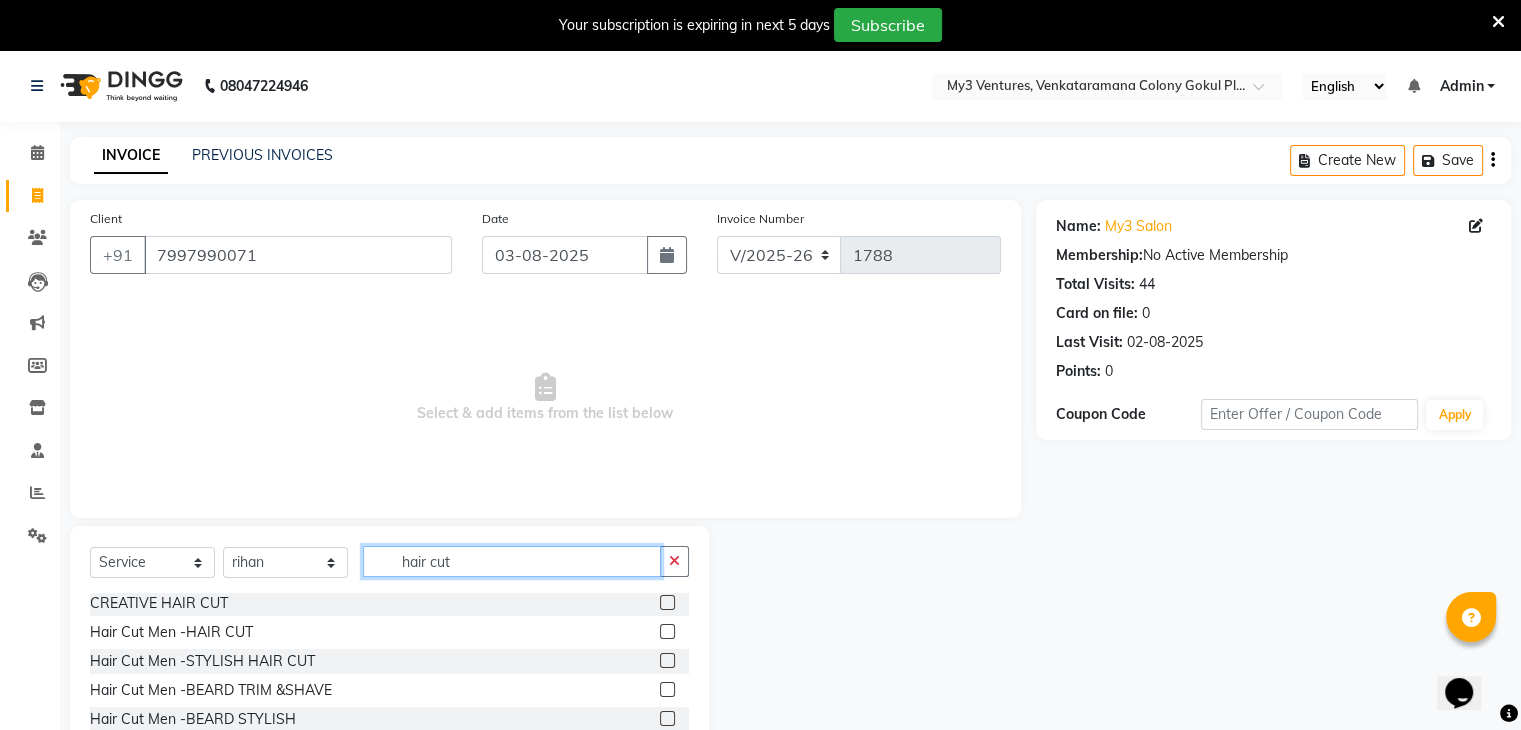 scroll, scrollTop: 206, scrollLeft: 0, axis: vertical 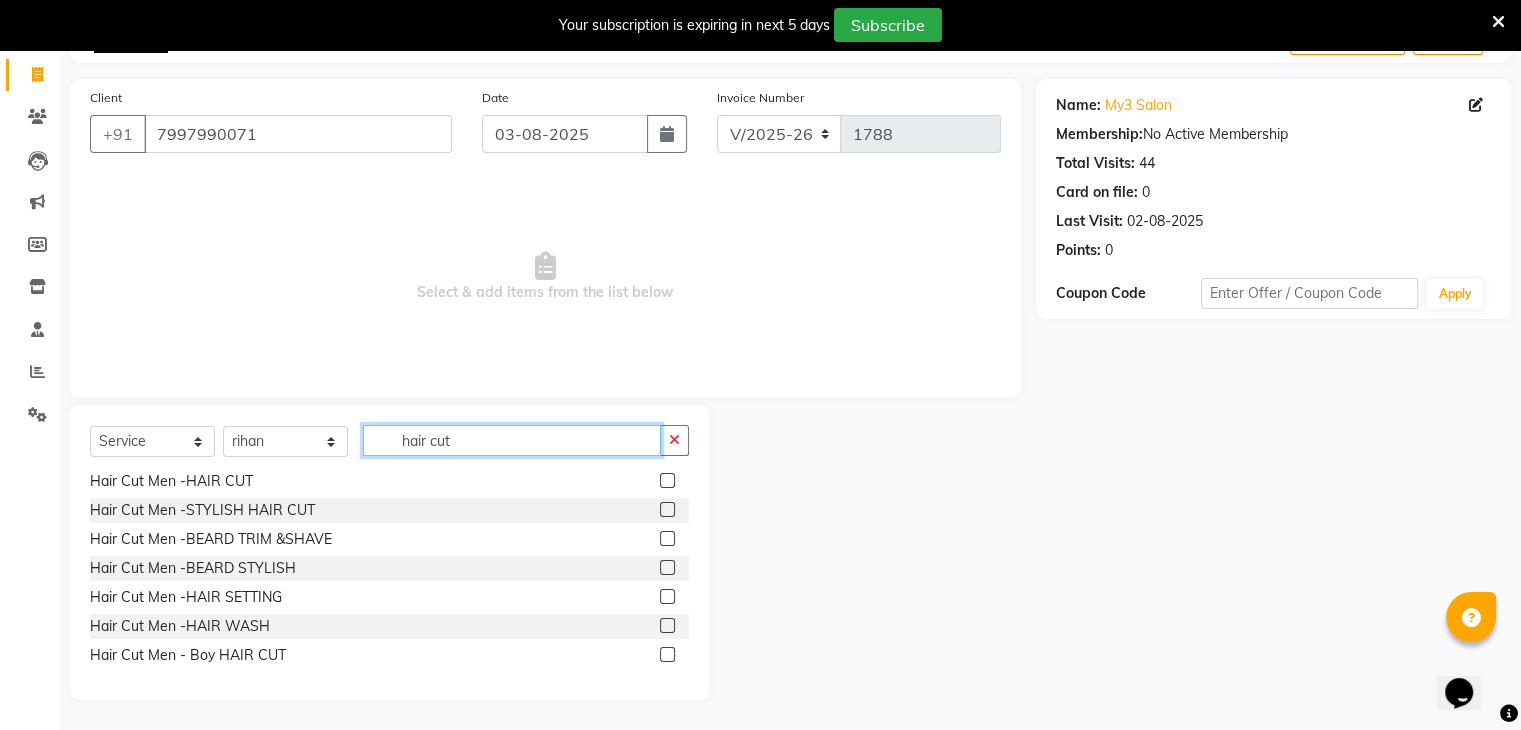 type on "hair cut" 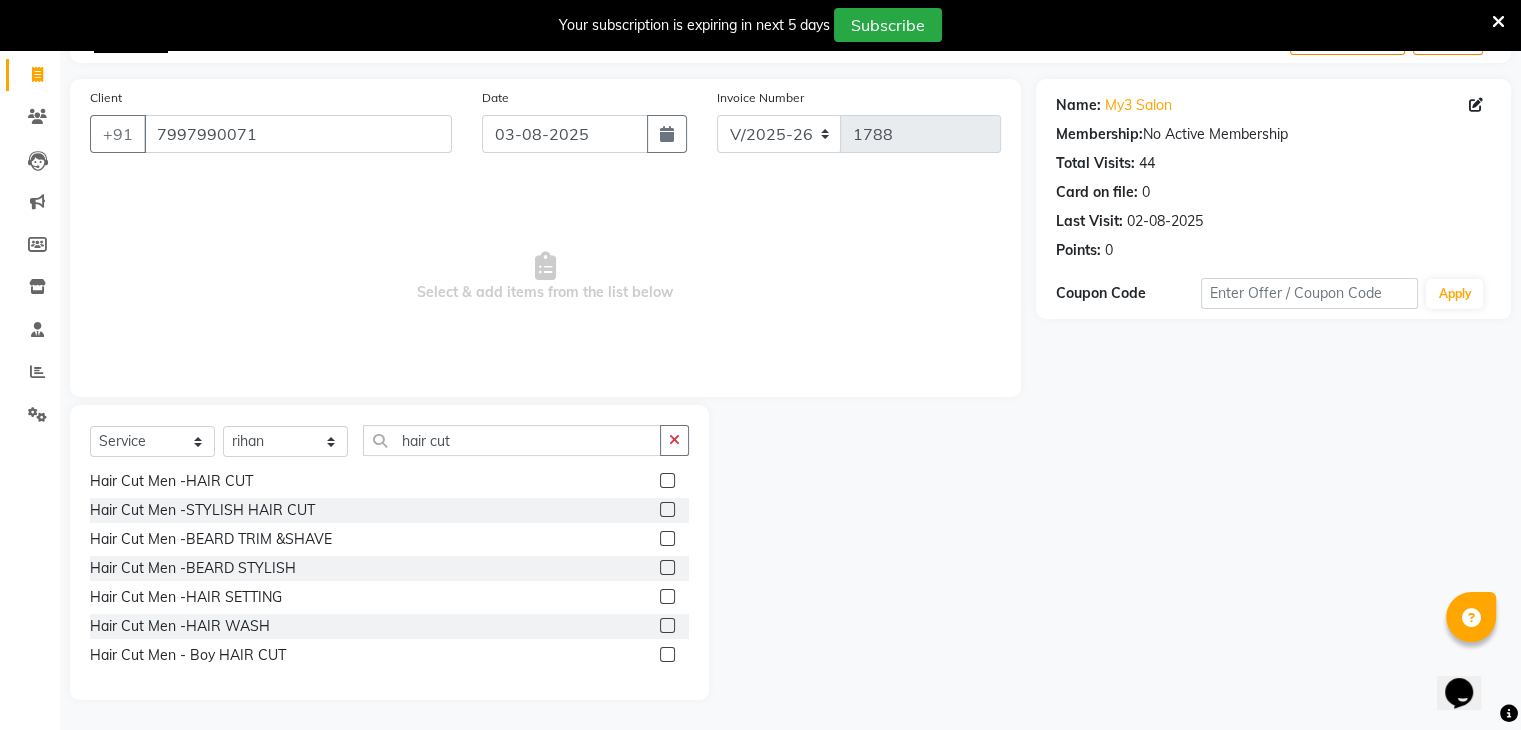 click 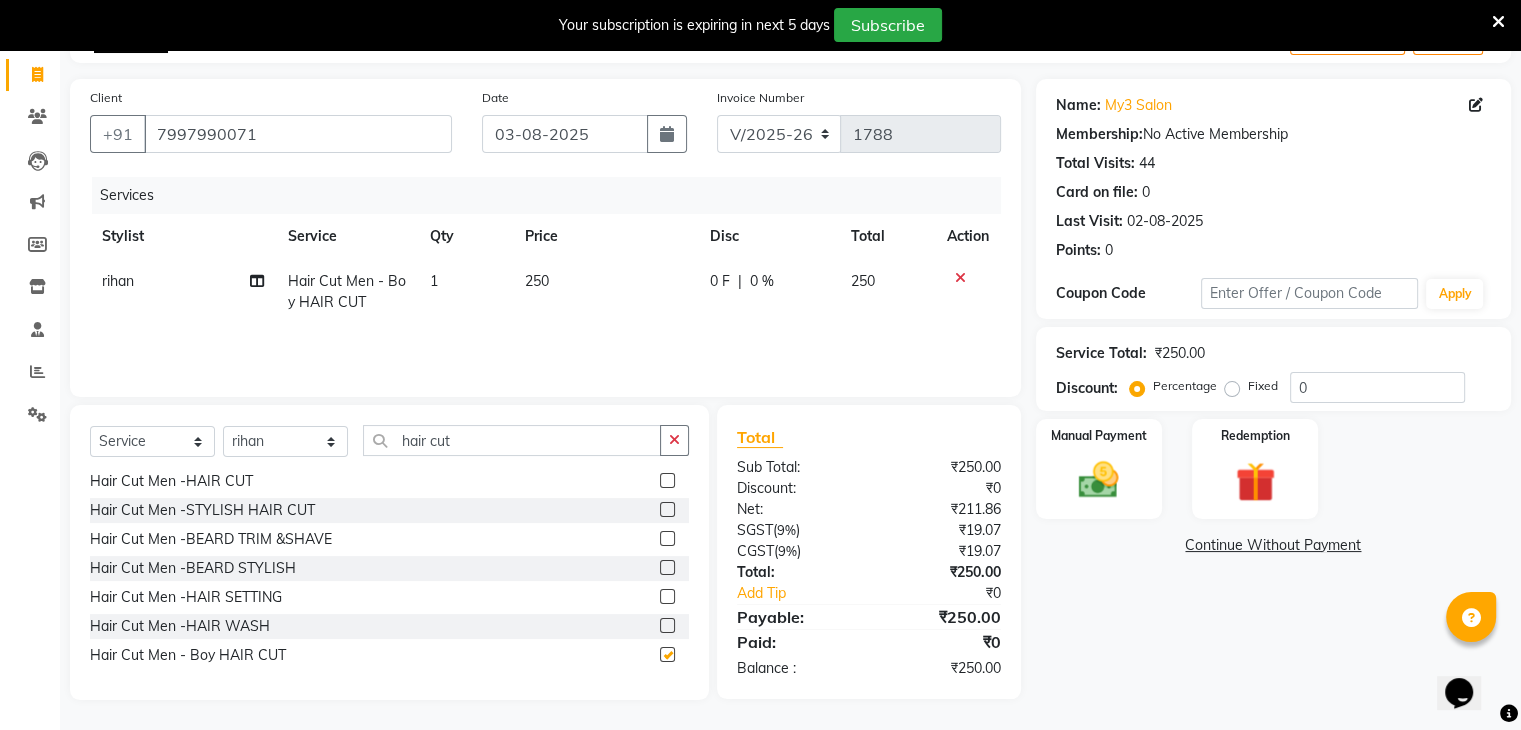 checkbox on "false" 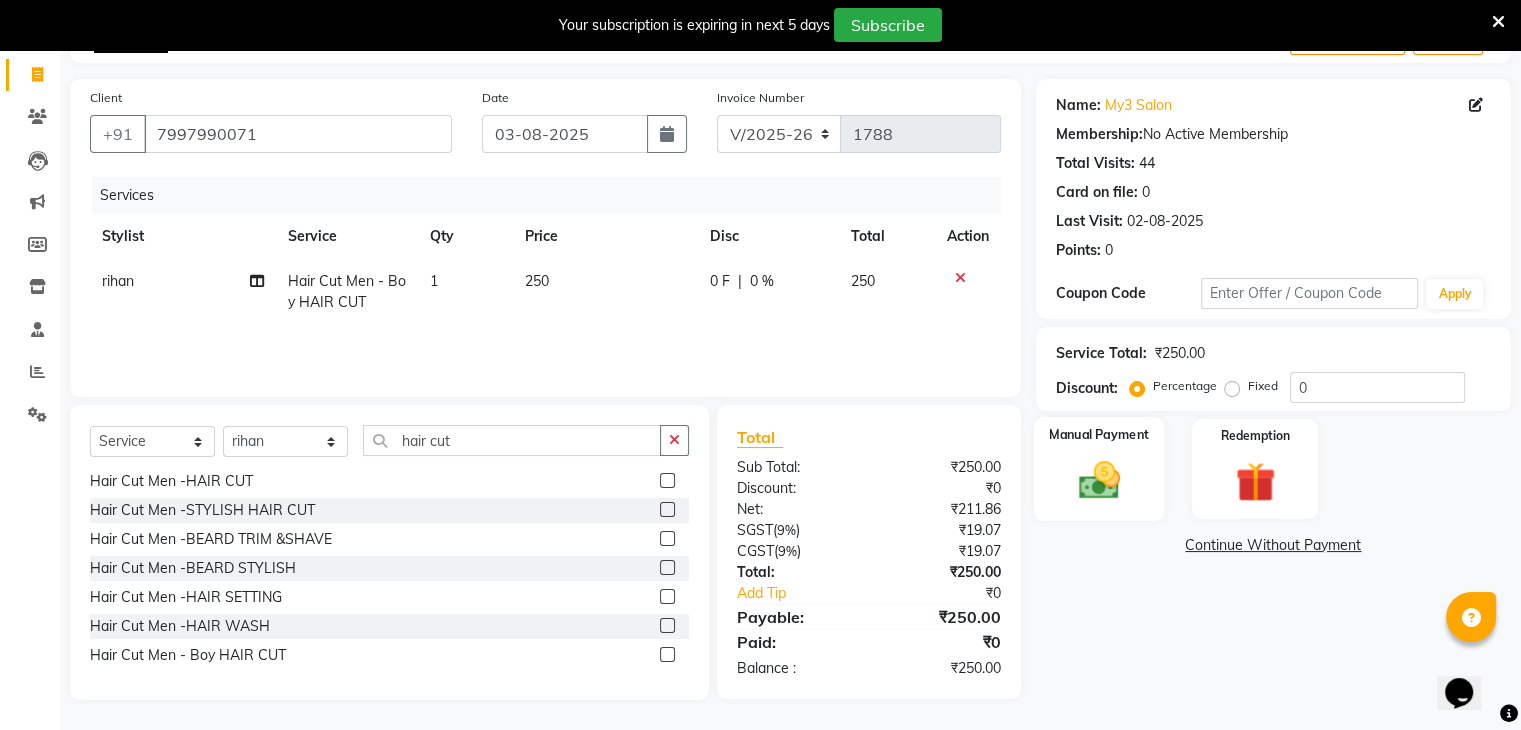 click on "Manual Payment" 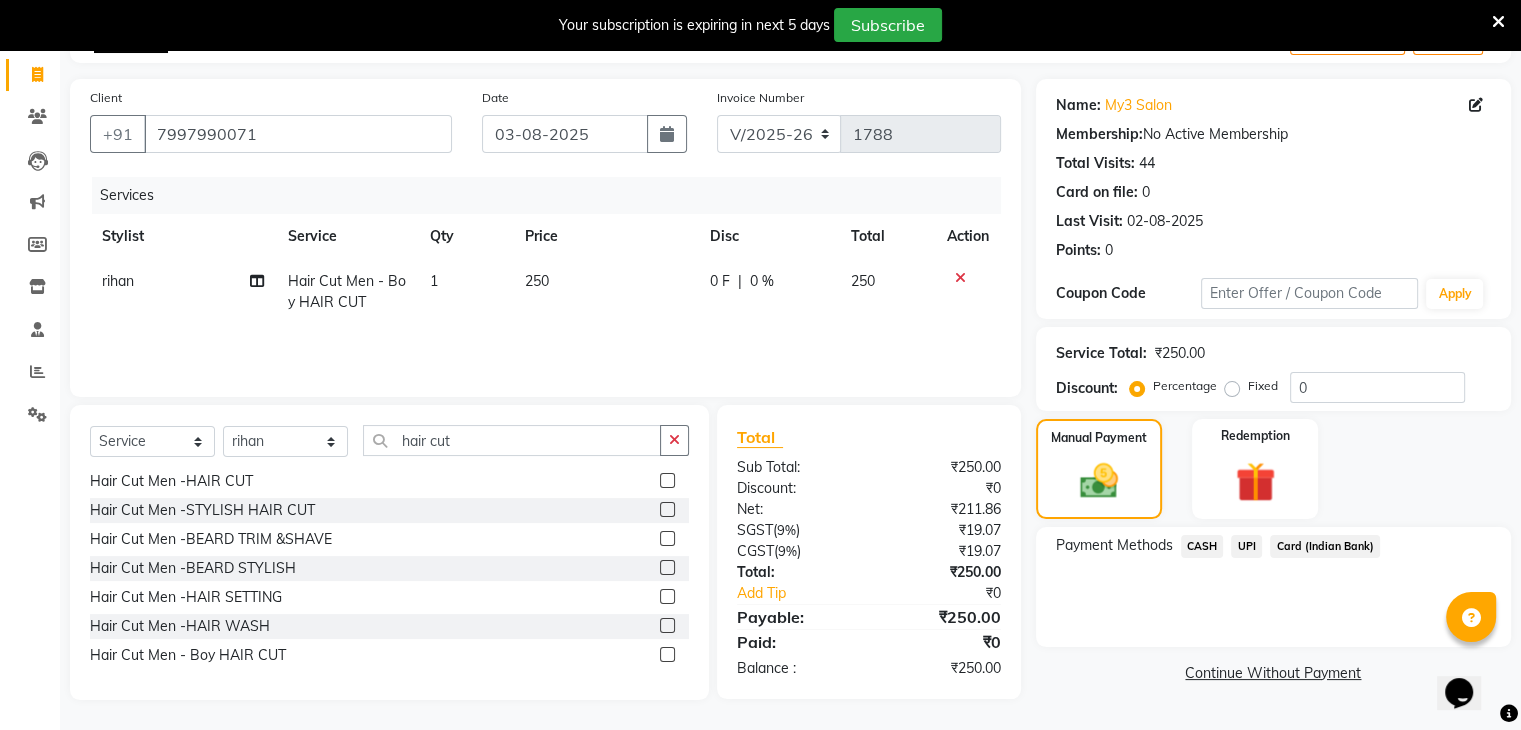 click on "UPI" 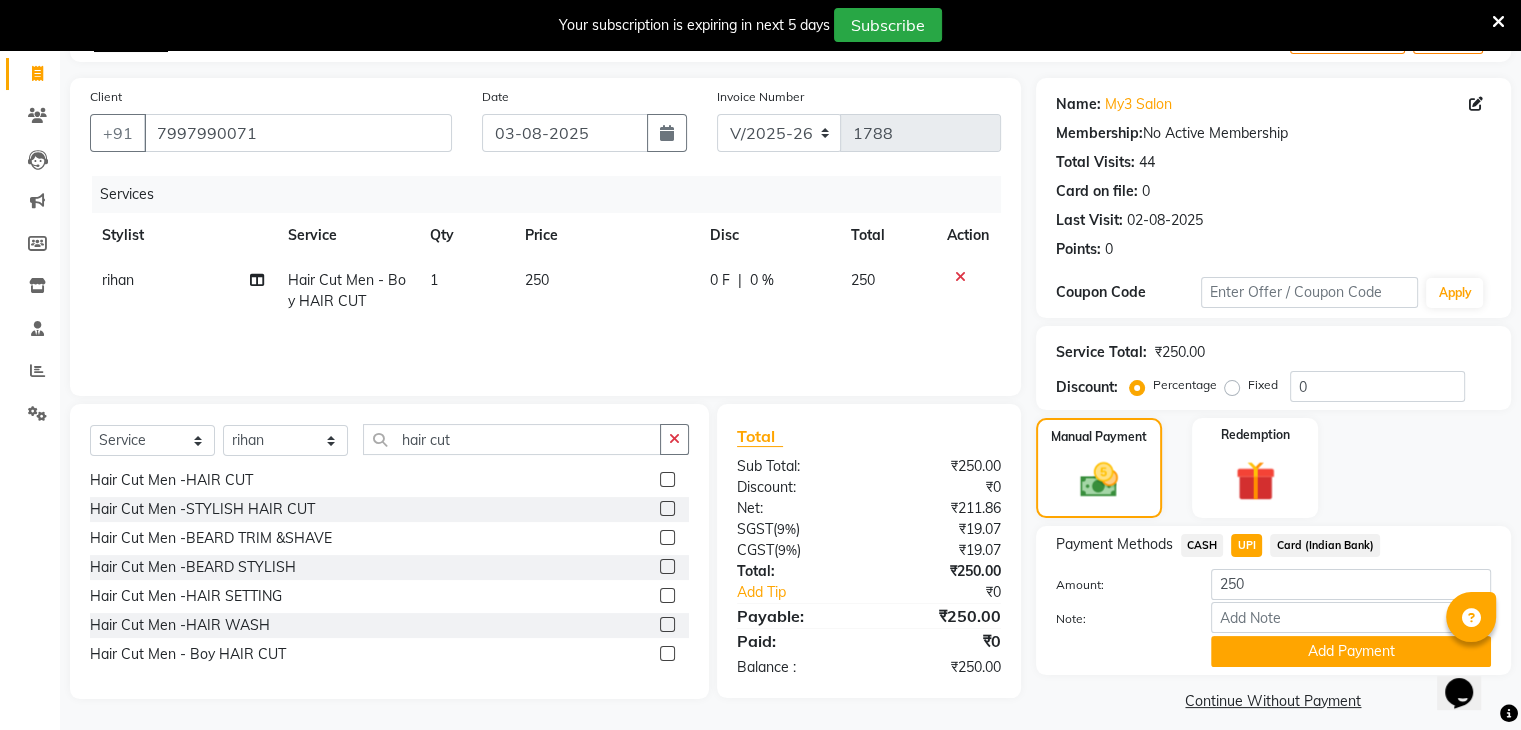 scroll, scrollTop: 140, scrollLeft: 0, axis: vertical 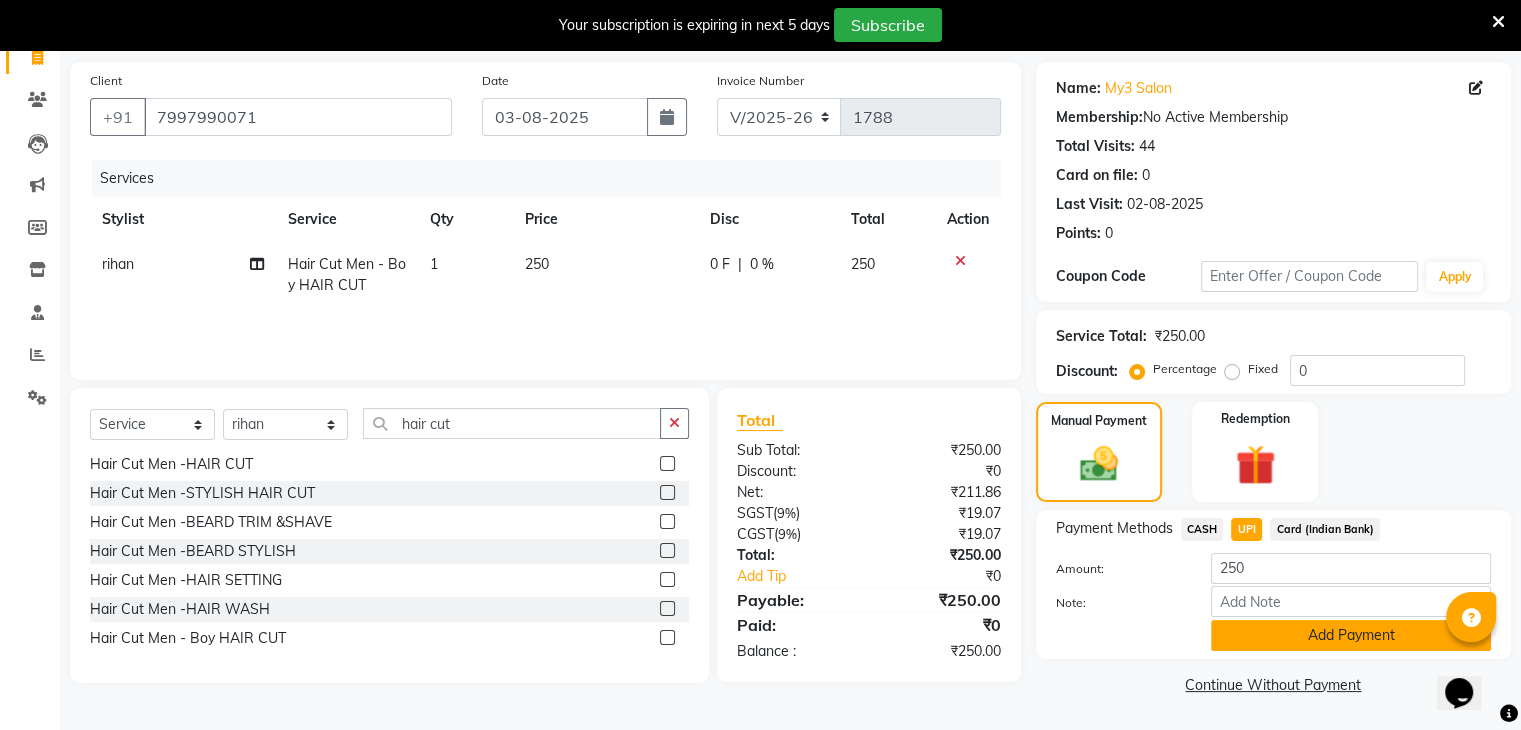 click on "Add Payment" 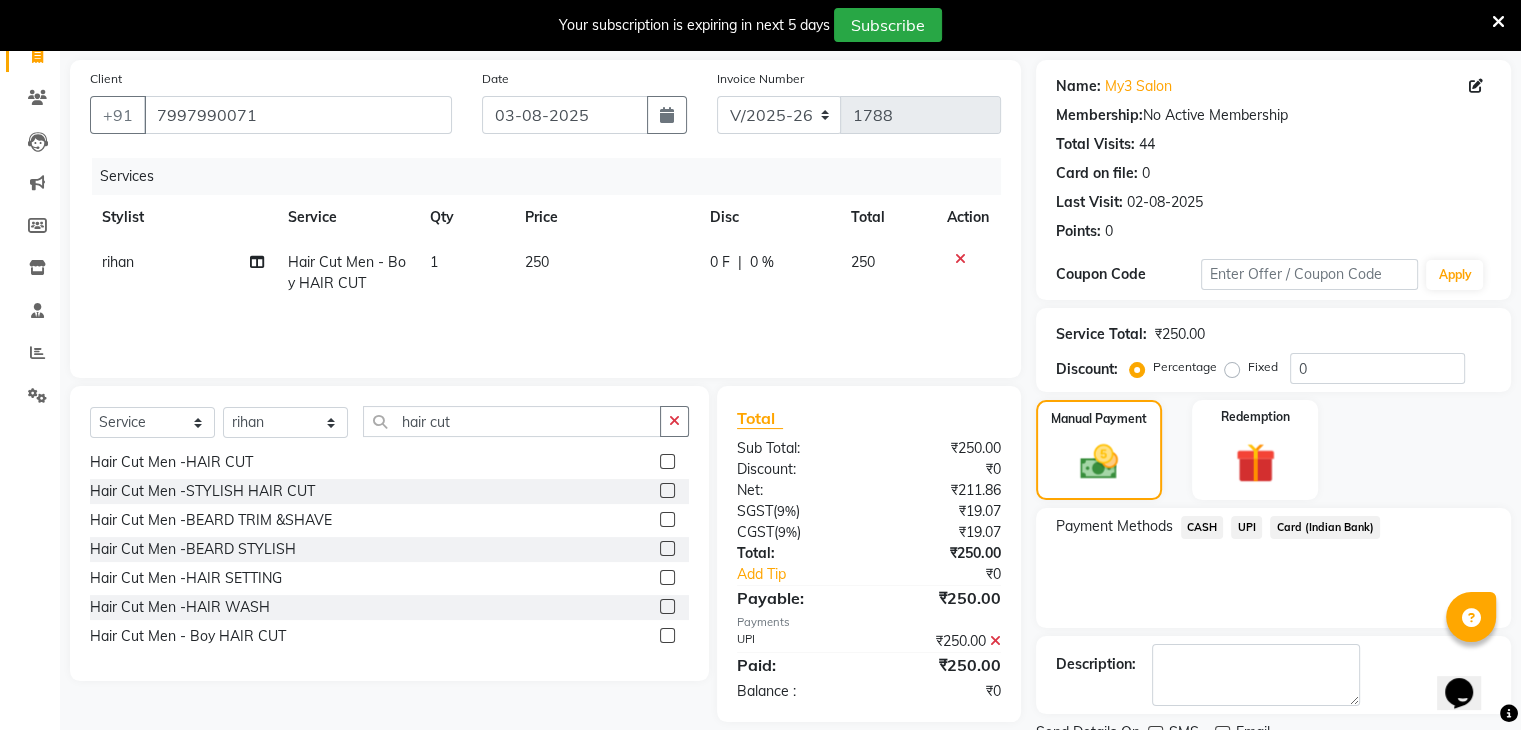 scroll, scrollTop: 220, scrollLeft: 0, axis: vertical 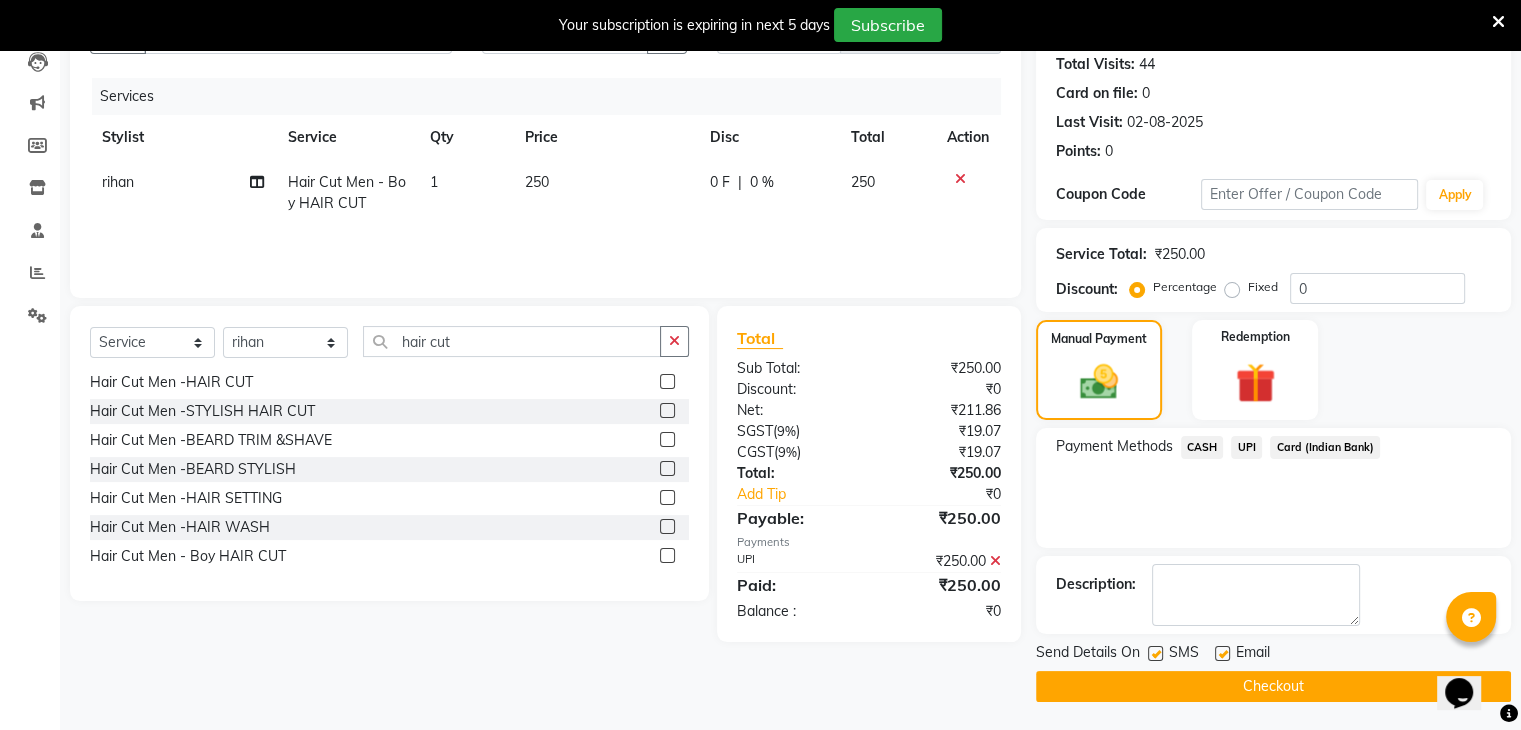 click on "Checkout" 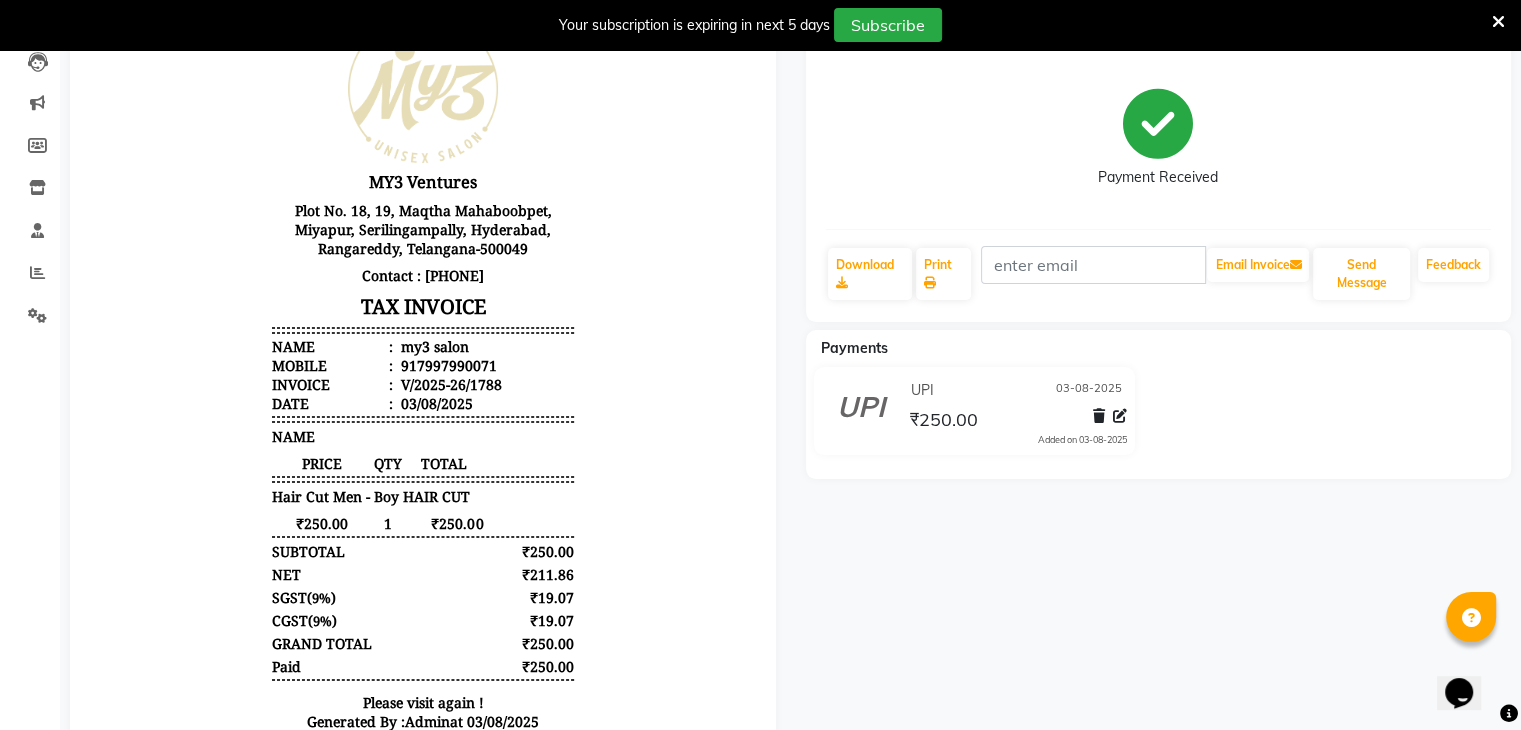 scroll, scrollTop: 0, scrollLeft: 0, axis: both 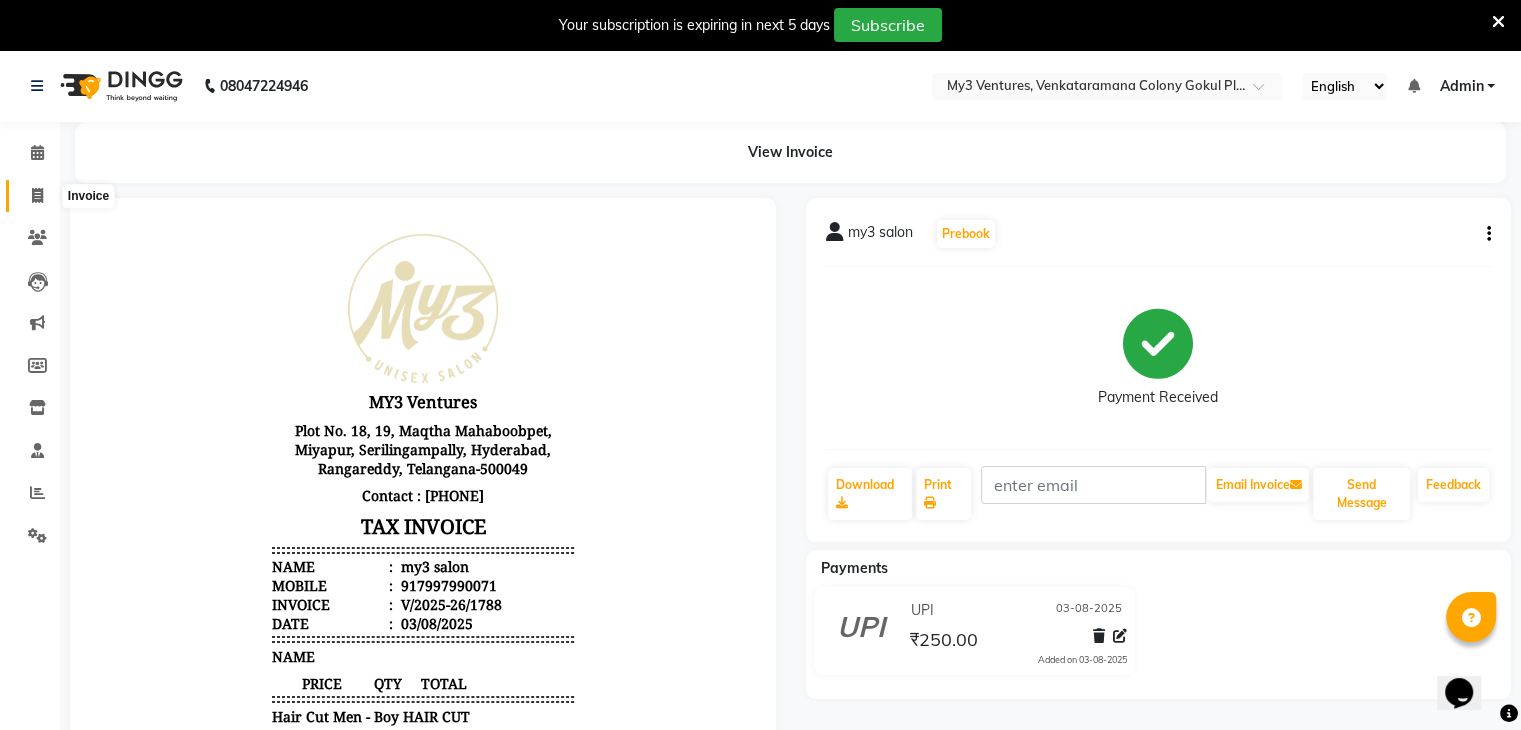click 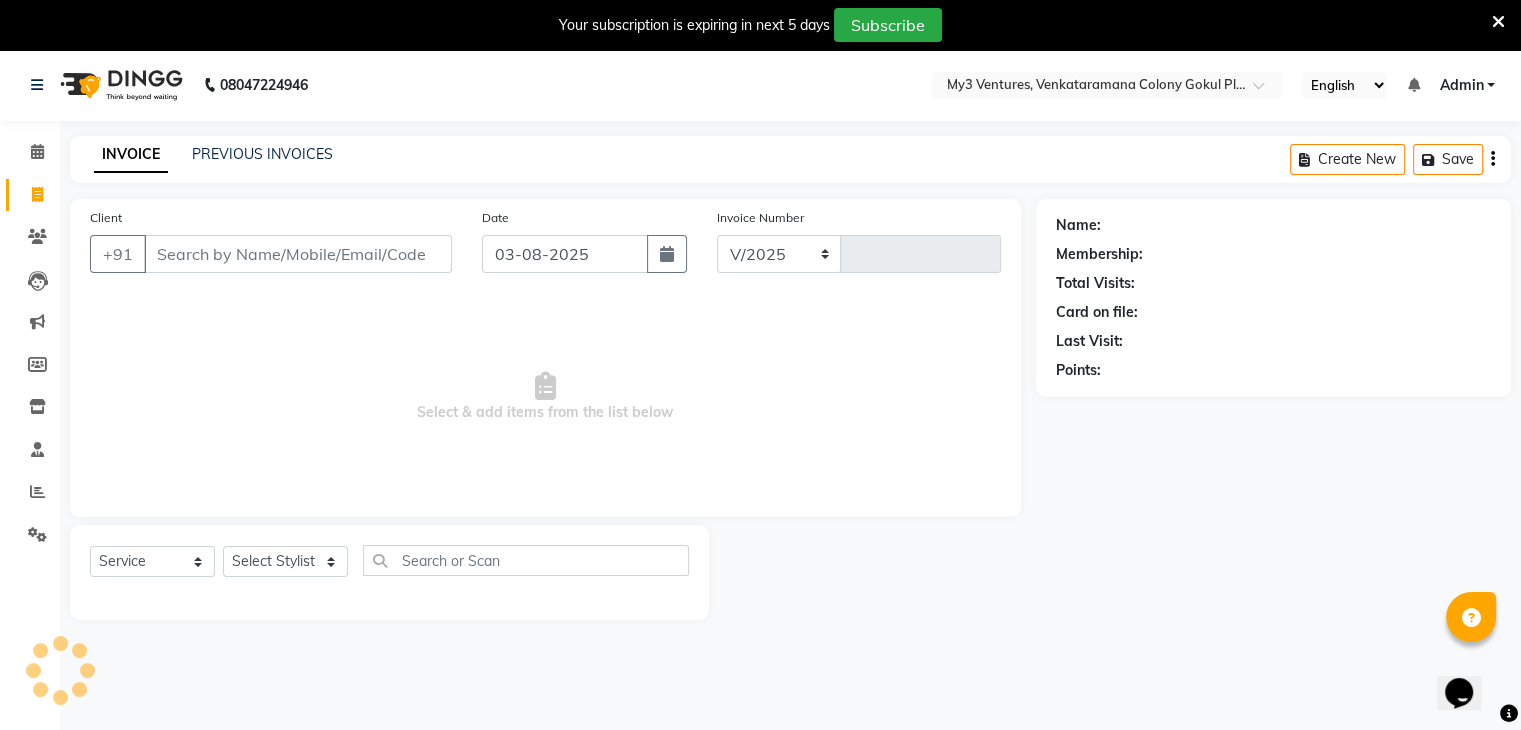 select on "6707" 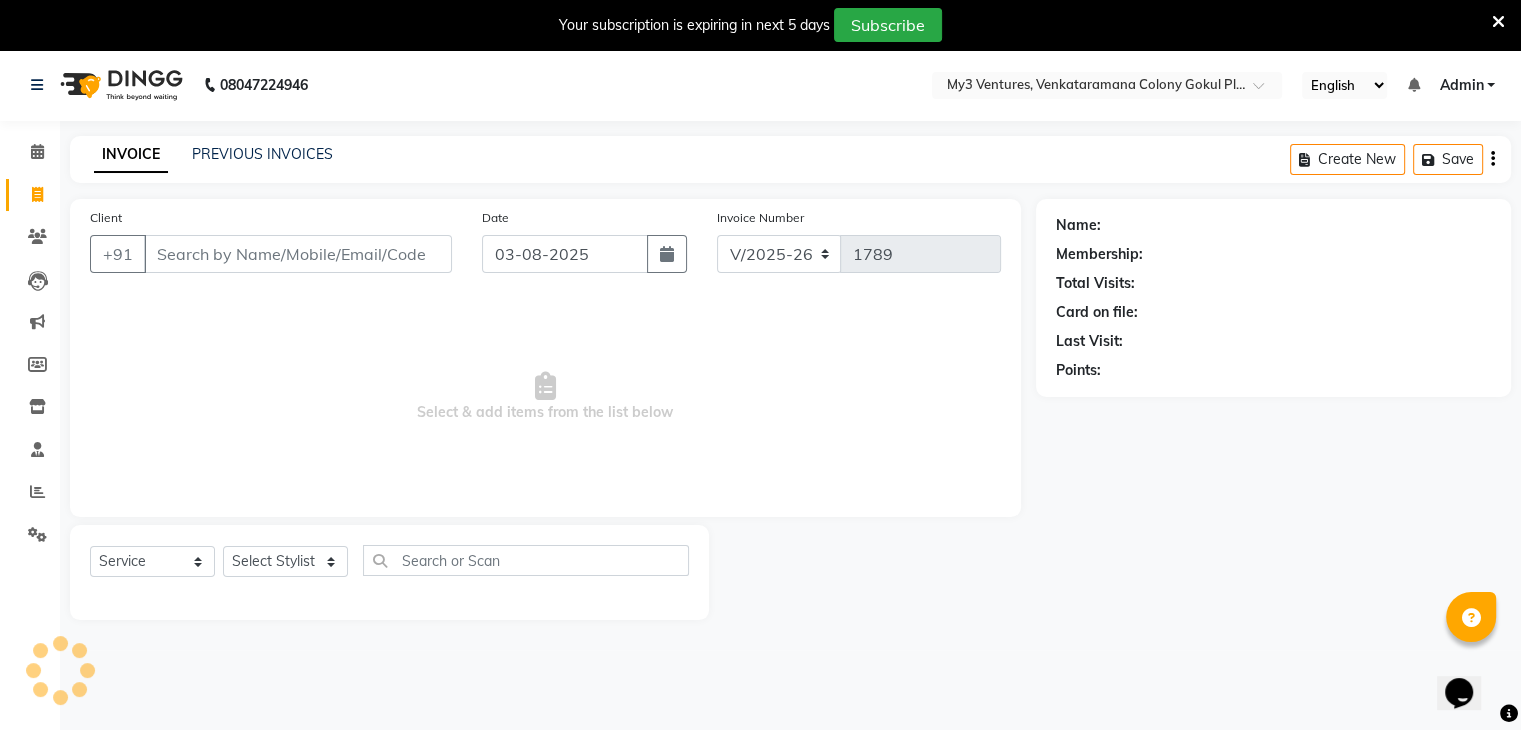 scroll, scrollTop: 50, scrollLeft: 0, axis: vertical 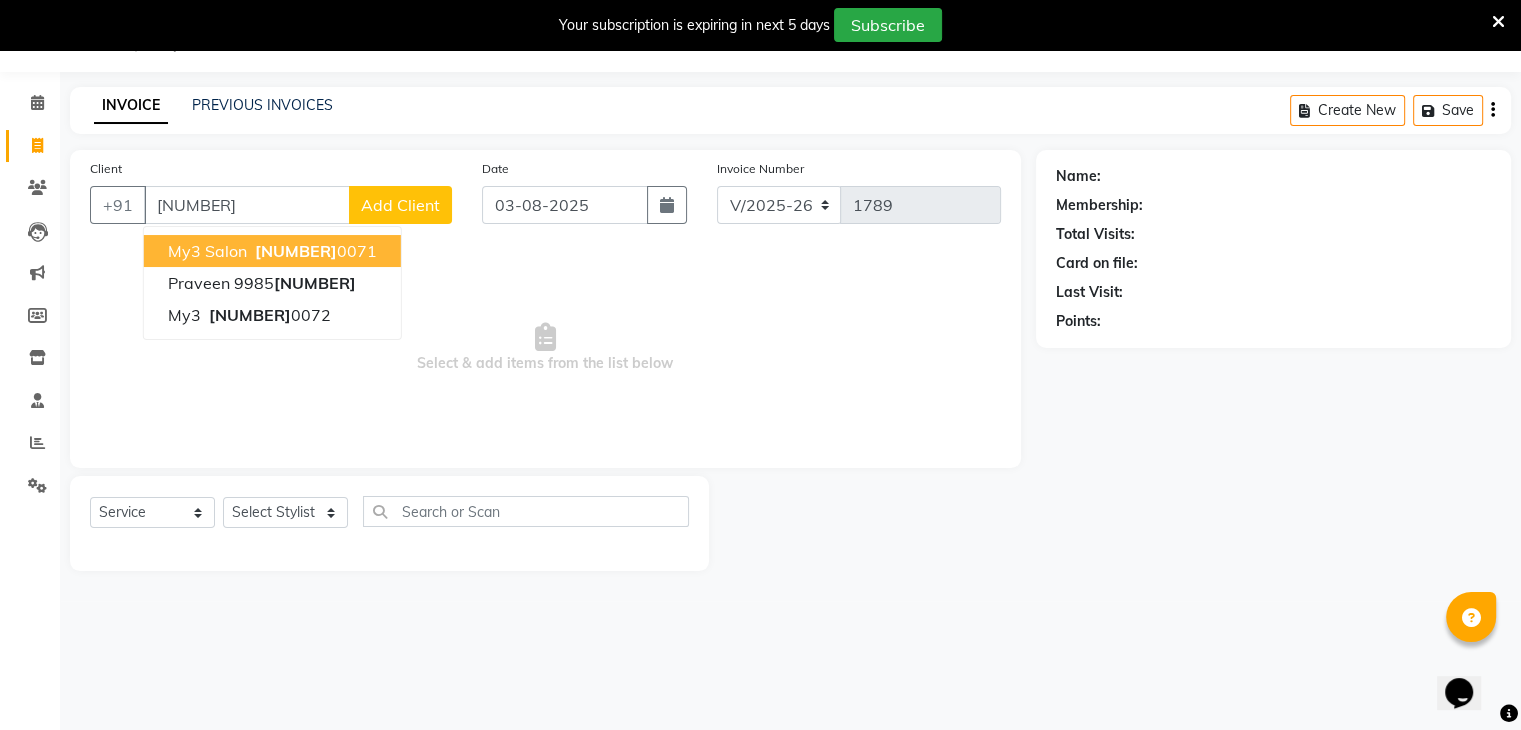 click on "[NUMBER]" at bounding box center [296, 251] 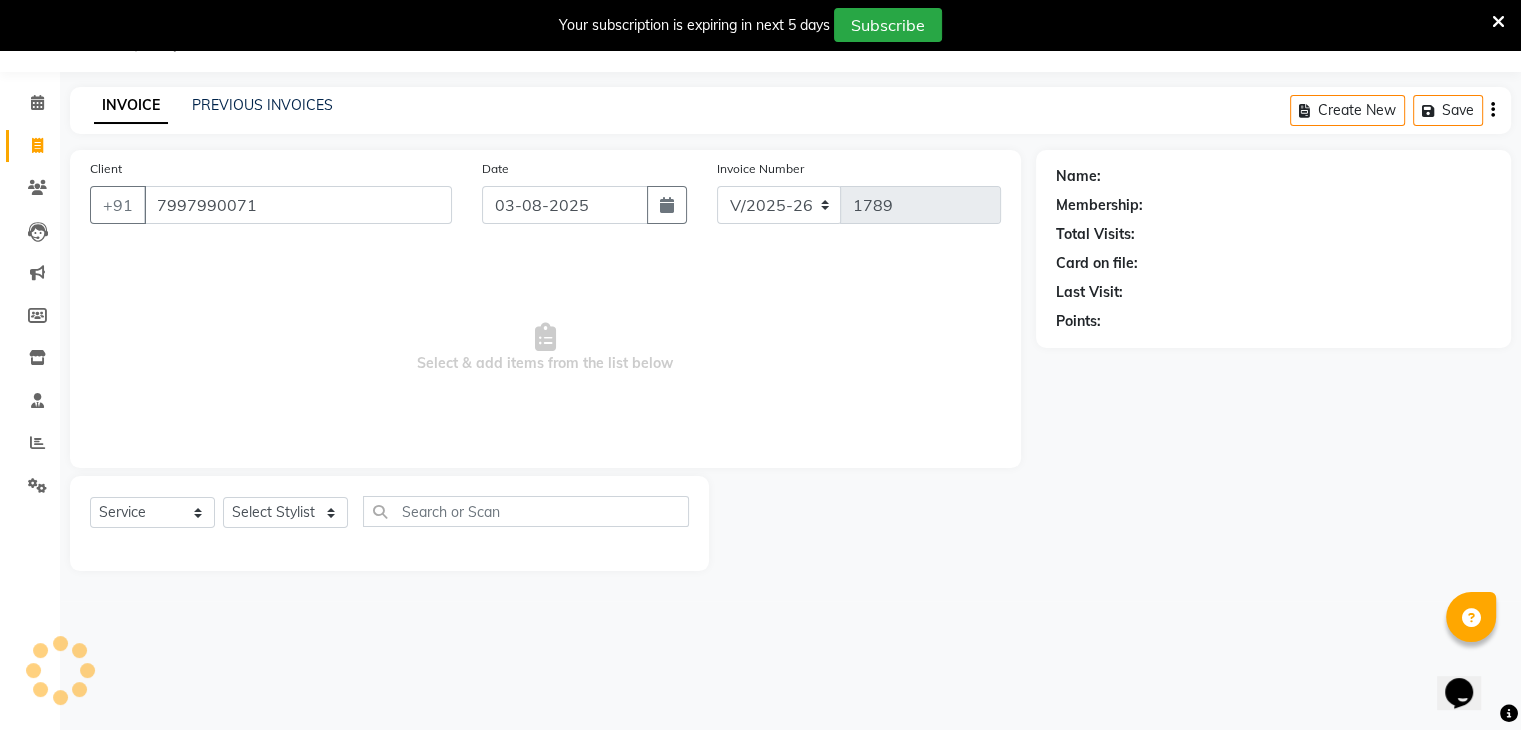 type on "7997990071" 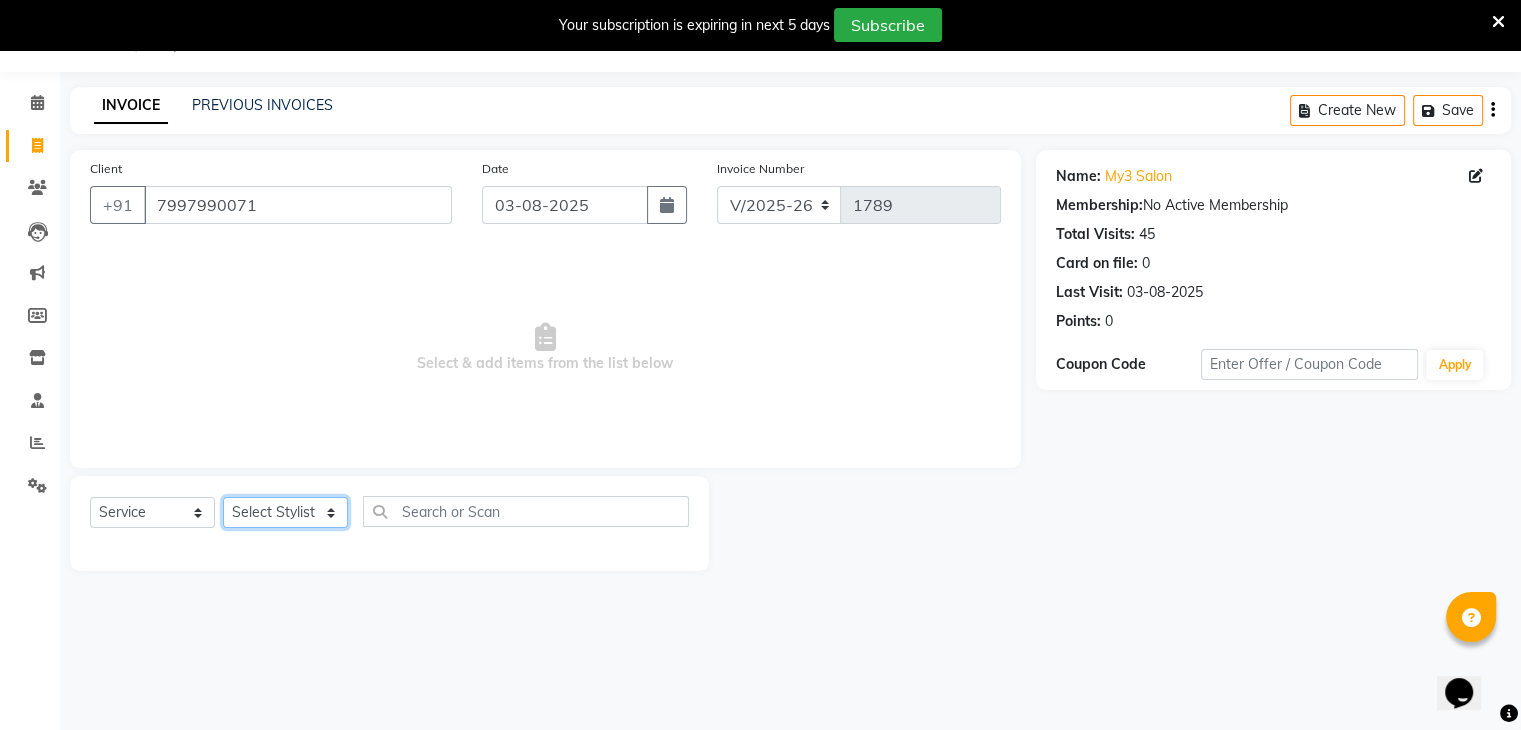 click on "Select Stylist ajju azam divya rihan Sahzad sowjanya srilatha Swapna Zeeshan" 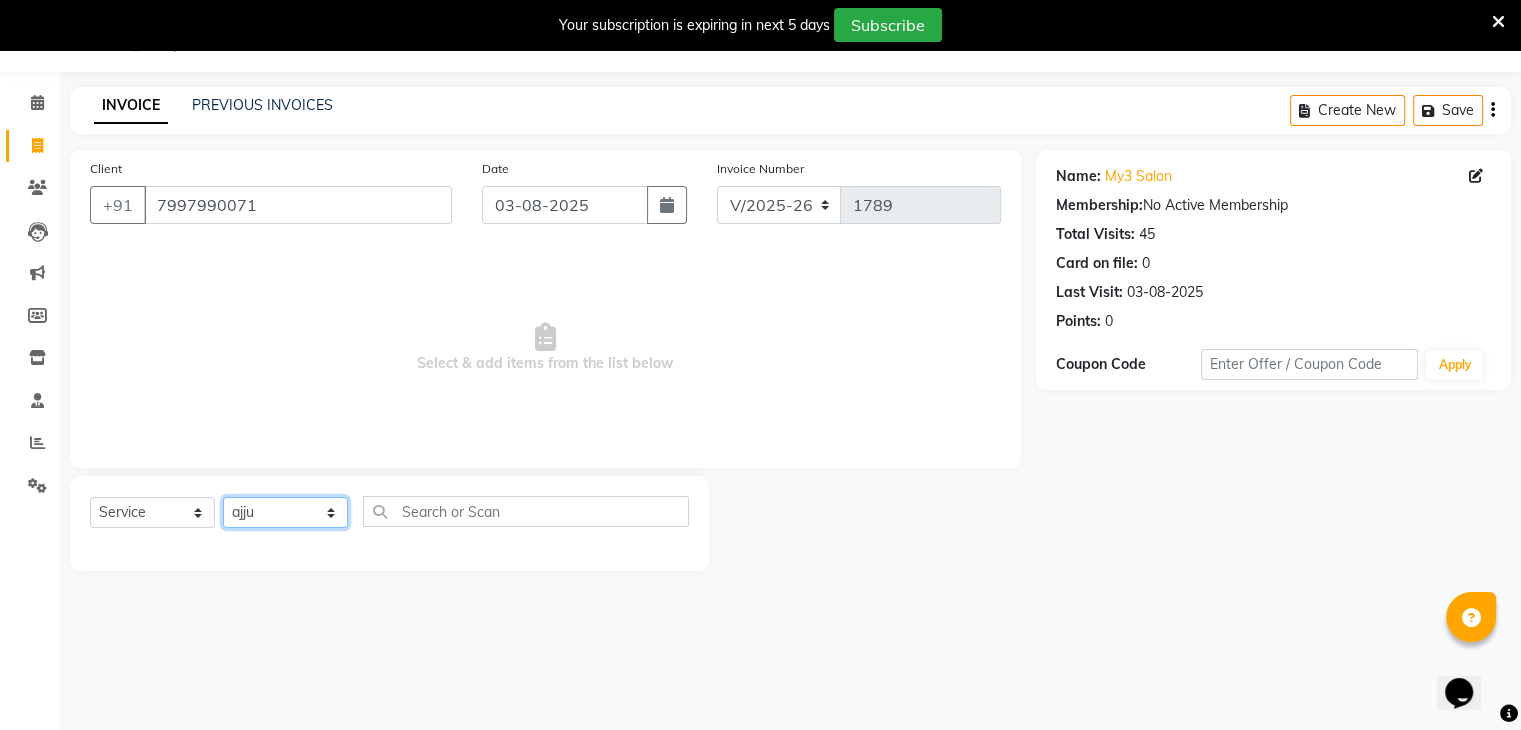 click on "Select Stylist ajju azam divya rihan Sahzad sowjanya srilatha Swapna Zeeshan" 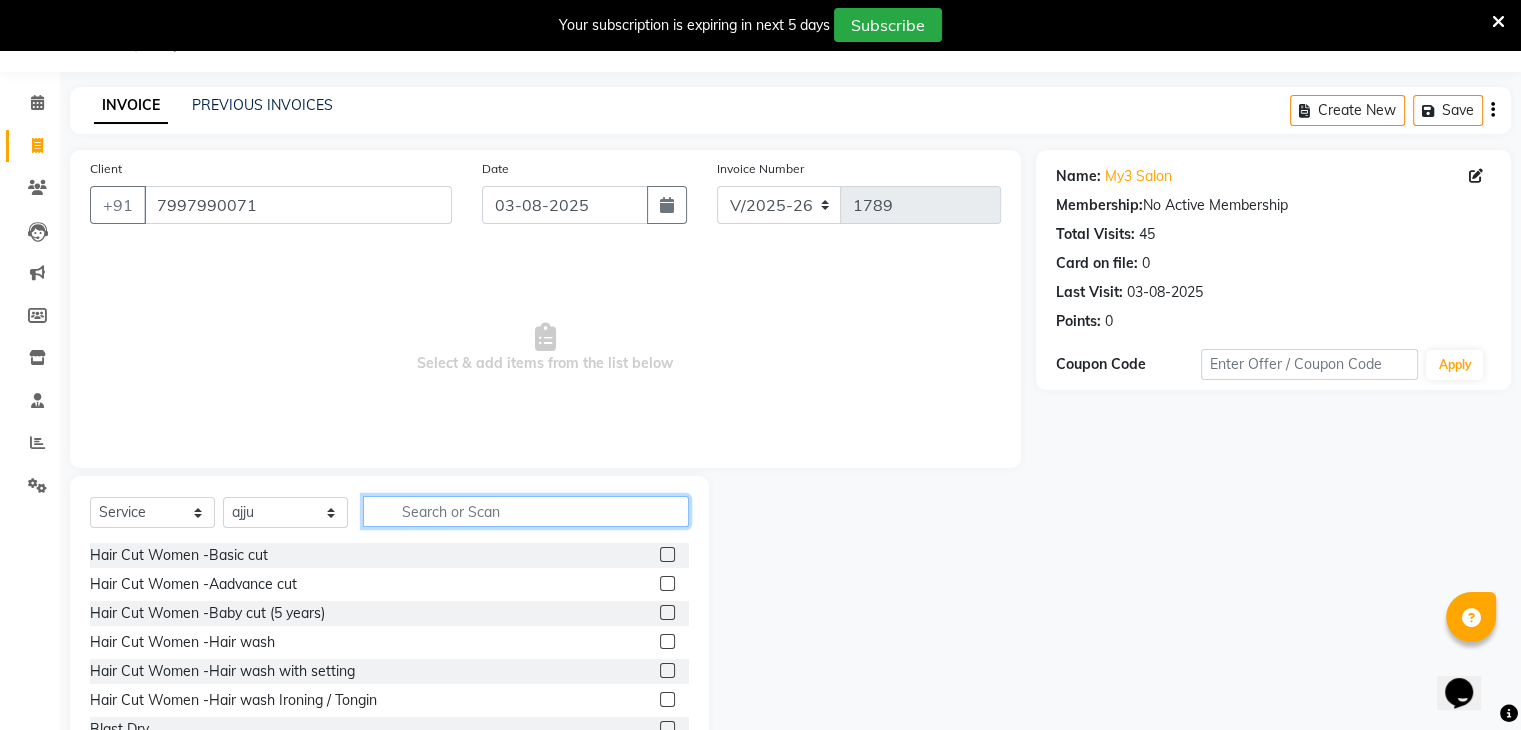 click 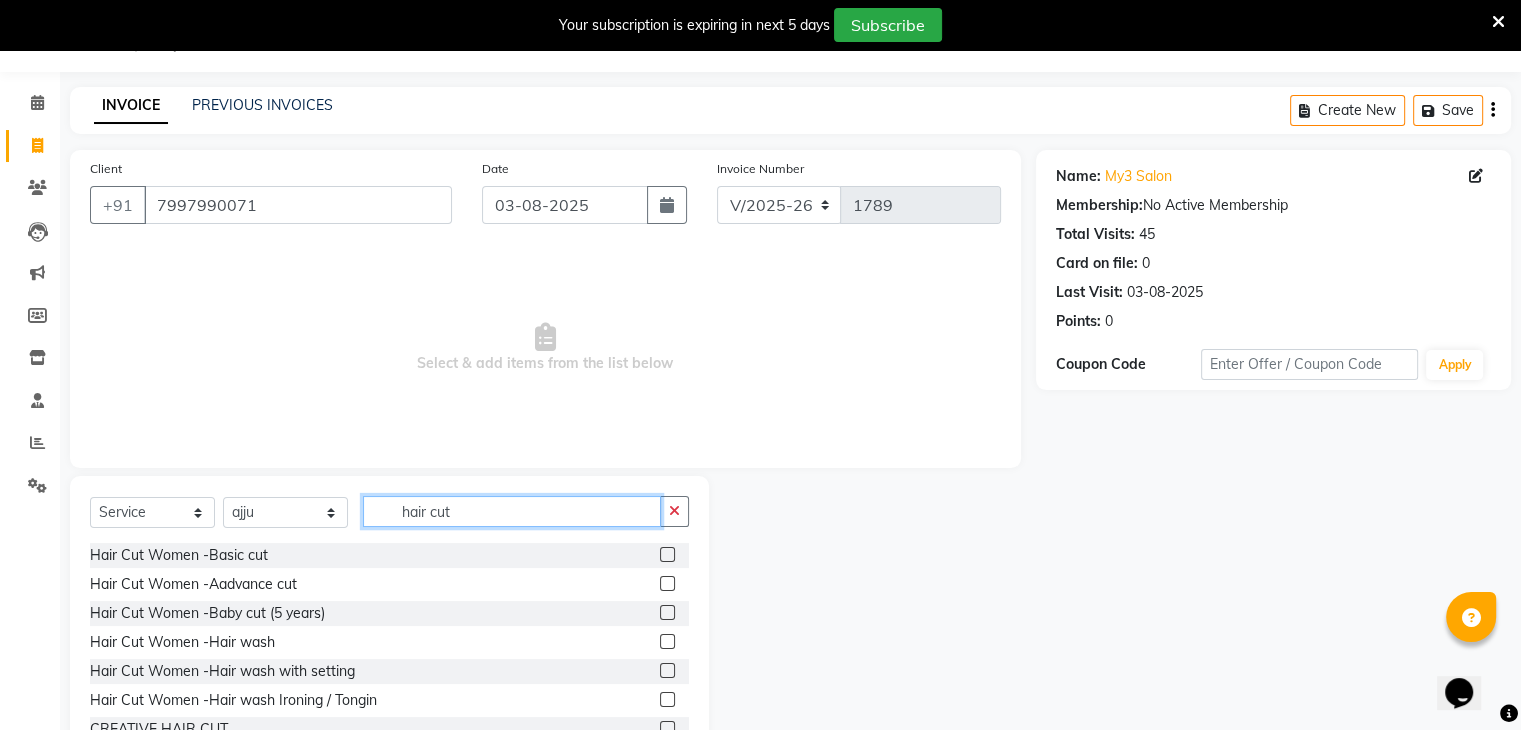 scroll, scrollTop: 235, scrollLeft: 0, axis: vertical 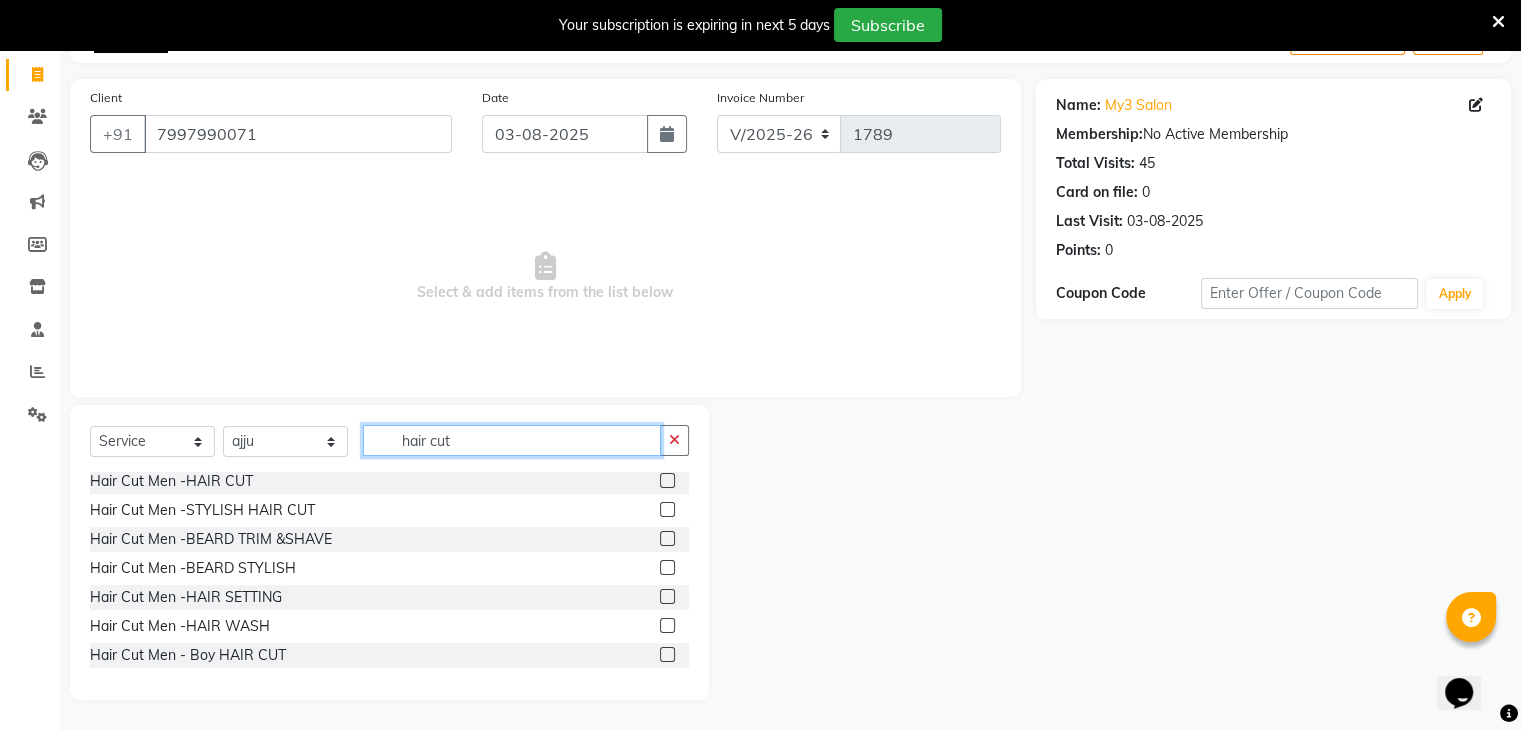 type on "hair cut" 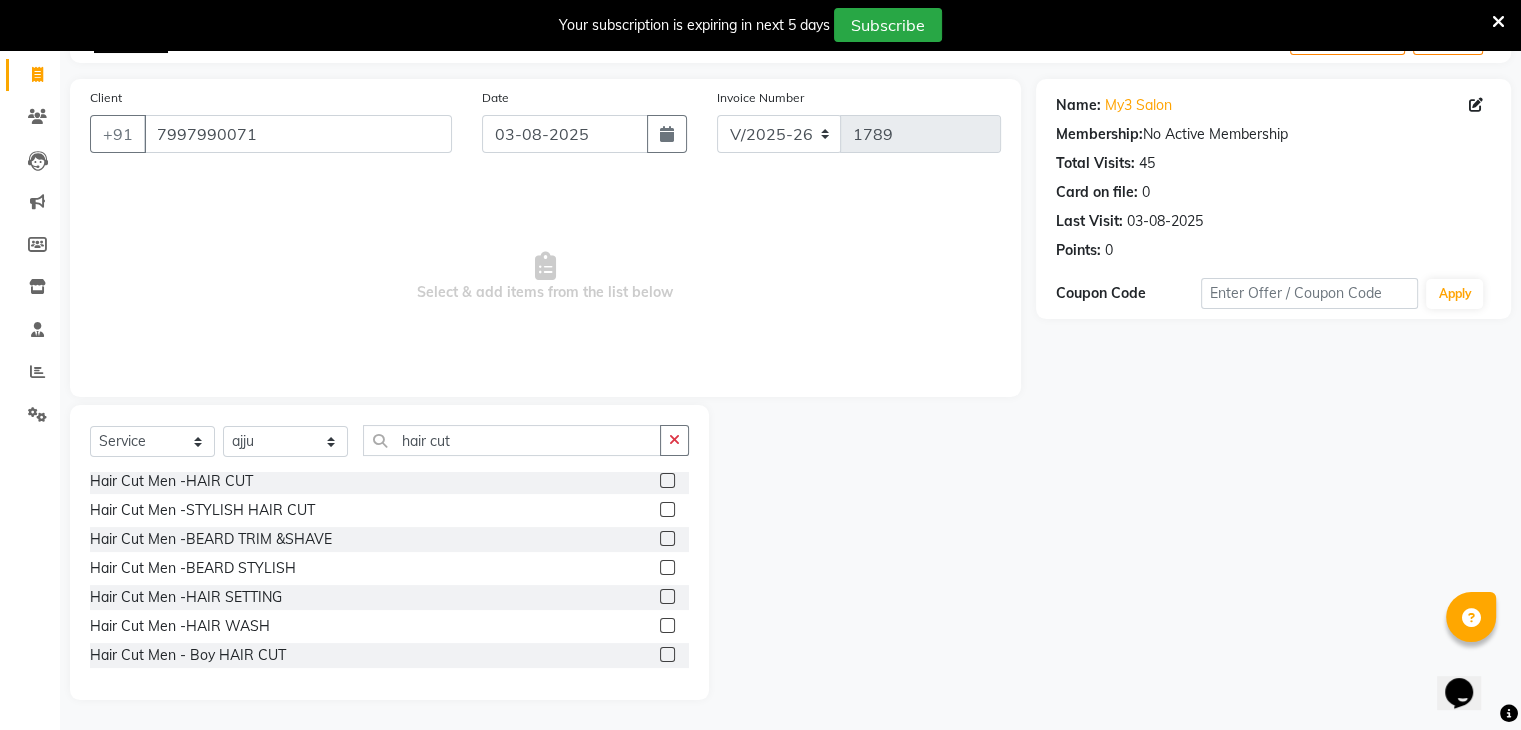 click 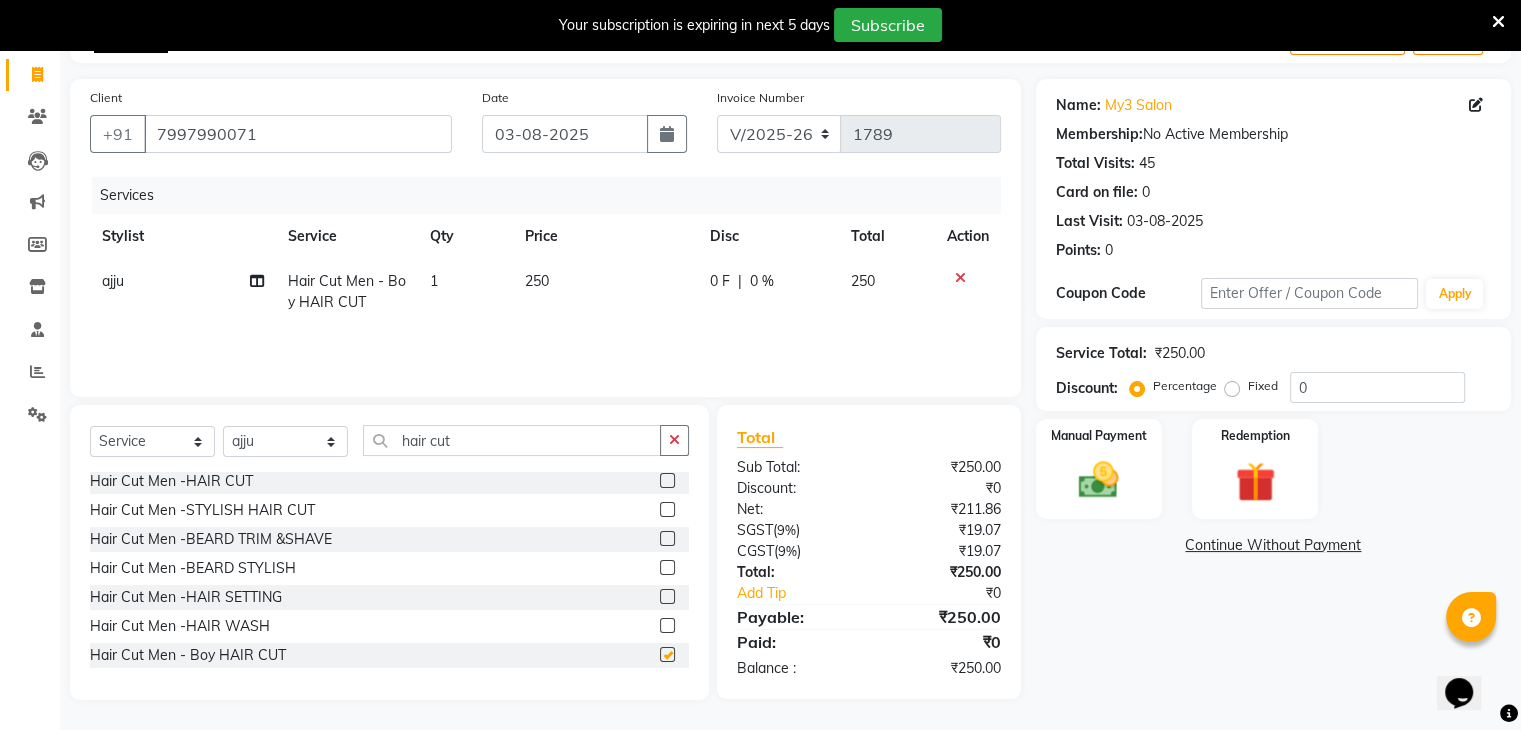 checkbox on "false" 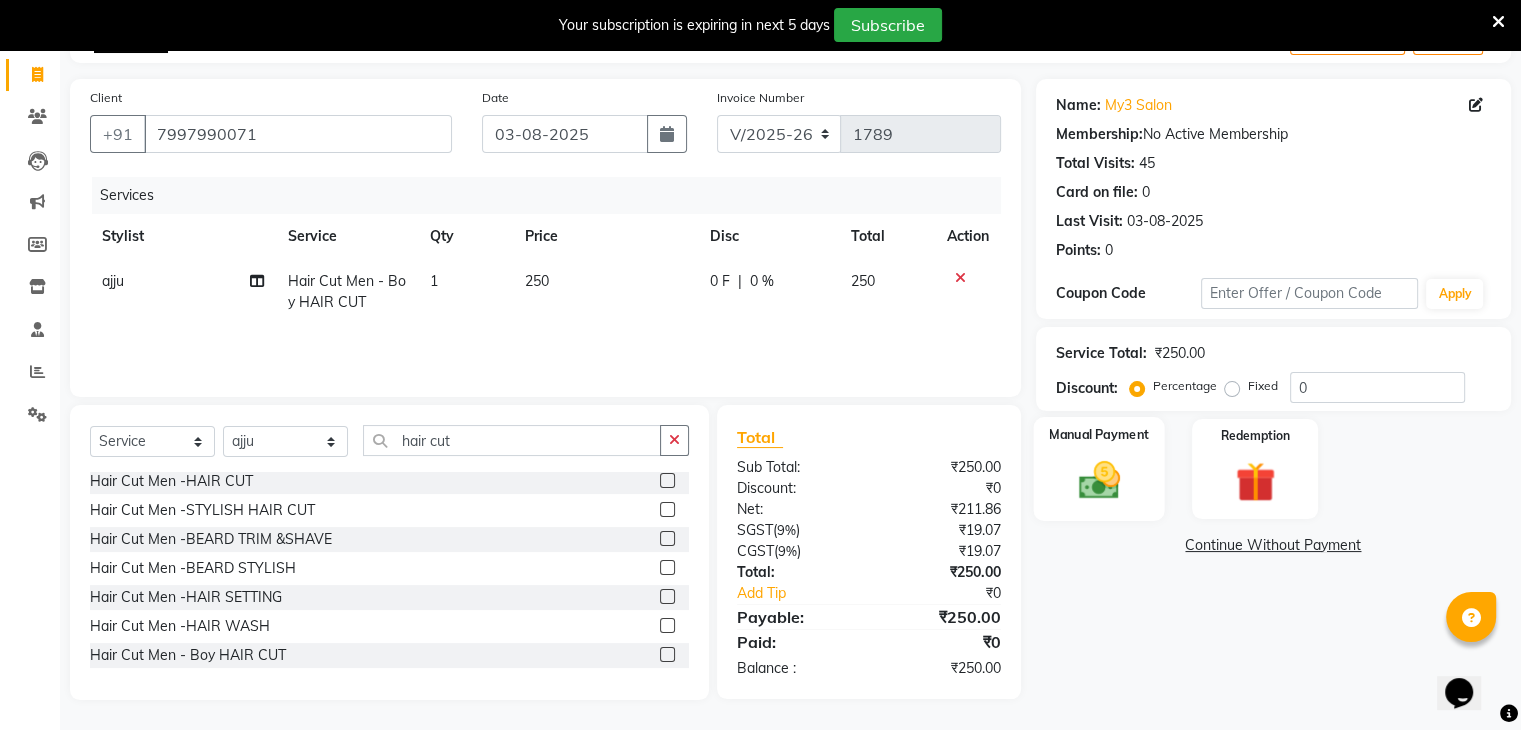 click on "Manual Payment" 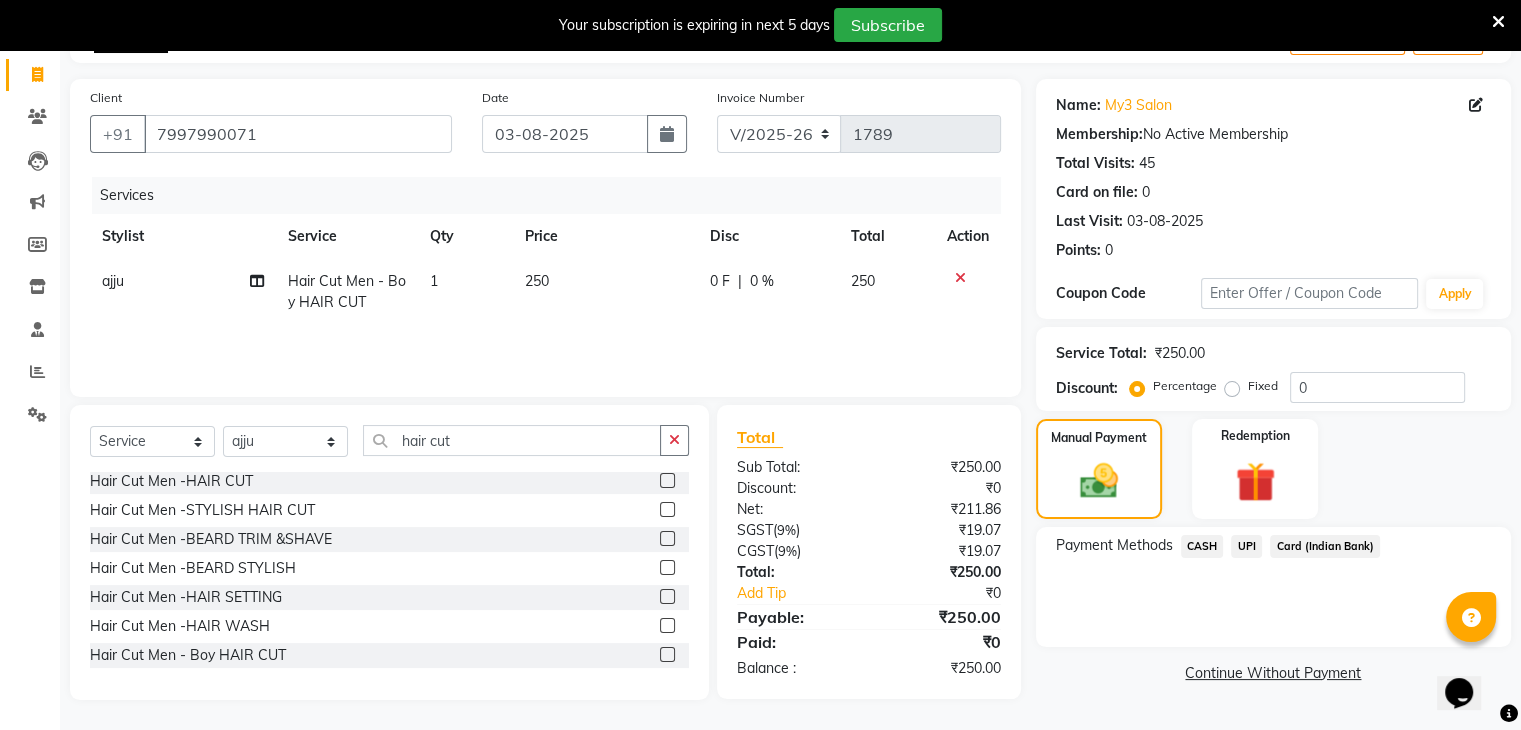 click on "UPI" 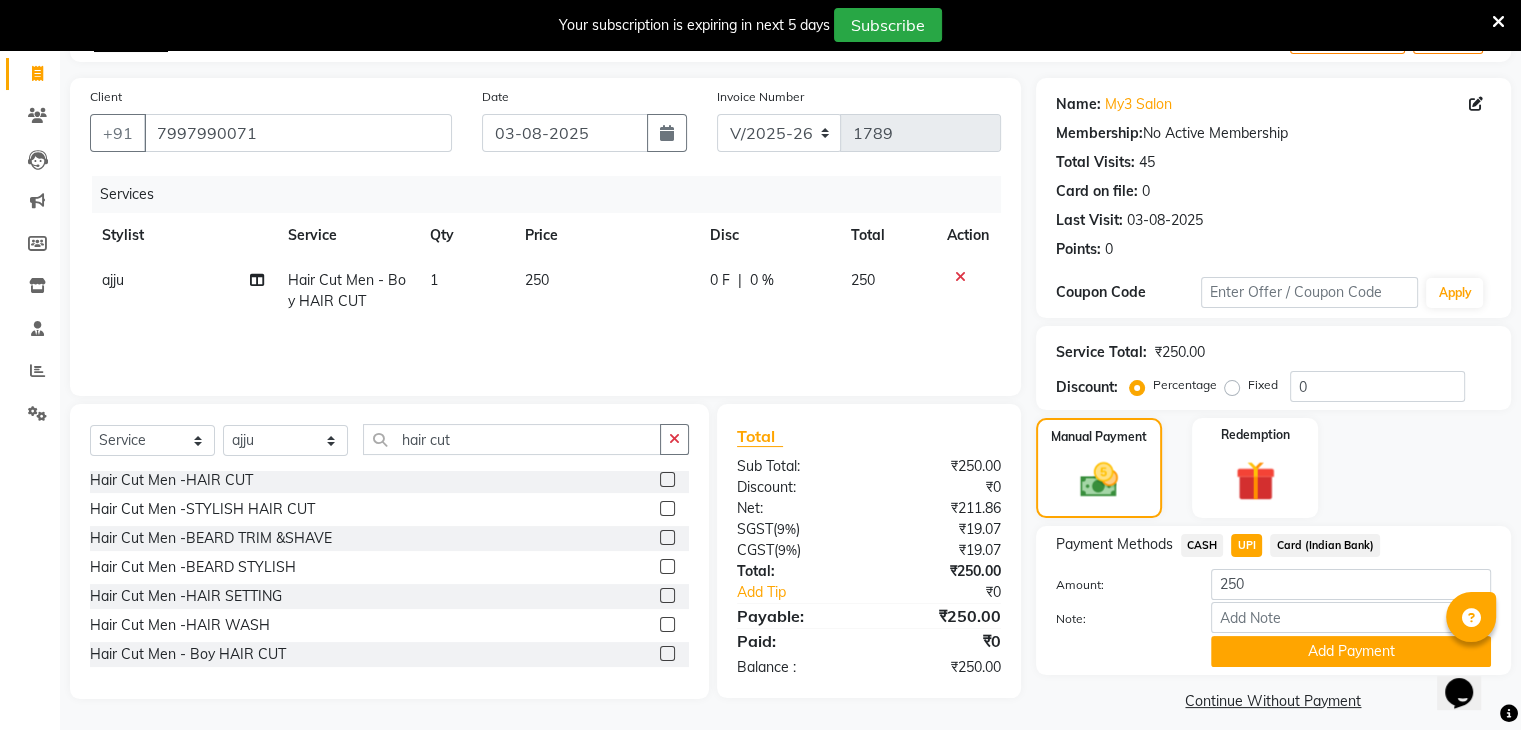 scroll, scrollTop: 140, scrollLeft: 0, axis: vertical 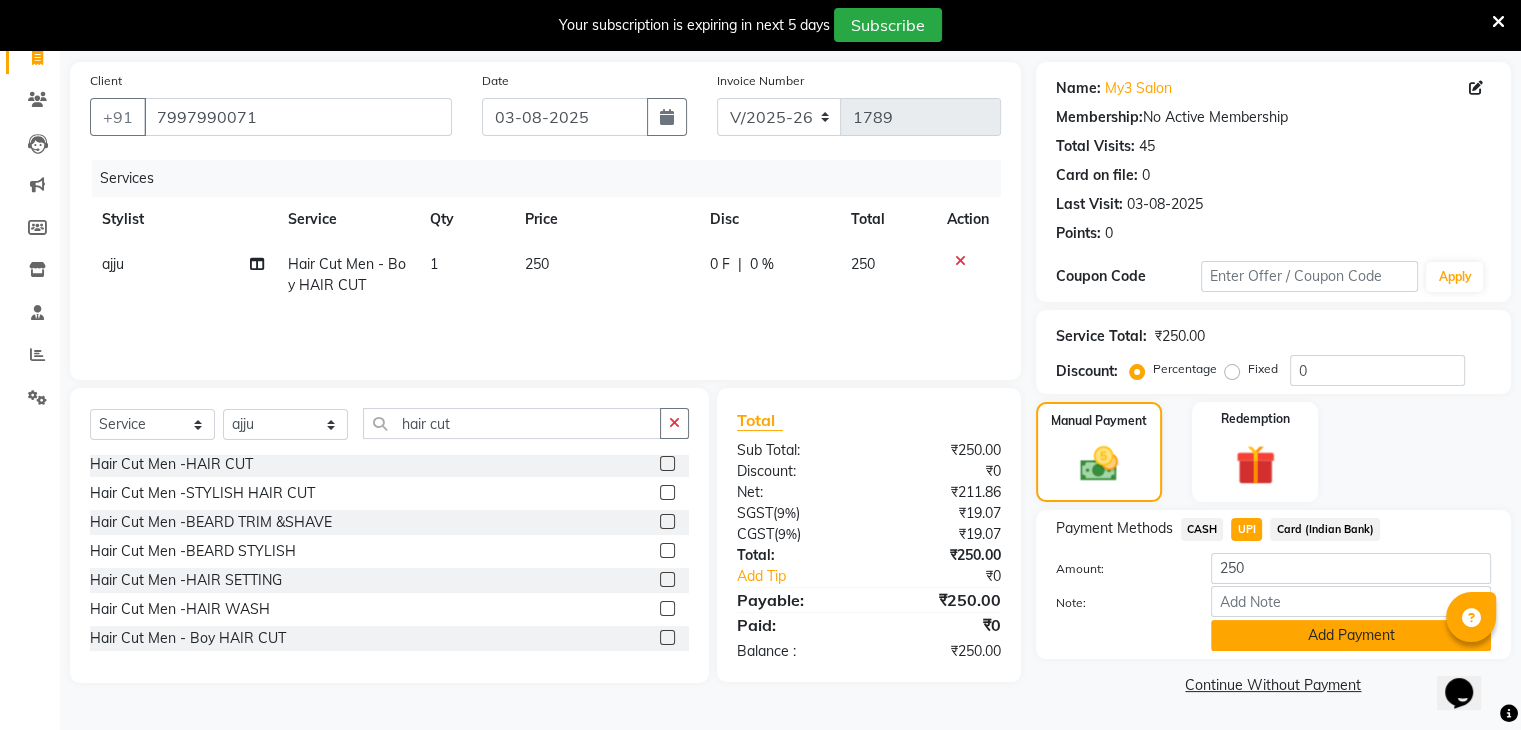 click on "Add Payment" 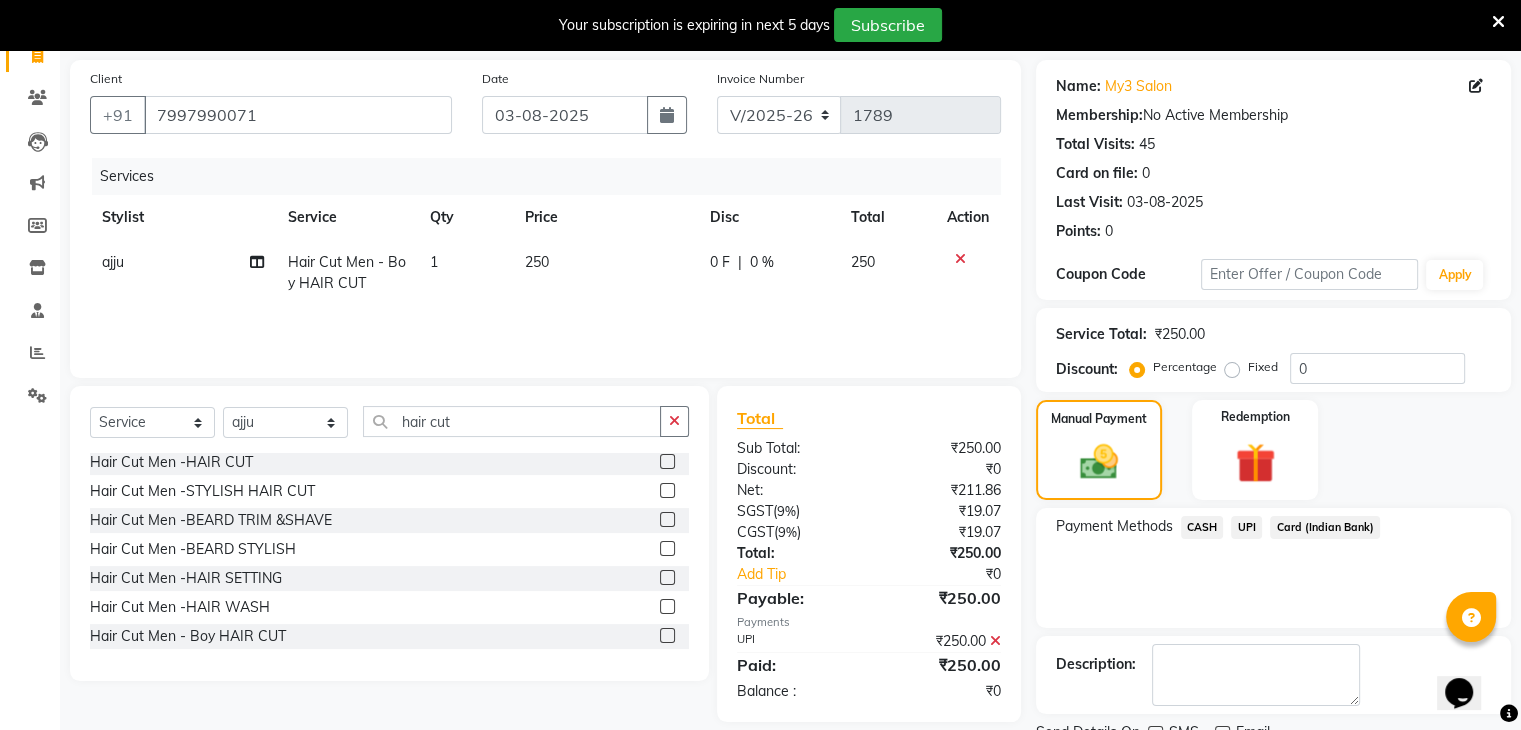 scroll, scrollTop: 220, scrollLeft: 0, axis: vertical 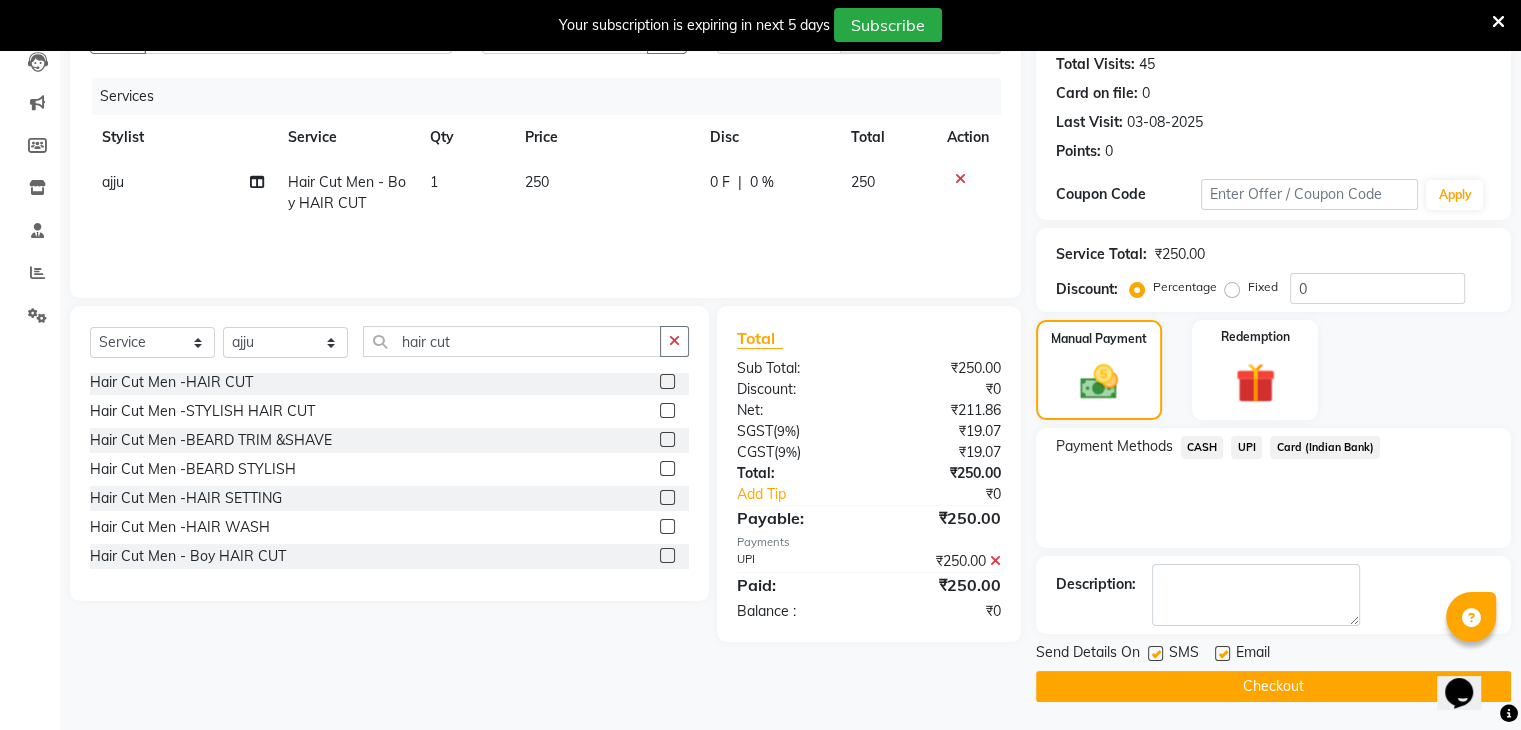 click on "Checkout" 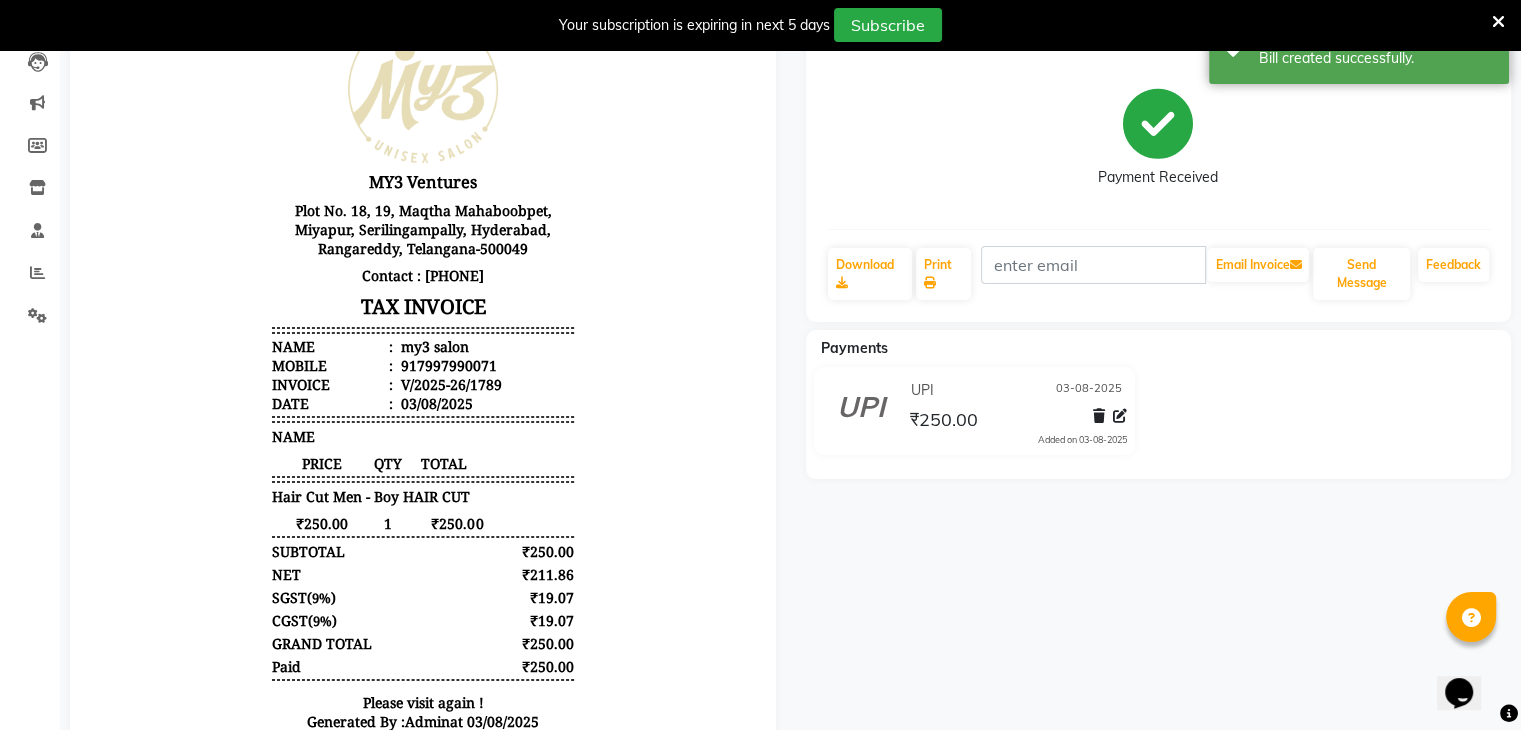 scroll, scrollTop: 0, scrollLeft: 0, axis: both 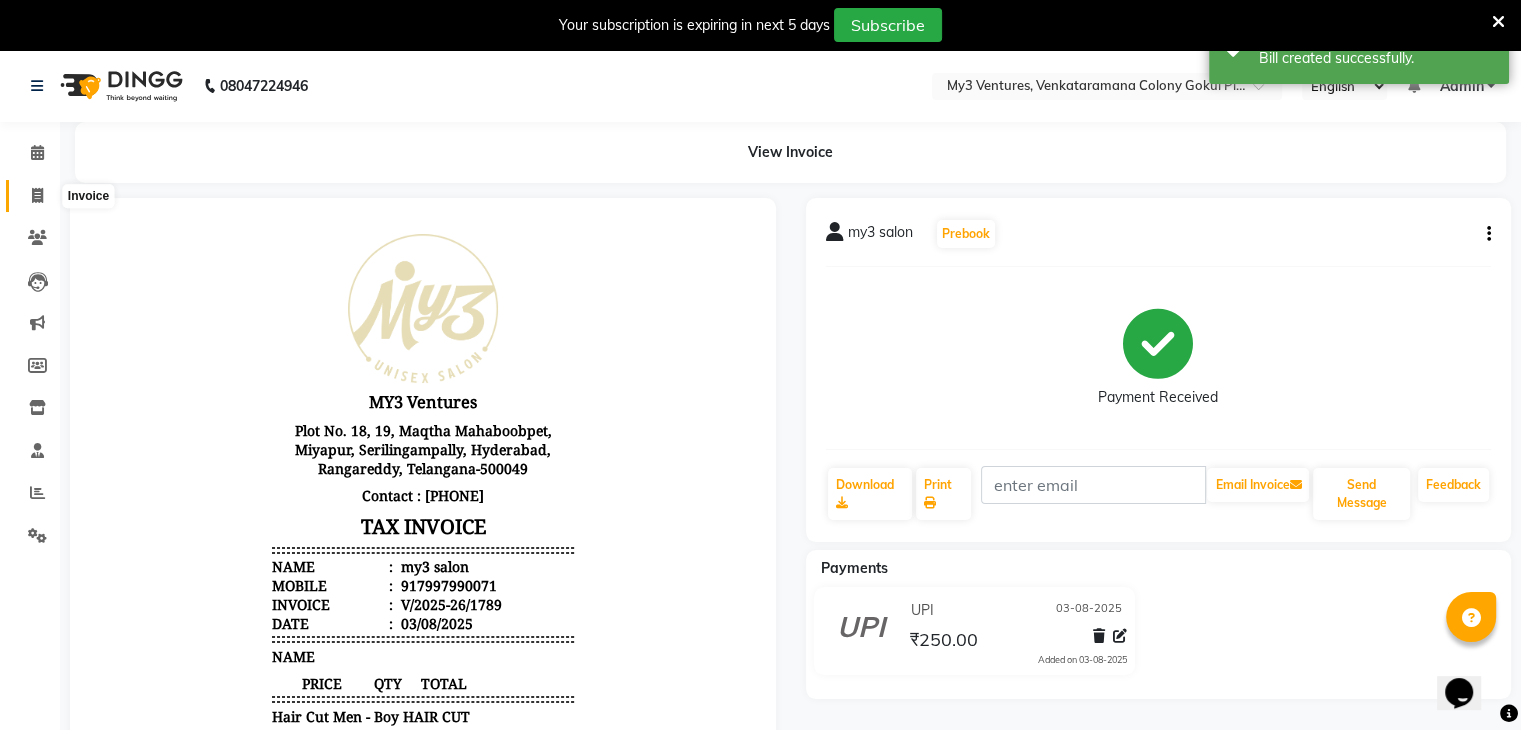 click 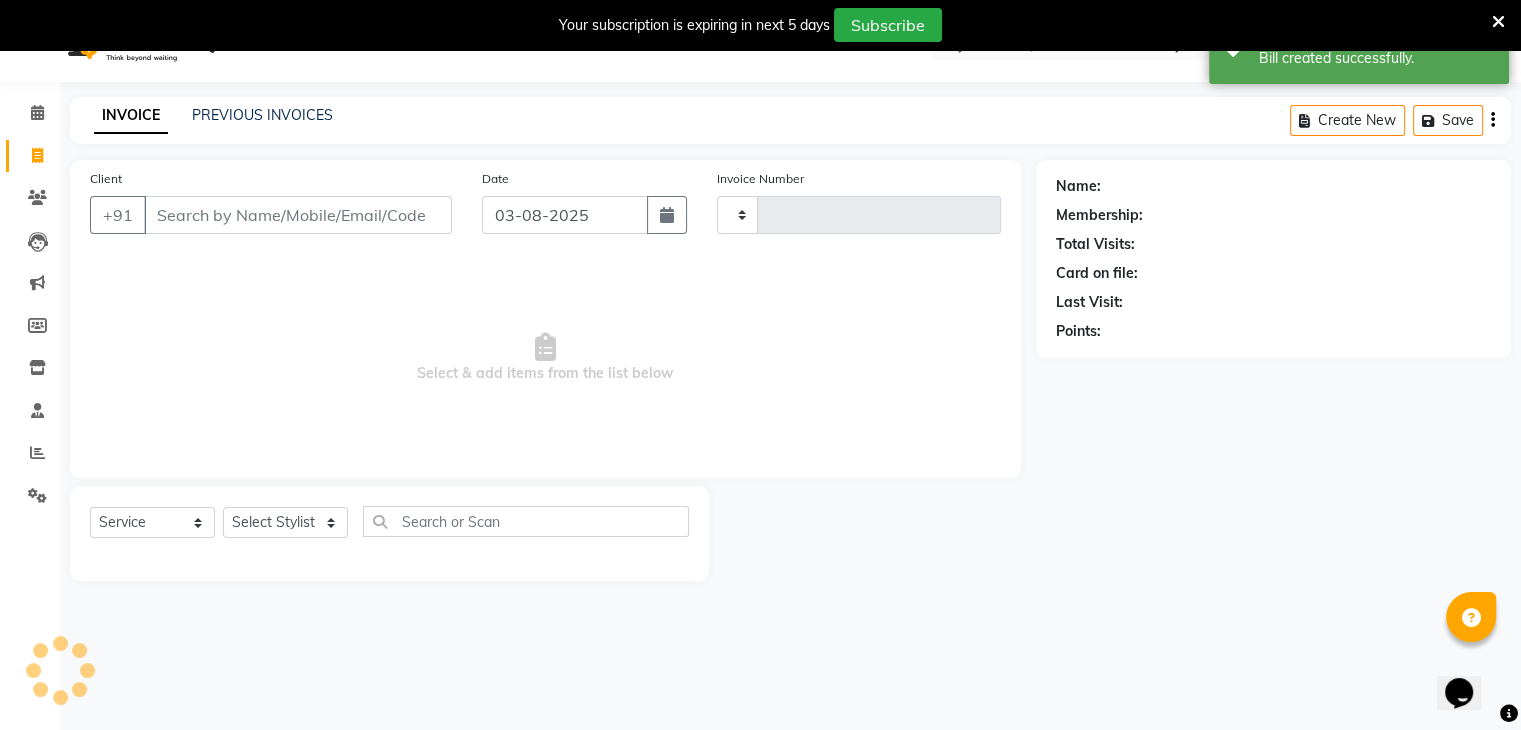 type on "1790" 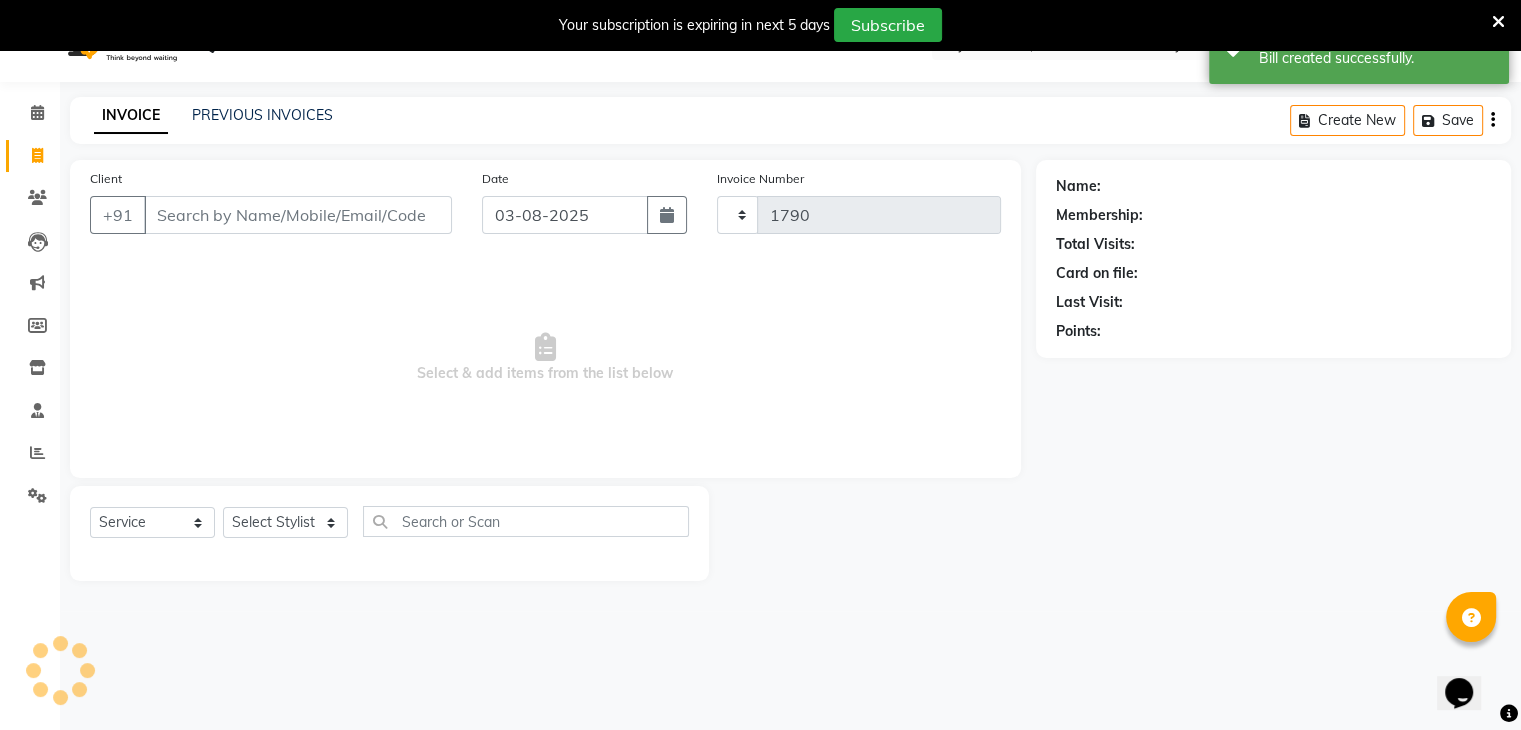 scroll, scrollTop: 50, scrollLeft: 0, axis: vertical 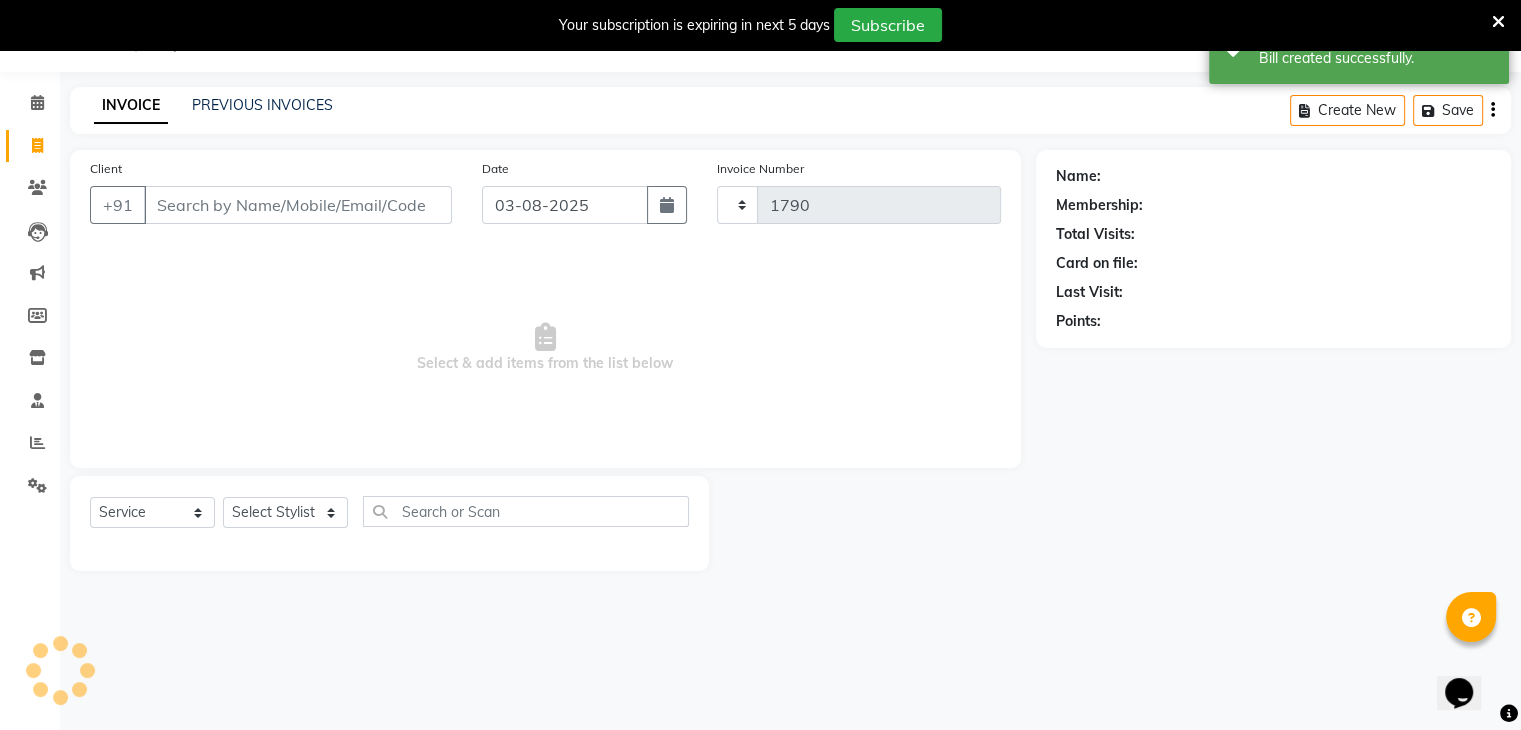 select on "6707" 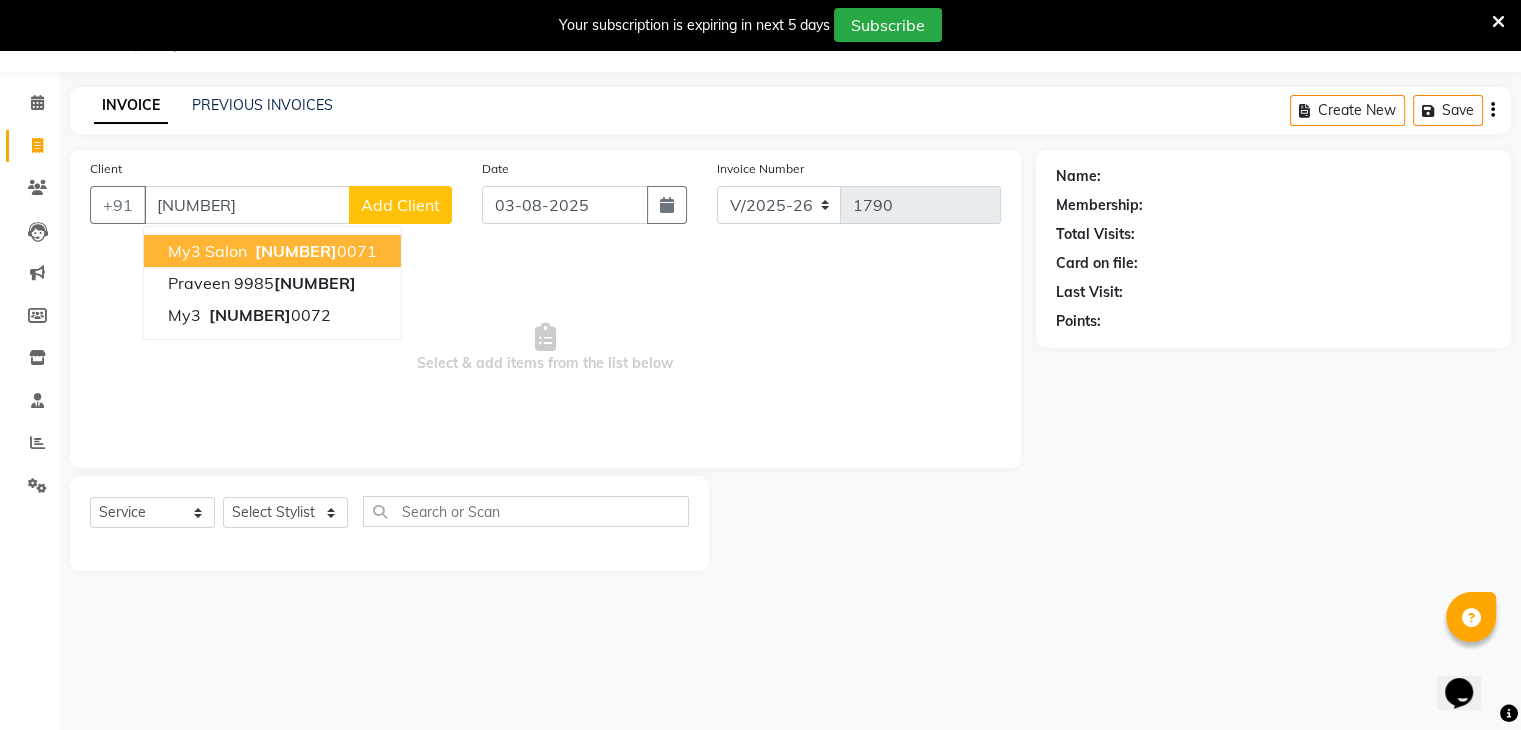 click on "my3 salon" at bounding box center (207, 251) 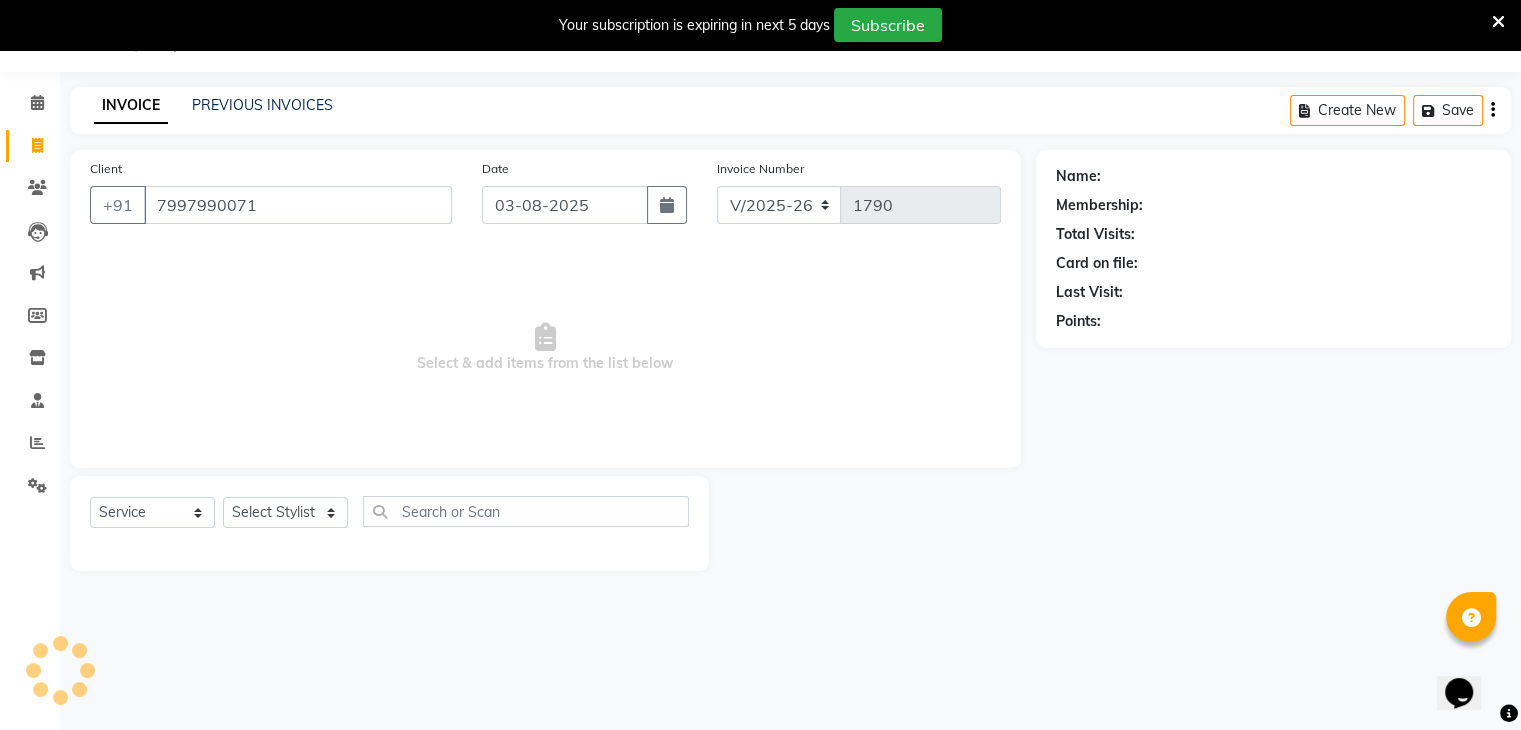 type on "7997990071" 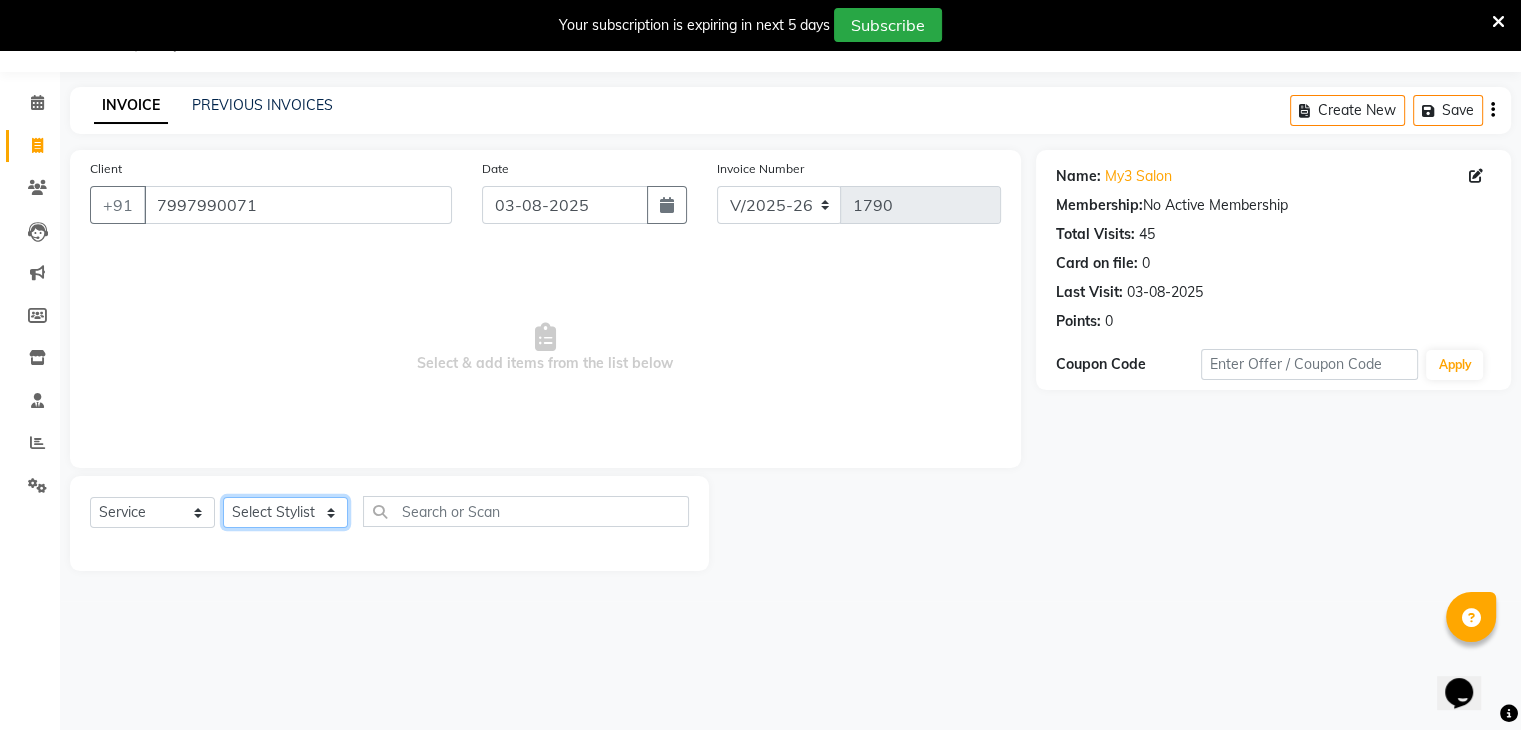 click on "Select Stylist ajju azam divya rihan Sahzad sowjanya srilatha Swapna Zeeshan" 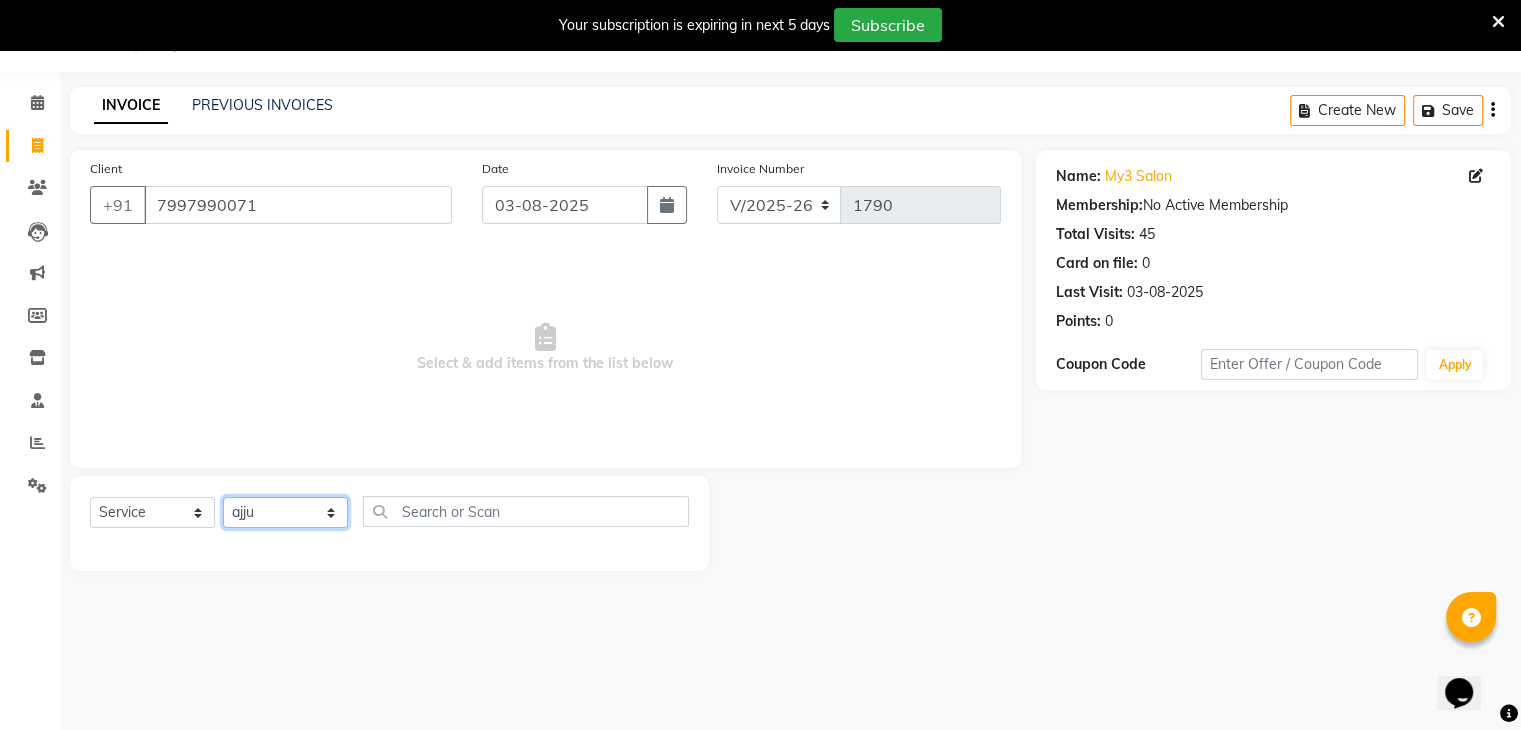 click on "Select Stylist ajju azam divya rihan Sahzad sowjanya srilatha Swapna Zeeshan" 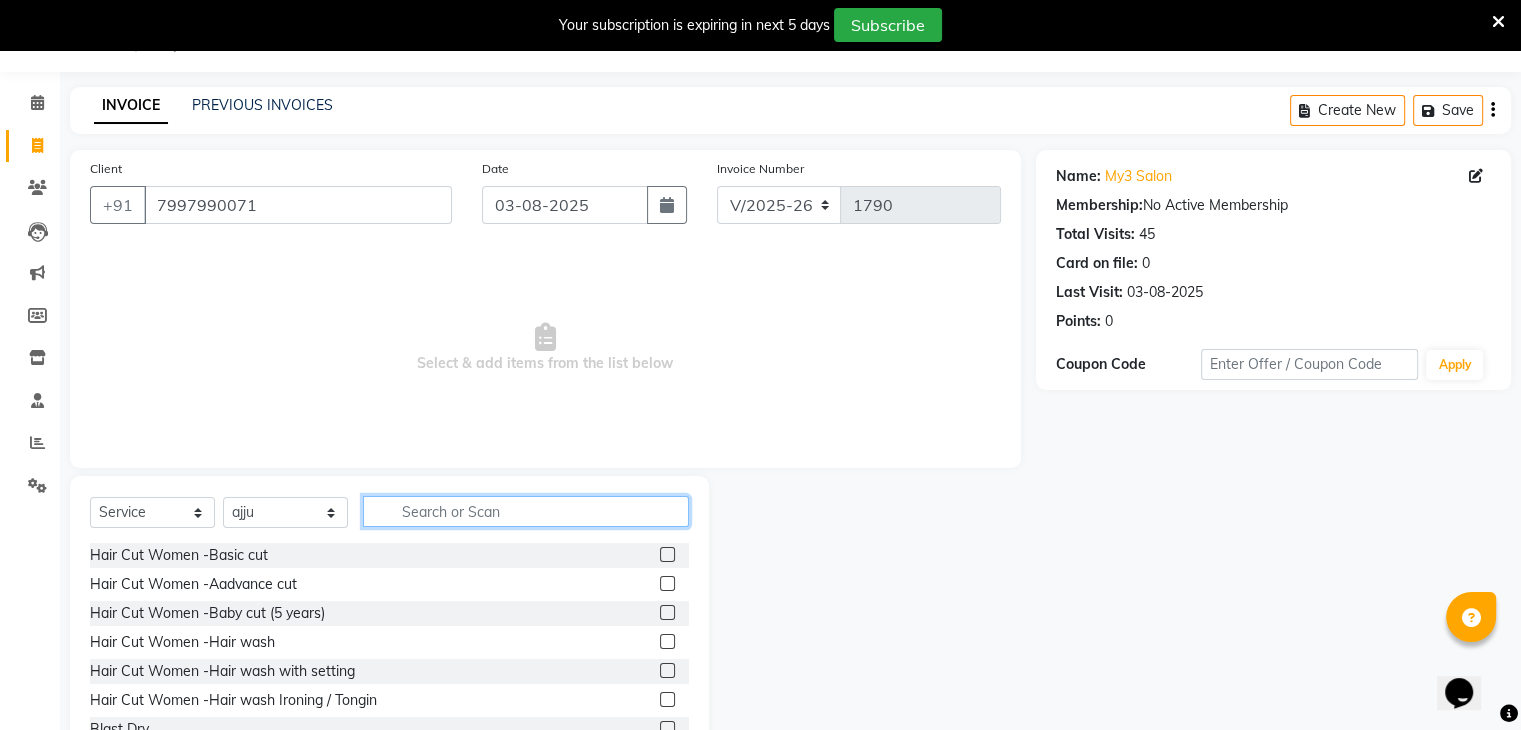 click 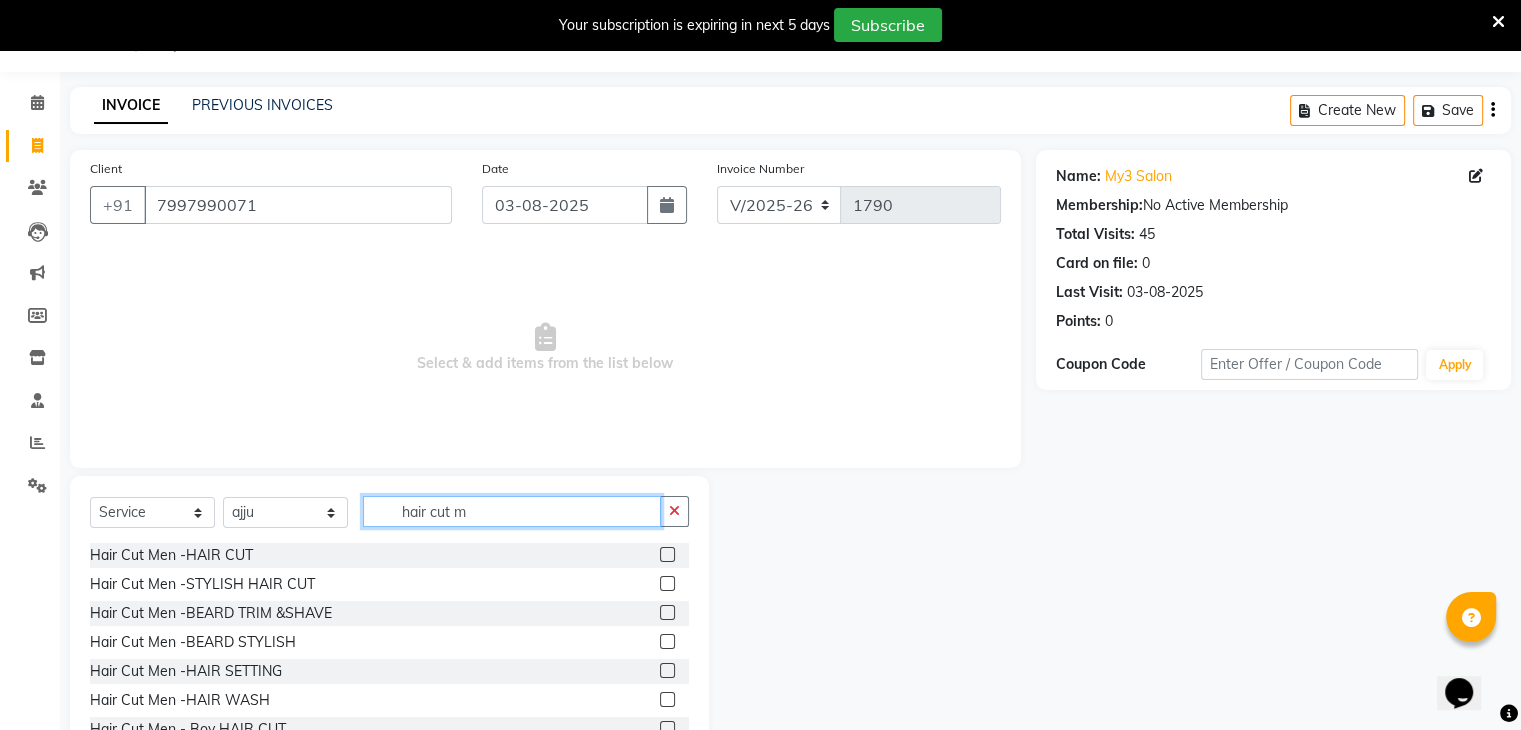 type on "hair cut m" 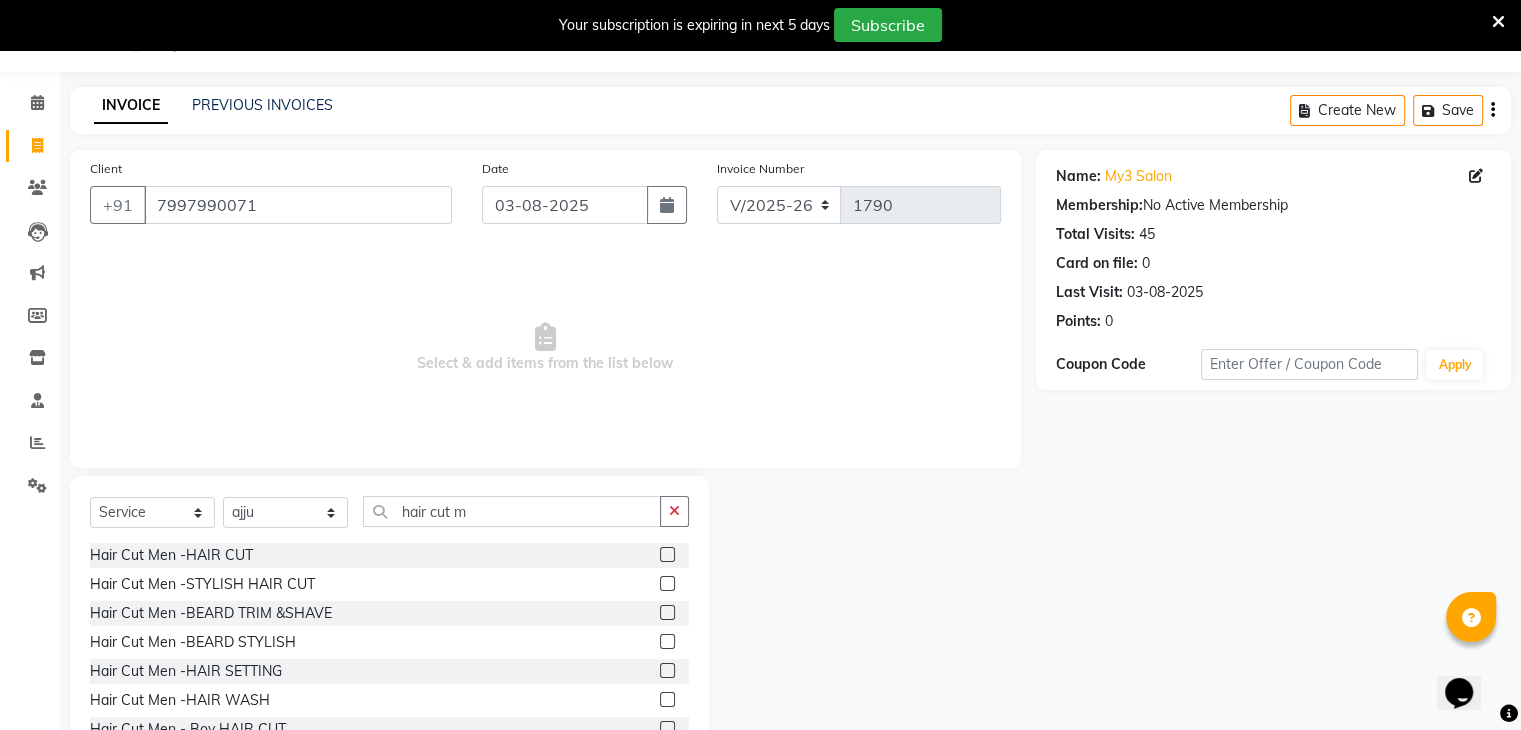 click 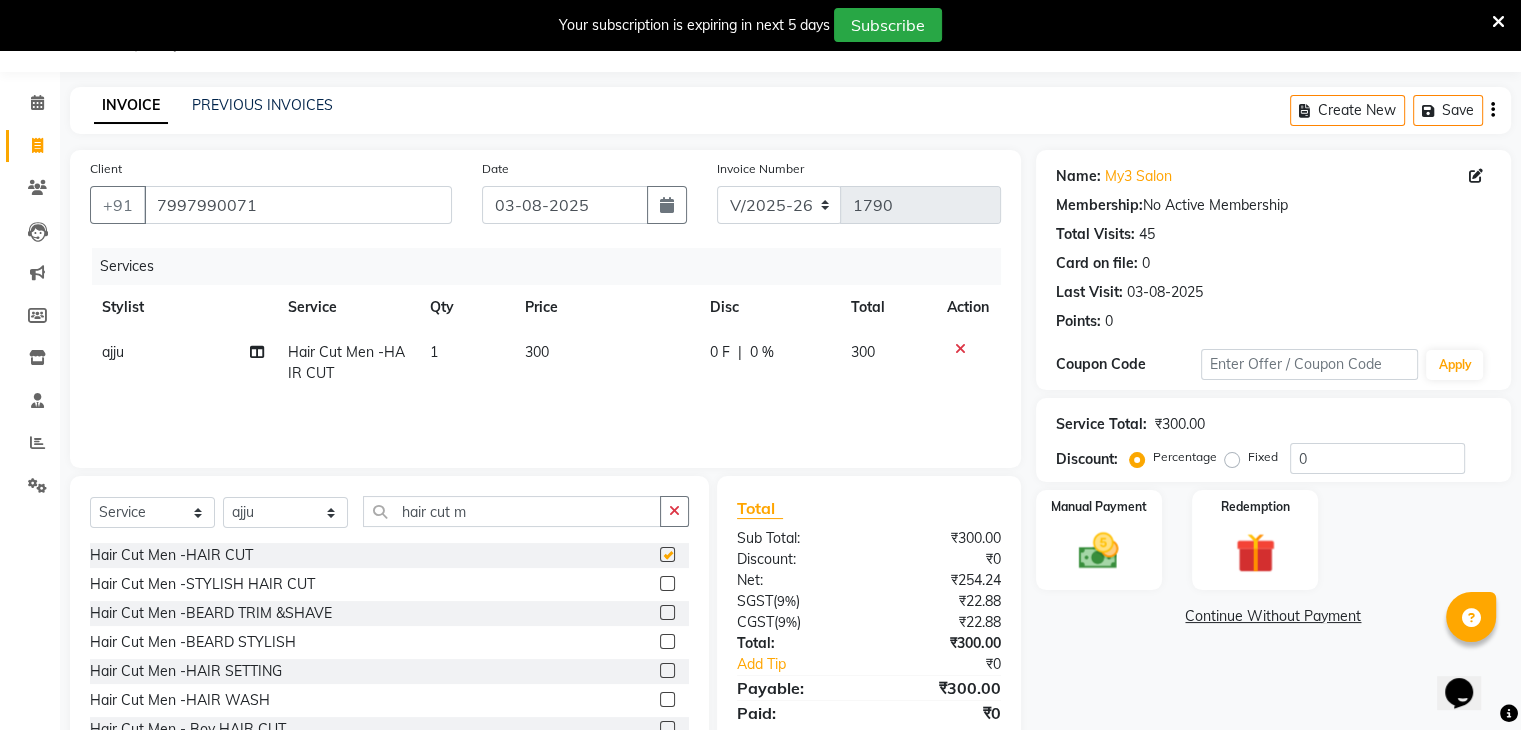 checkbox on "false" 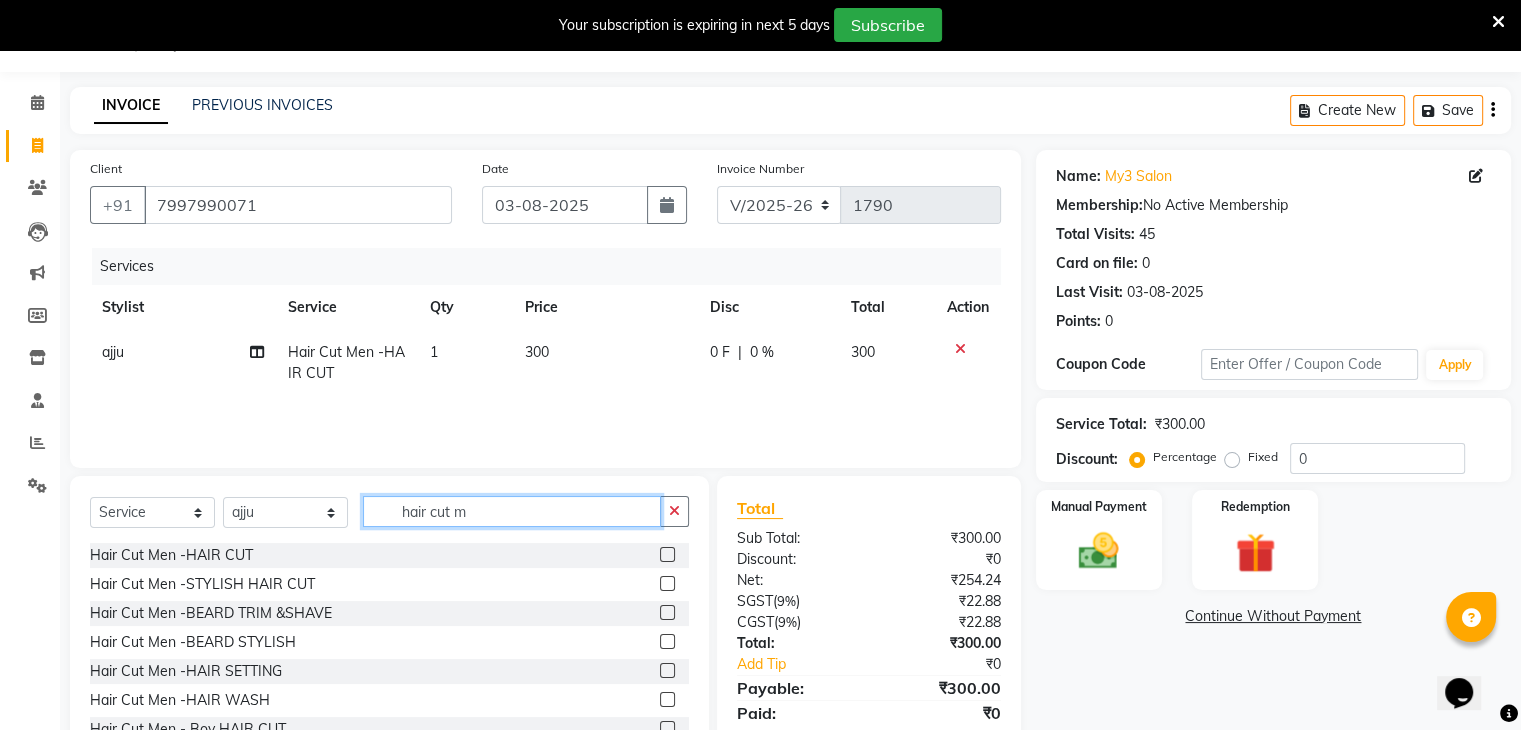 click on "hair cut m" 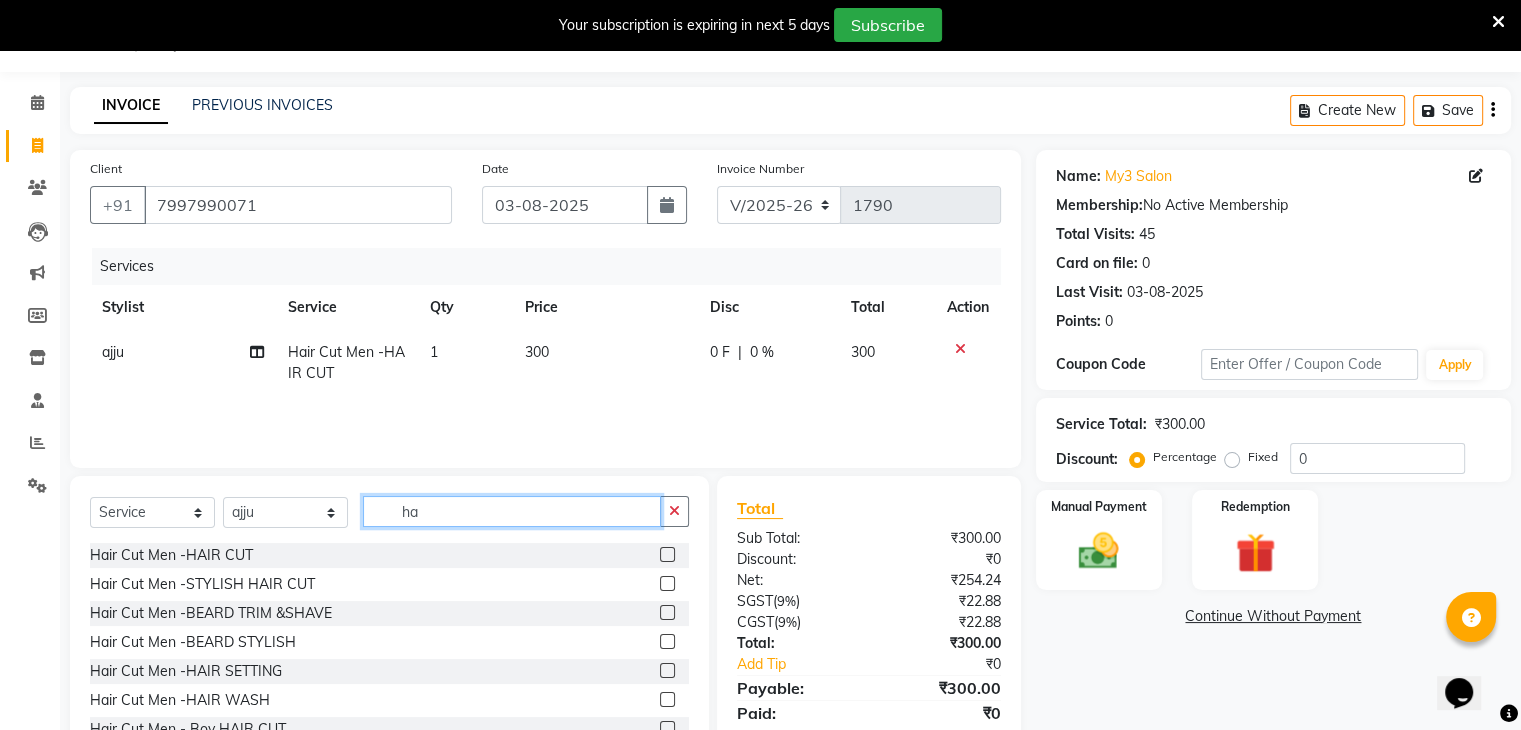 type on "h" 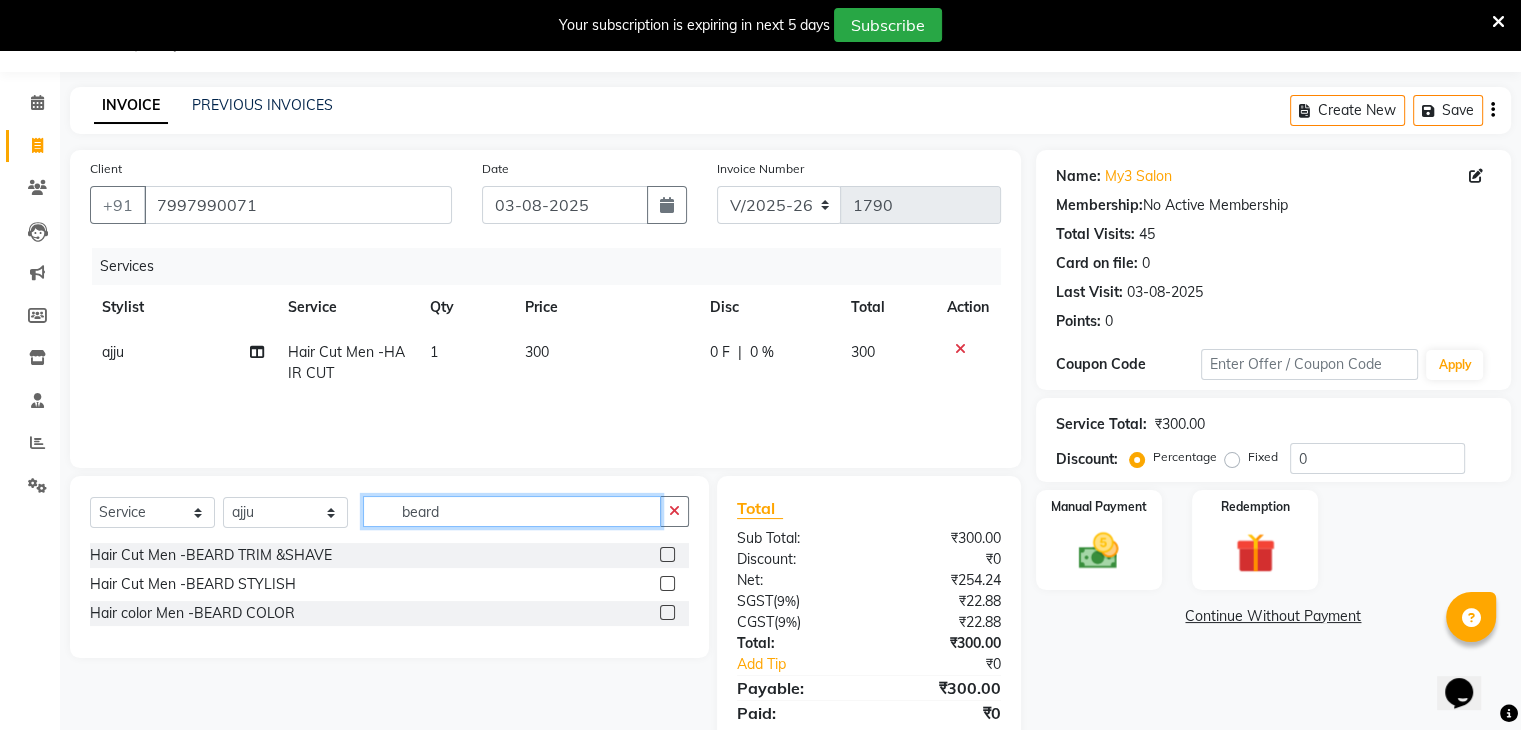 type on "beard" 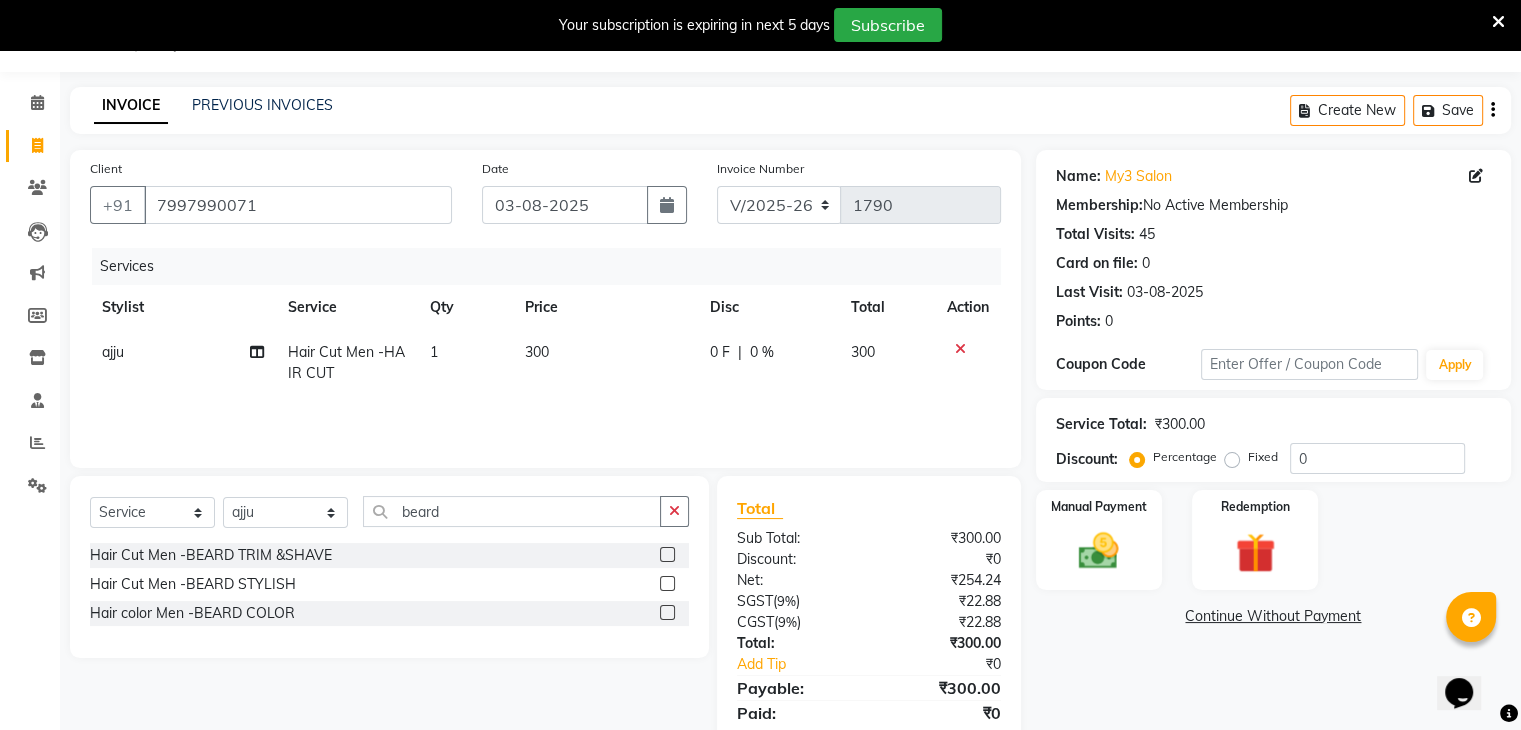 click 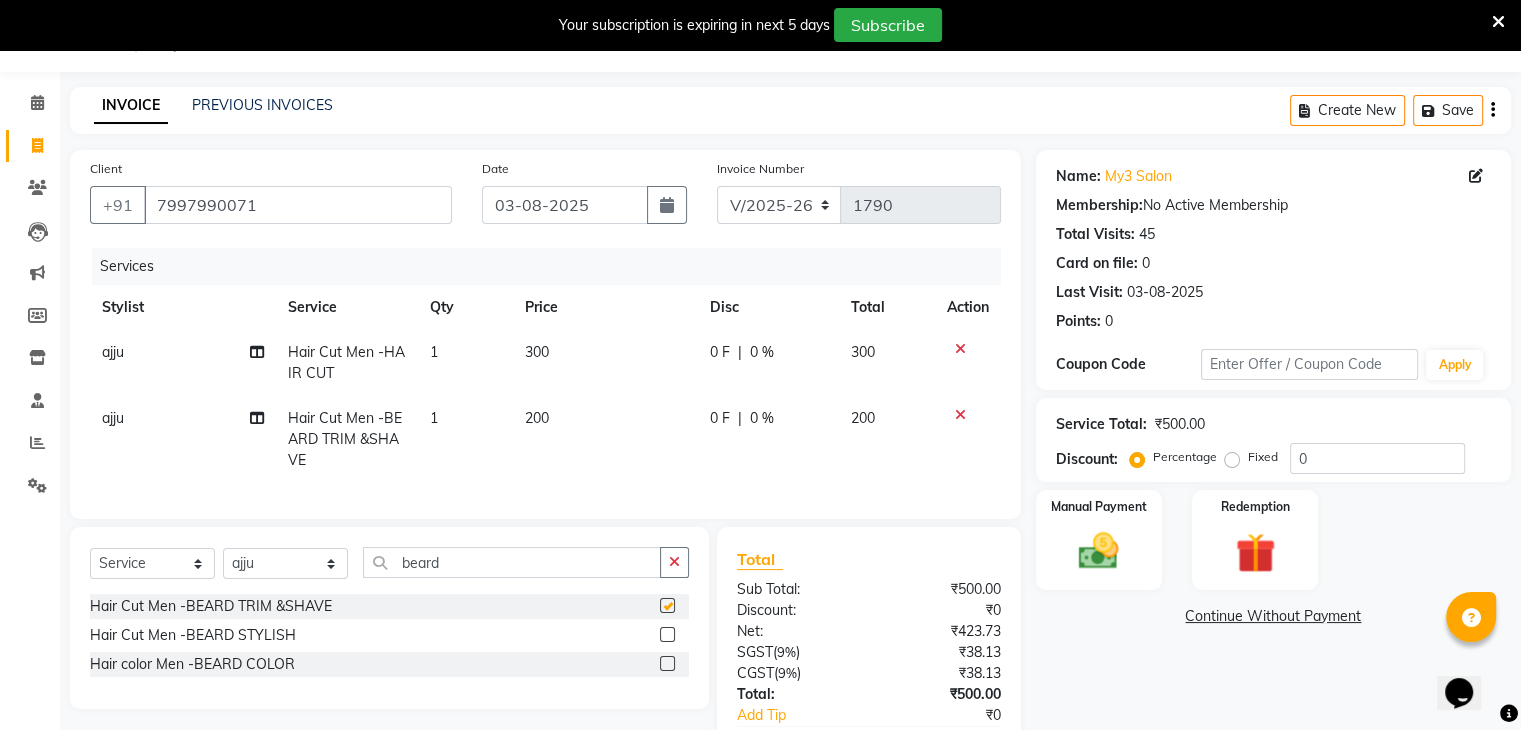 checkbox on "false" 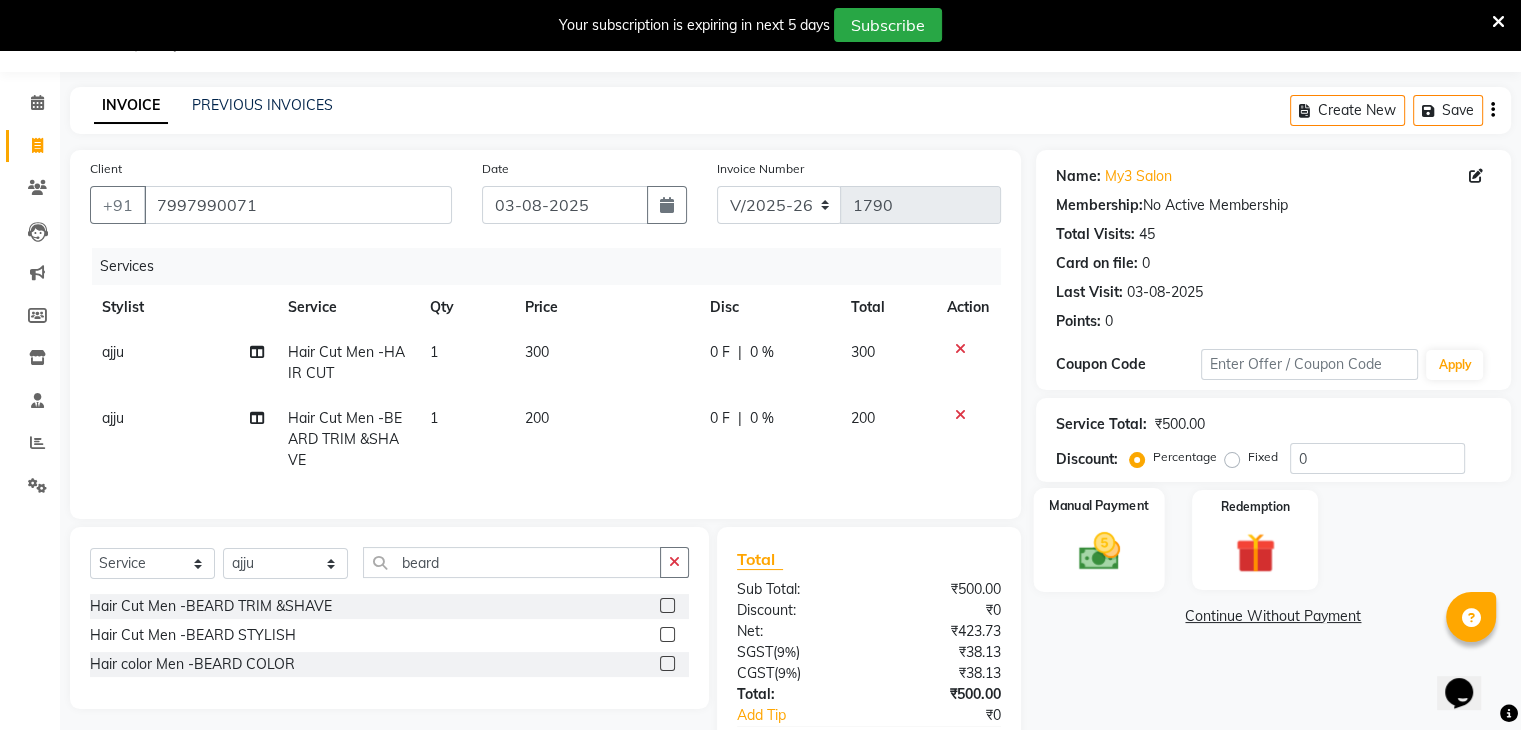 click on "Manual Payment" 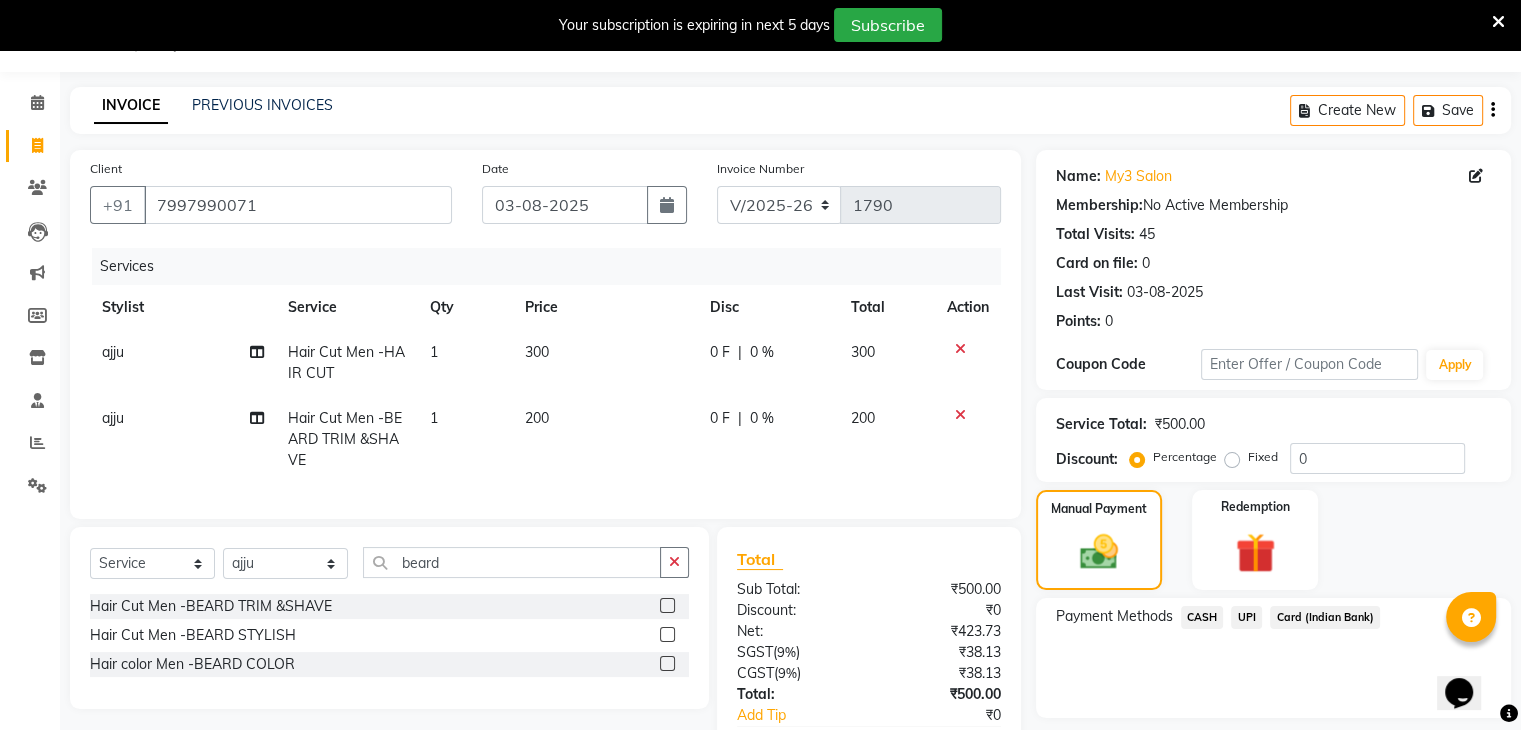 click on "UPI" 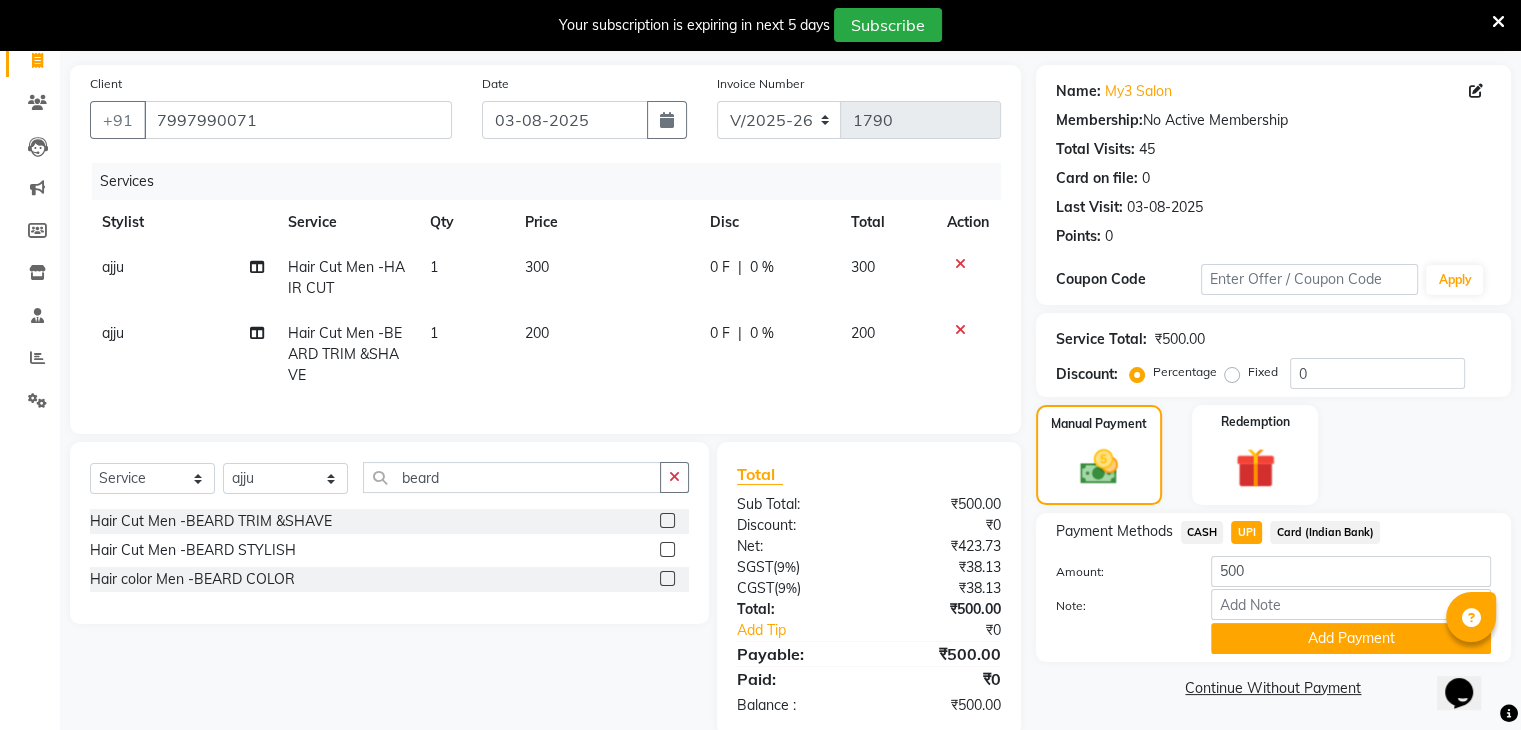 scroll, scrollTop: 136, scrollLeft: 0, axis: vertical 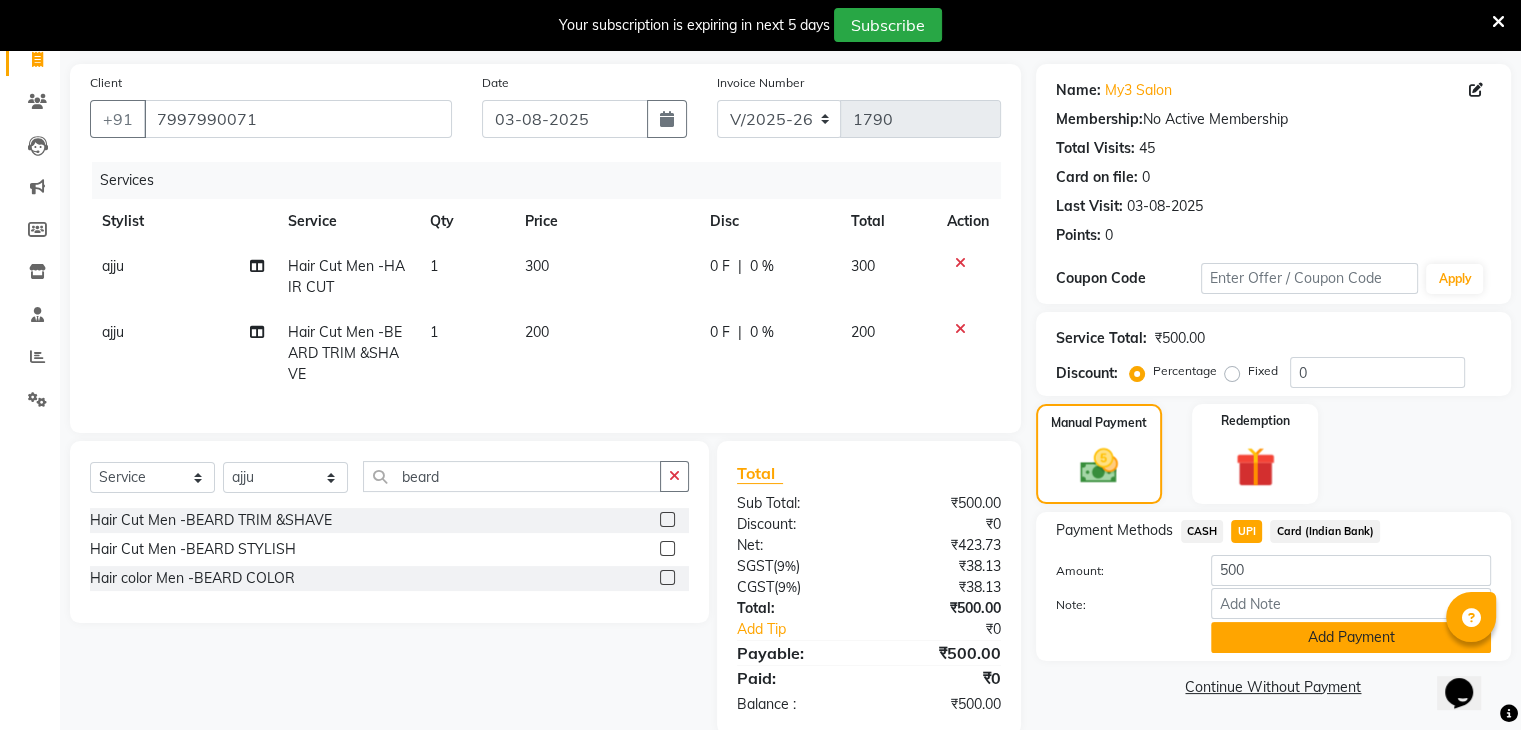 click on "Add Payment" 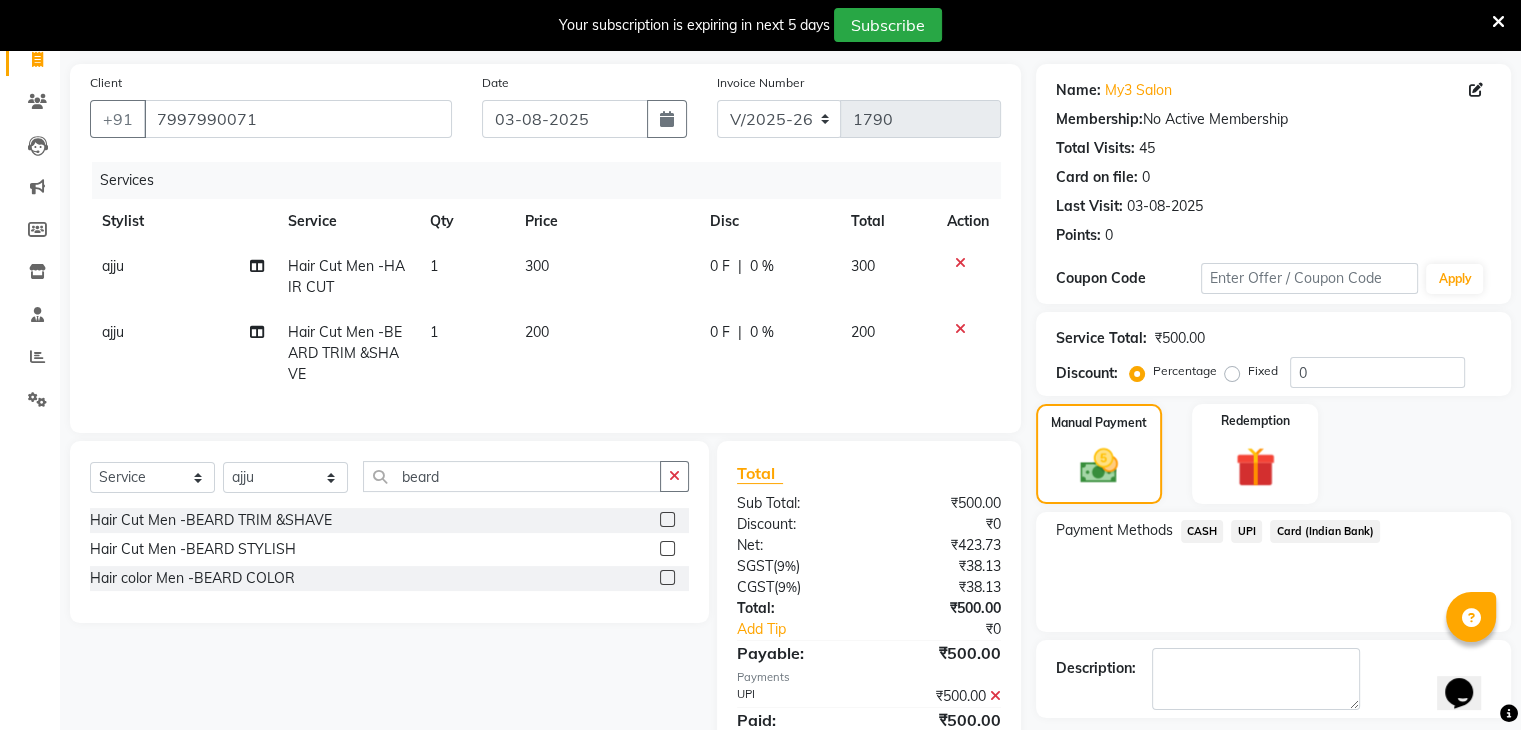 scroll, scrollTop: 228, scrollLeft: 0, axis: vertical 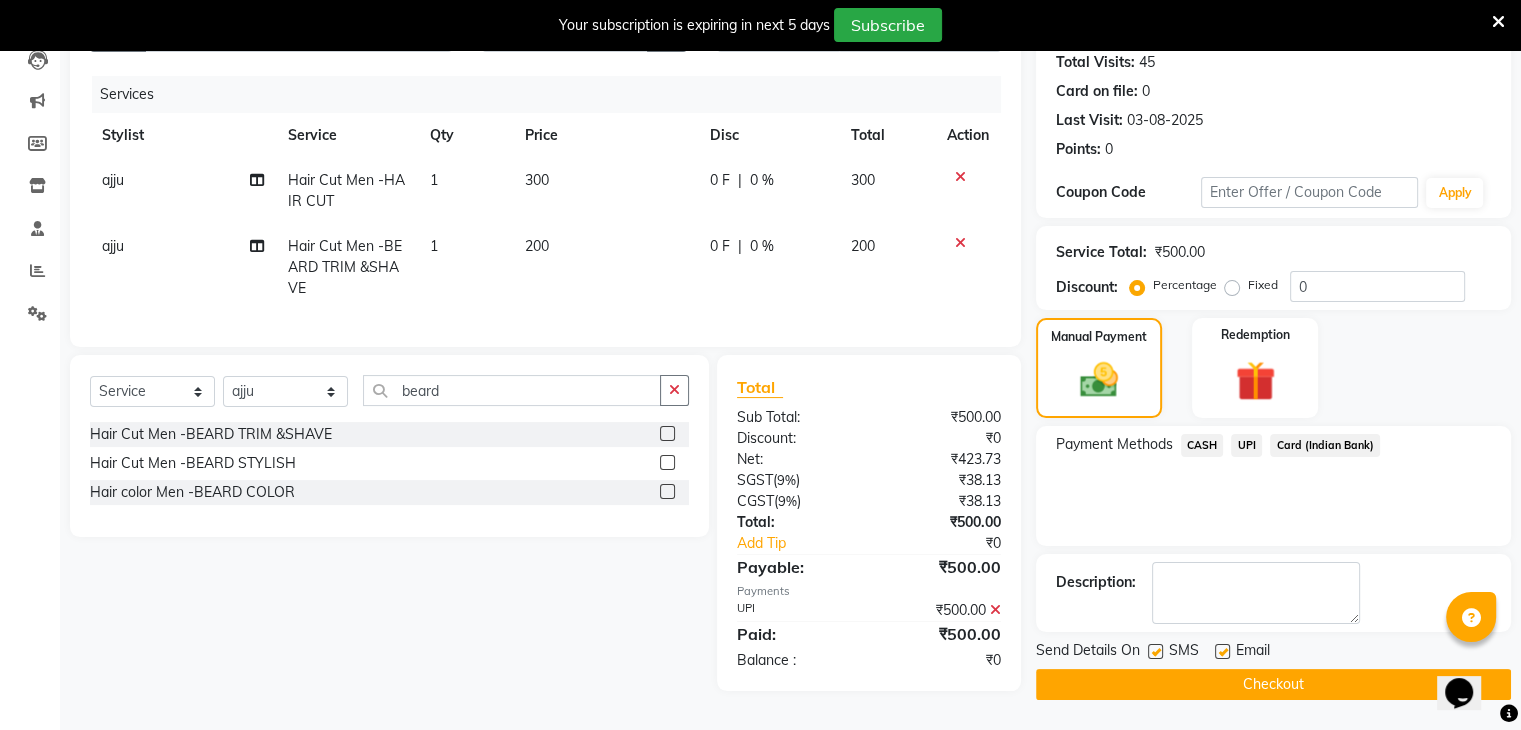 click on "Checkout" 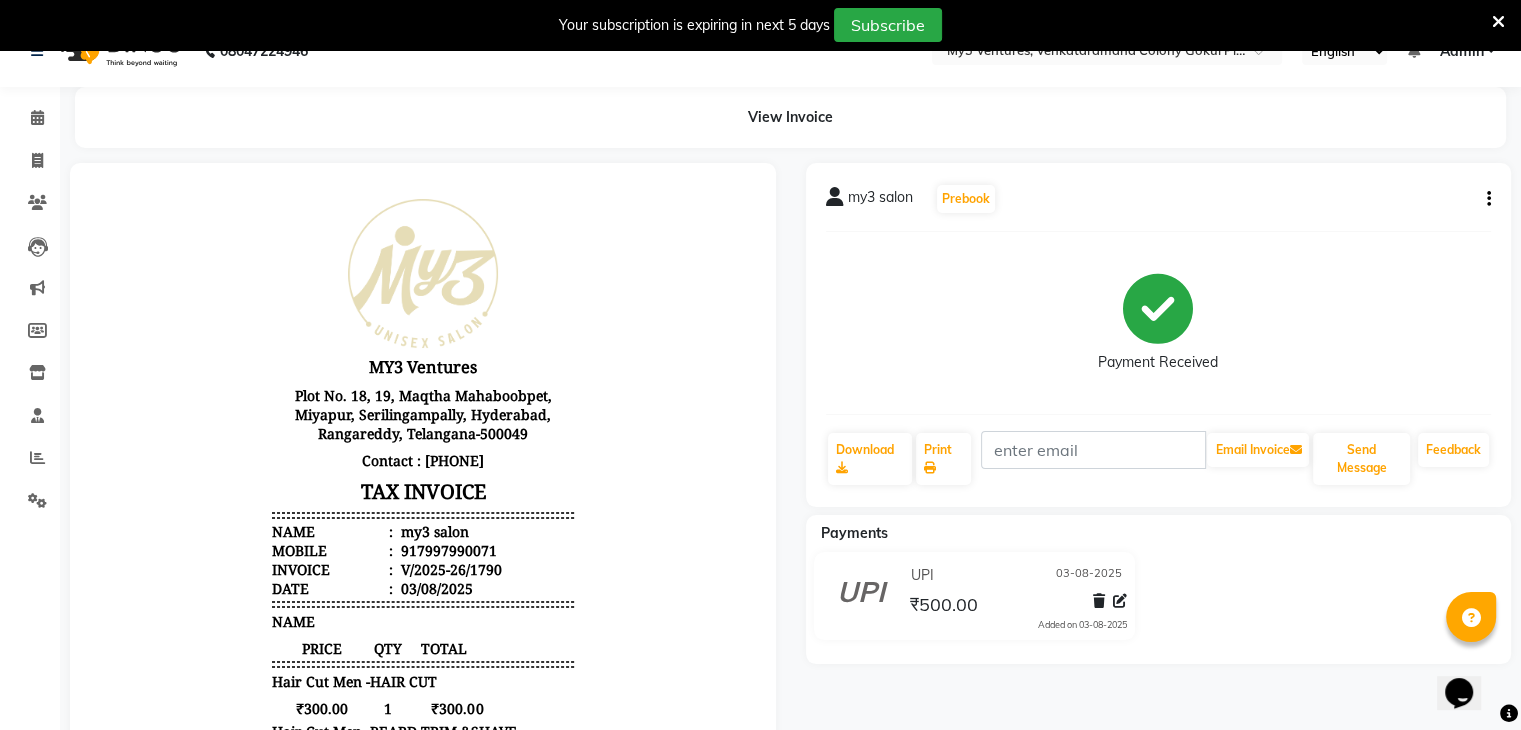 scroll, scrollTop: 0, scrollLeft: 0, axis: both 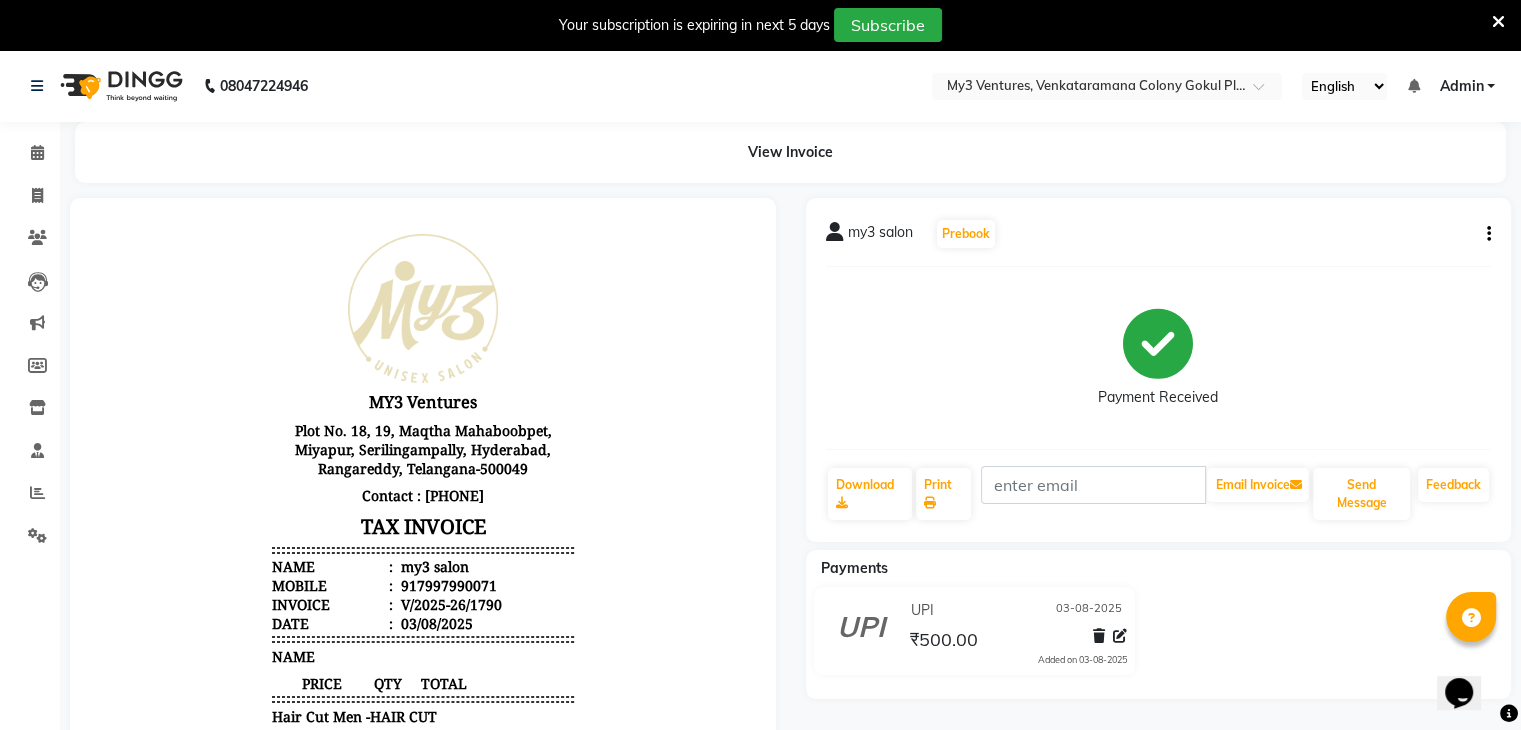 click on "UPI [DATE] ₹500.00 Added on [DATE]" 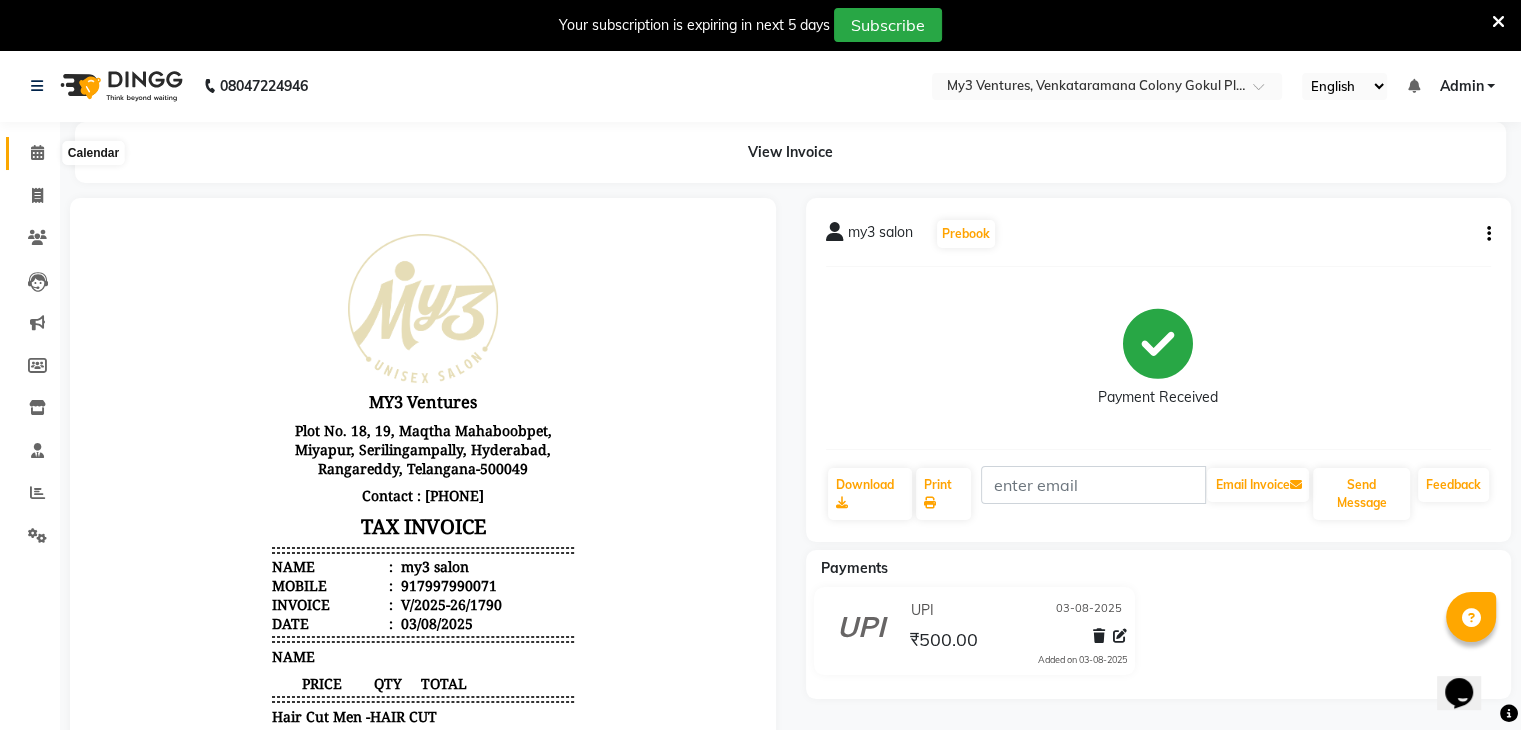 click 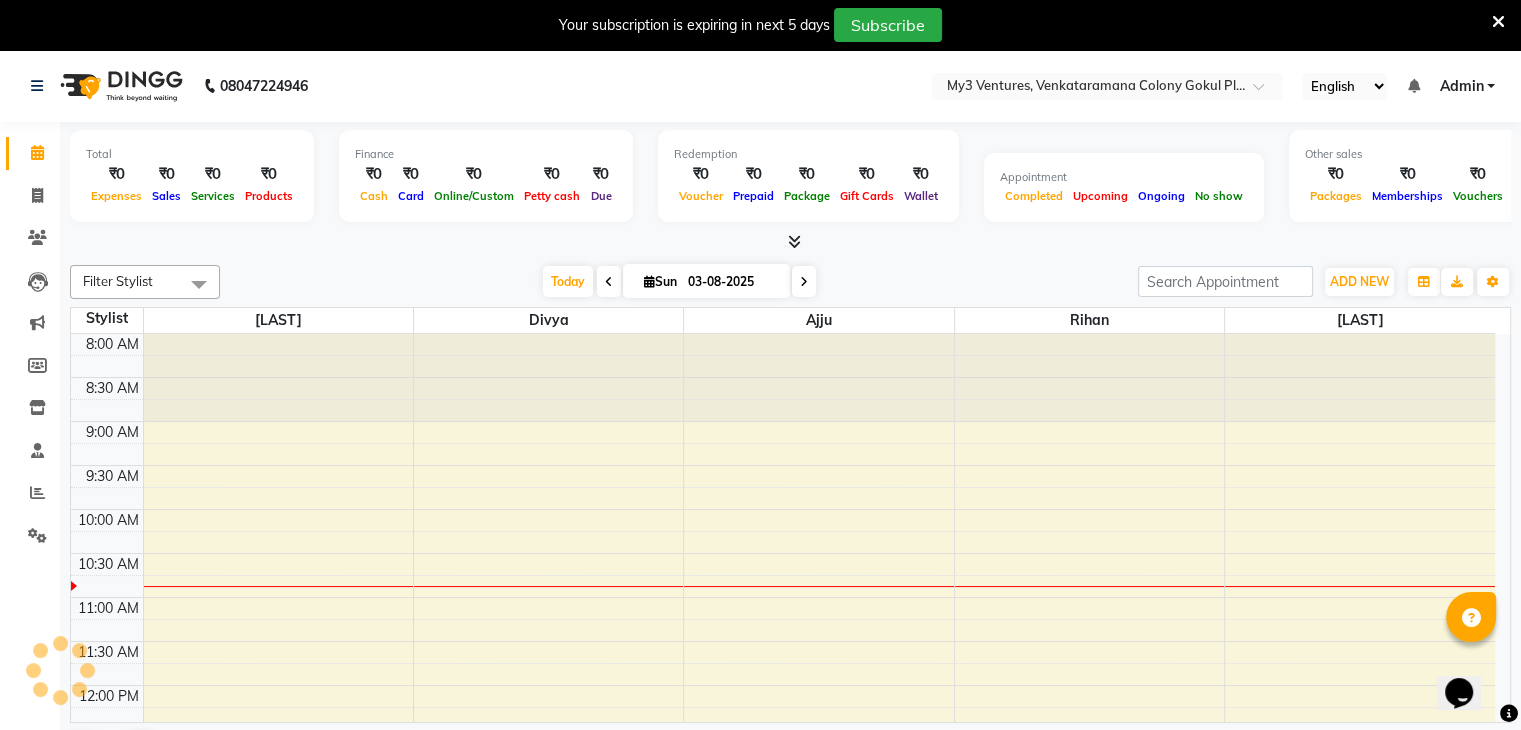 scroll, scrollTop: 175, scrollLeft: 0, axis: vertical 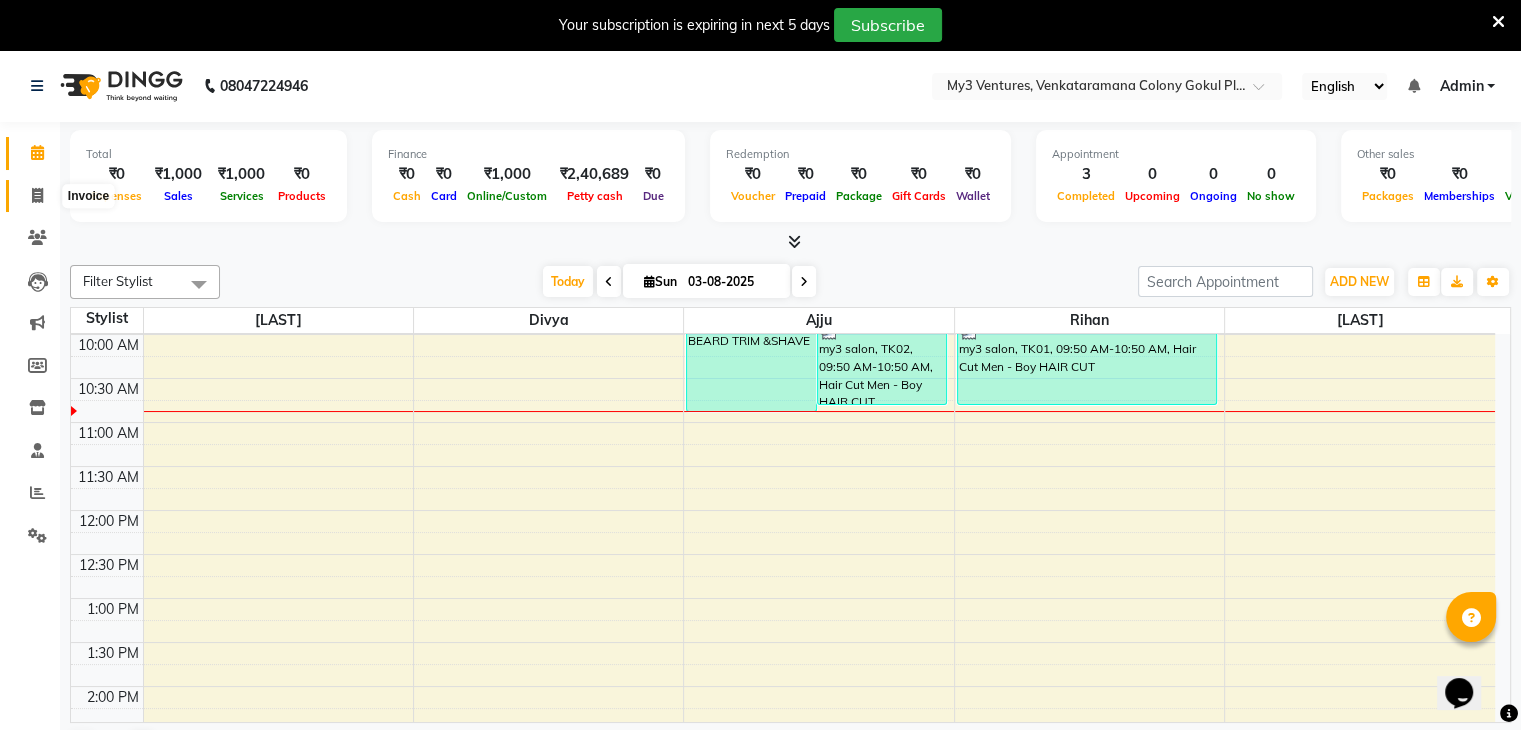 click 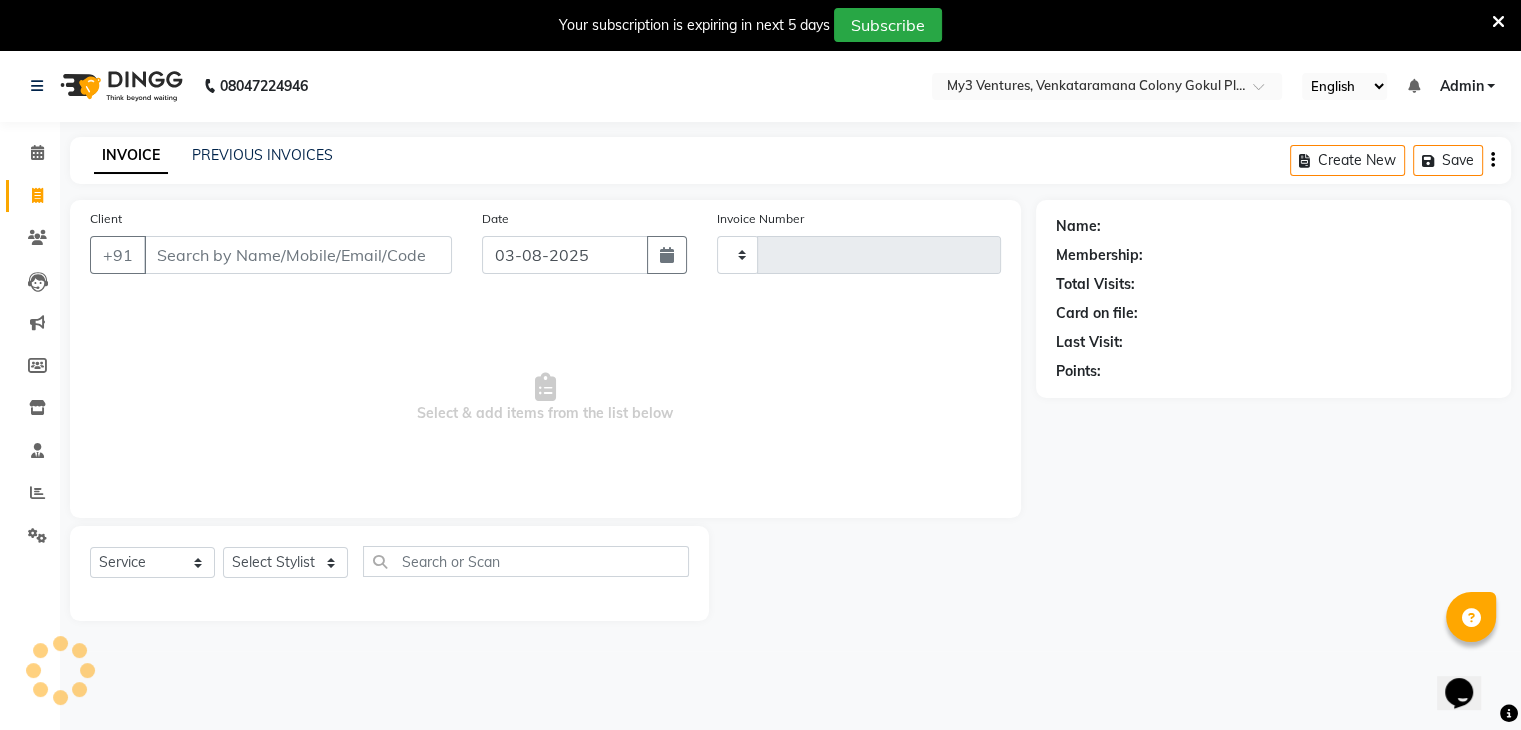 type on "1791" 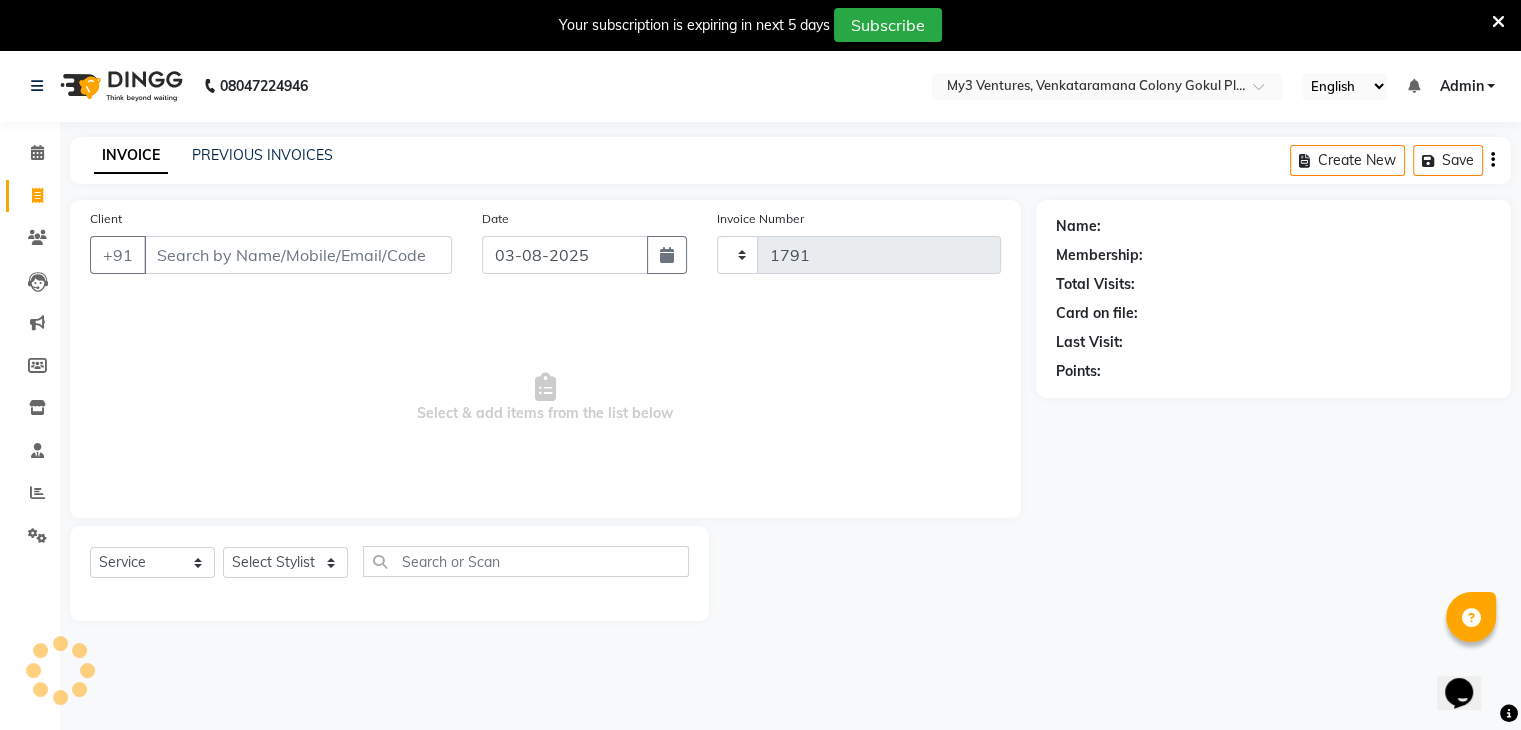 select on "6707" 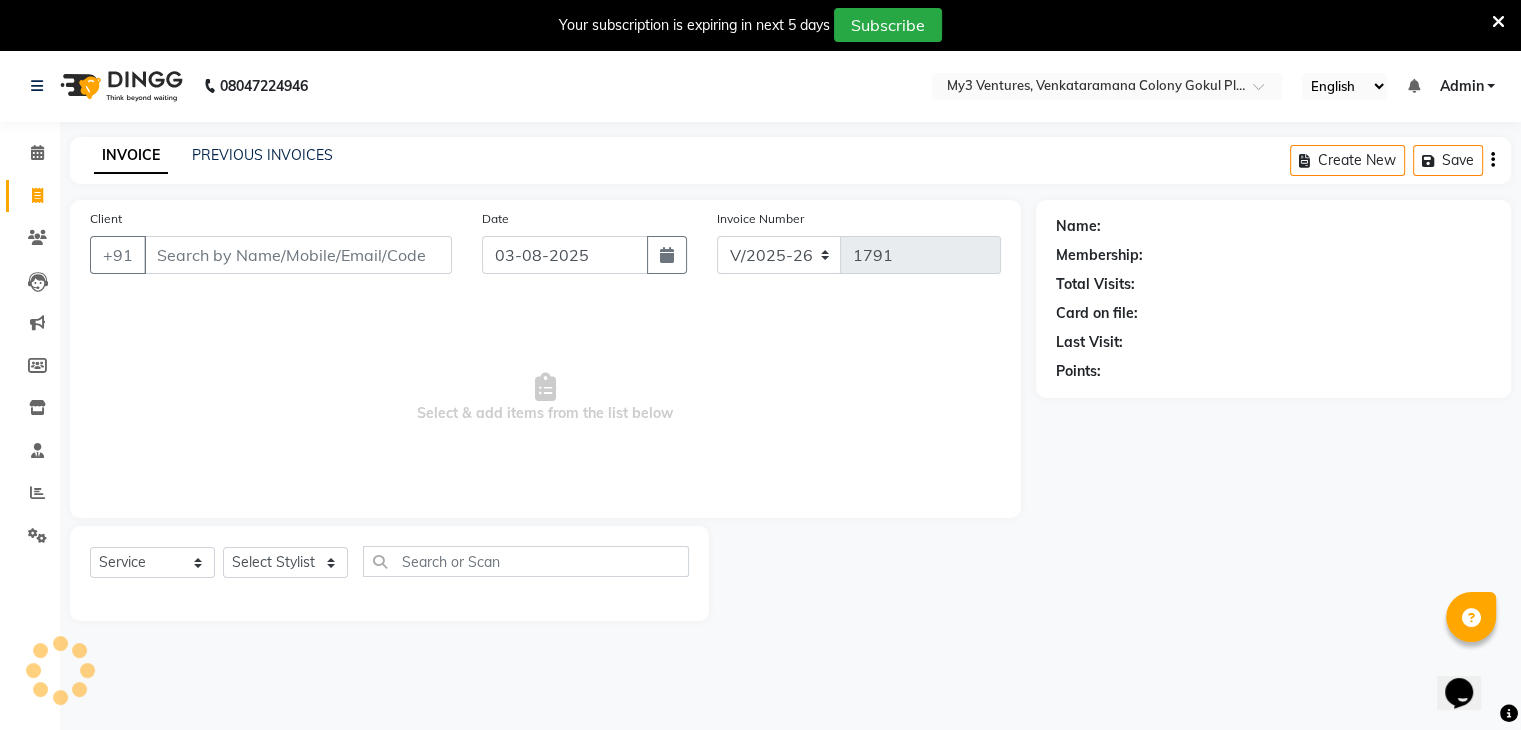 click 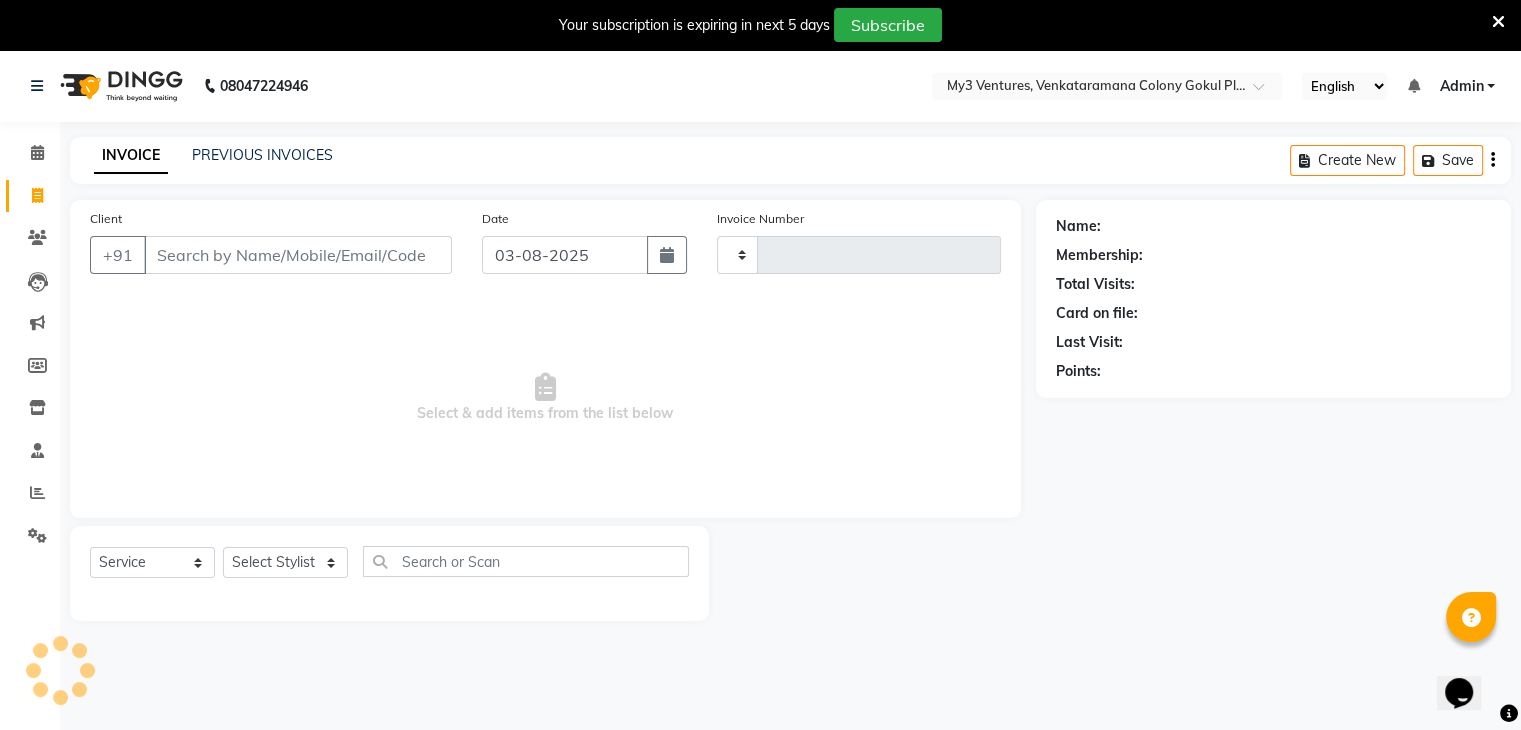 scroll, scrollTop: 50, scrollLeft: 0, axis: vertical 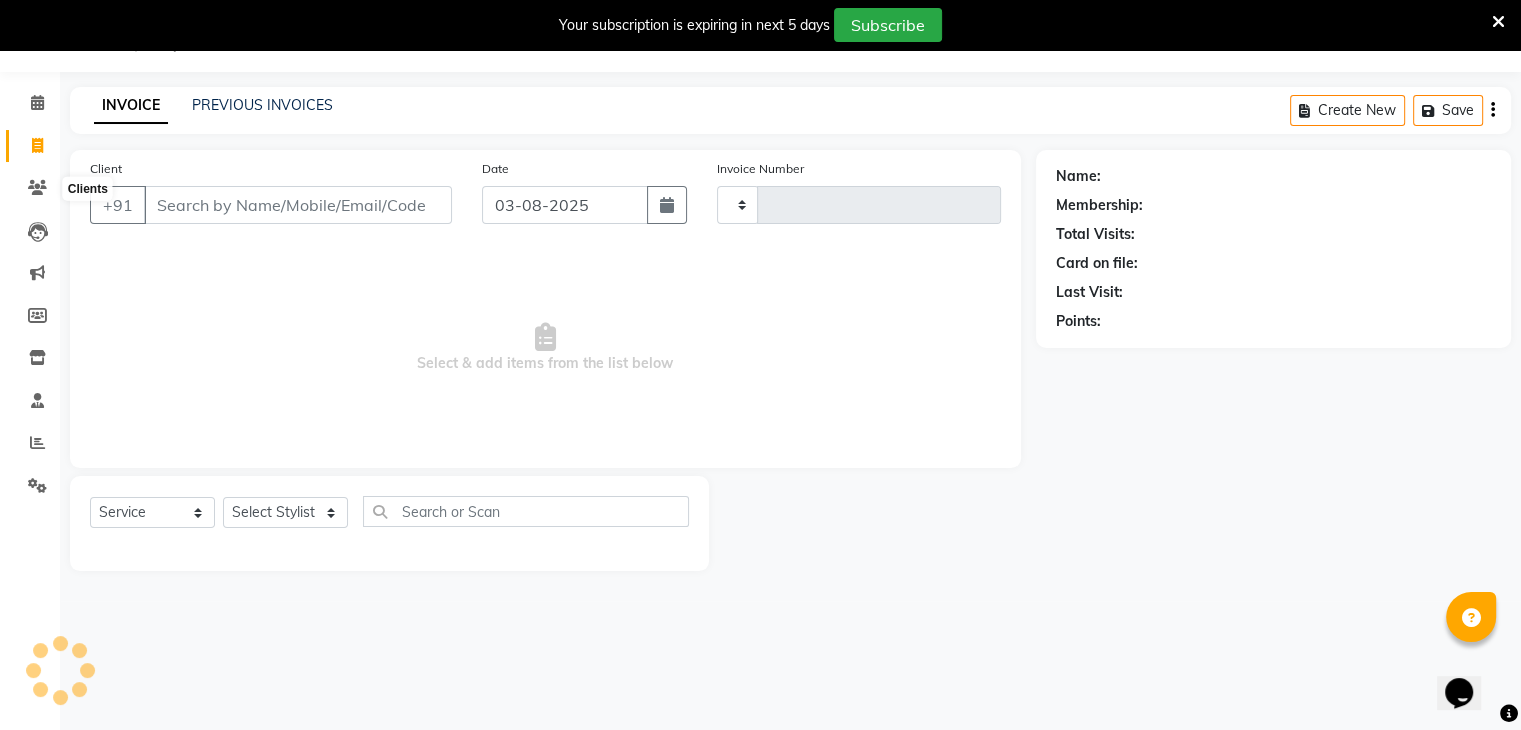 type on "1791" 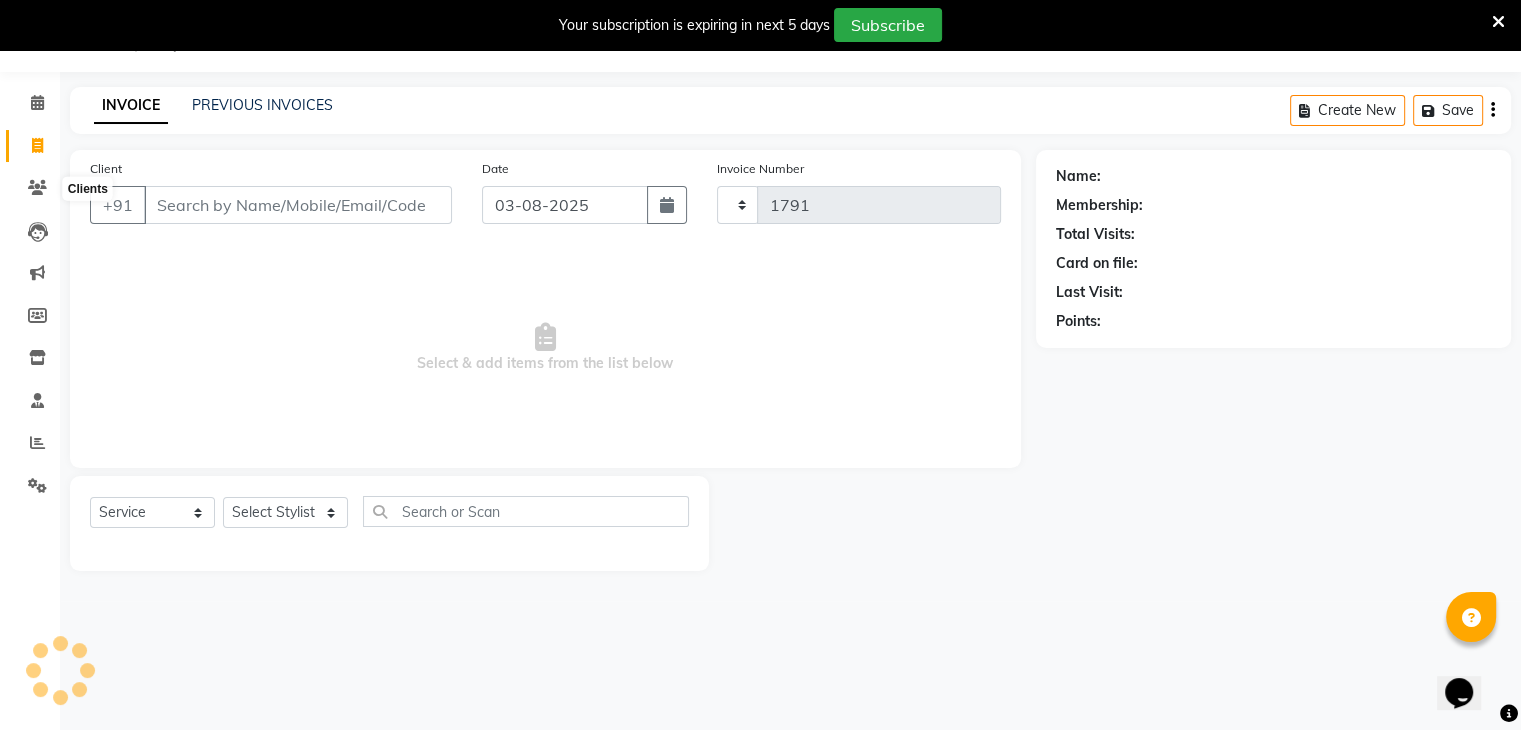 select on "6707" 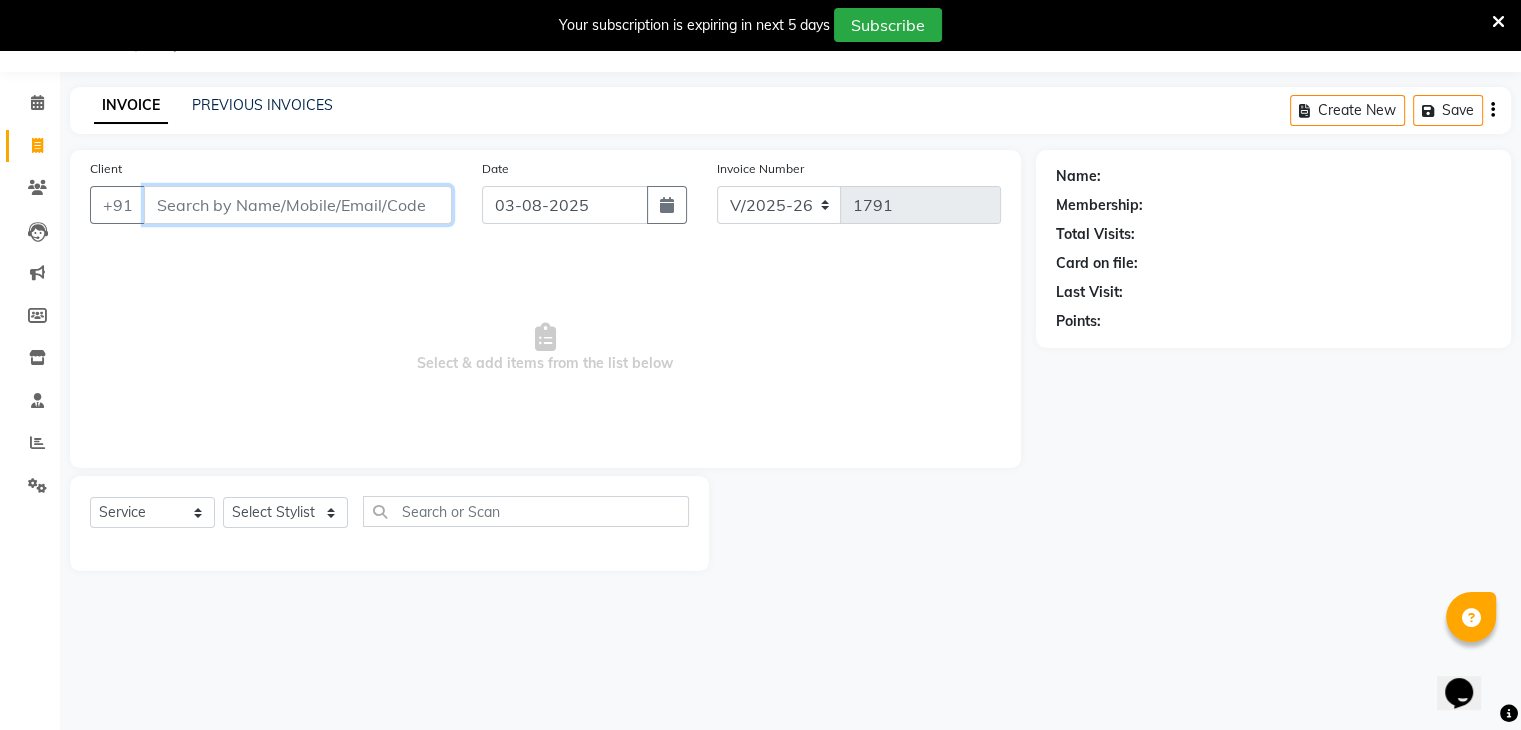 click on "Client" at bounding box center [298, 205] 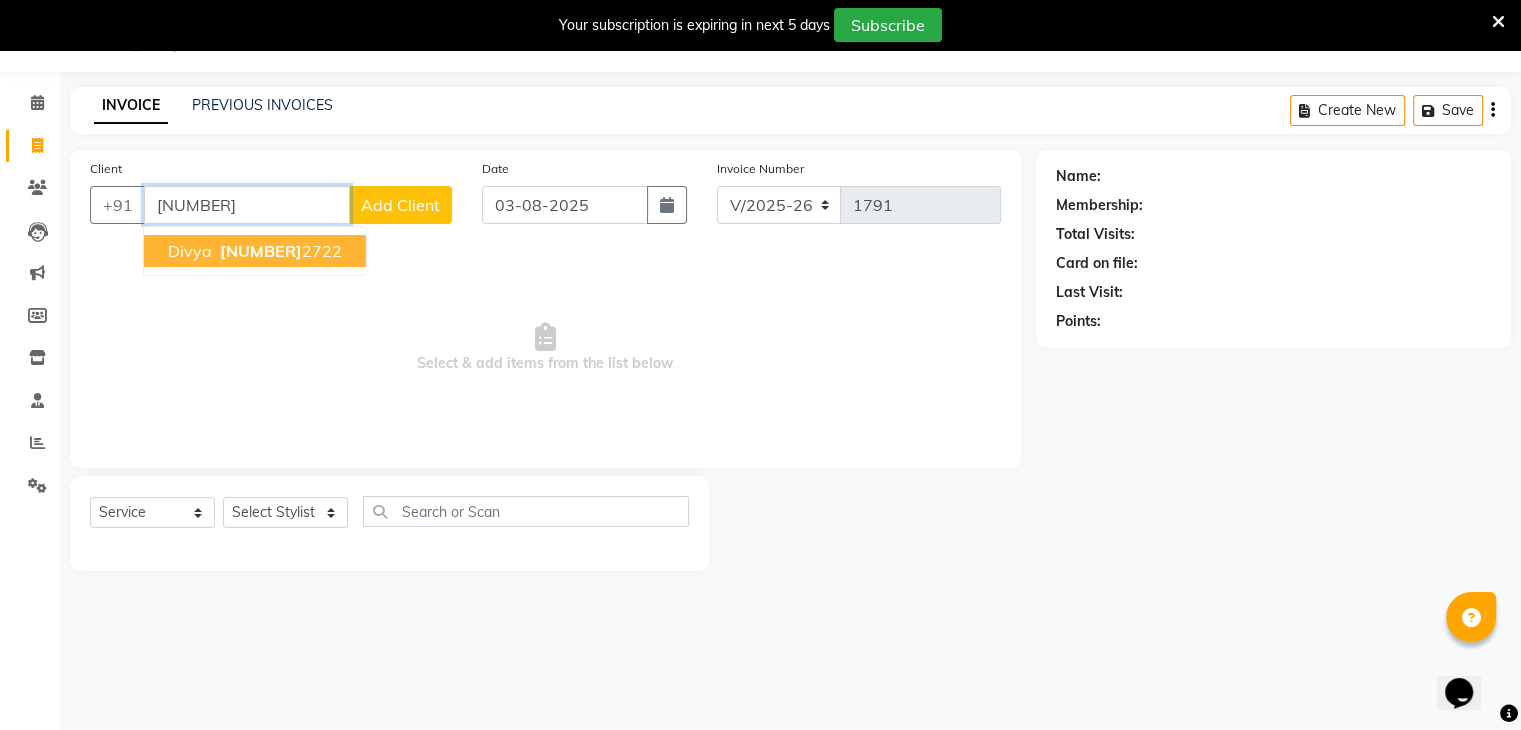 click on "[NUMBER]" at bounding box center (261, 251) 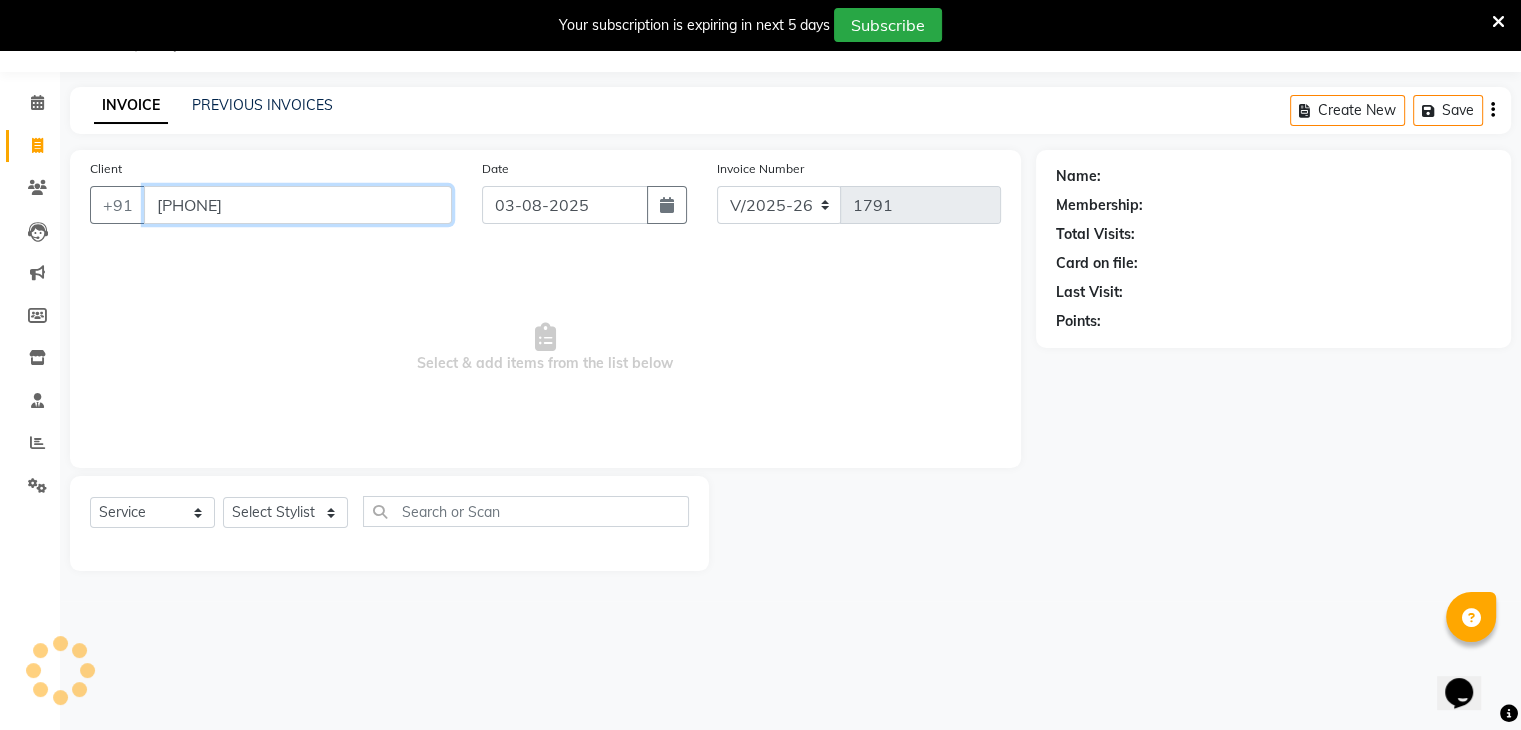 type on "[PHONE]" 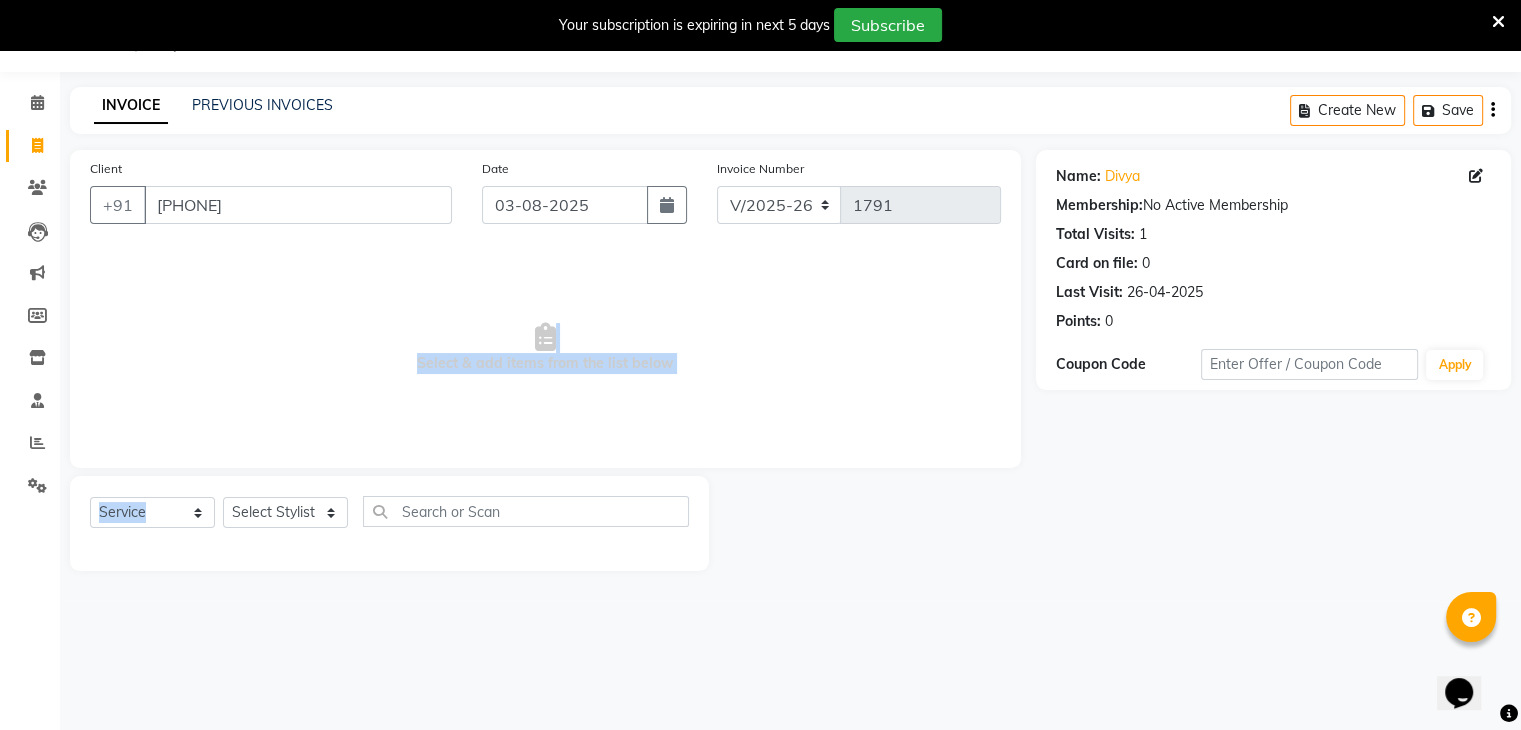 drag, startPoint x: 256, startPoint y: 245, endPoint x: 343, endPoint y: 497, distance: 266.59518 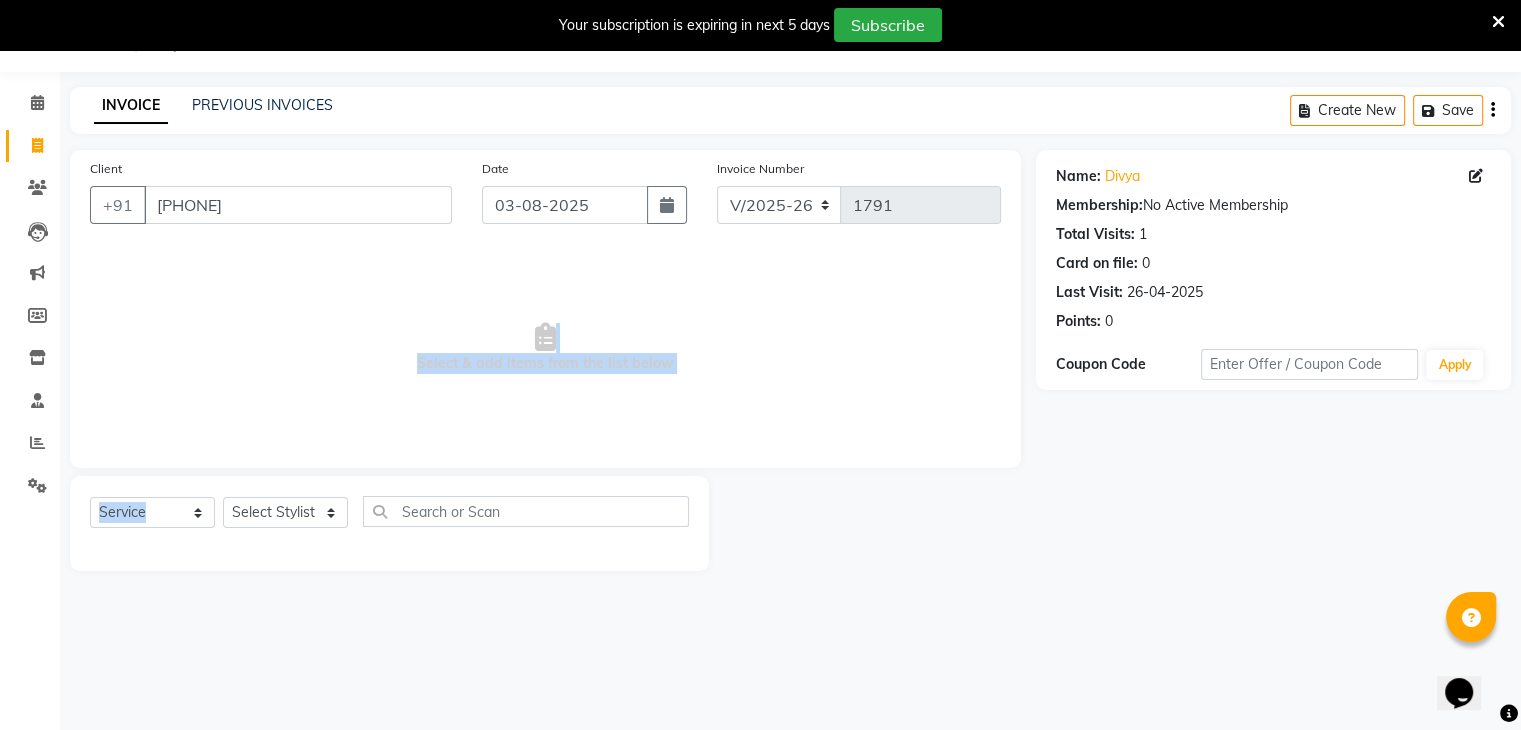 click on "Client +91 [PHONE] Date [DATE] Invoice Number V/2025 V/2025-26 1791 Select add items from the list below Select Service Product Membership Package Voucher Prepaid Gift Card Select Stylist [FIRST] [LAST] [FIRST] [LAST] [FIRST] [LAST] [FIRST] [LAST] [FIRST] [LAST] [FIRST] [LAST] [FIRST] [LAST] [FIRST] [LAST]" 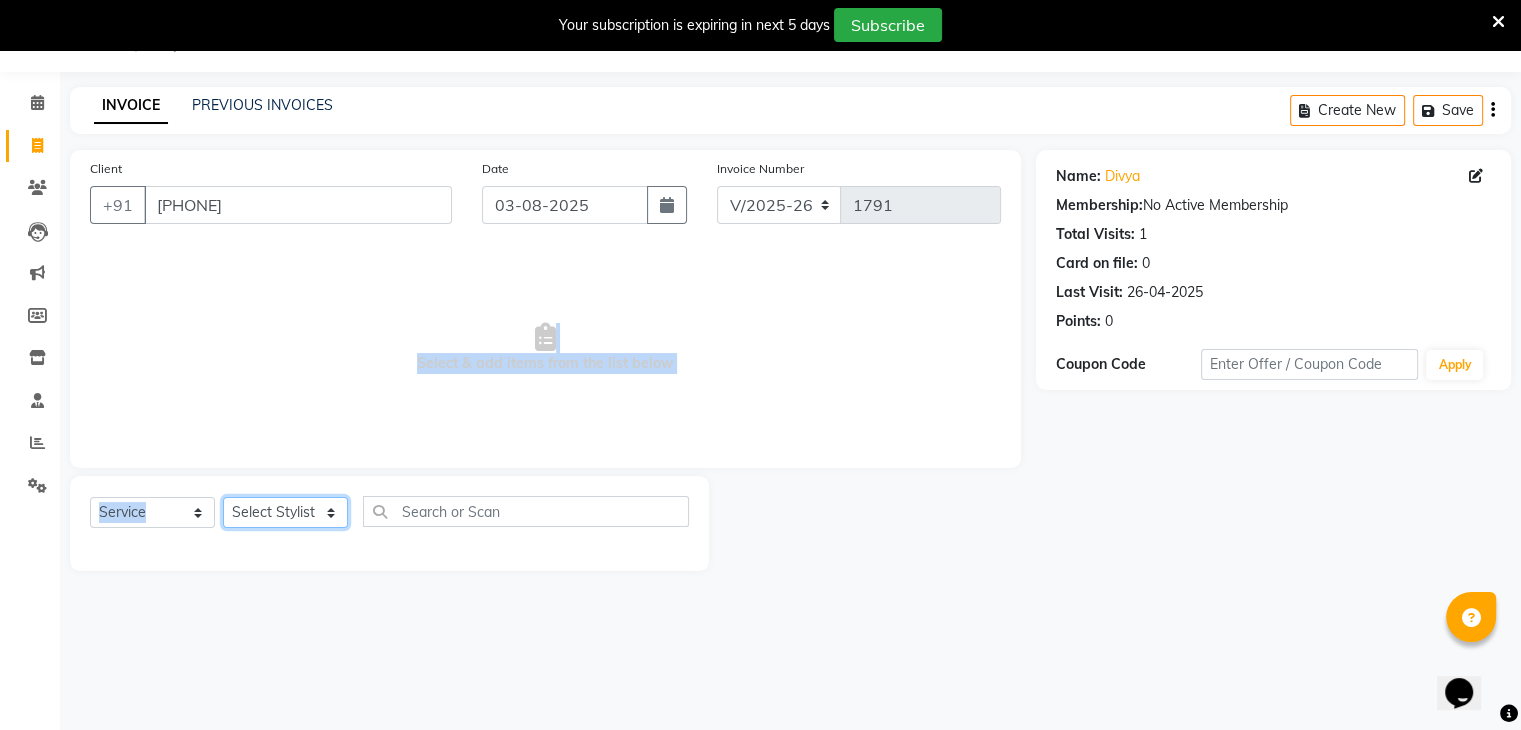 click on "Select Stylist ajju azam divya rihan Sahzad sowjanya srilatha Swapna Zeeshan" 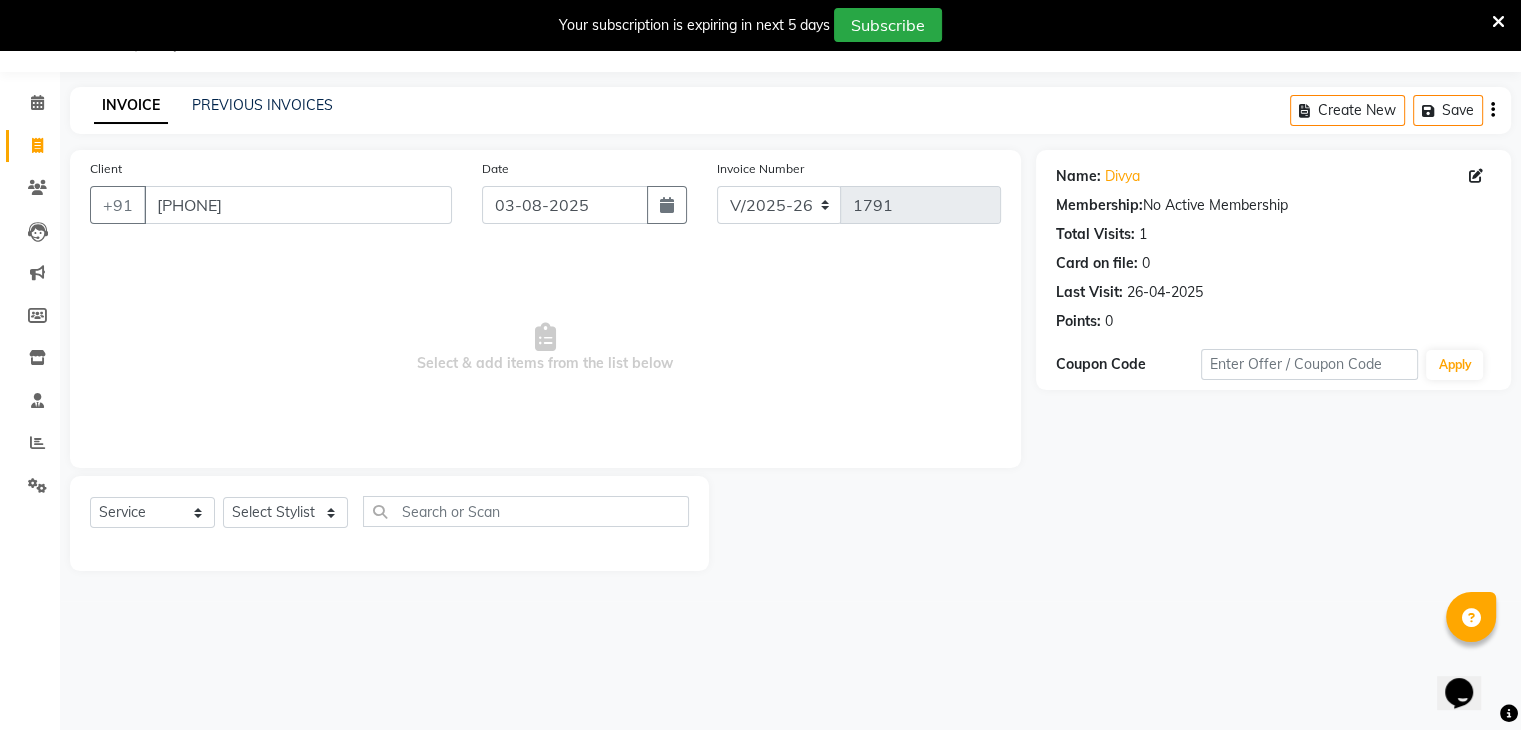 click on "Select Service Product Membership Package Voucher Prepaid Gift Card Select Stylist [FIRST] [LAST] [FIRST] [LAST] [FIRST] [LAST] [FIRST] [LAST] [FIRST] [LAST] [FIRST] [LAST] [FIRST] [LAST] [FIRST] [LAST]" 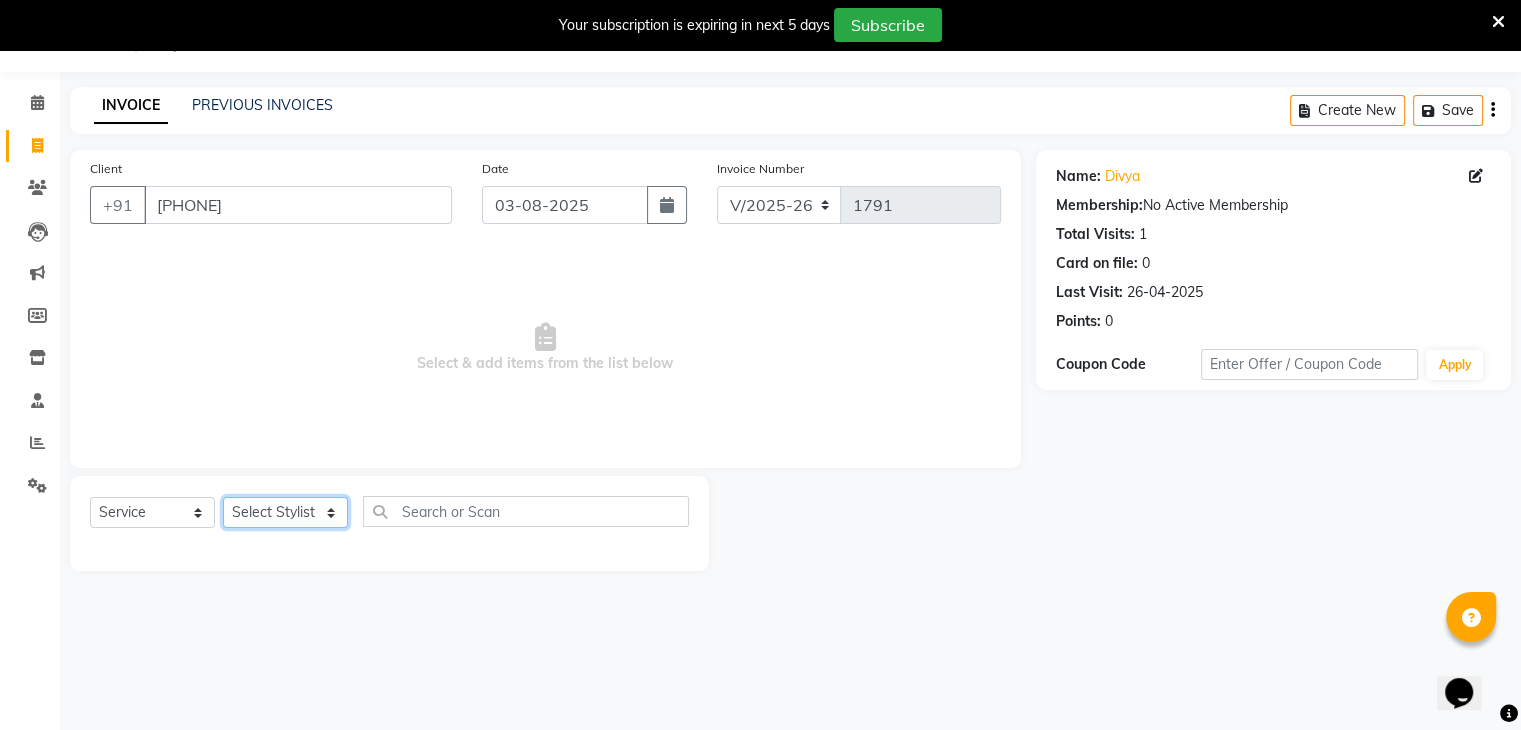 click on "Select Stylist ajju azam divya rihan Sahzad sowjanya srilatha Swapna Zeeshan" 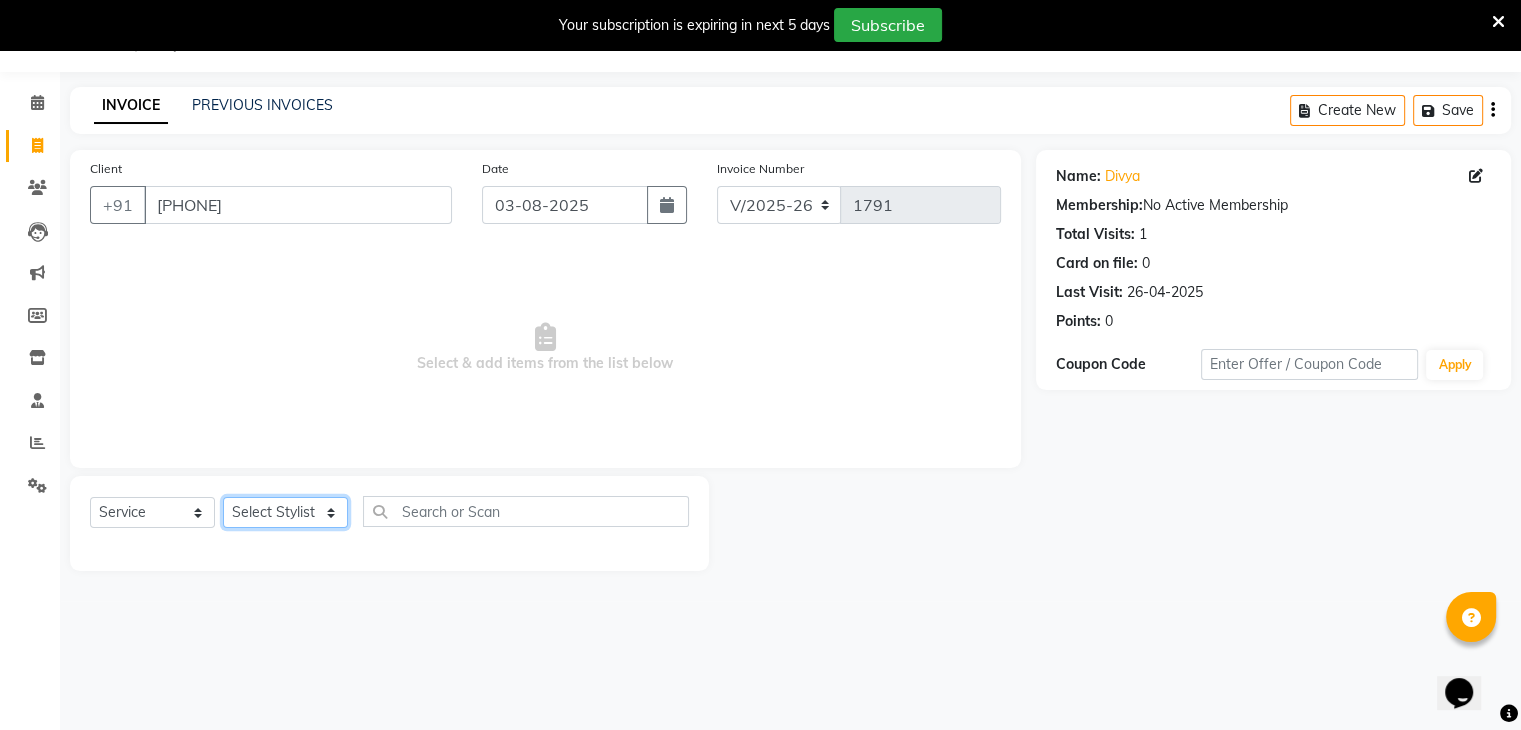 select on "72747" 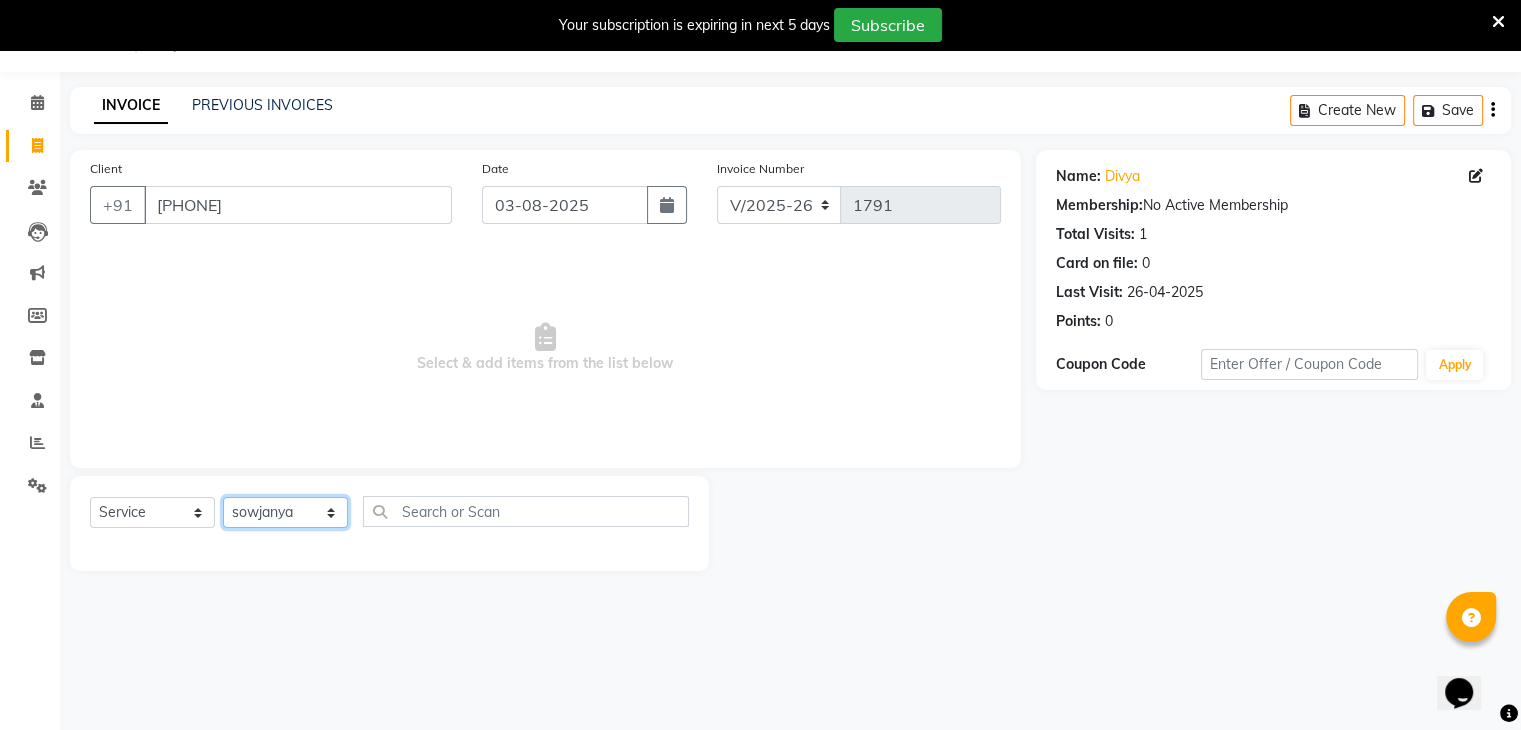 click on "Select Stylist ajju azam divya rihan Sahzad sowjanya srilatha Swapna Zeeshan" 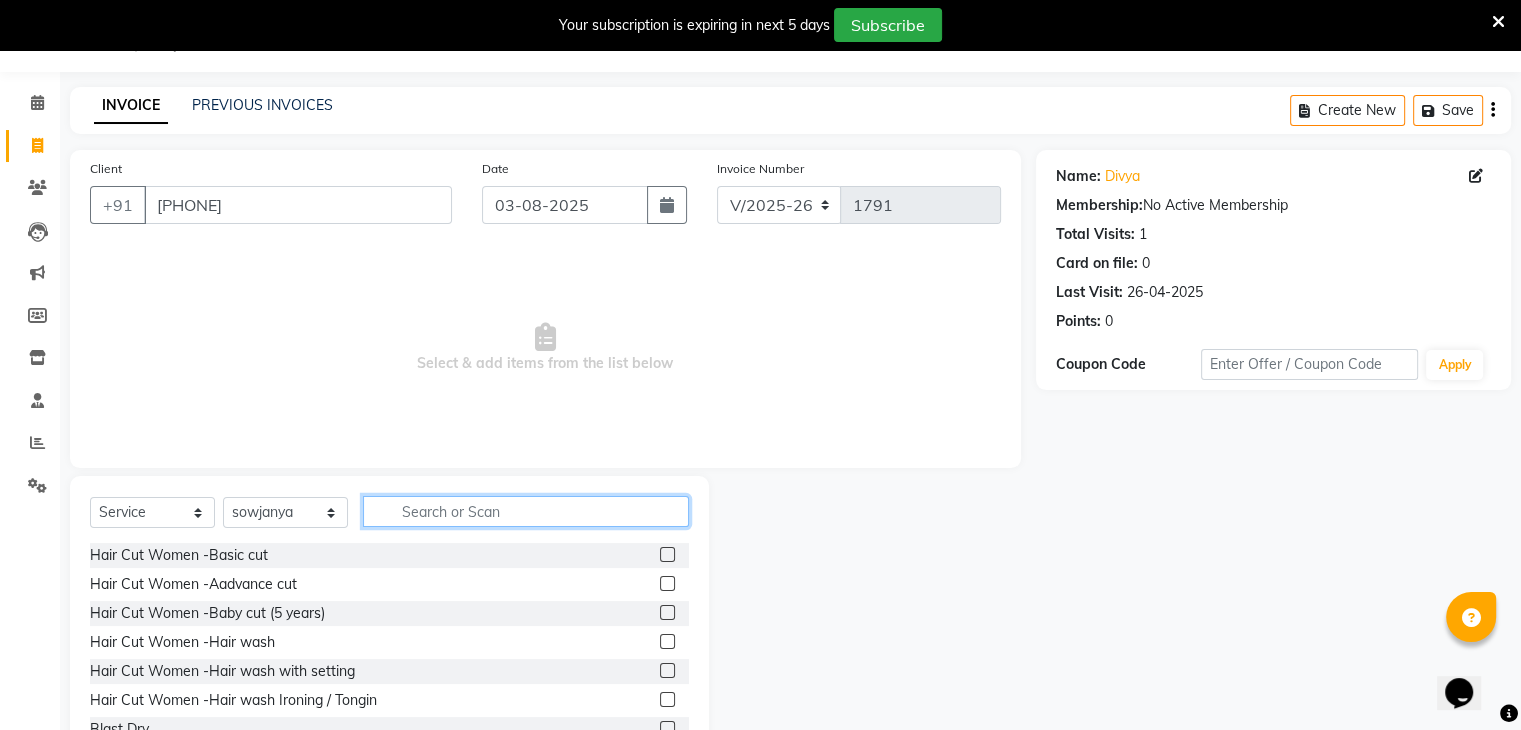 click 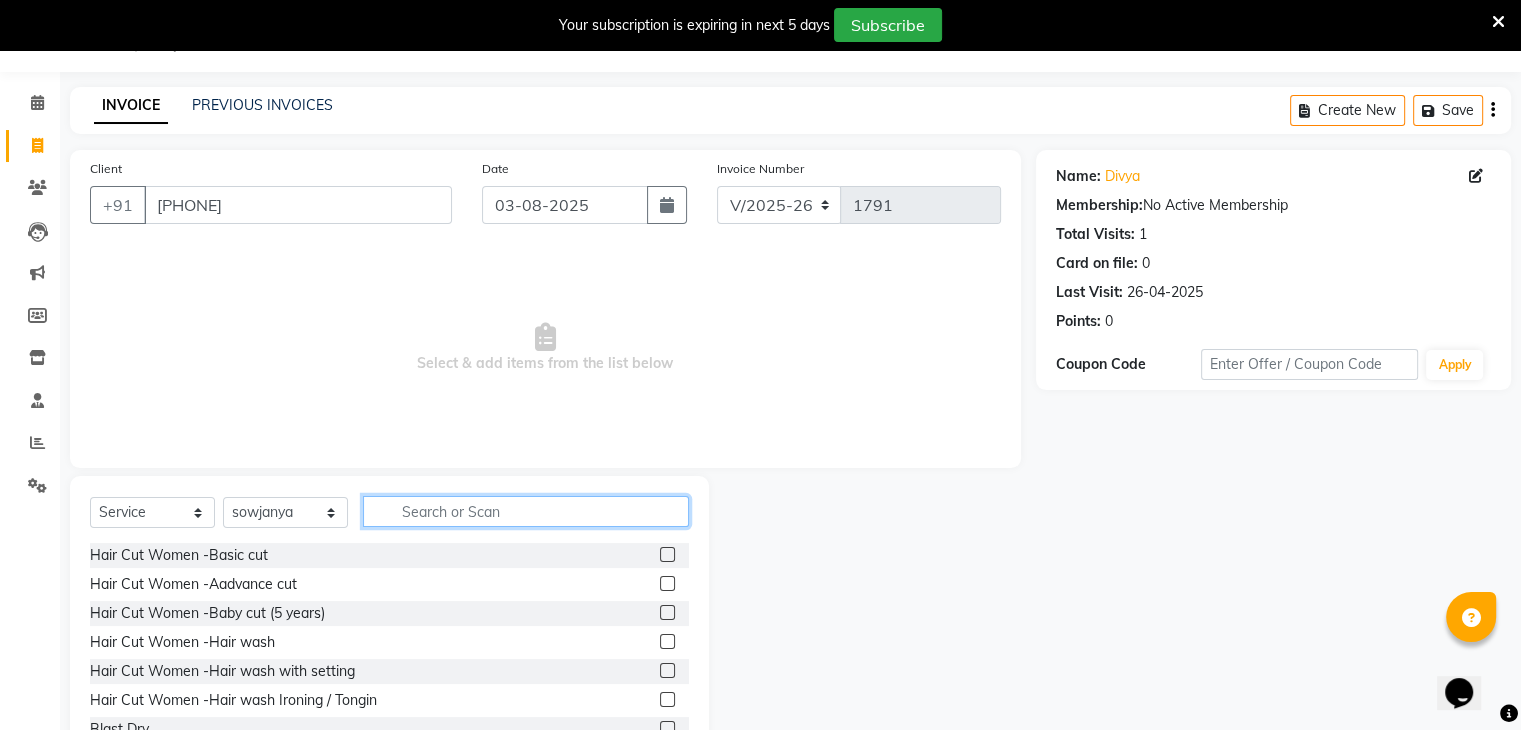 type on "d" 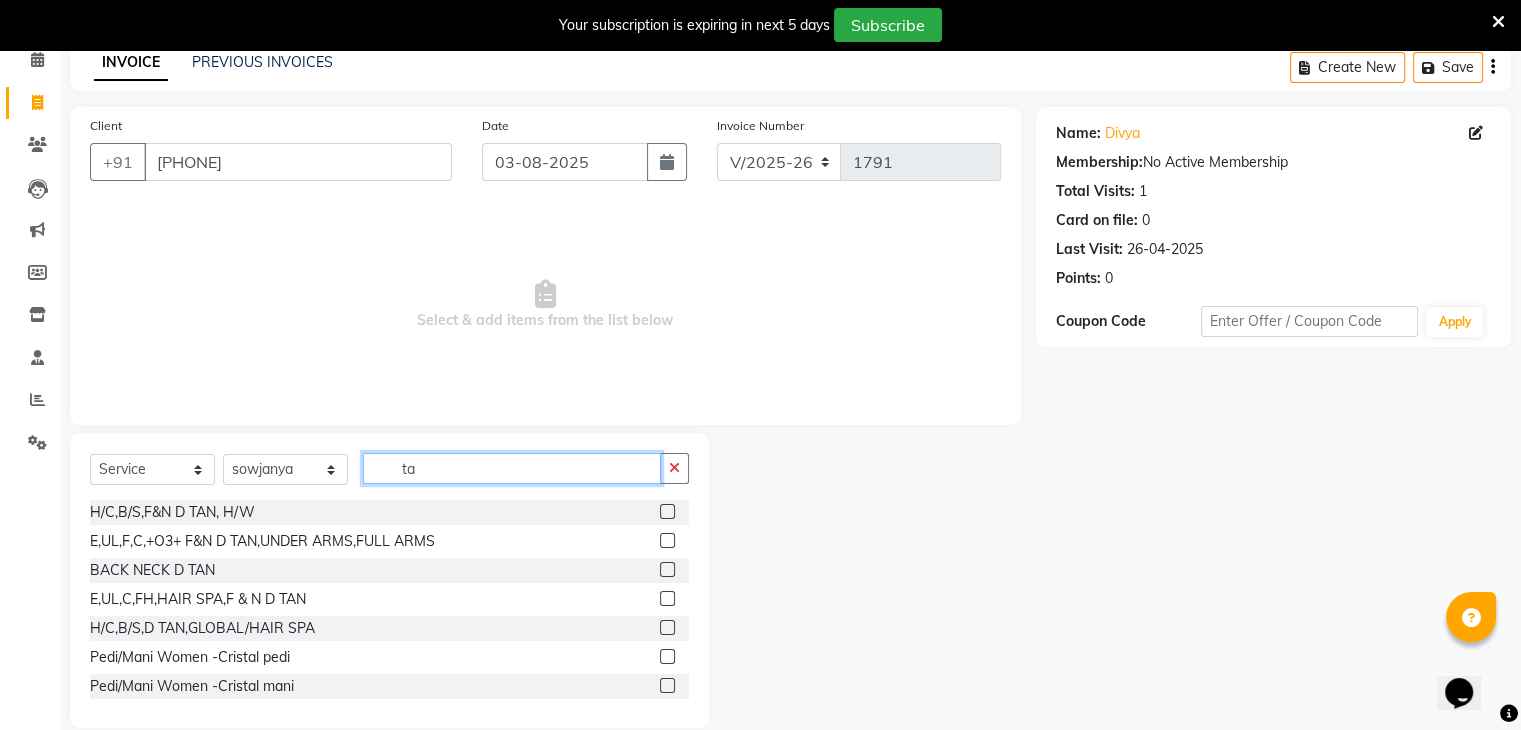 scroll, scrollTop: 91, scrollLeft: 0, axis: vertical 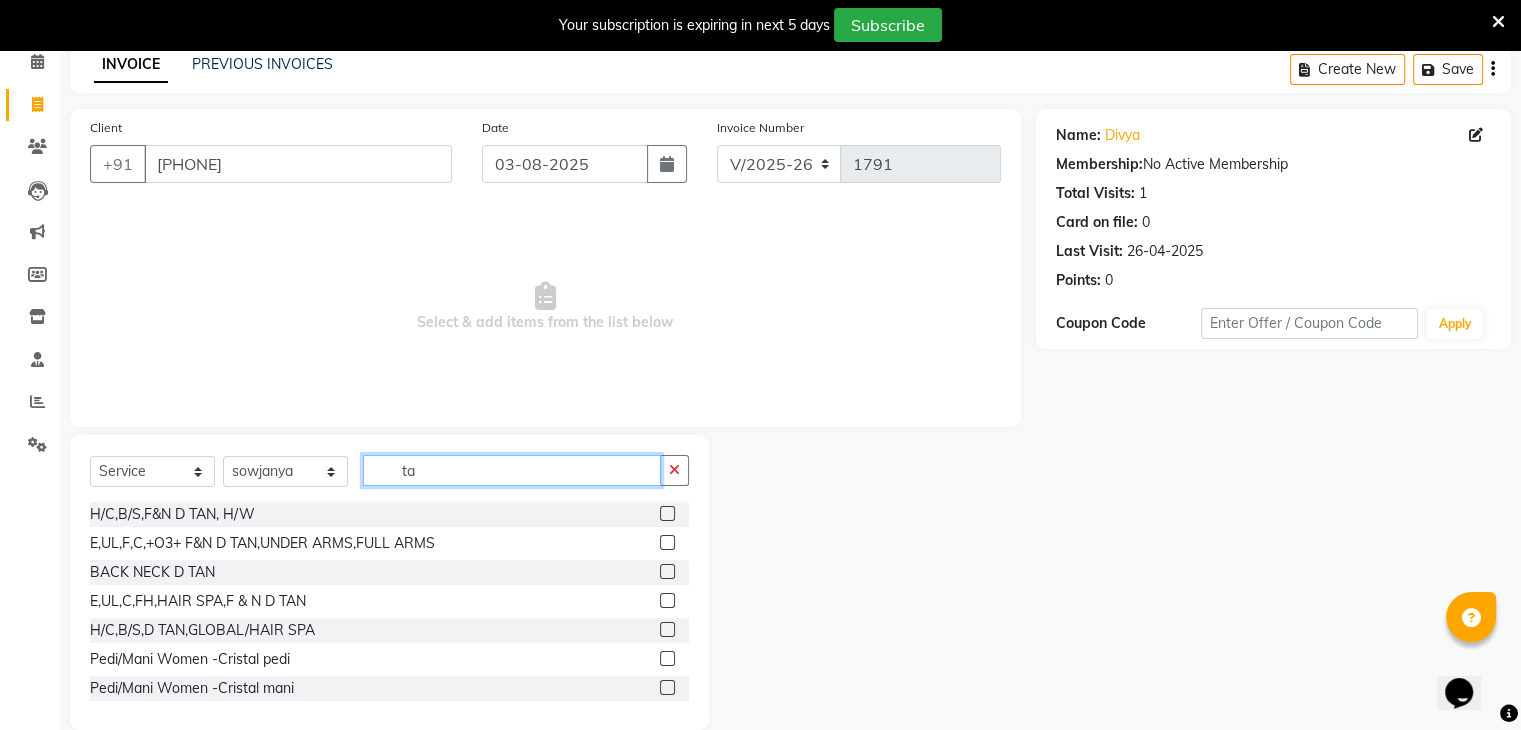 type on "ta" 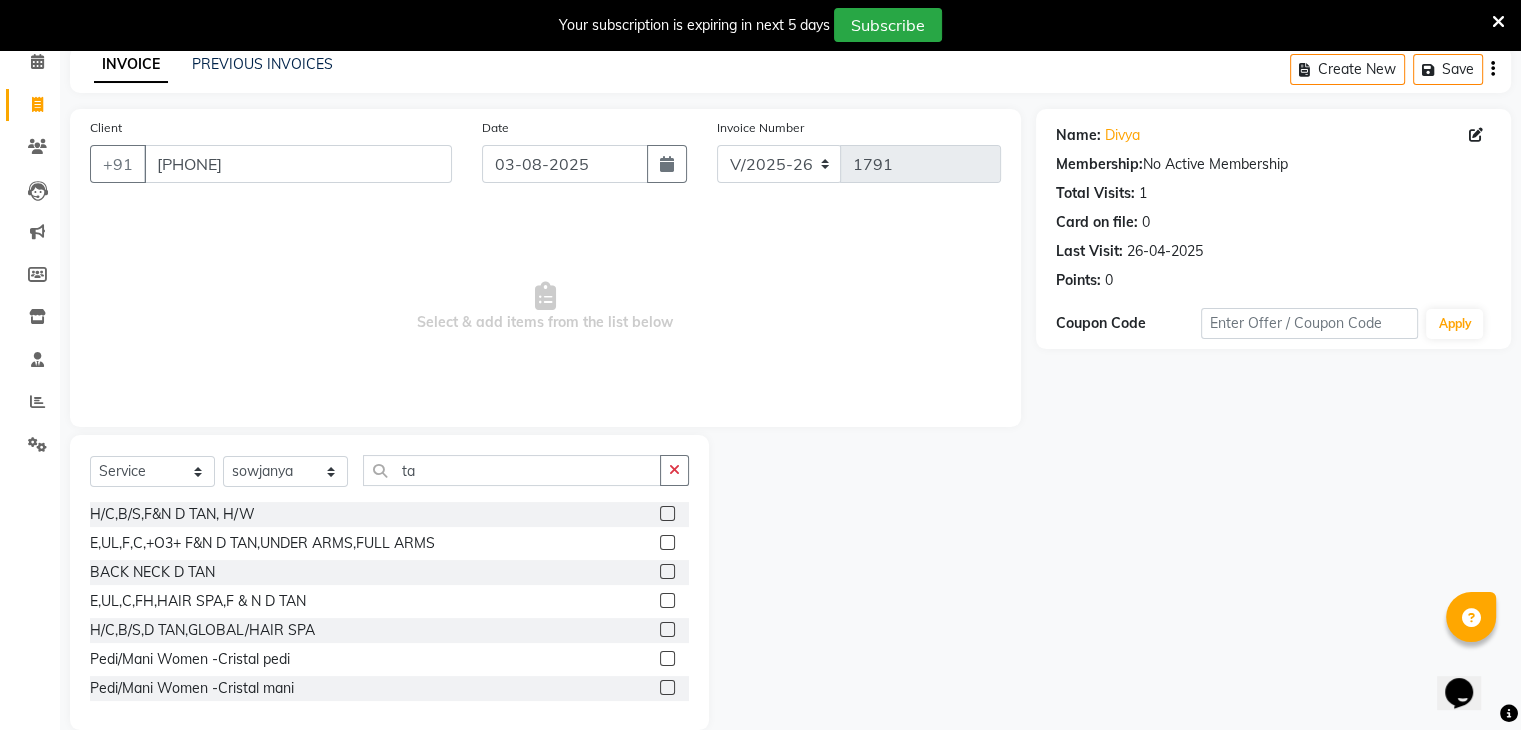click 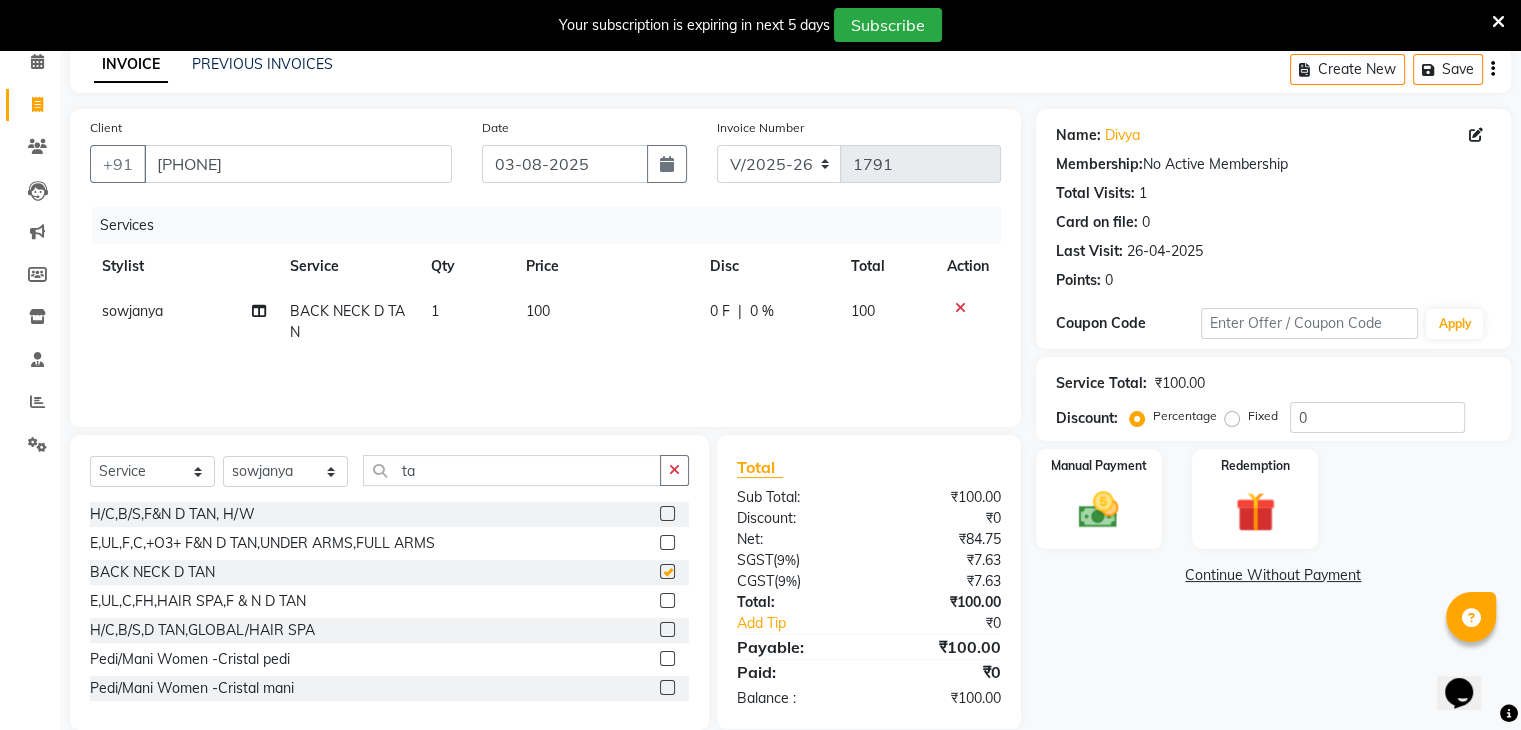 checkbox on "false" 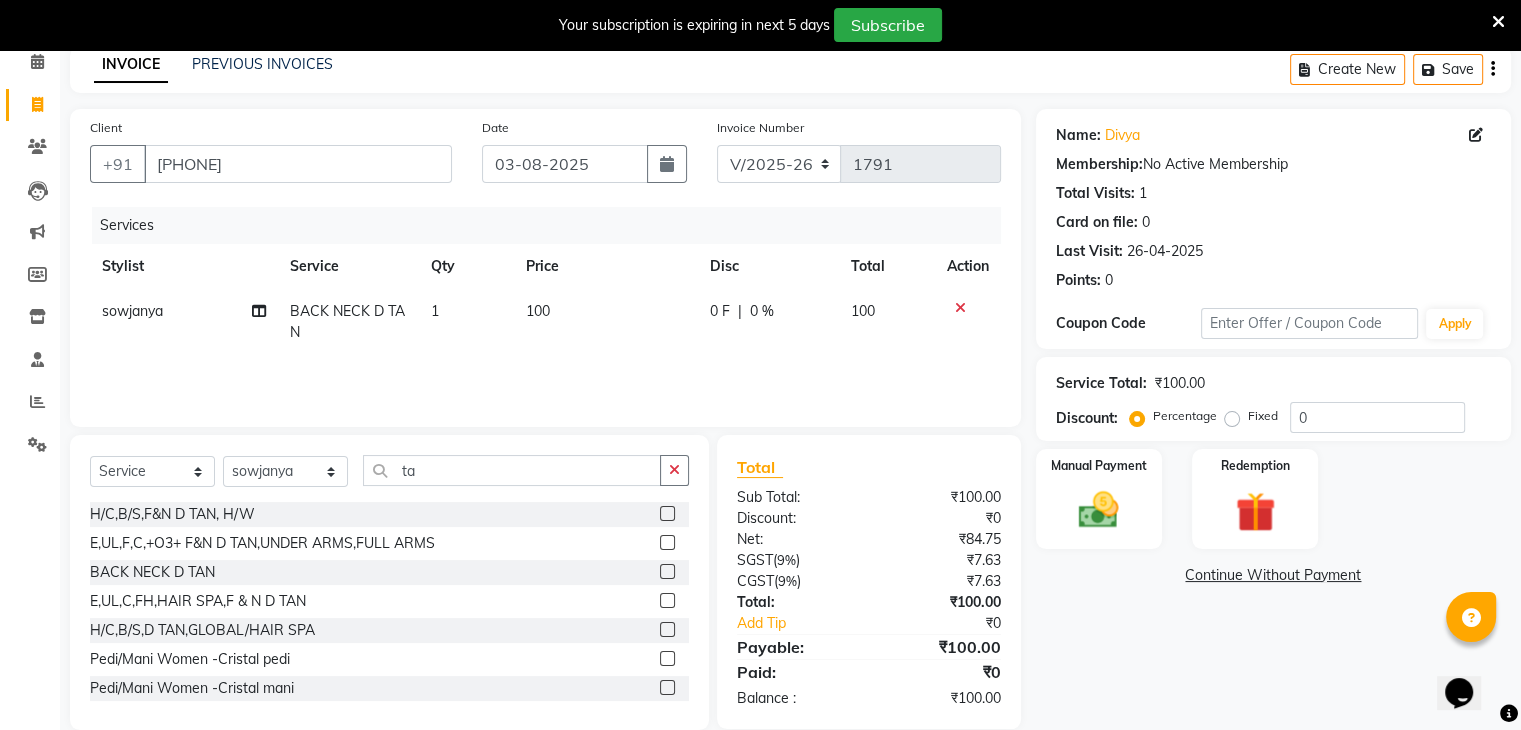 click 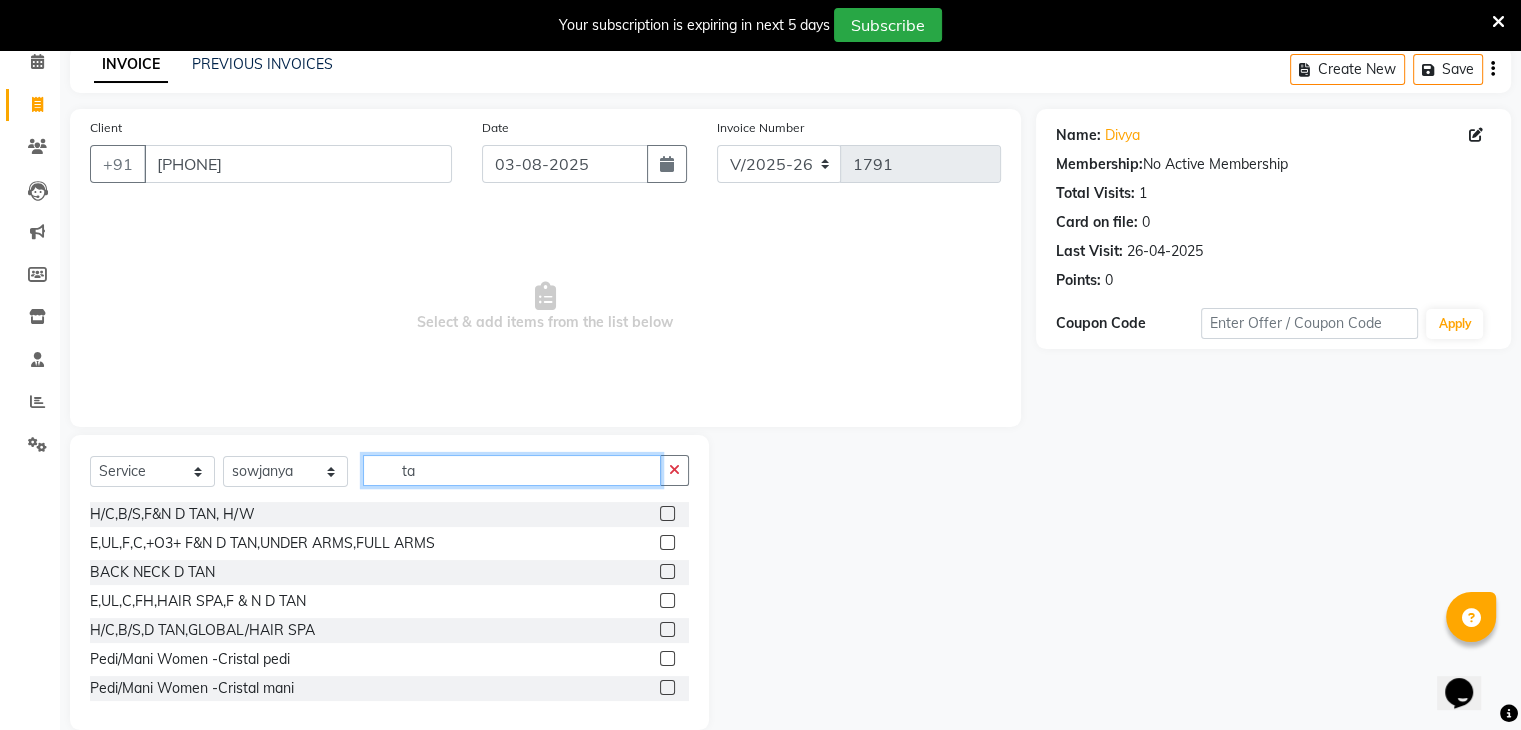click on "ta" 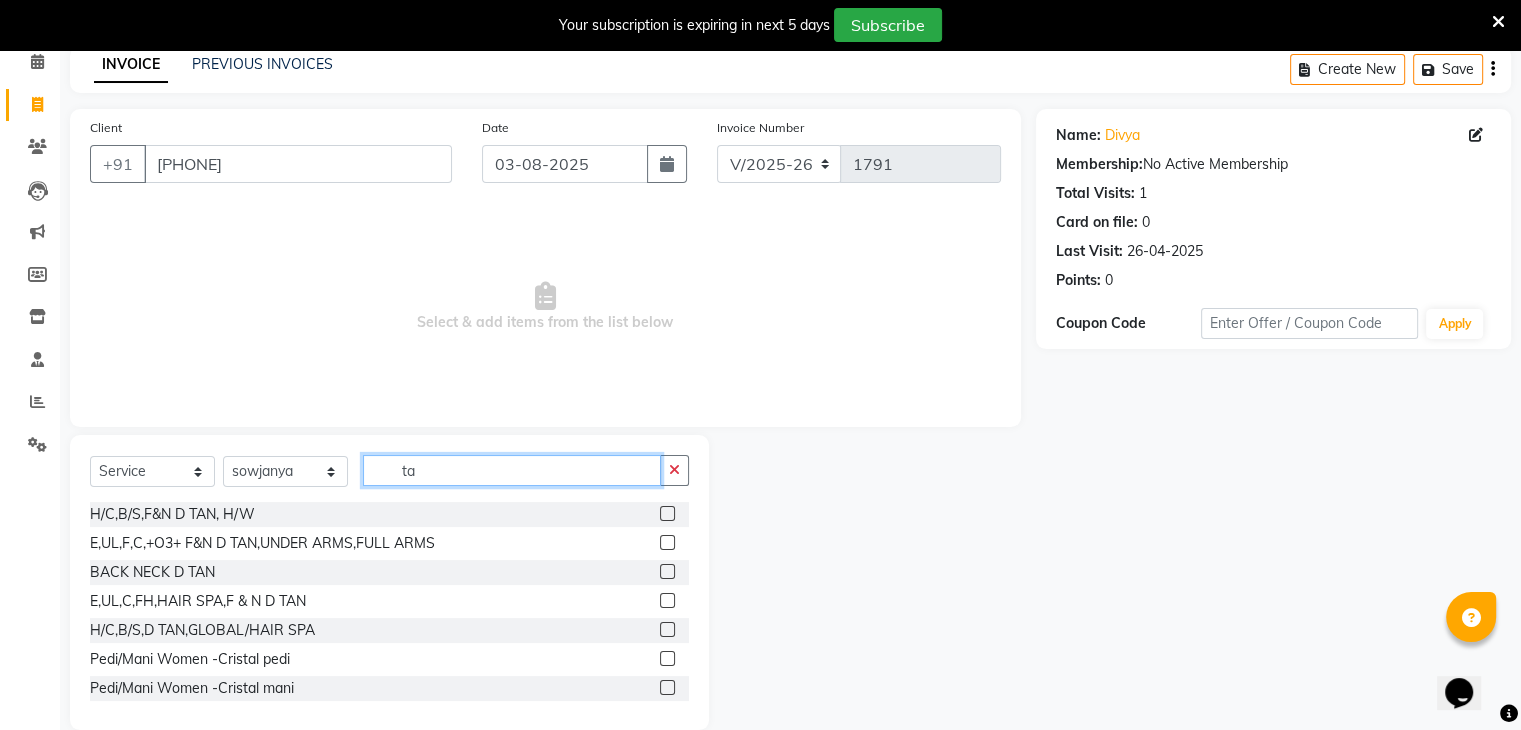 type on "t" 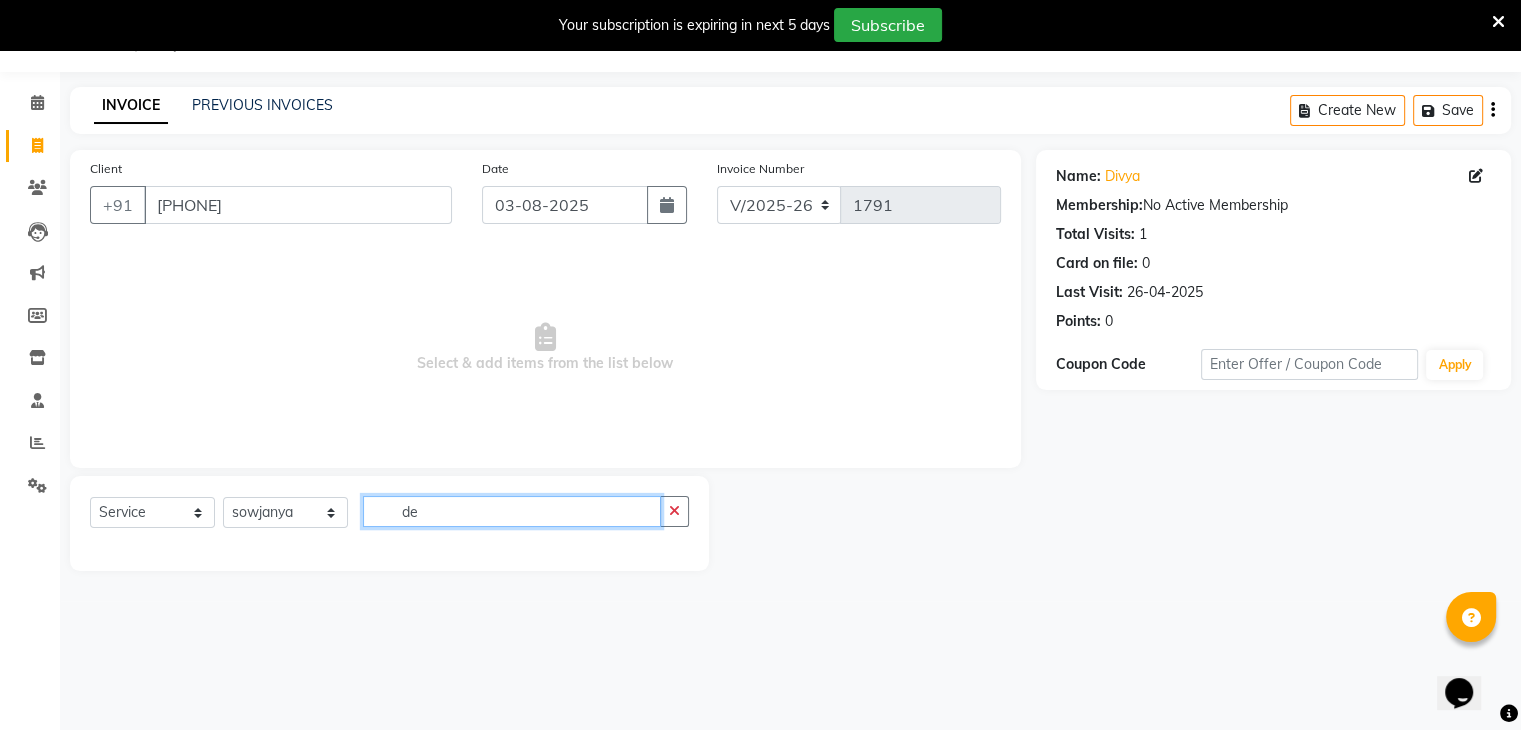 scroll, scrollTop: 91, scrollLeft: 0, axis: vertical 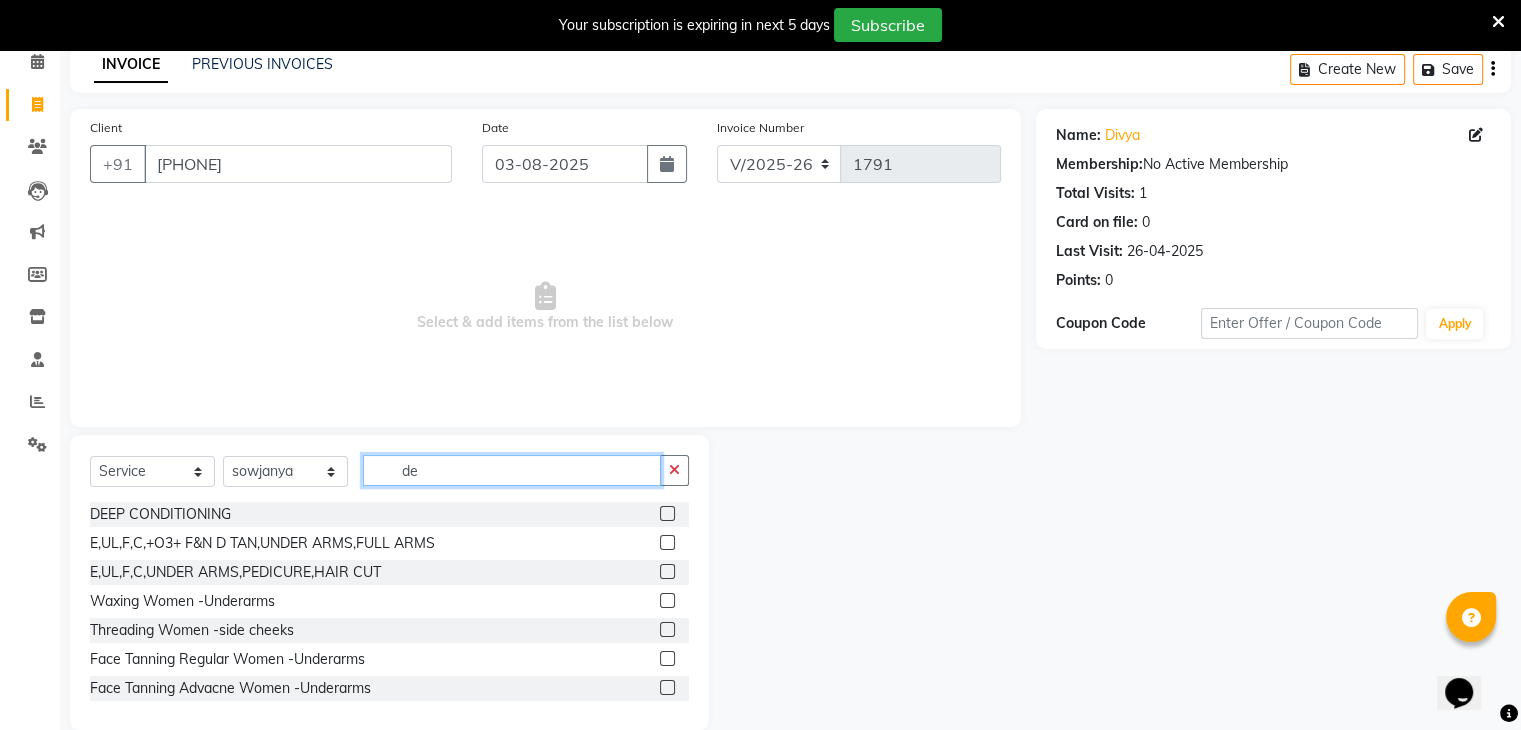 type on "d" 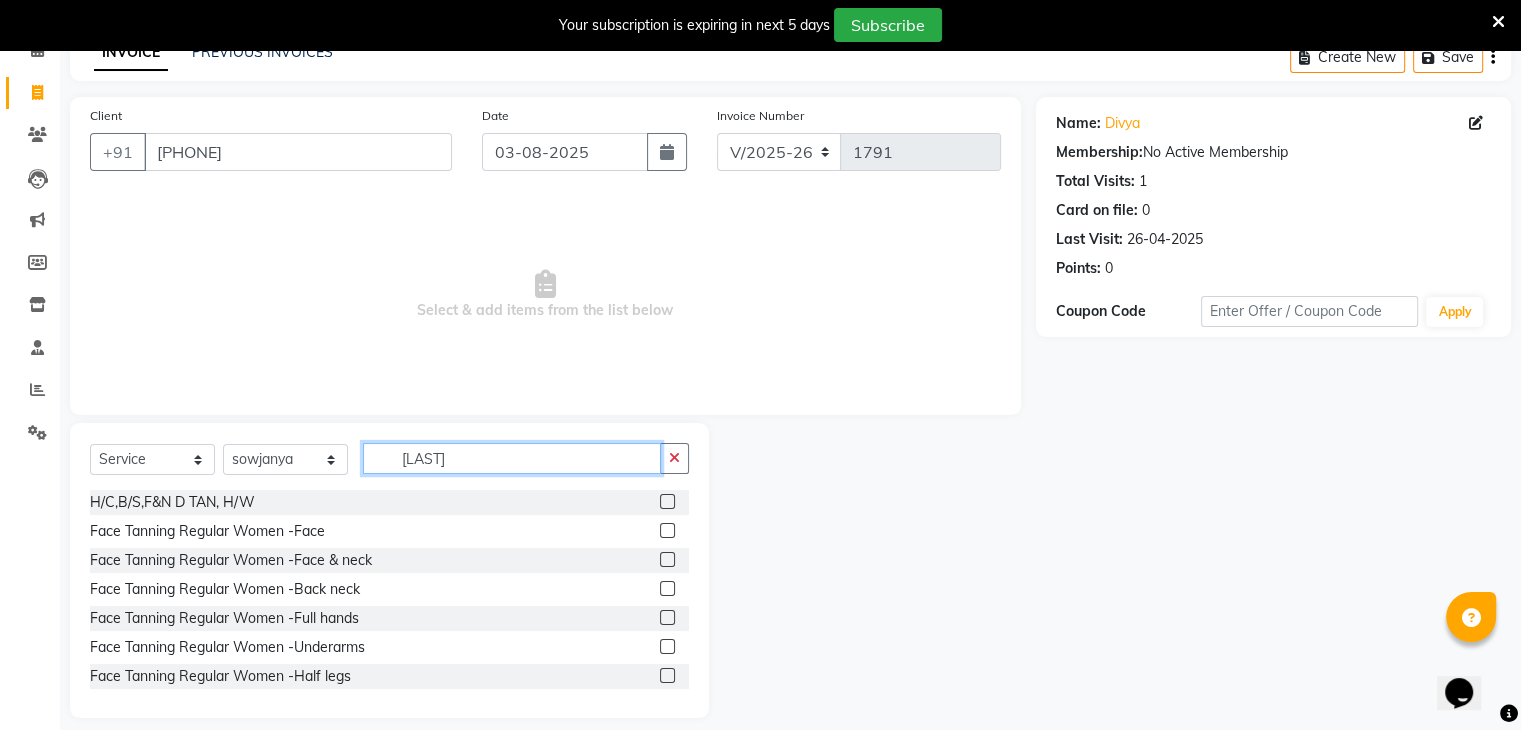 scroll, scrollTop: 102, scrollLeft: 0, axis: vertical 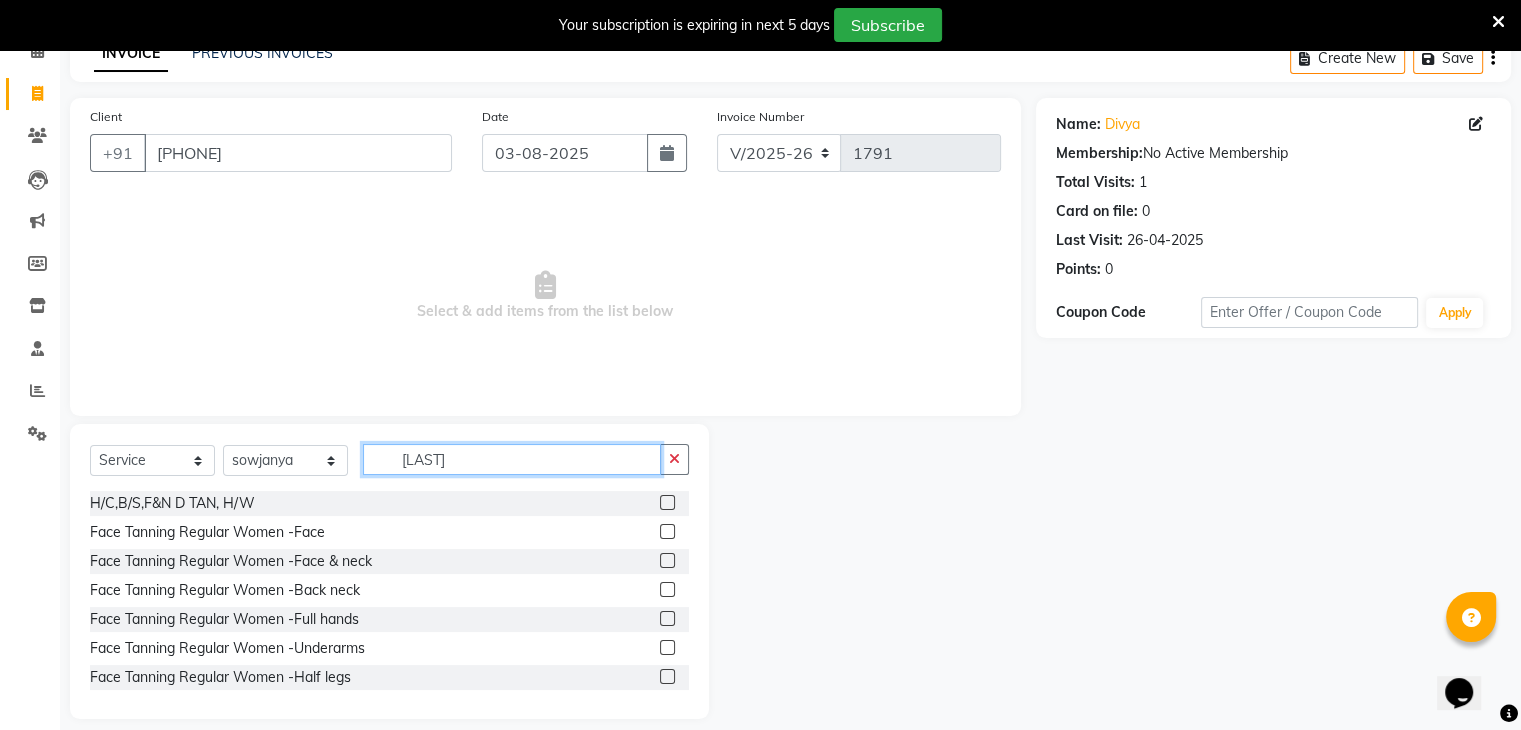 type on "[LAST]" 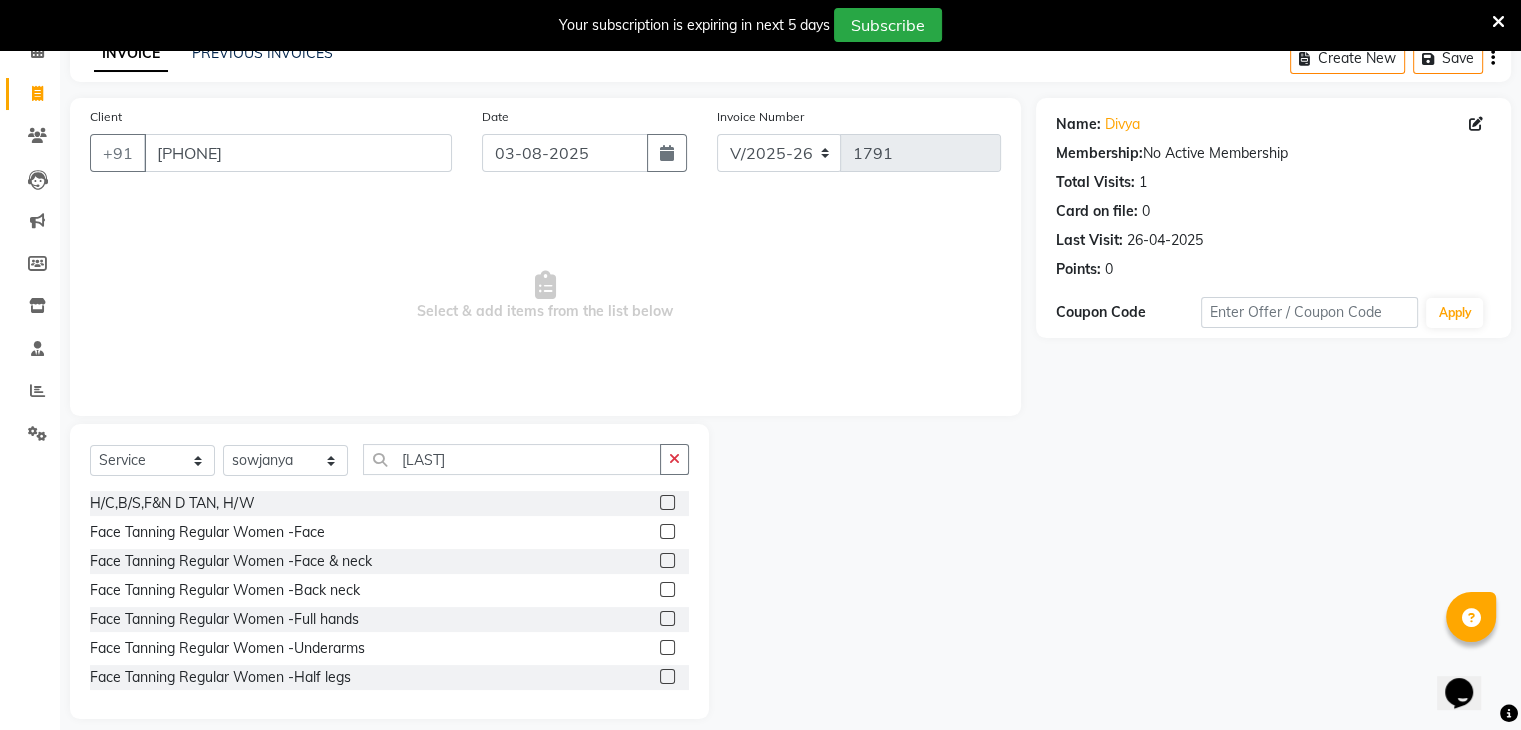 click 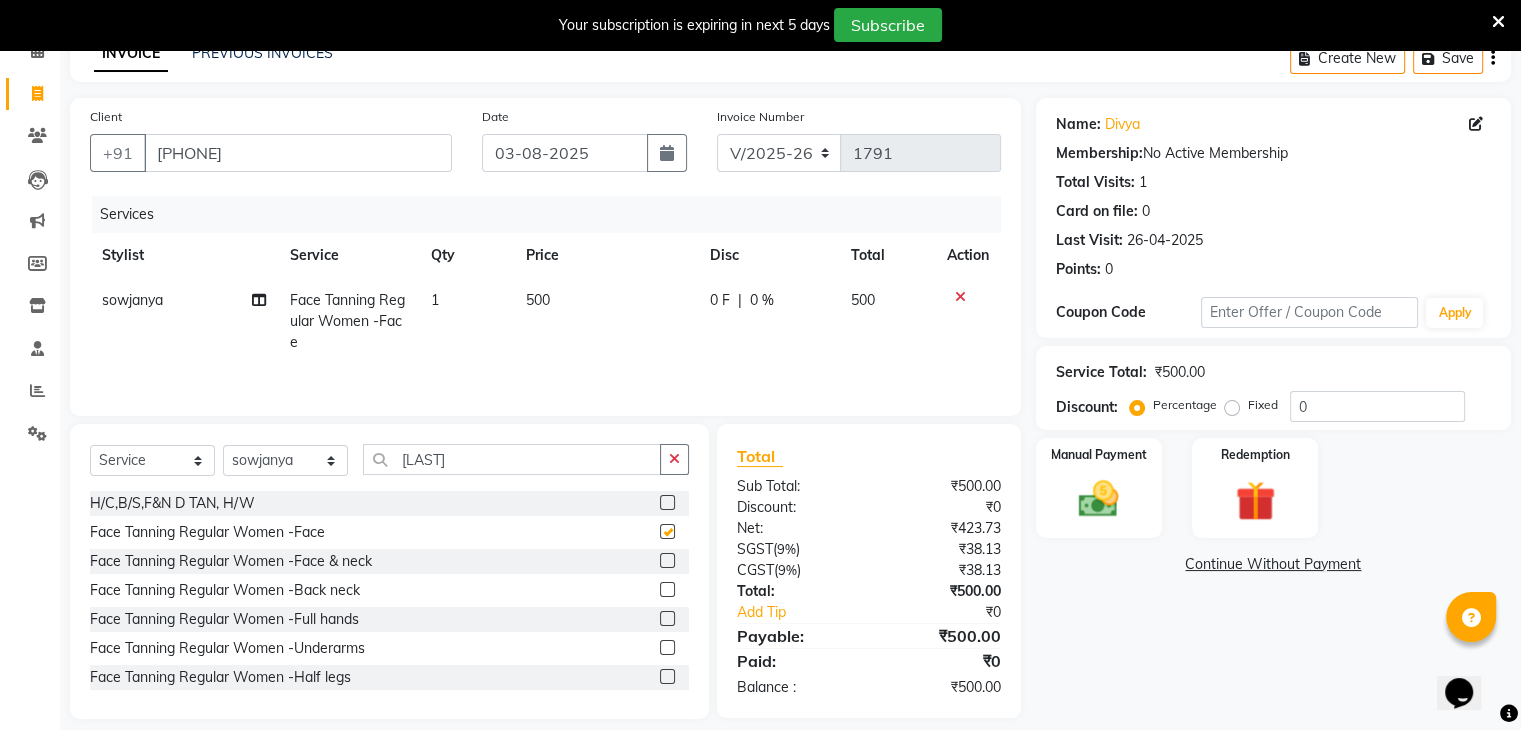 checkbox on "false" 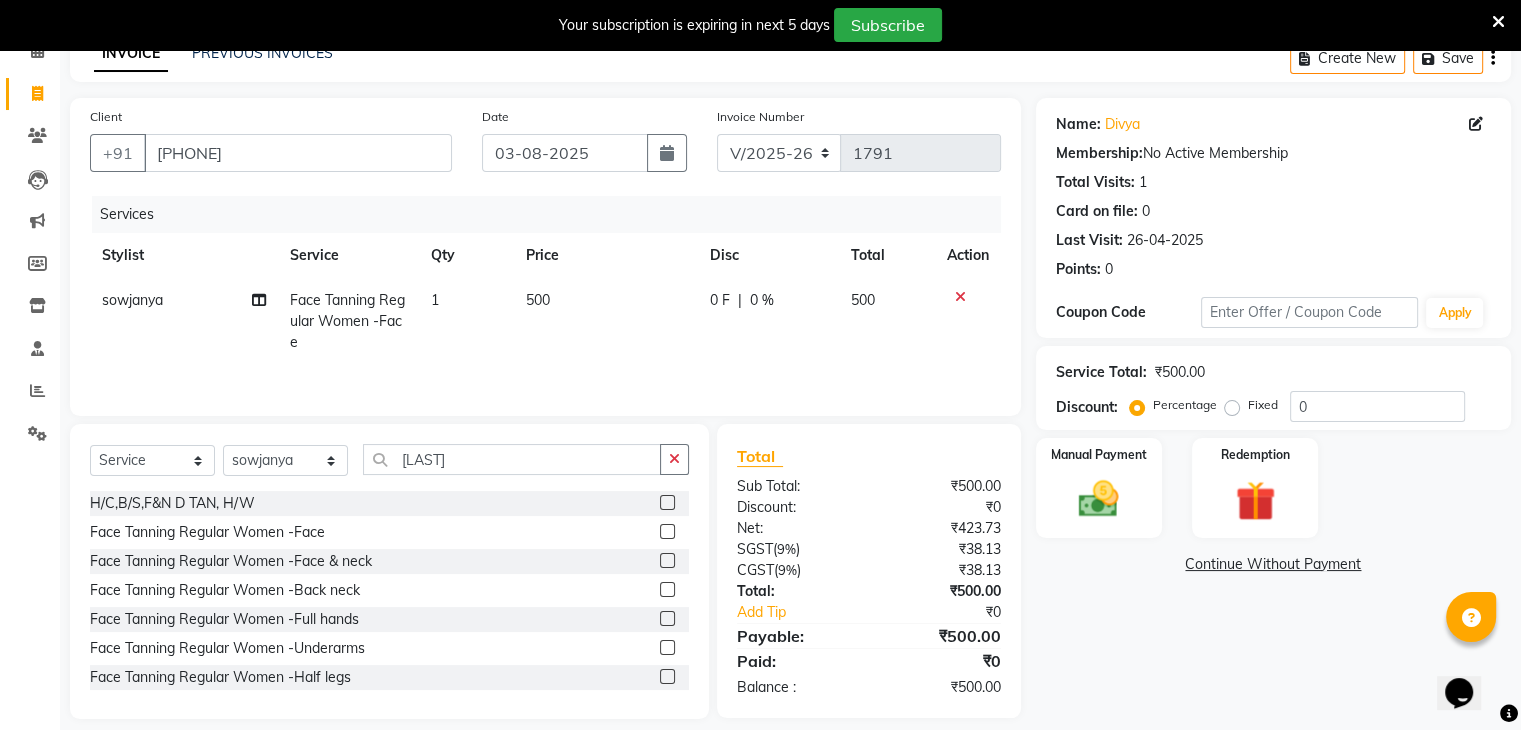 click on "500" 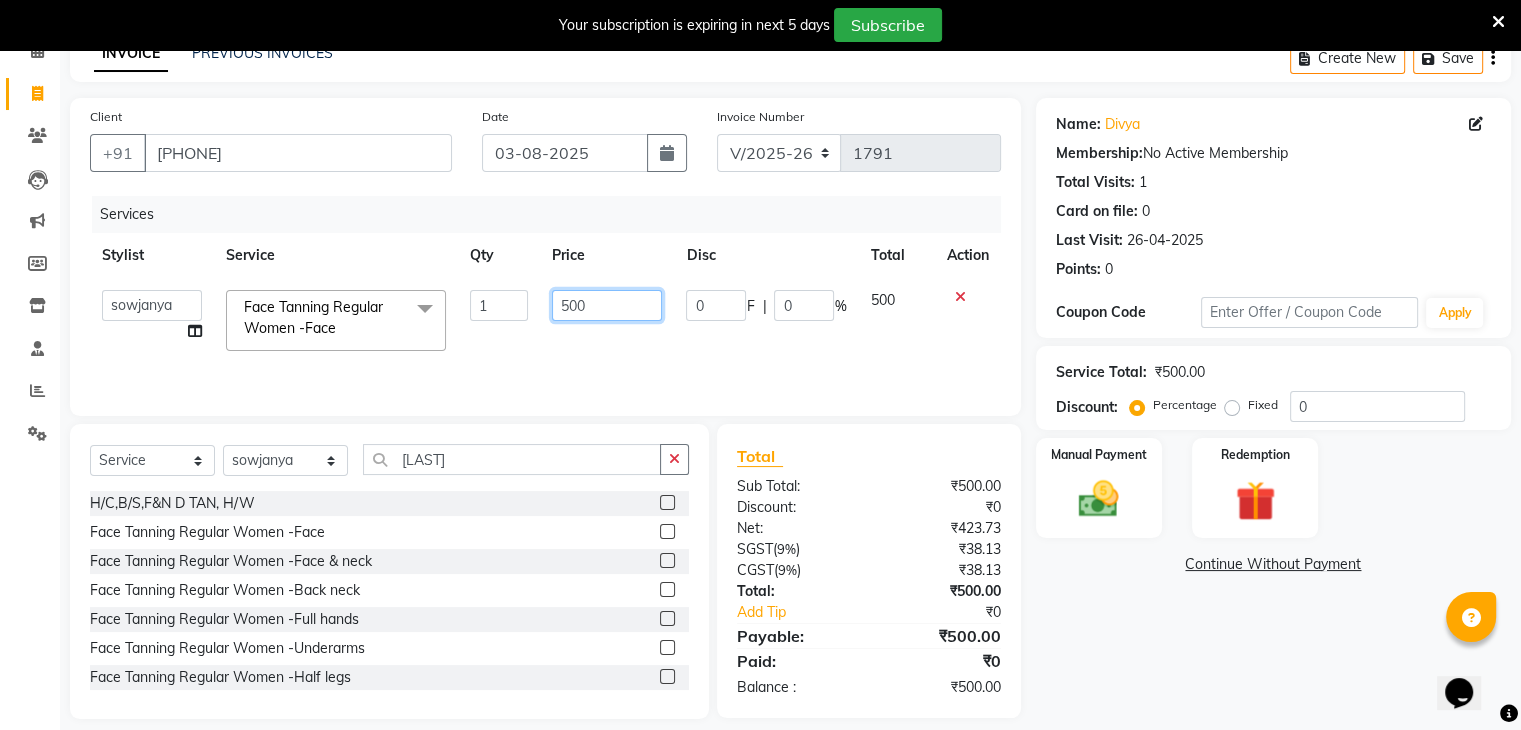 click on "500" 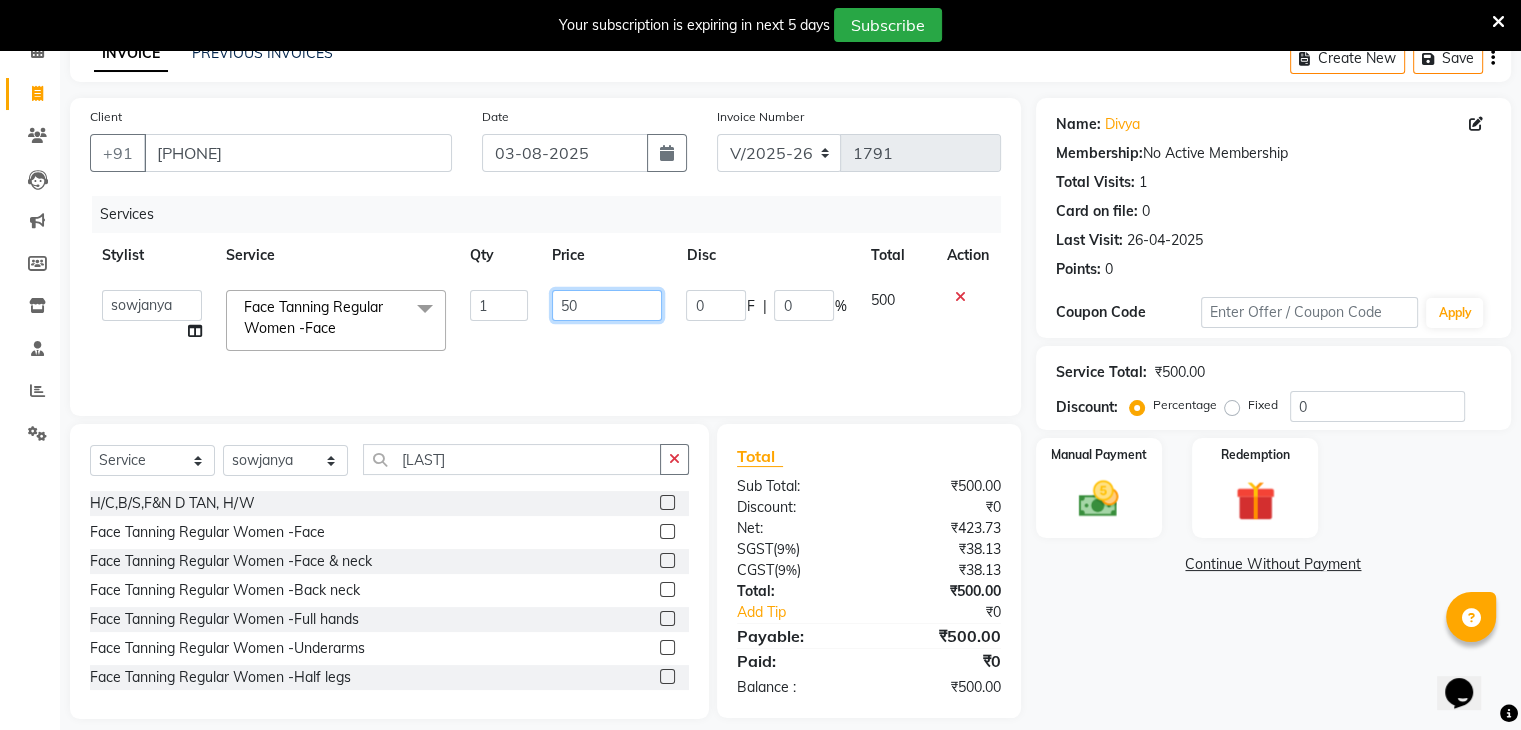 type on "5" 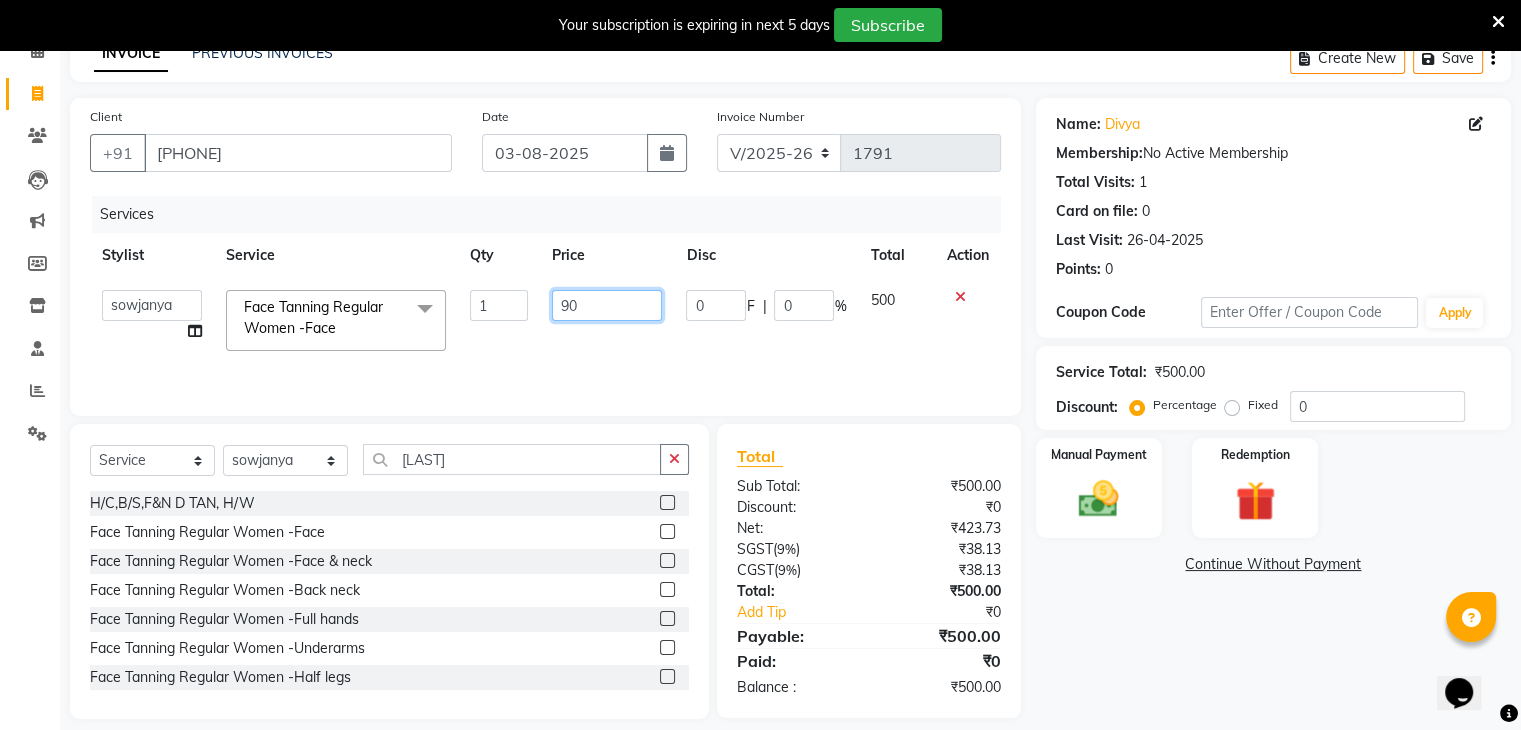 type on "900" 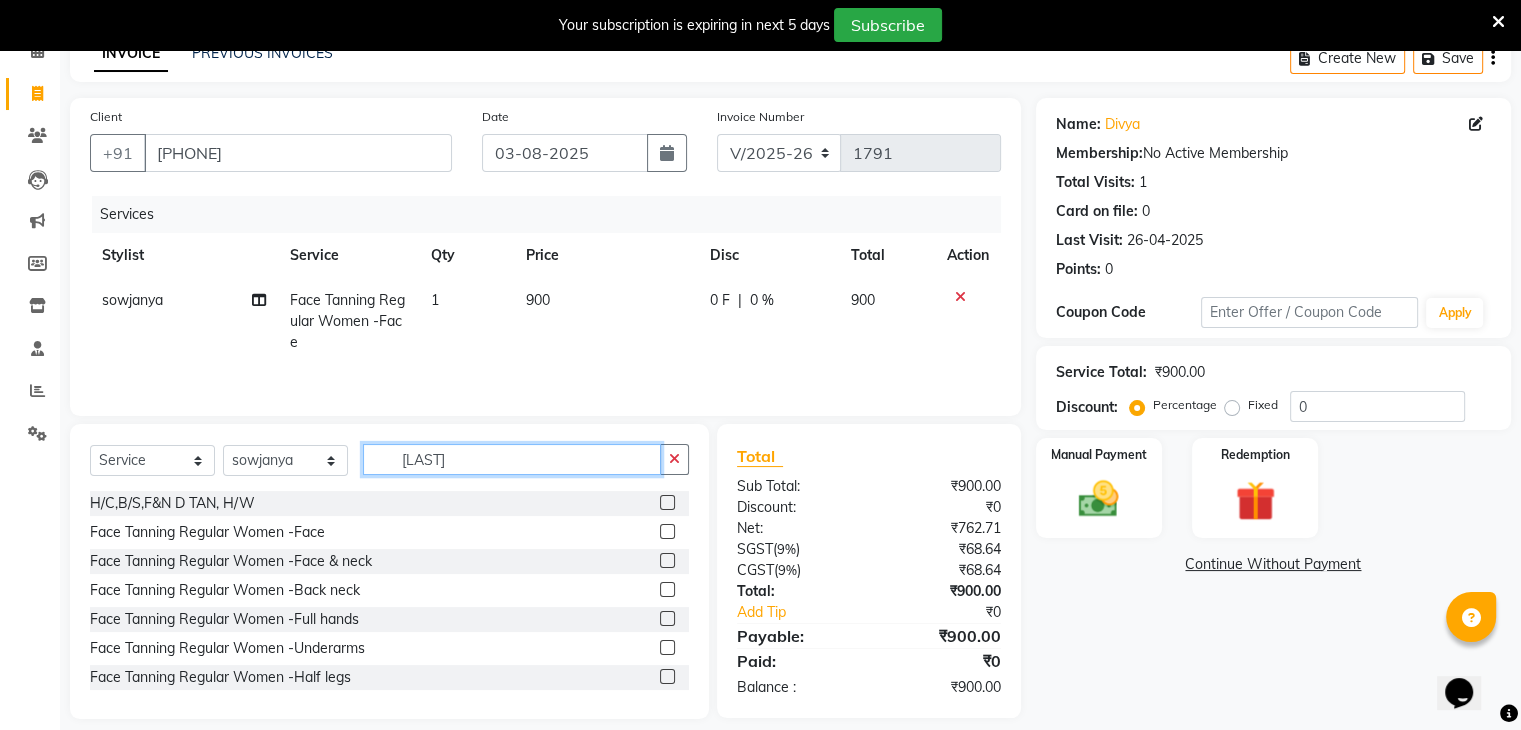 click on "[LAST]" 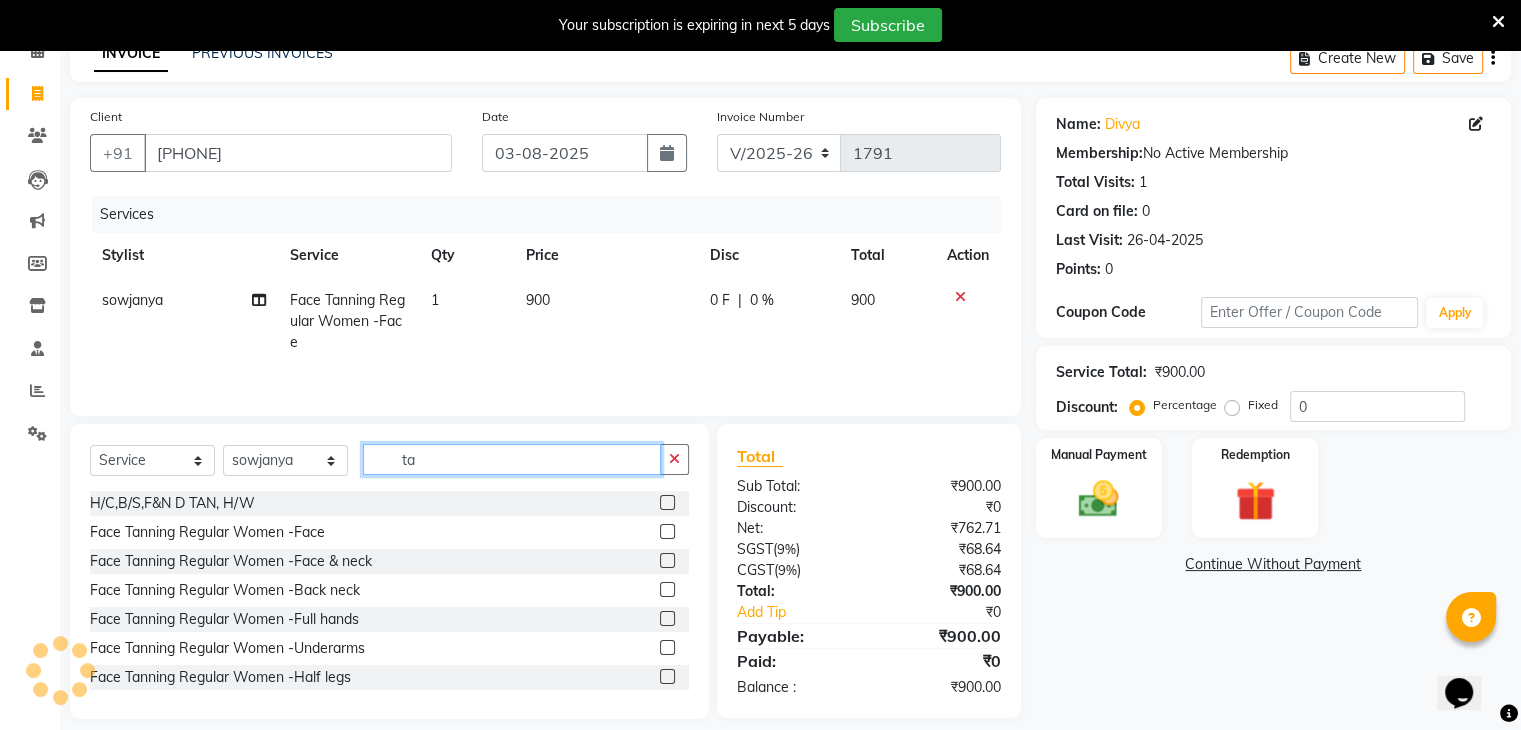 type on "t" 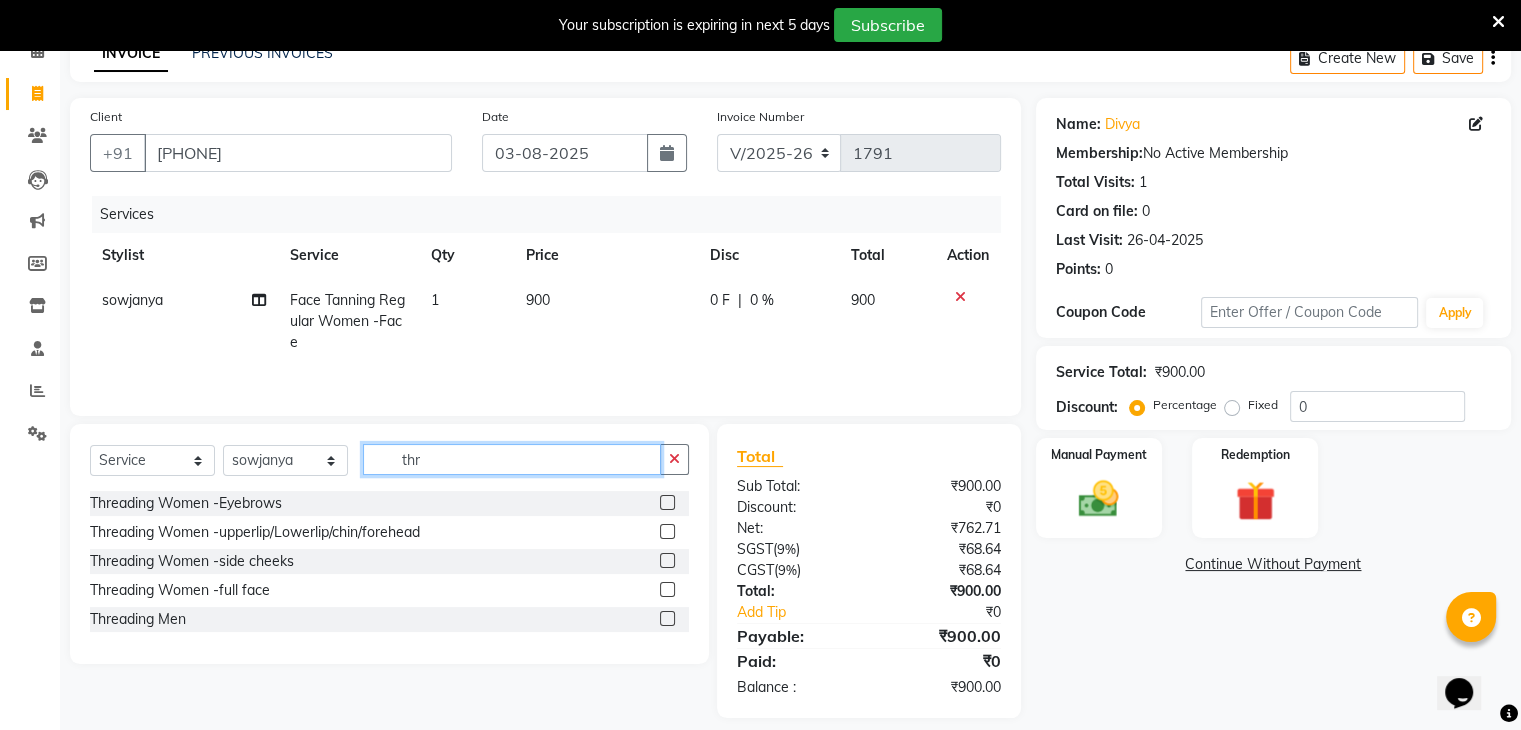 type on "thr" 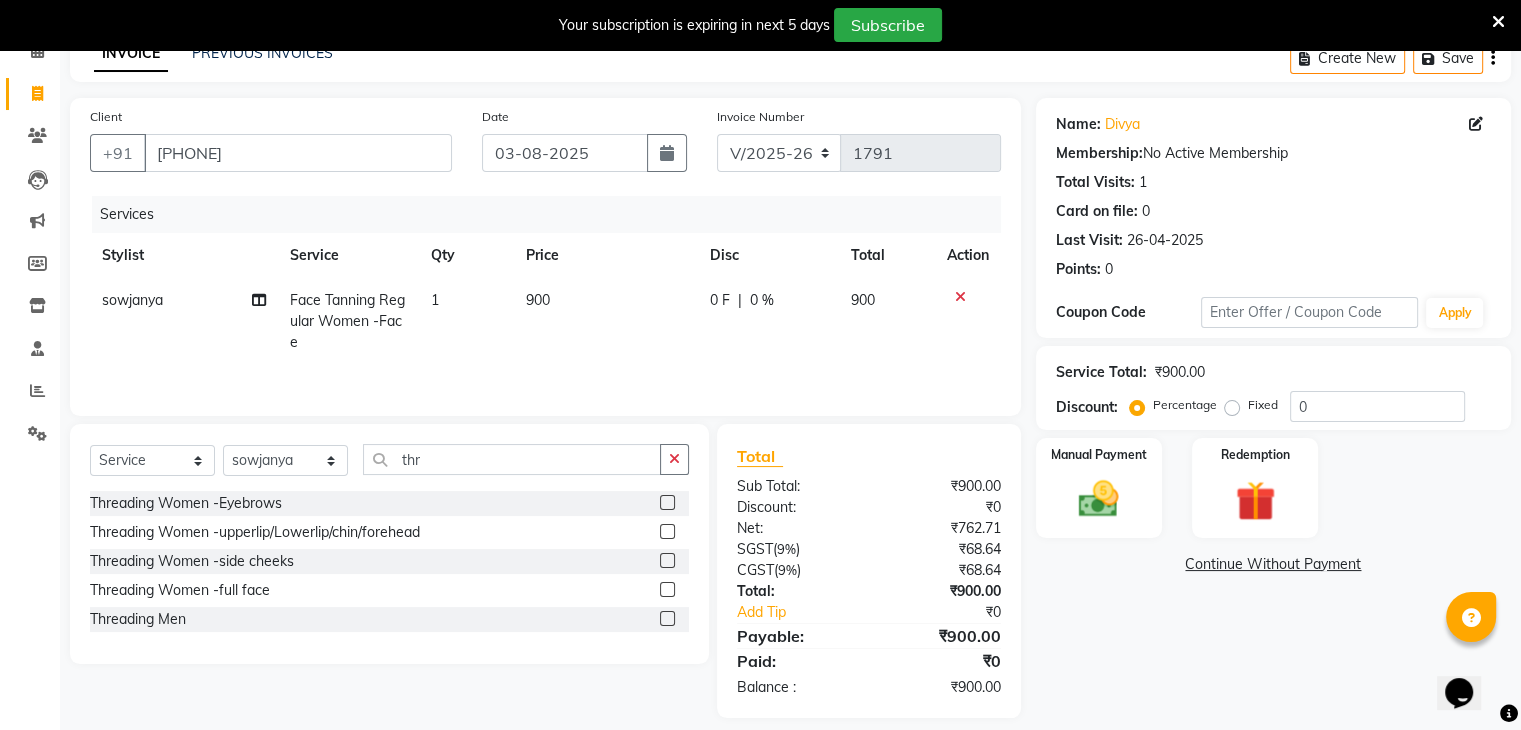 click 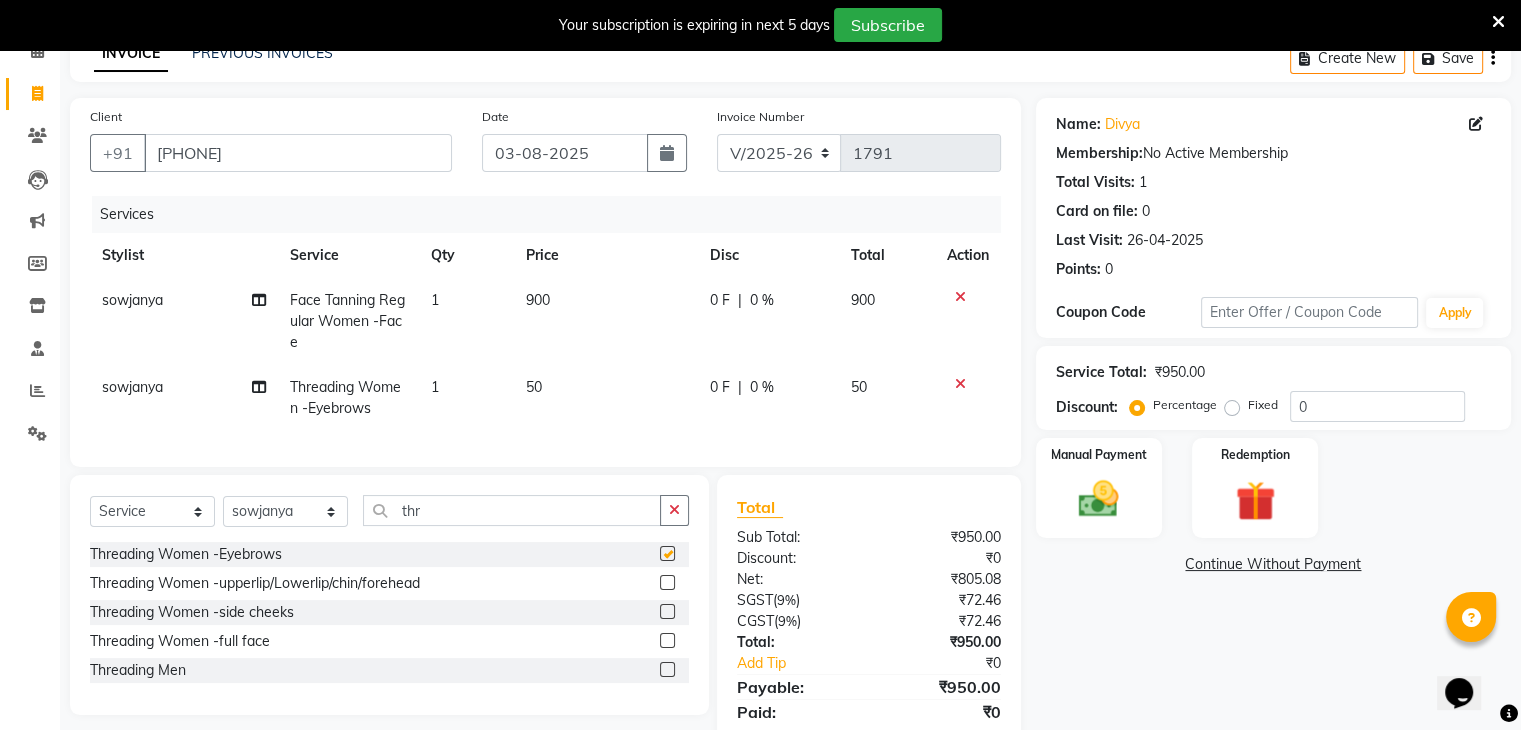 checkbox on "false" 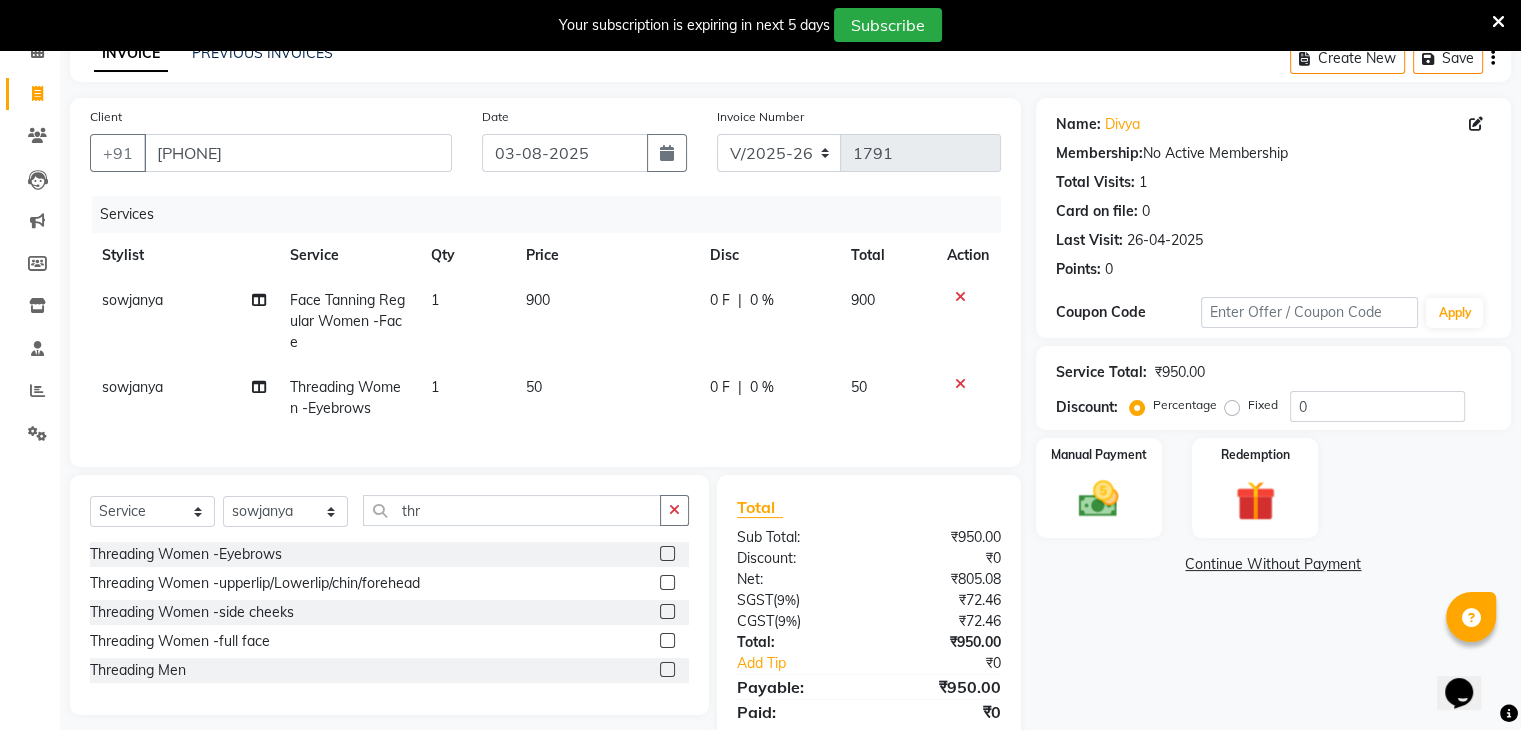 click 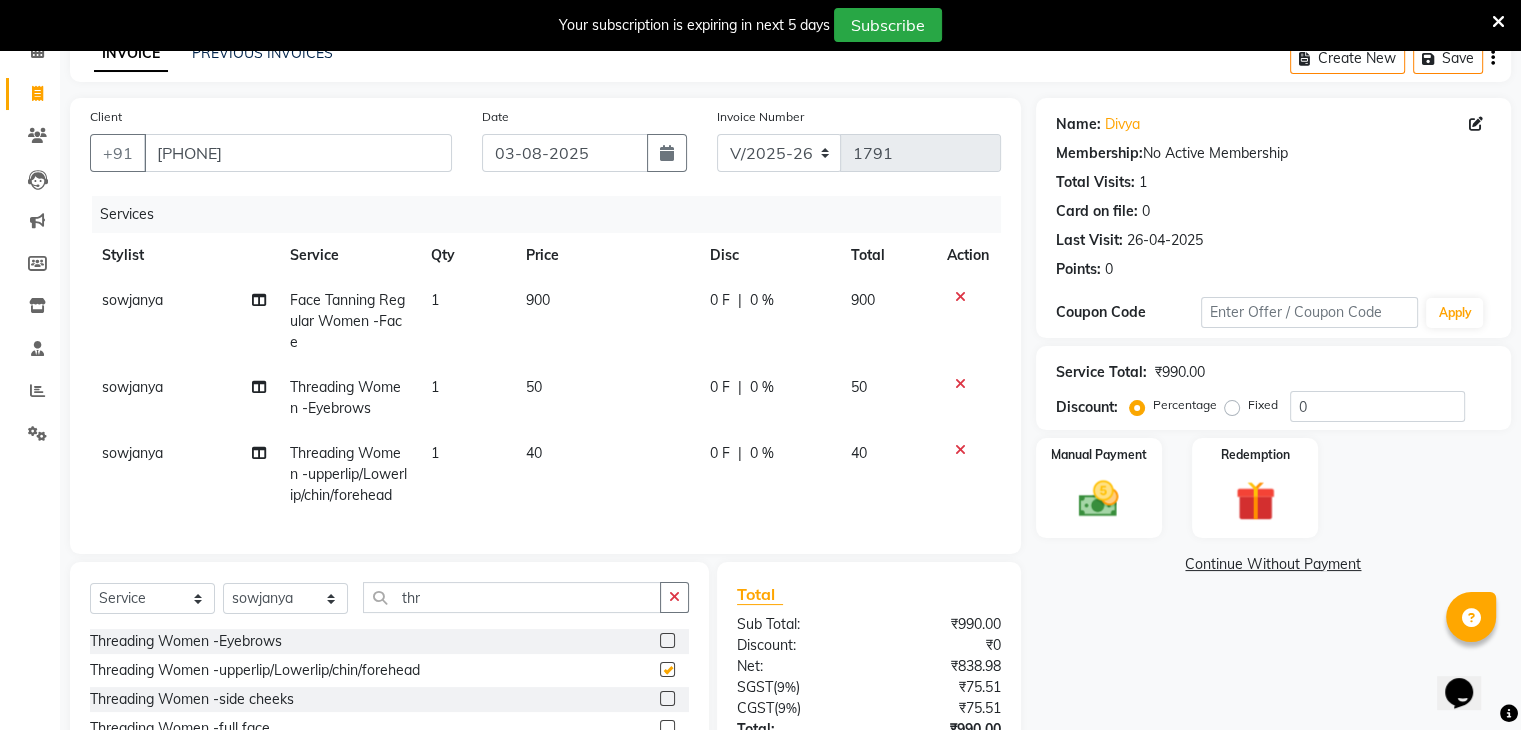 checkbox on "false" 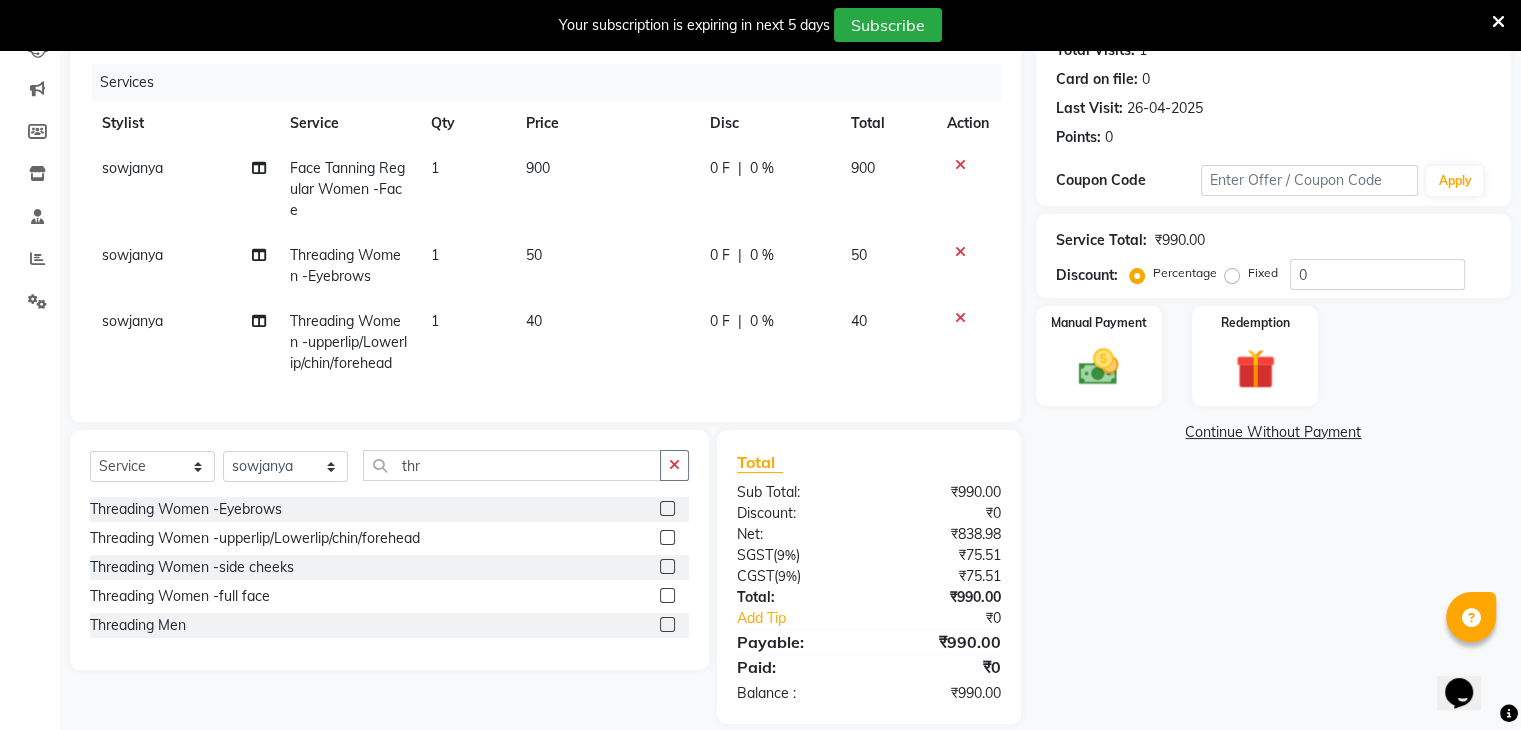 scroll, scrollTop: 235, scrollLeft: 0, axis: vertical 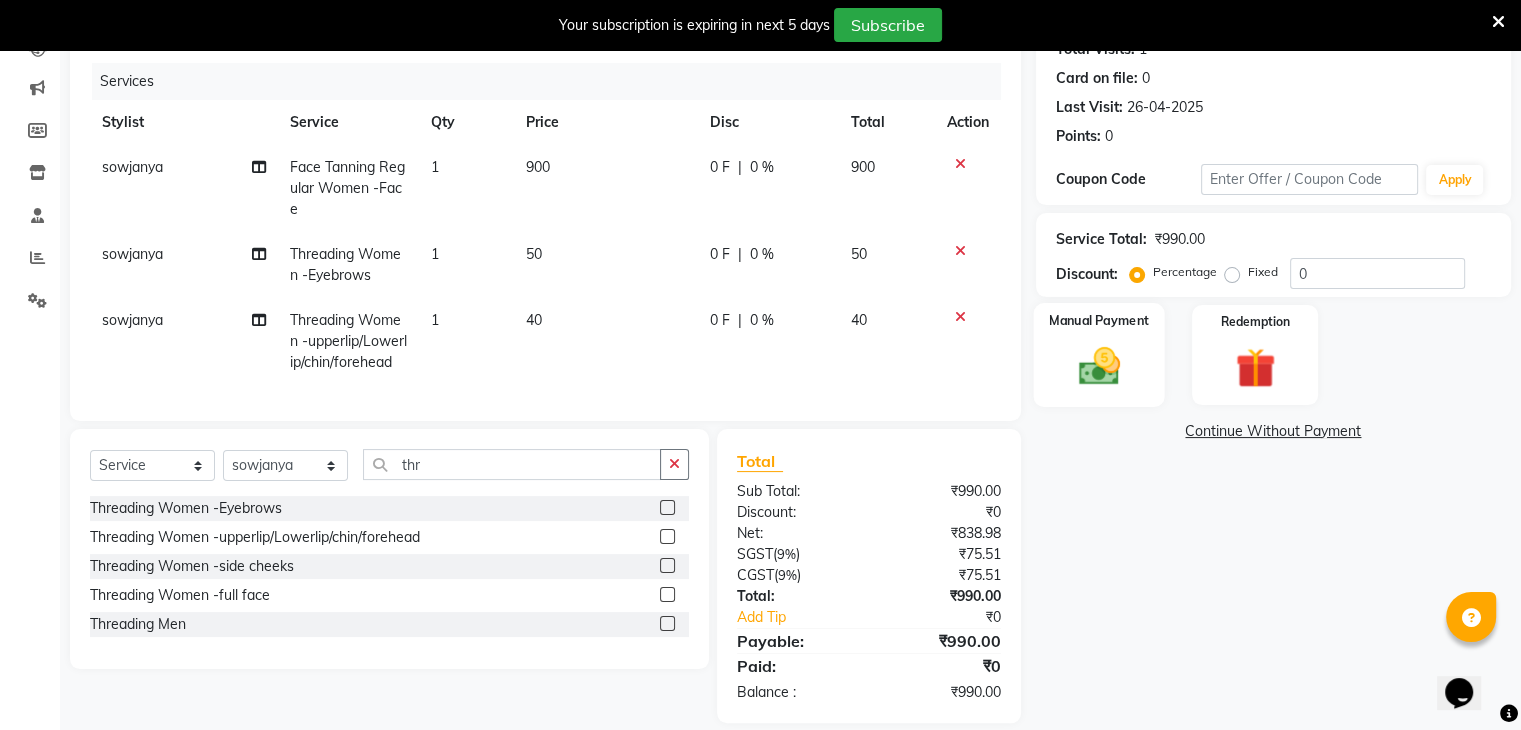 click 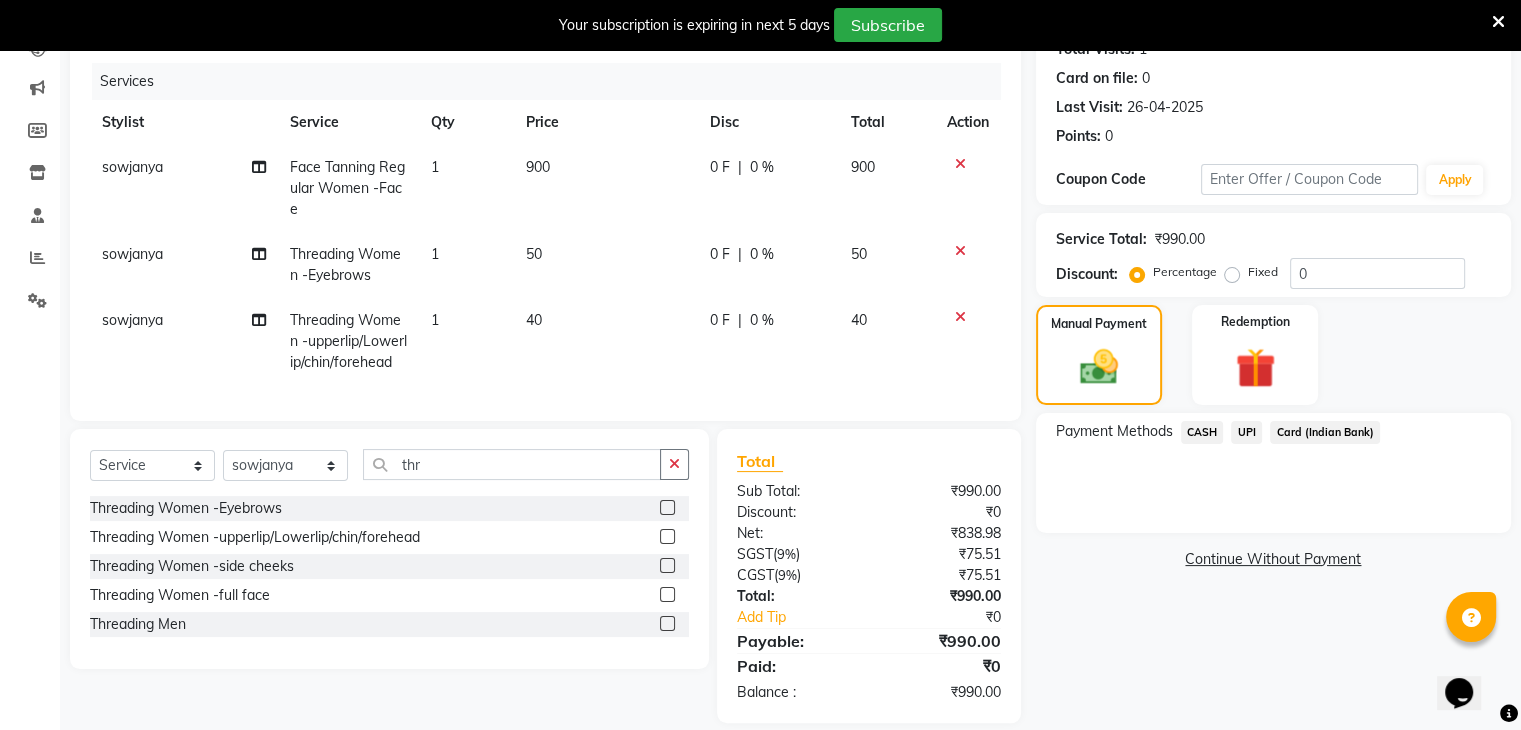 click on "UPI" 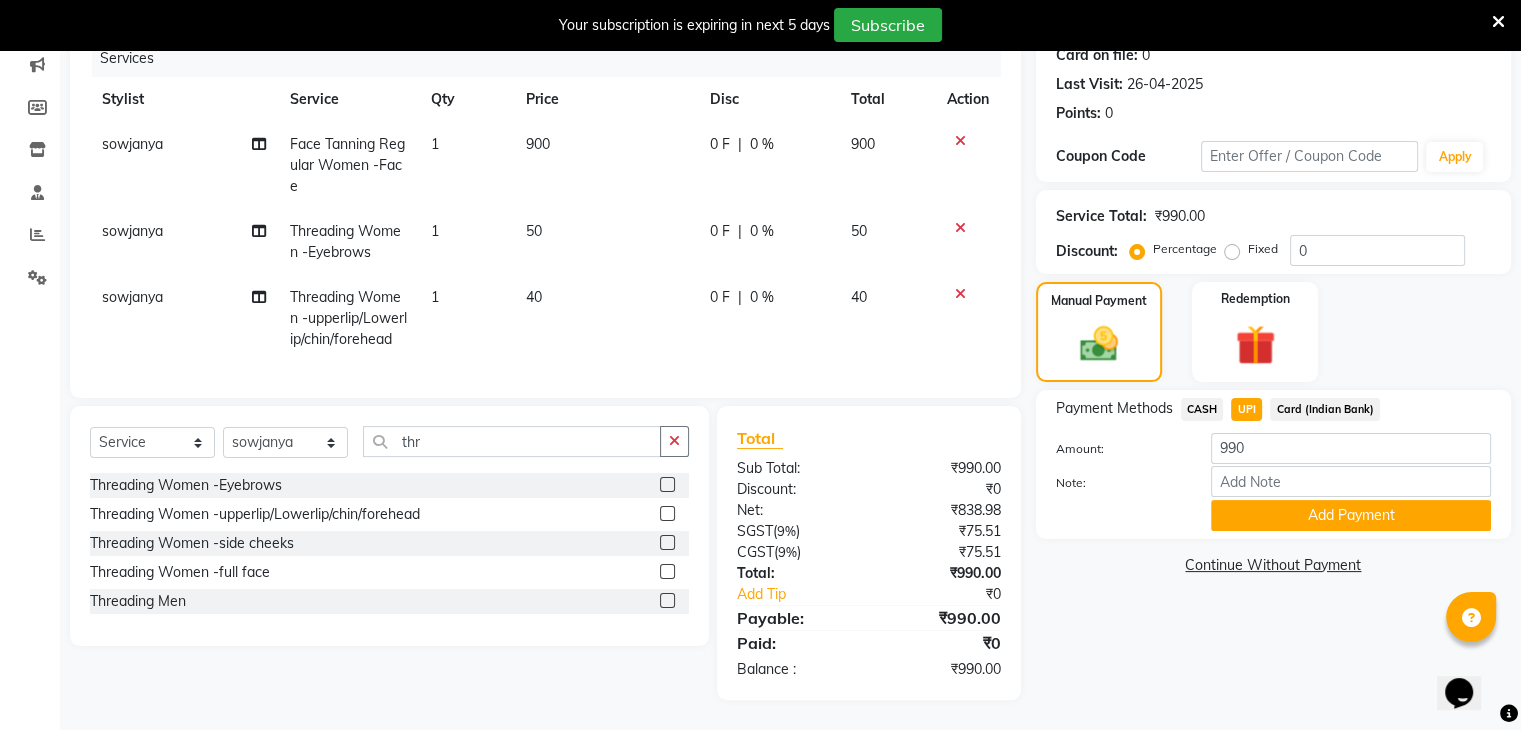 scroll, scrollTop: 274, scrollLeft: 0, axis: vertical 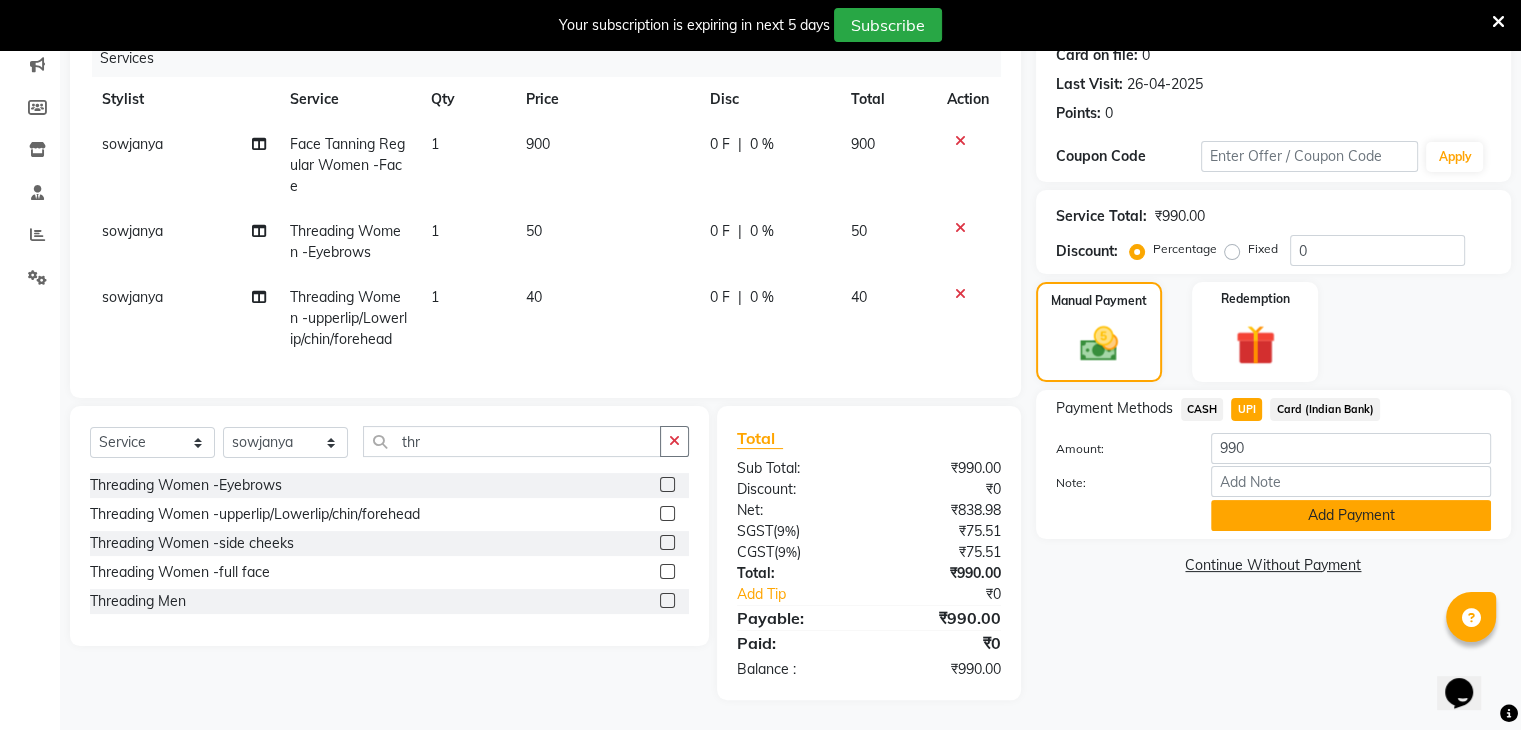 click on "Add Payment" 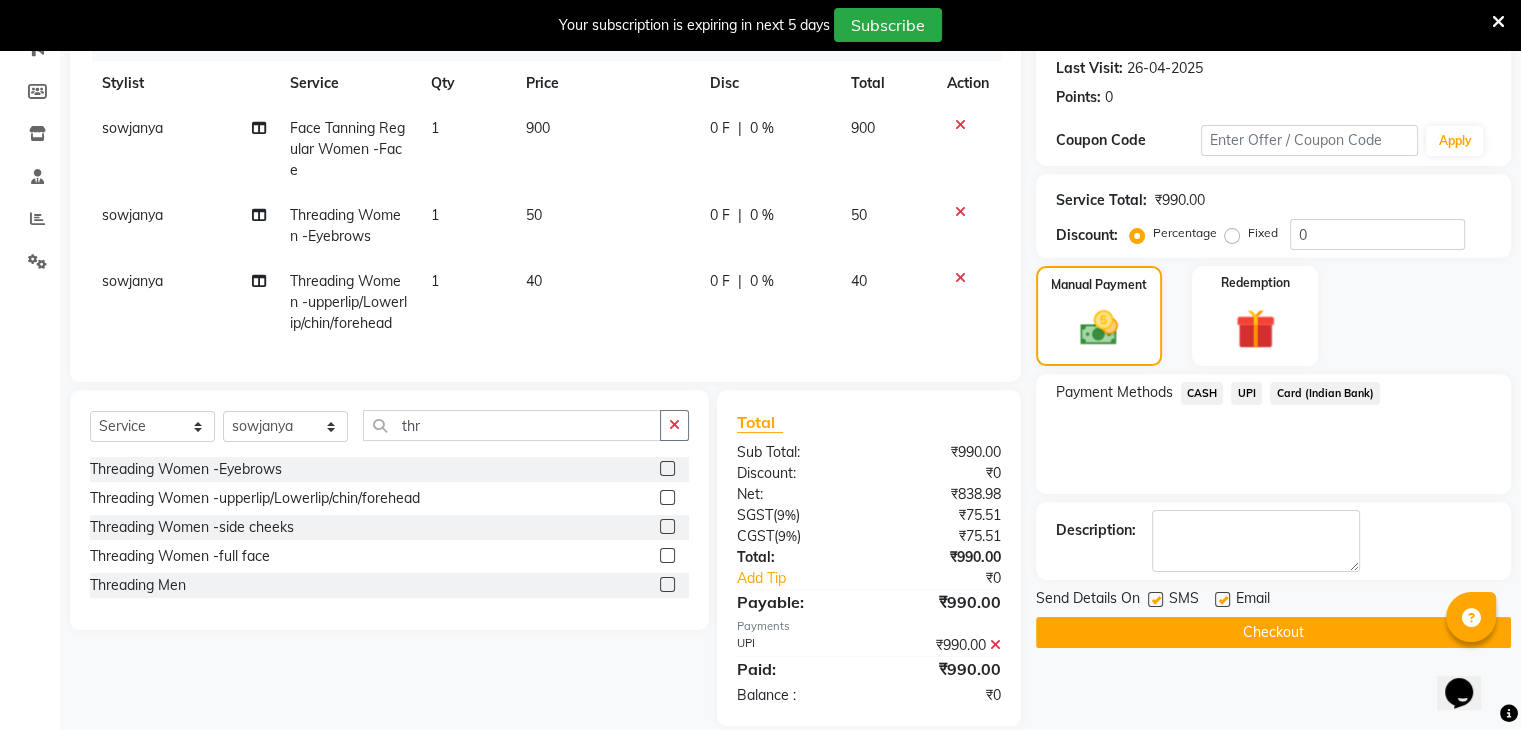 scroll, scrollTop: 316, scrollLeft: 0, axis: vertical 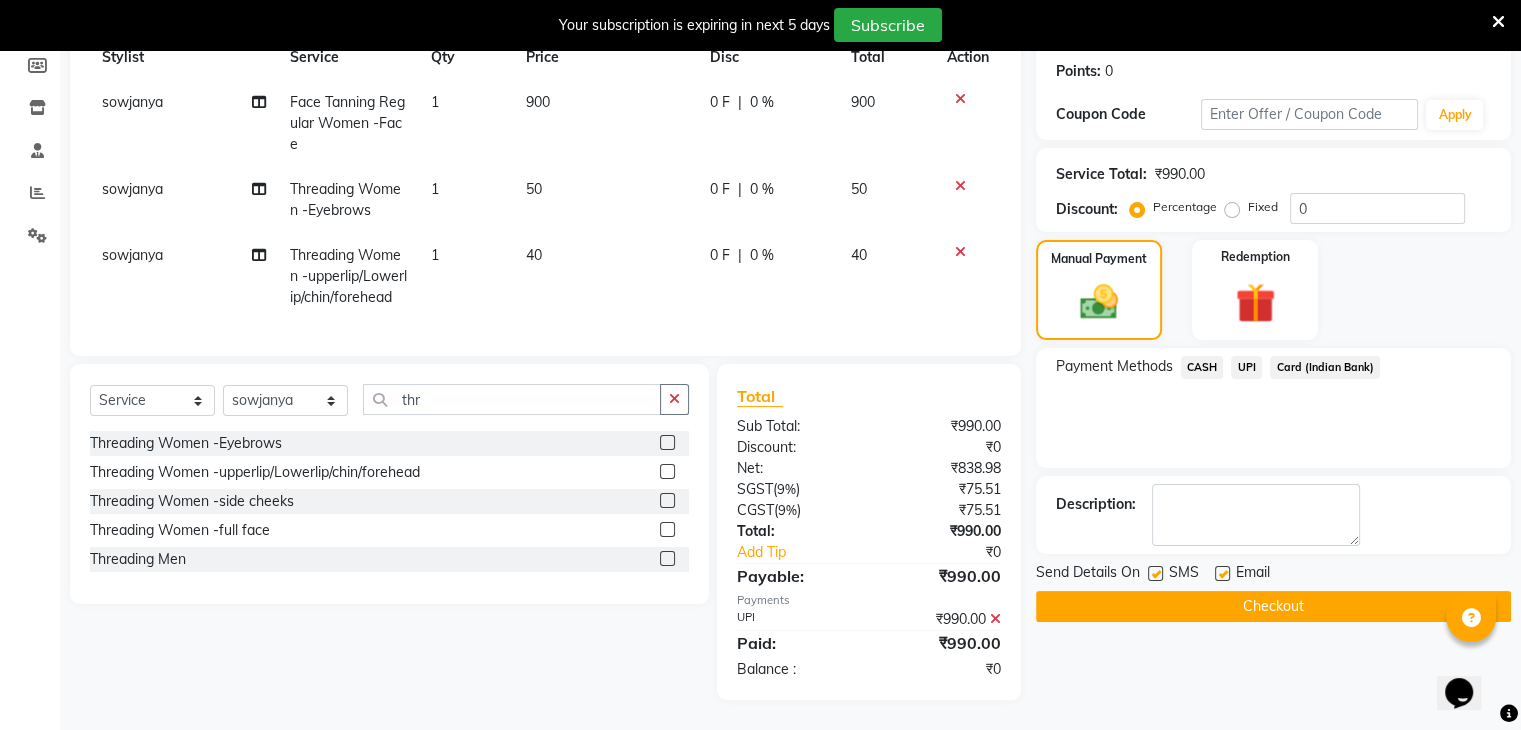 click on "Checkout" 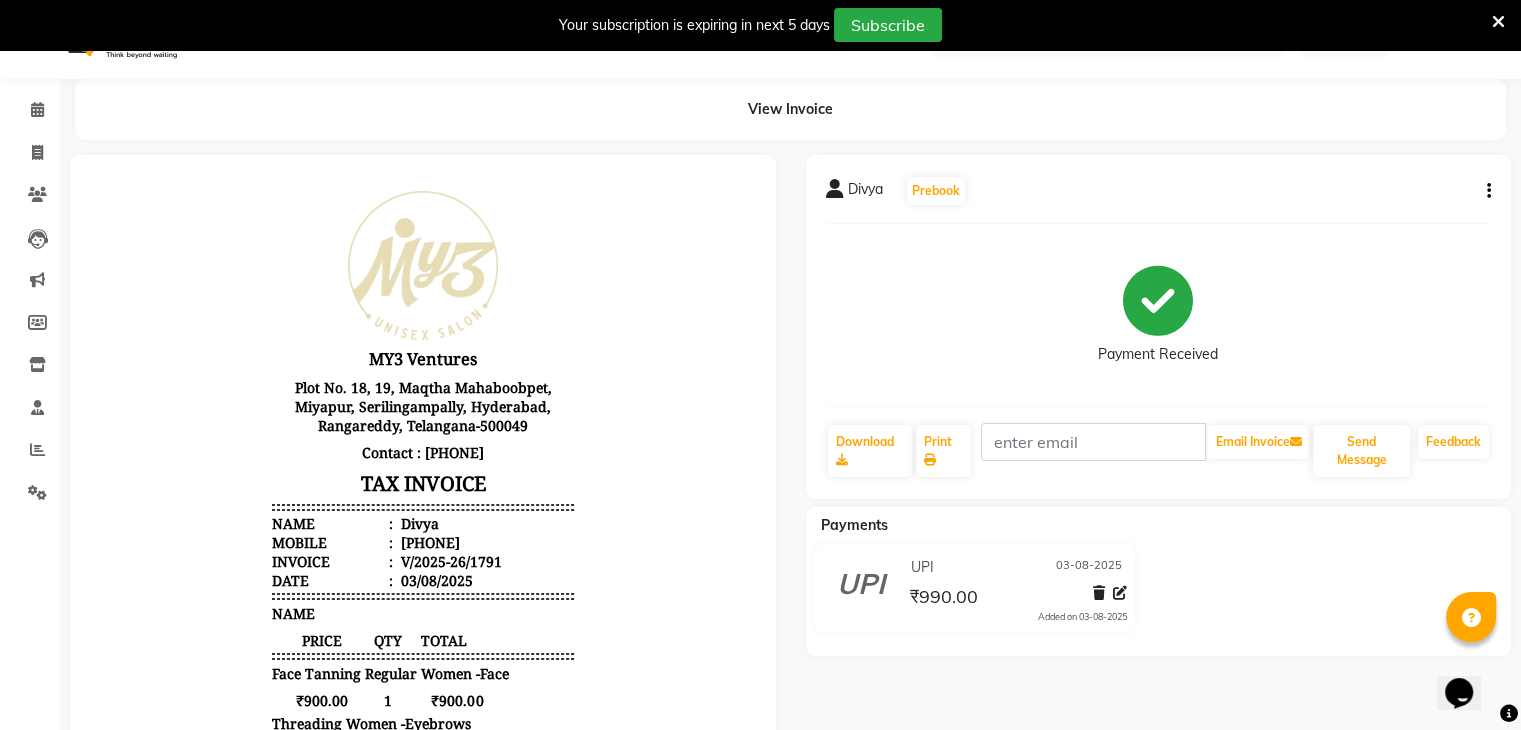 scroll, scrollTop: 0, scrollLeft: 0, axis: both 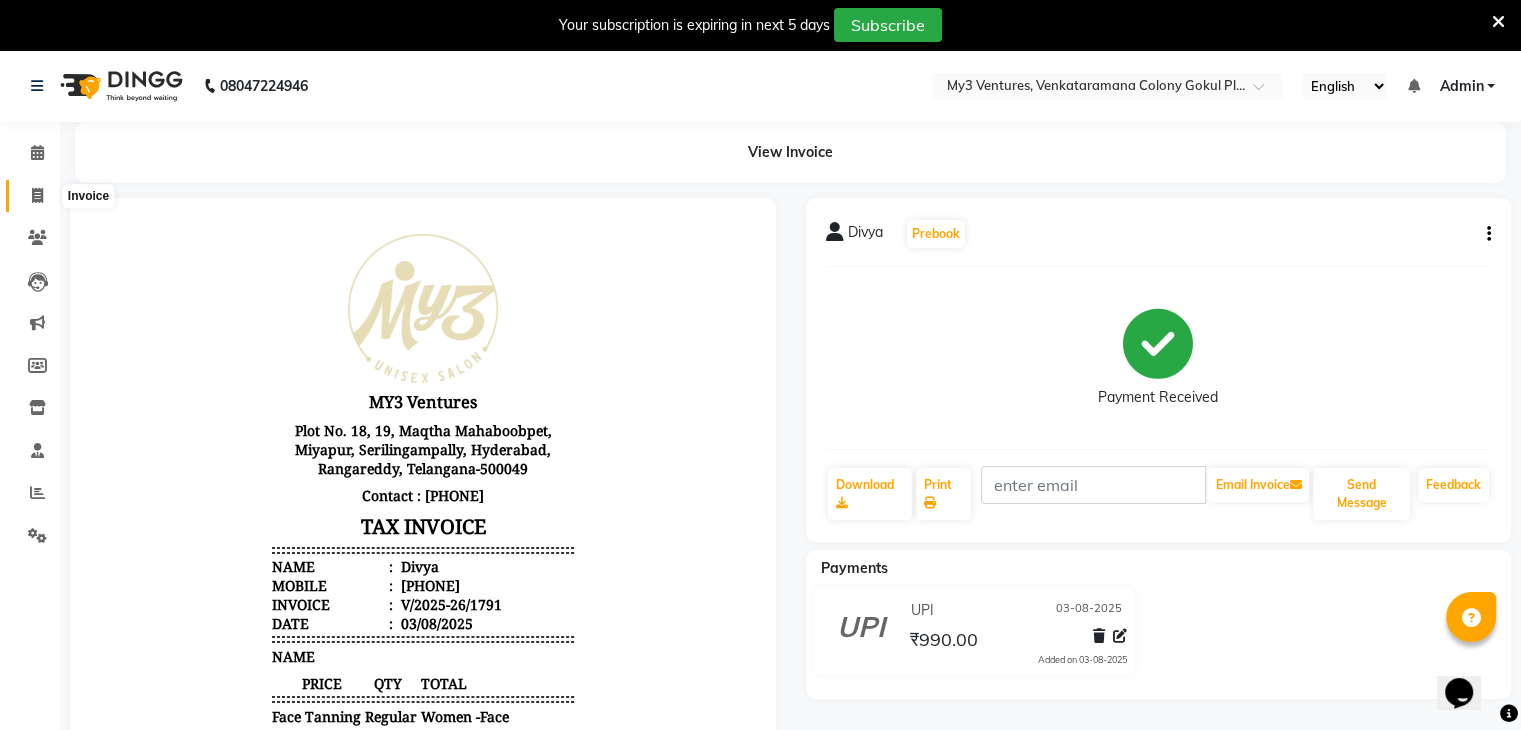 click 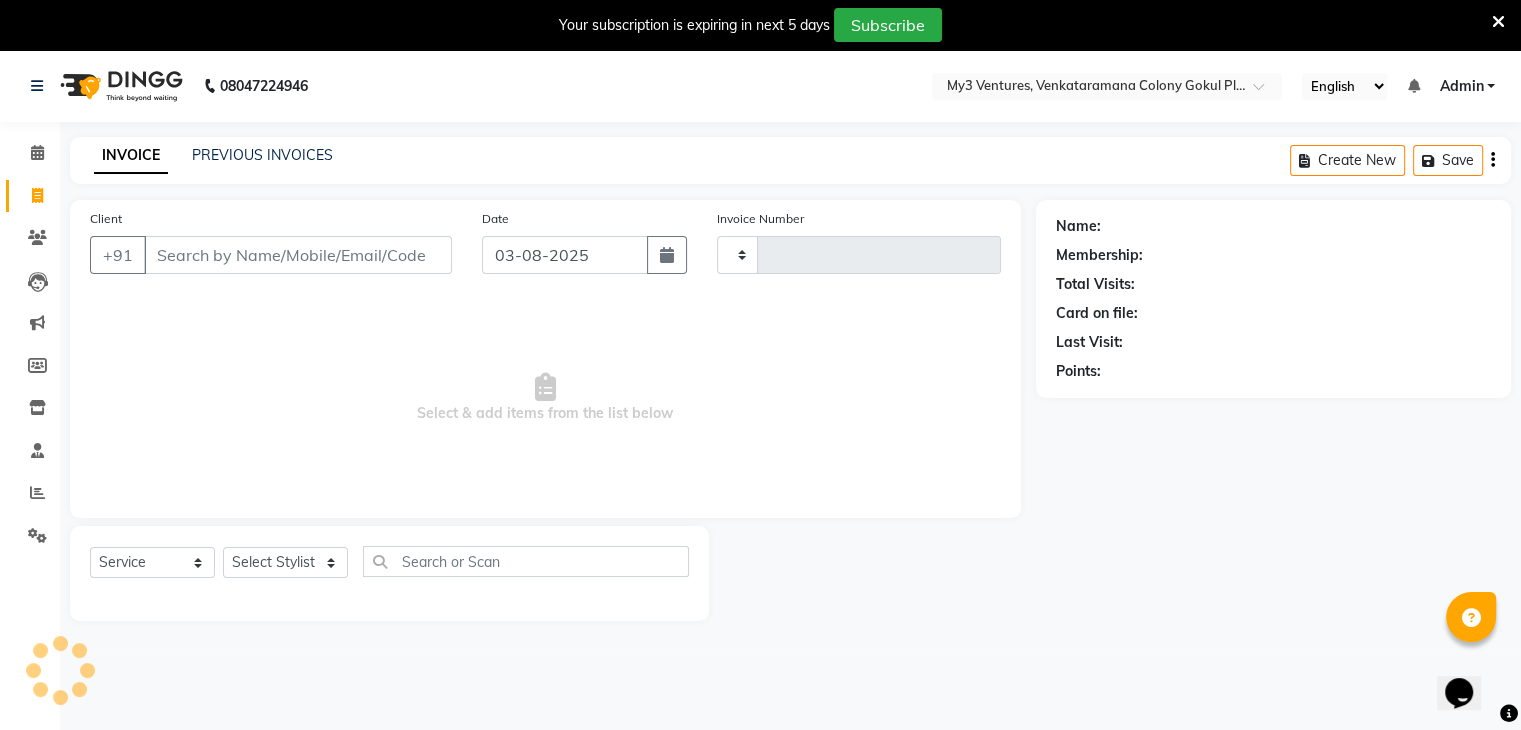 scroll, scrollTop: 50, scrollLeft: 0, axis: vertical 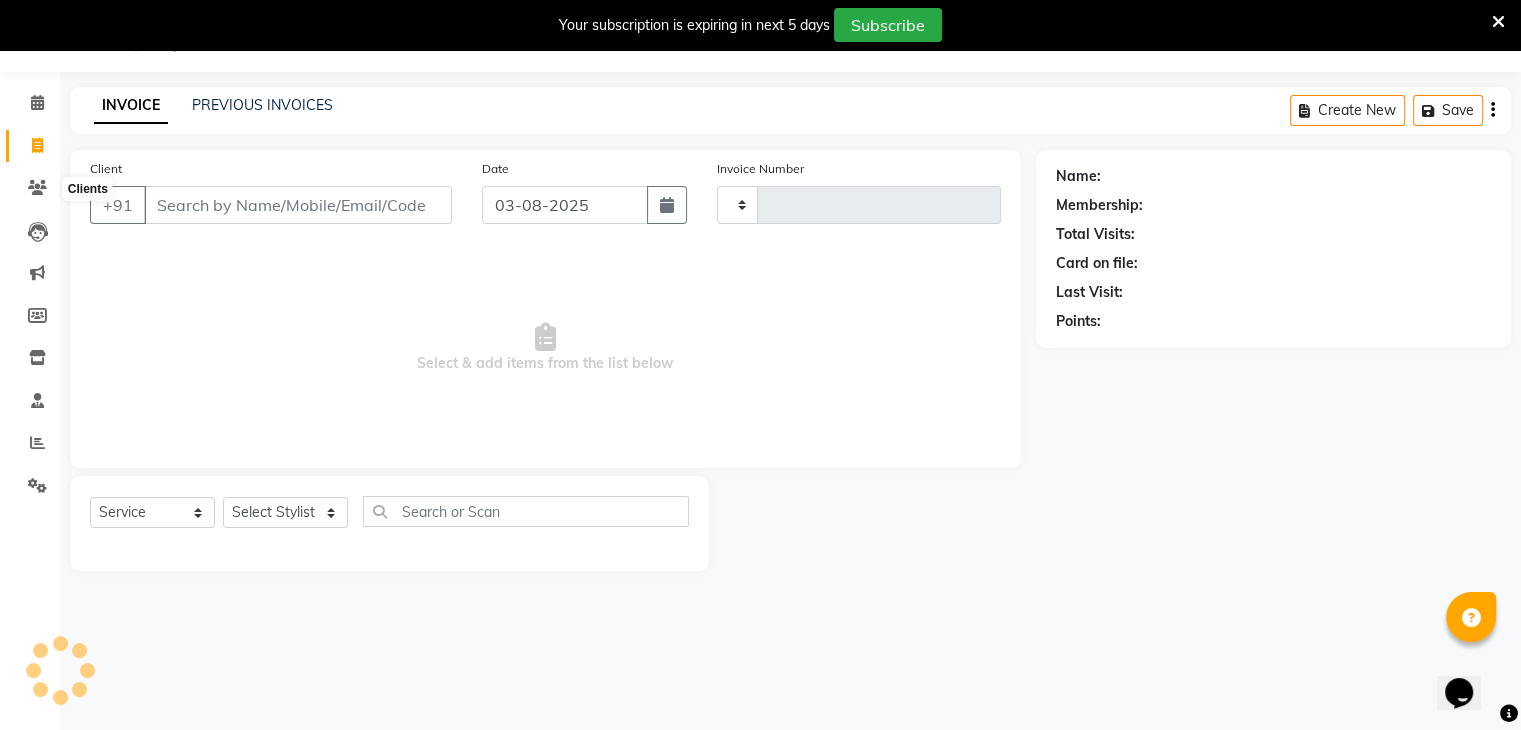 type on "1792" 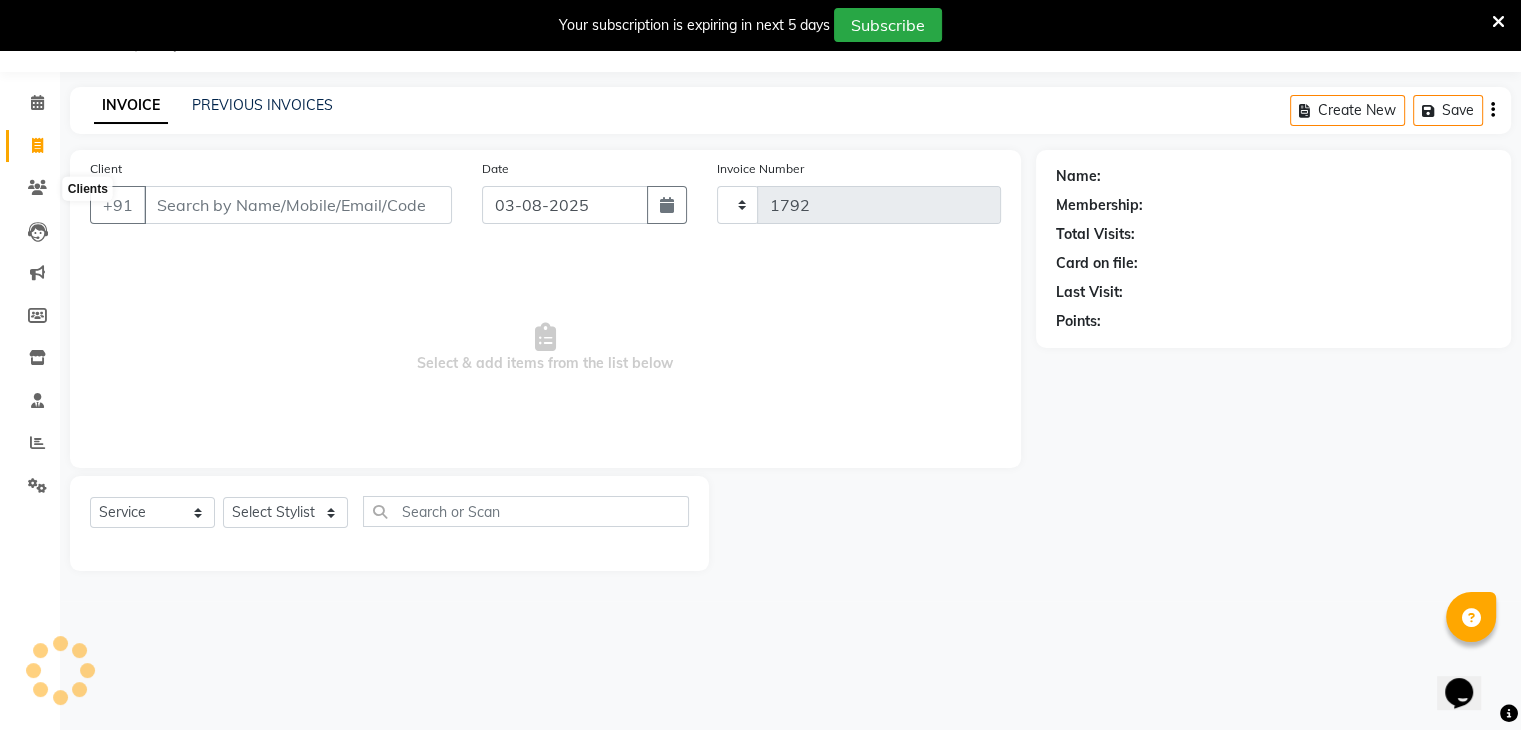 select on "6707" 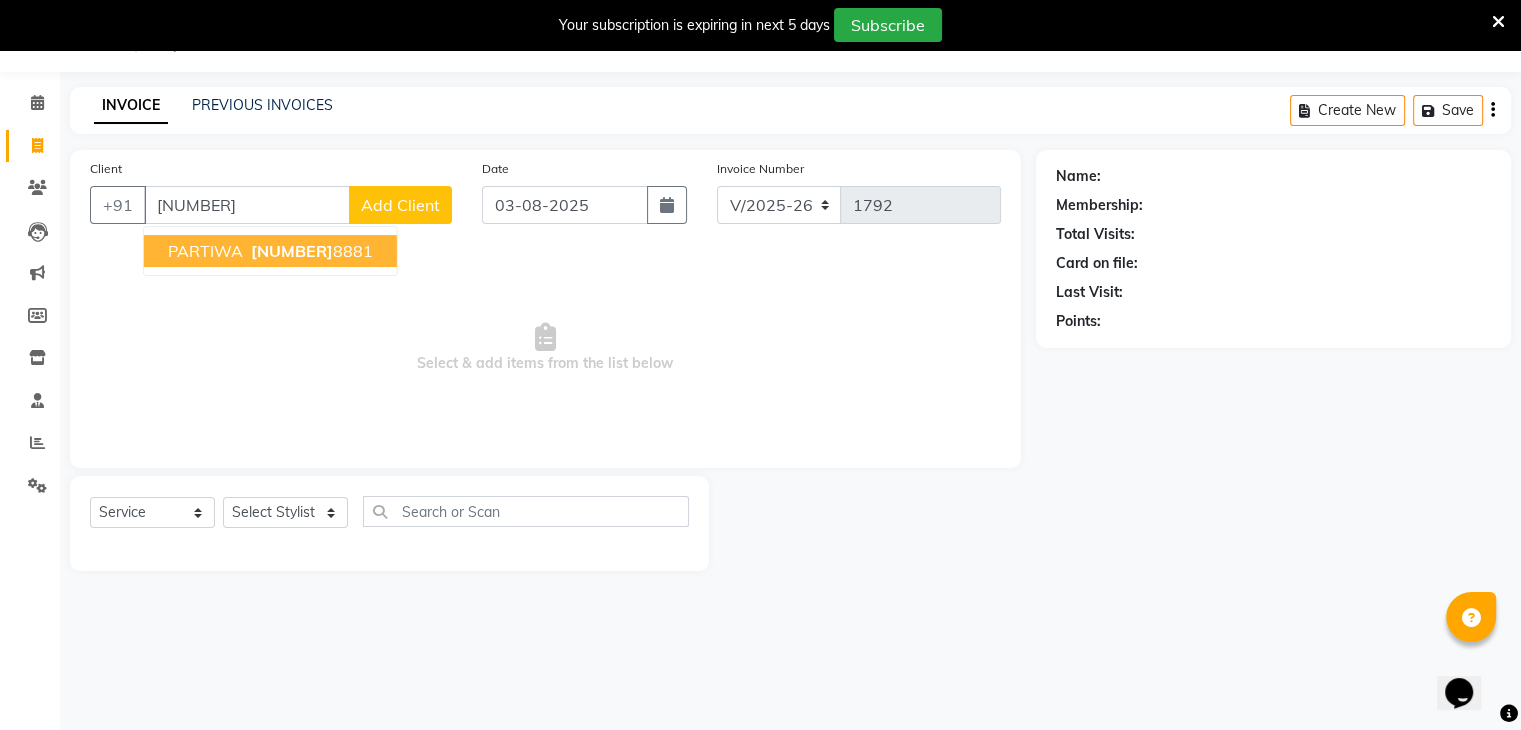 click on "[NUMBER]" at bounding box center [292, 251] 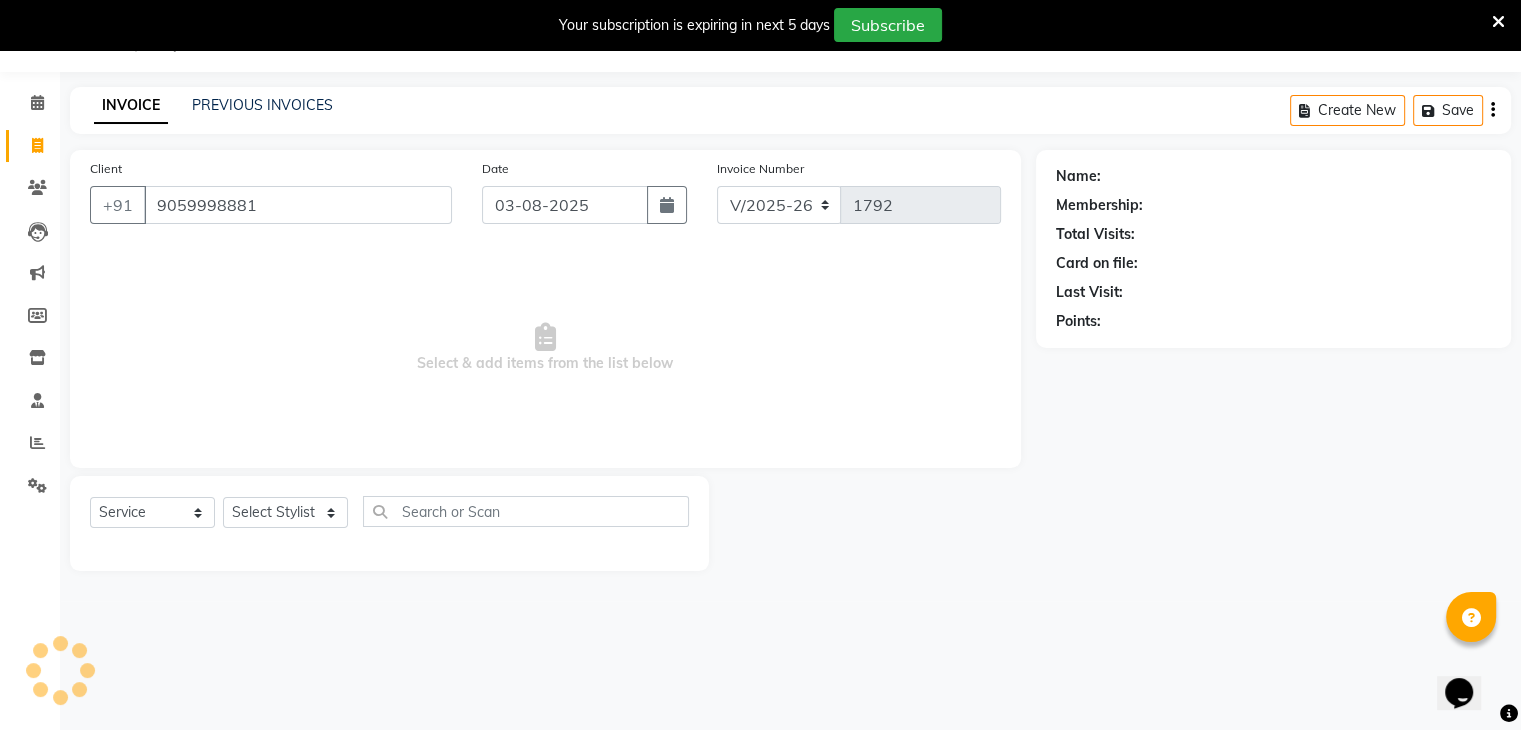 type on "9059998881" 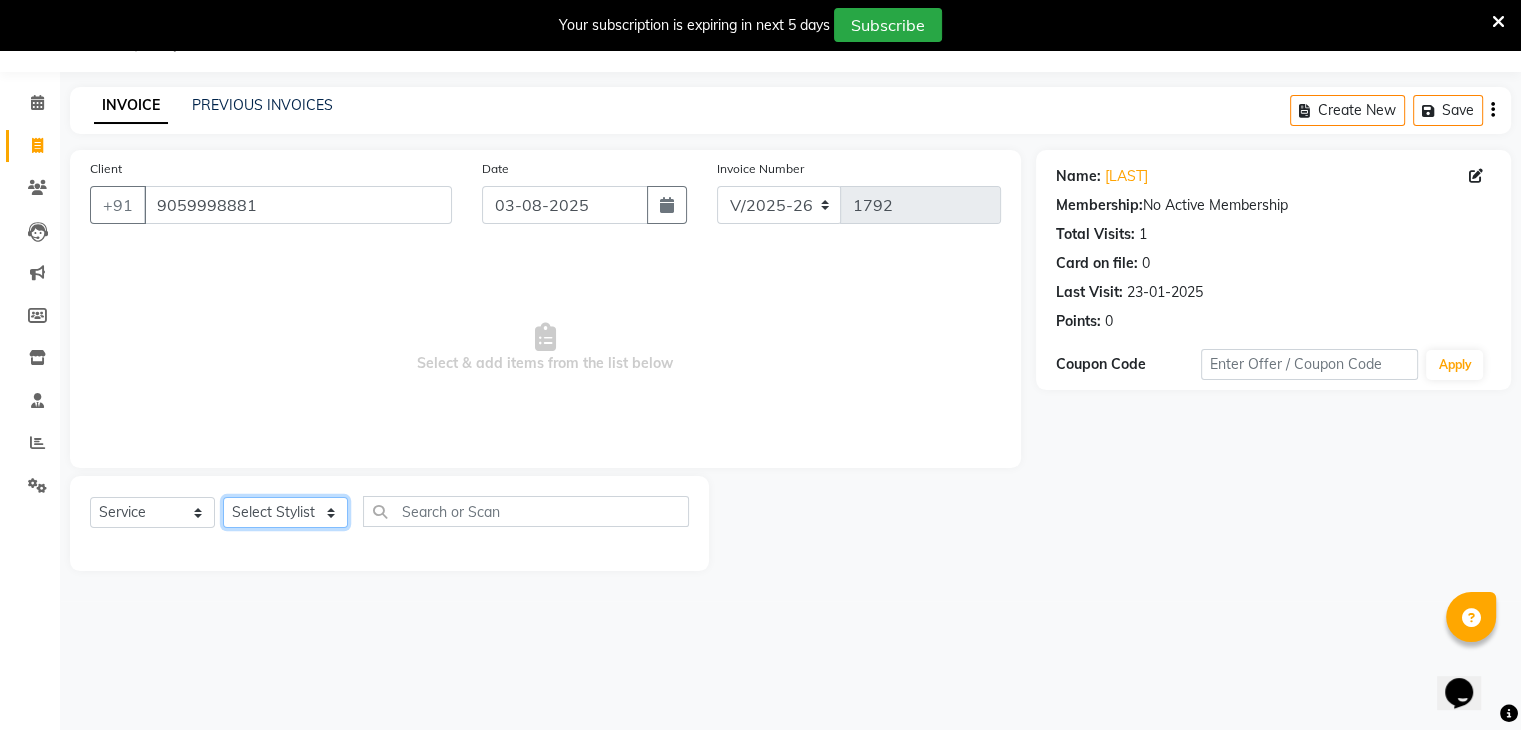 click on "Select Stylist ajju azam divya rihan Sahzad sowjanya srilatha Swapna Zeeshan" 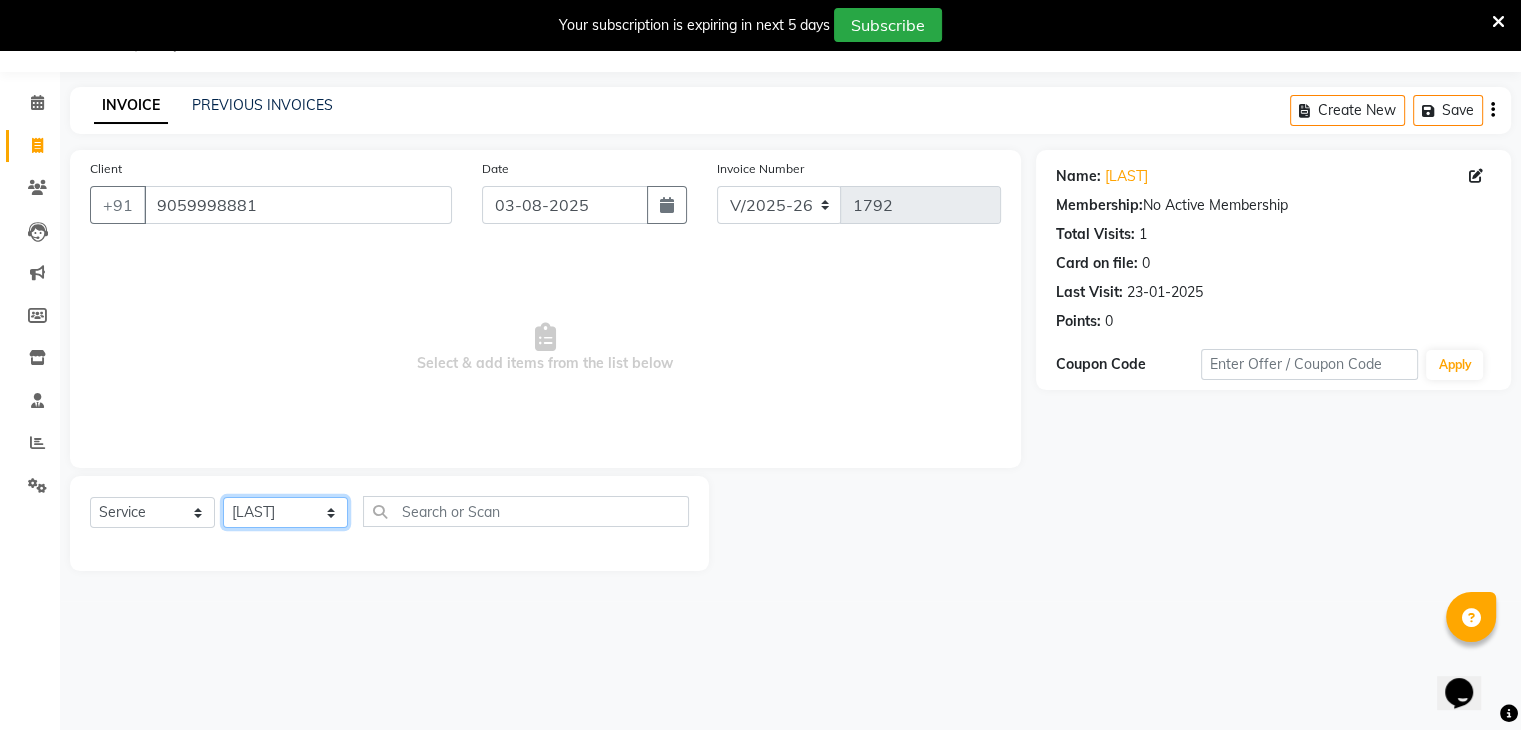 click on "Select Stylist ajju azam divya rihan Sahzad sowjanya srilatha Swapna Zeeshan" 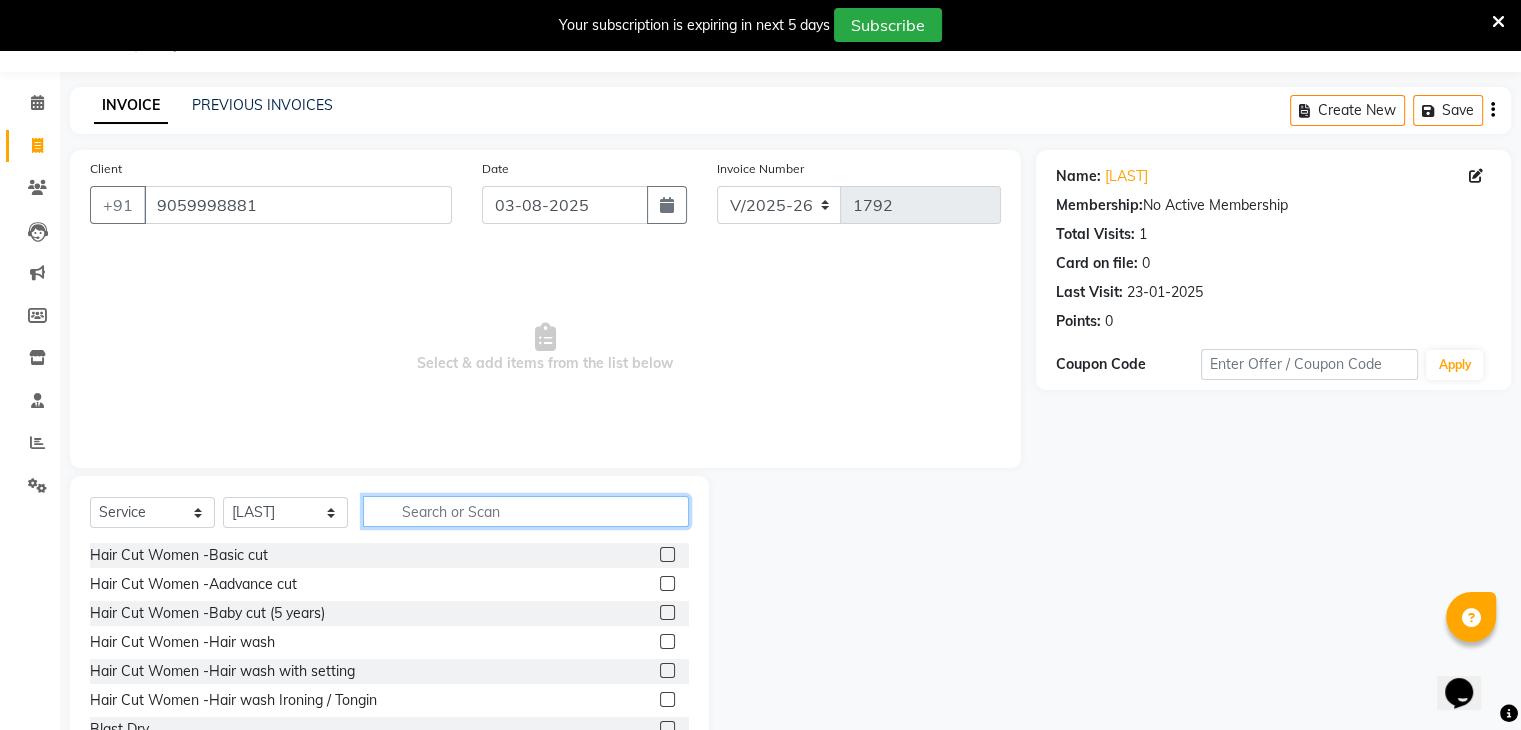click 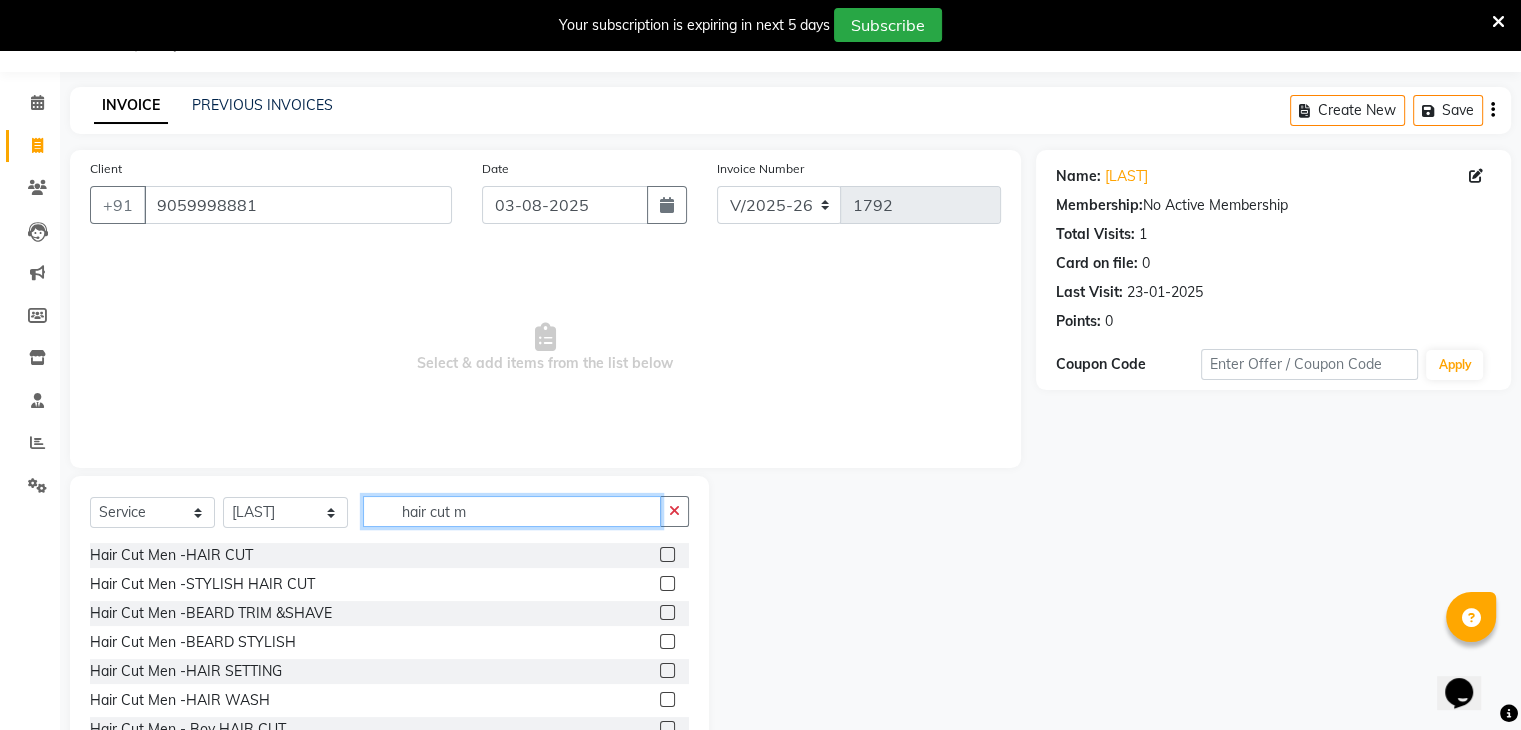 scroll, scrollTop: 3, scrollLeft: 0, axis: vertical 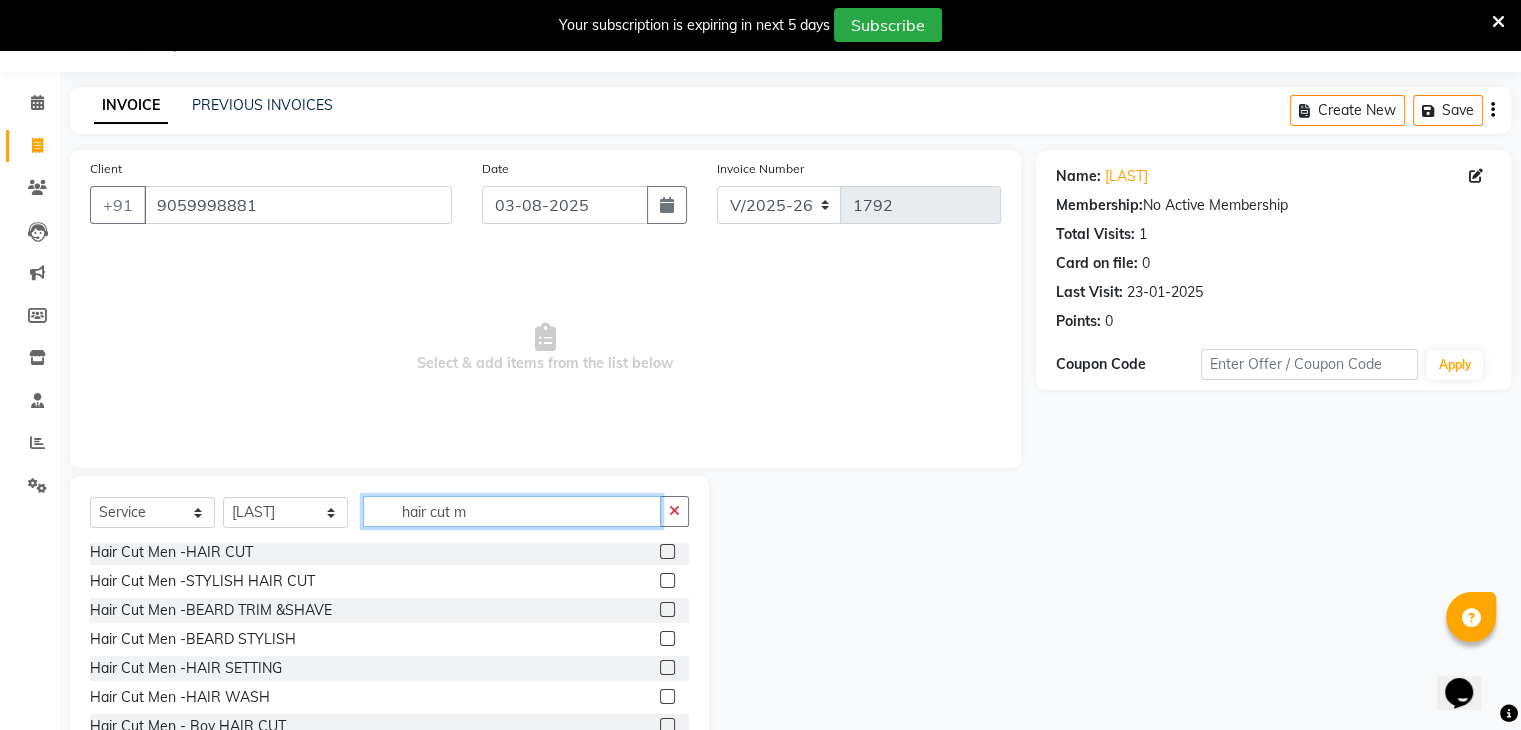 type on "hair cut m" 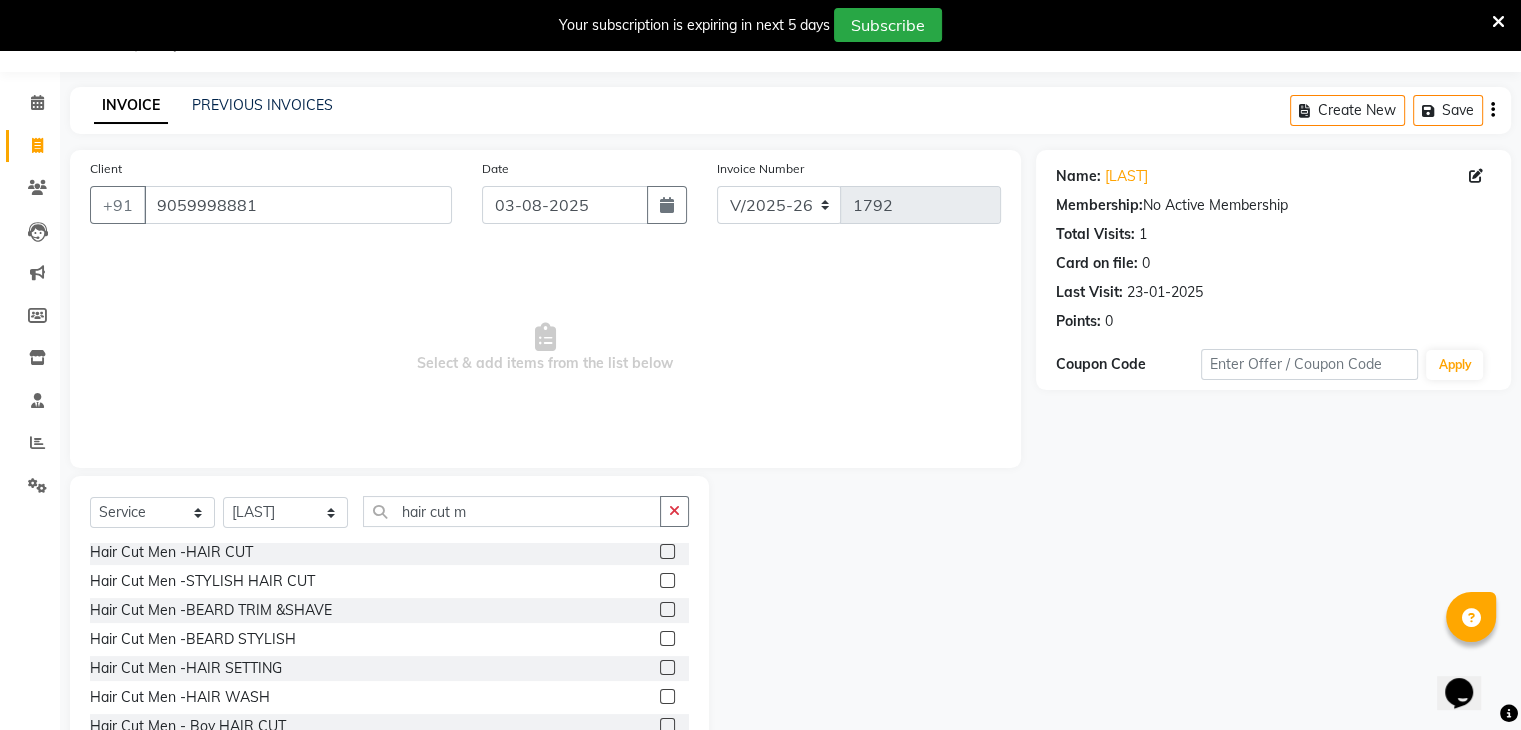 click 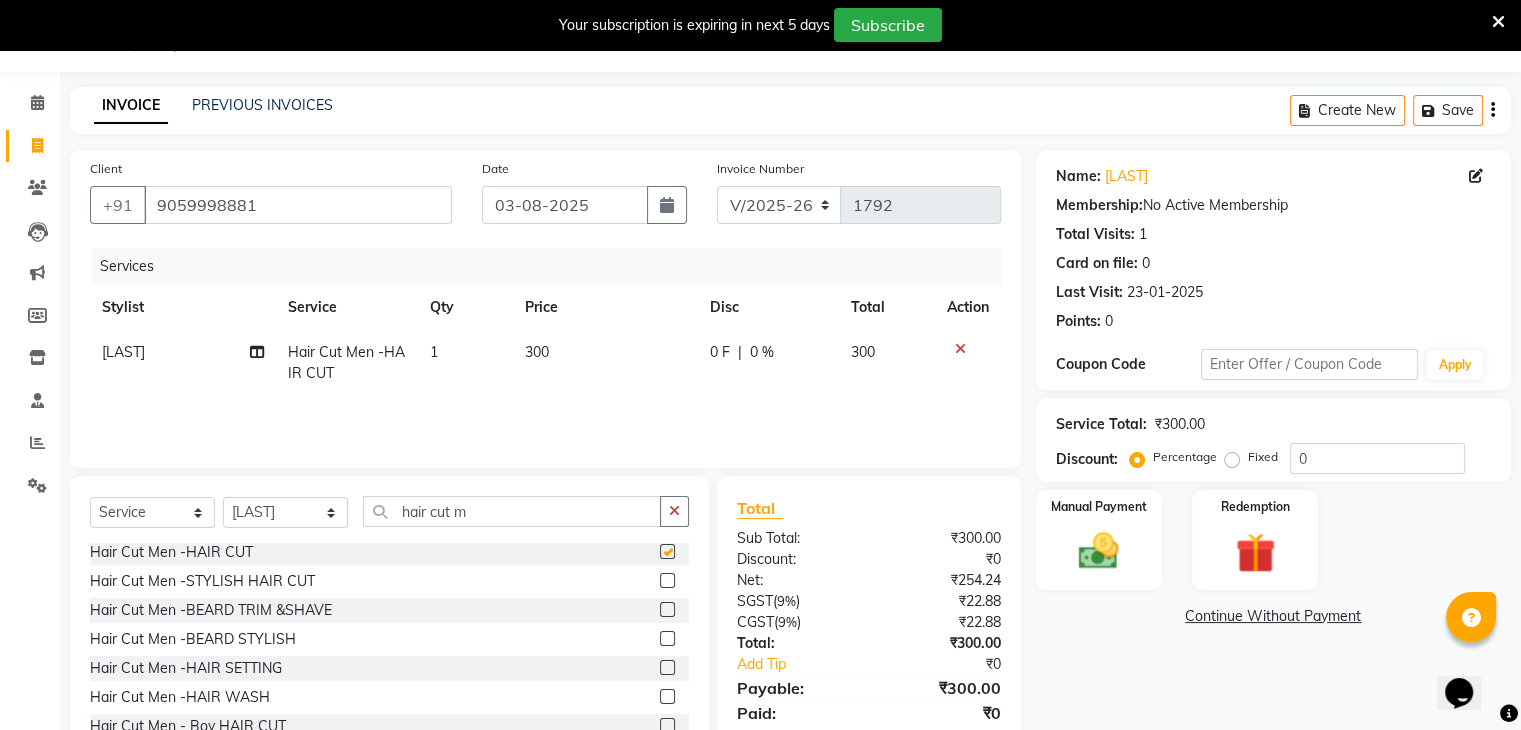 checkbox on "false" 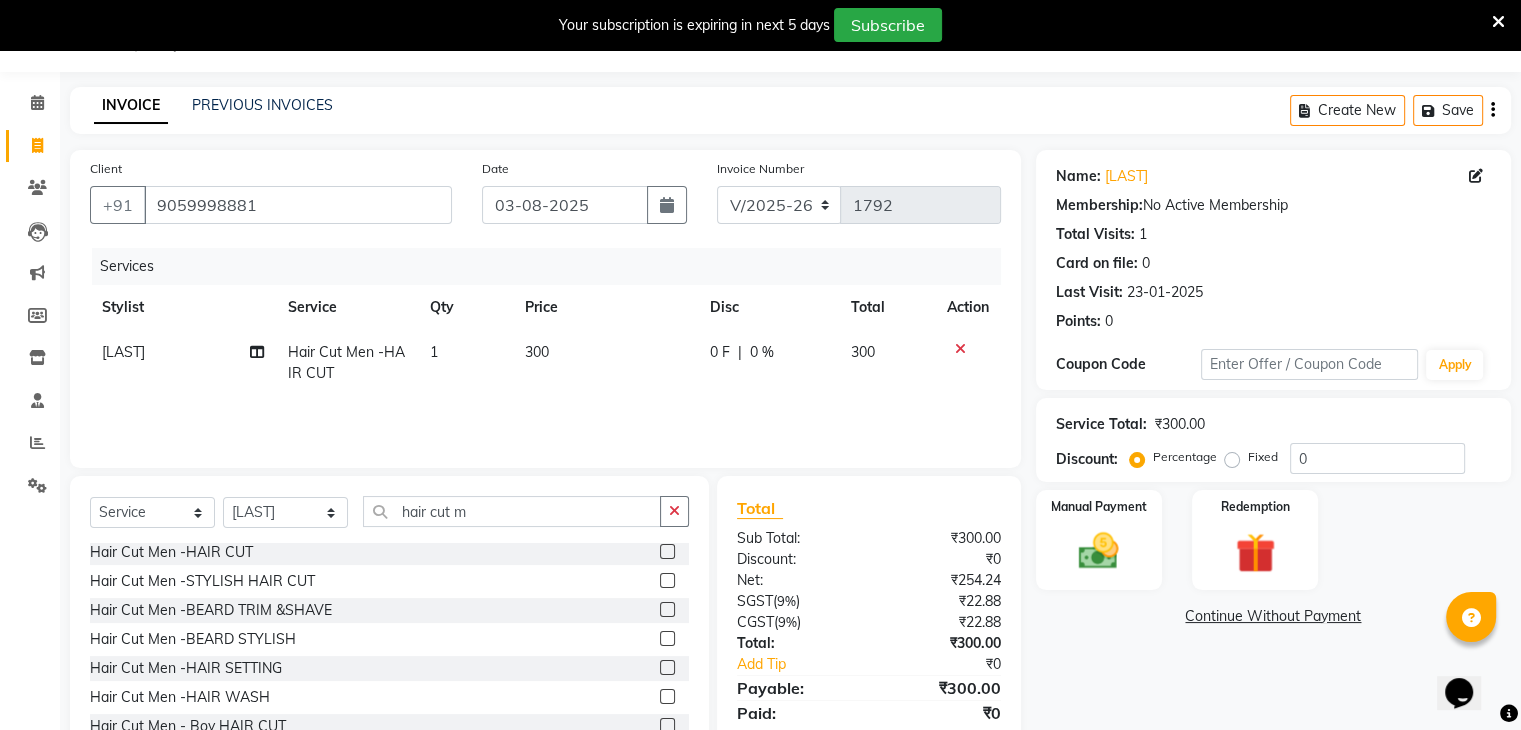click on "300" 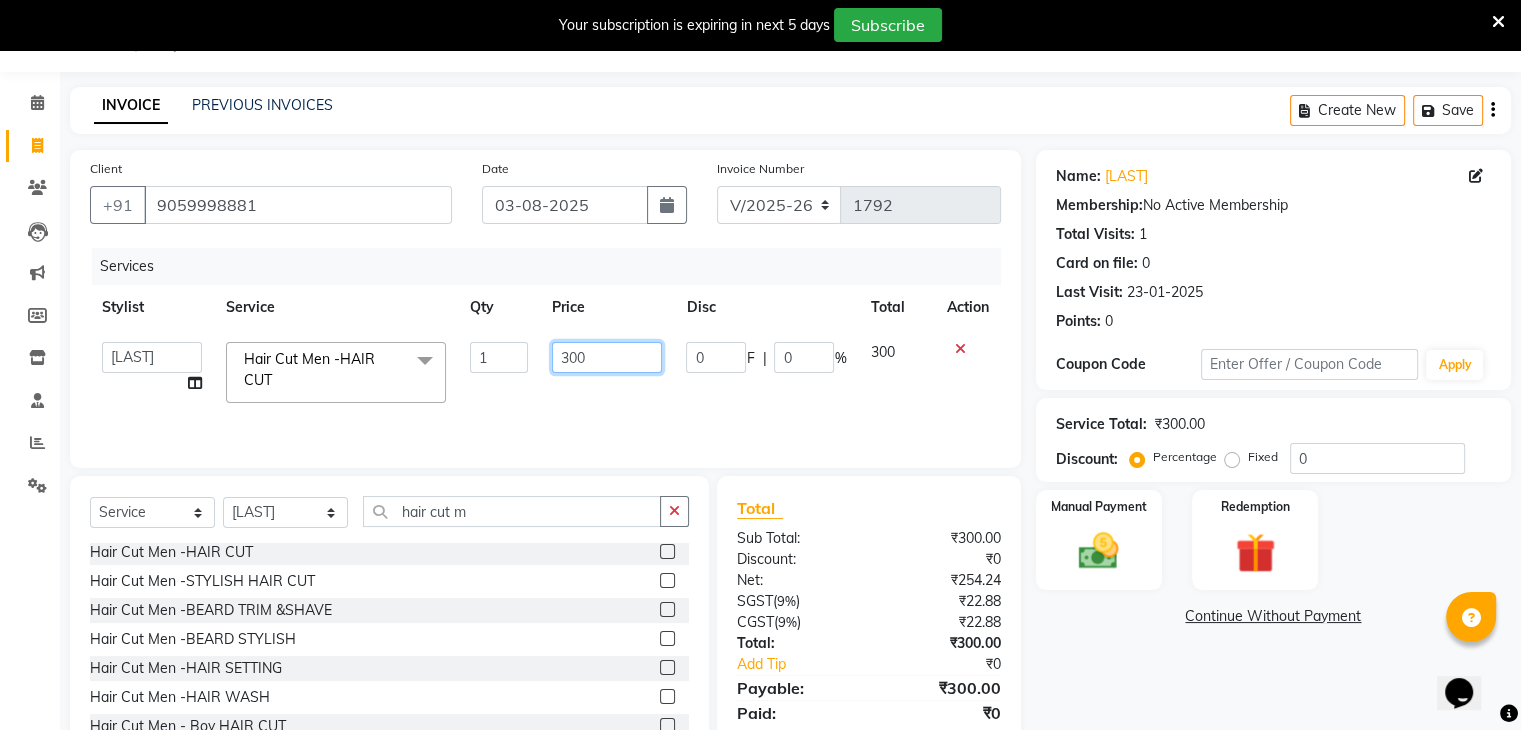 click on "300" 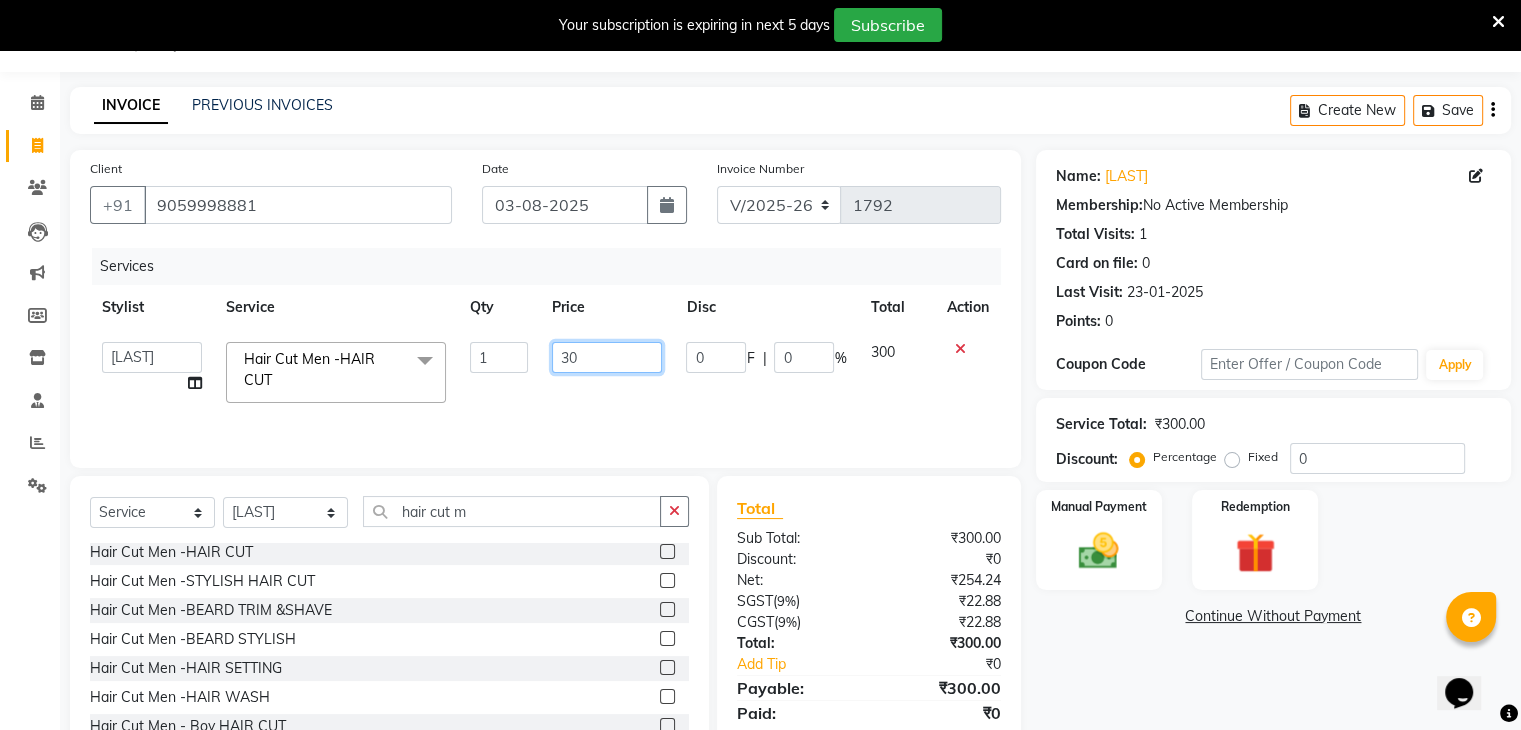 type on "3" 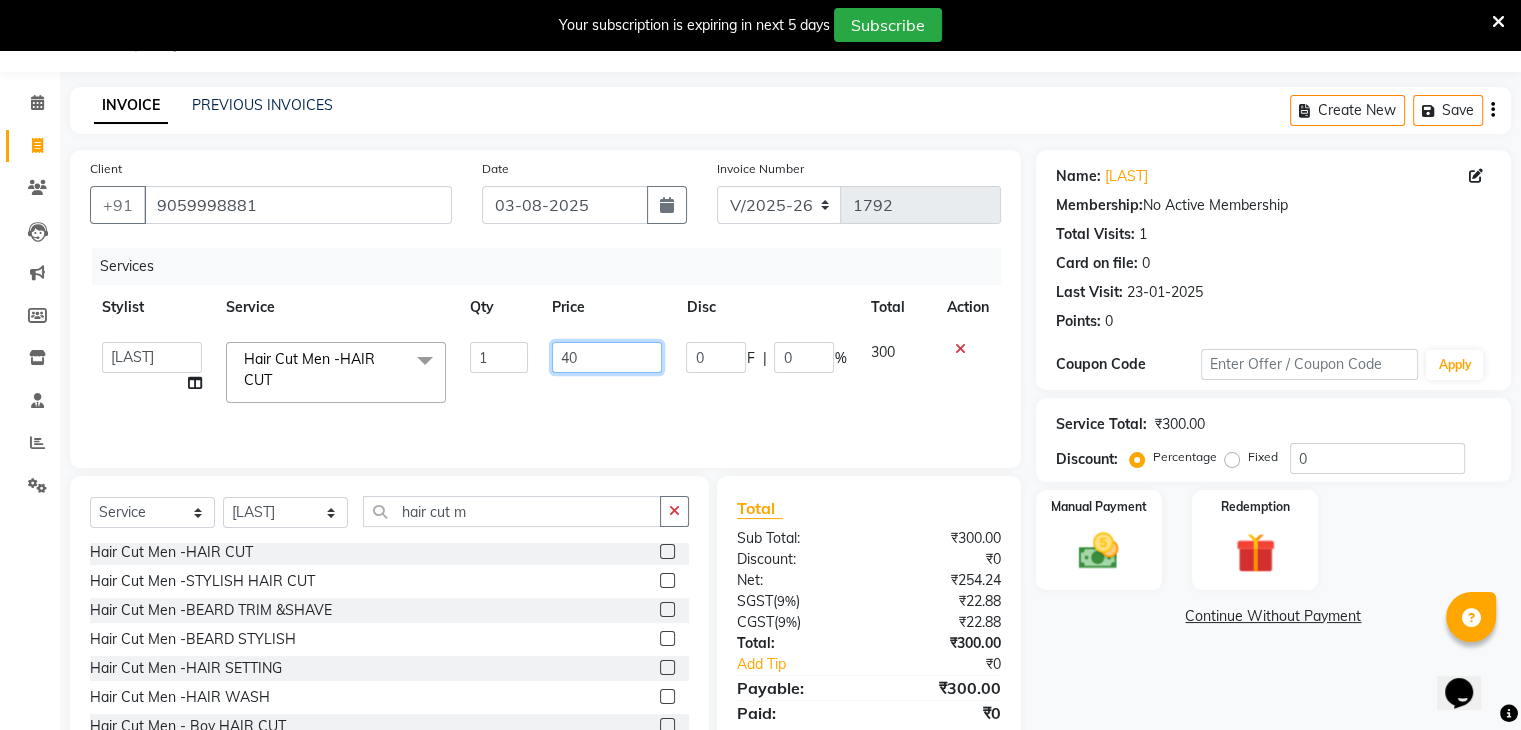 type on "400" 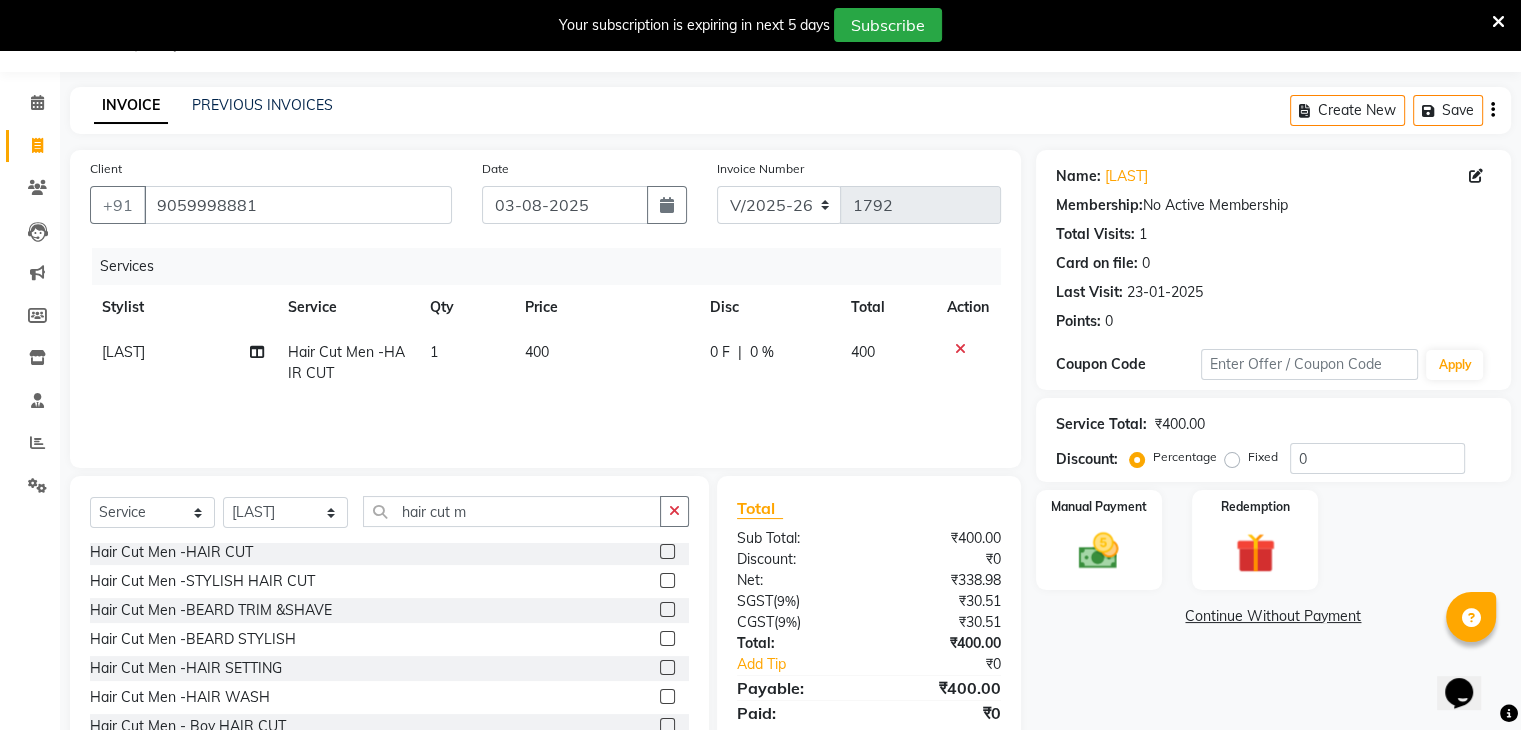 click on "400" 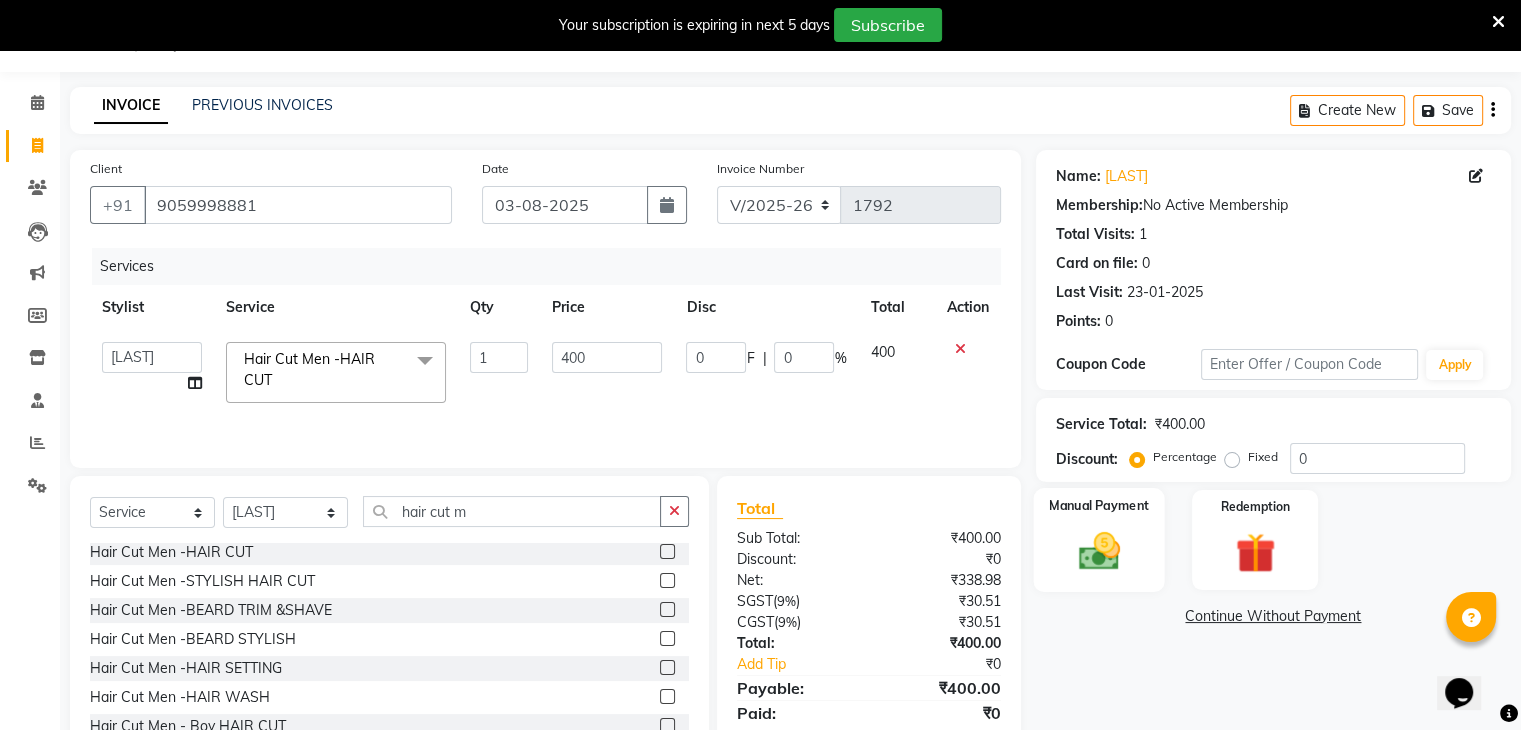 click on "Manual Payment" 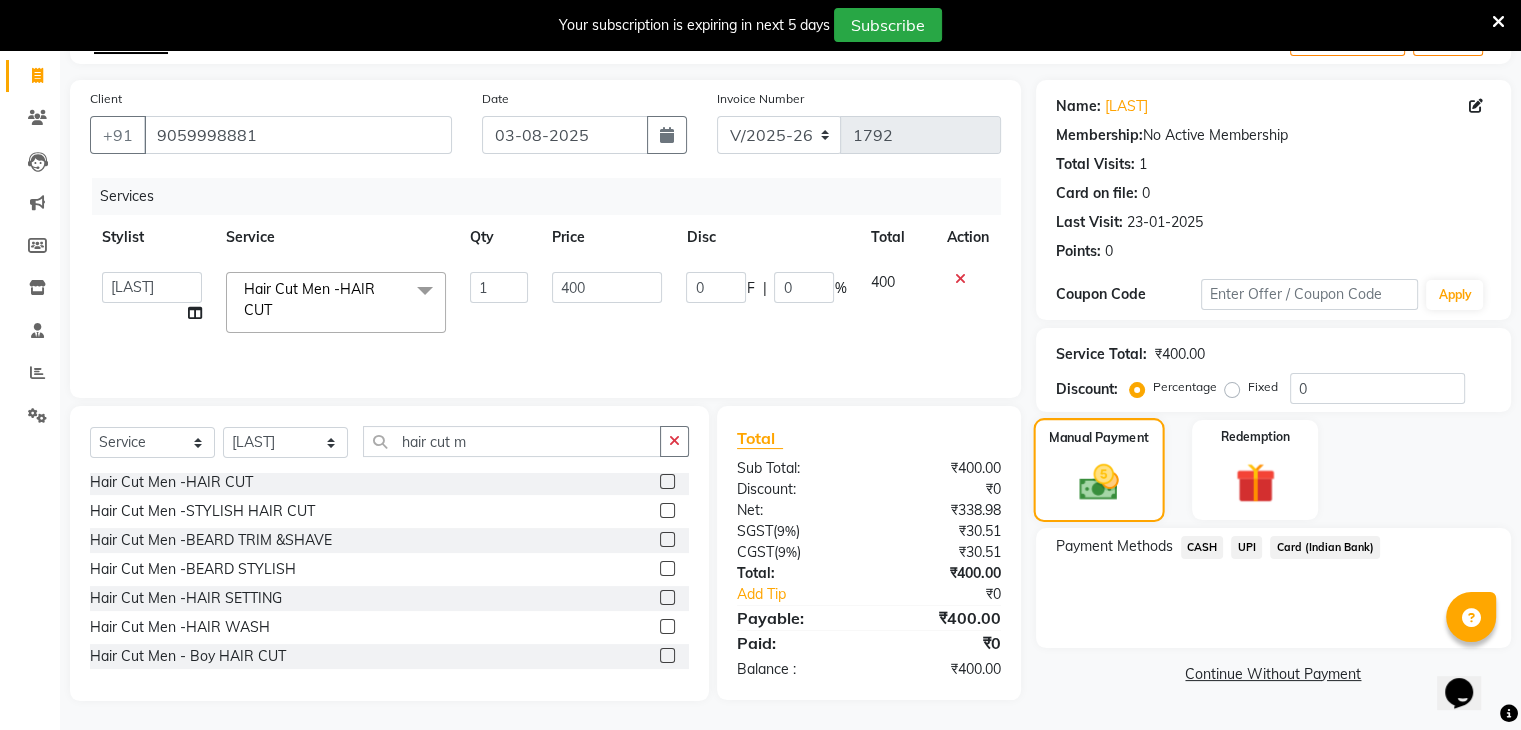 scroll, scrollTop: 121, scrollLeft: 0, axis: vertical 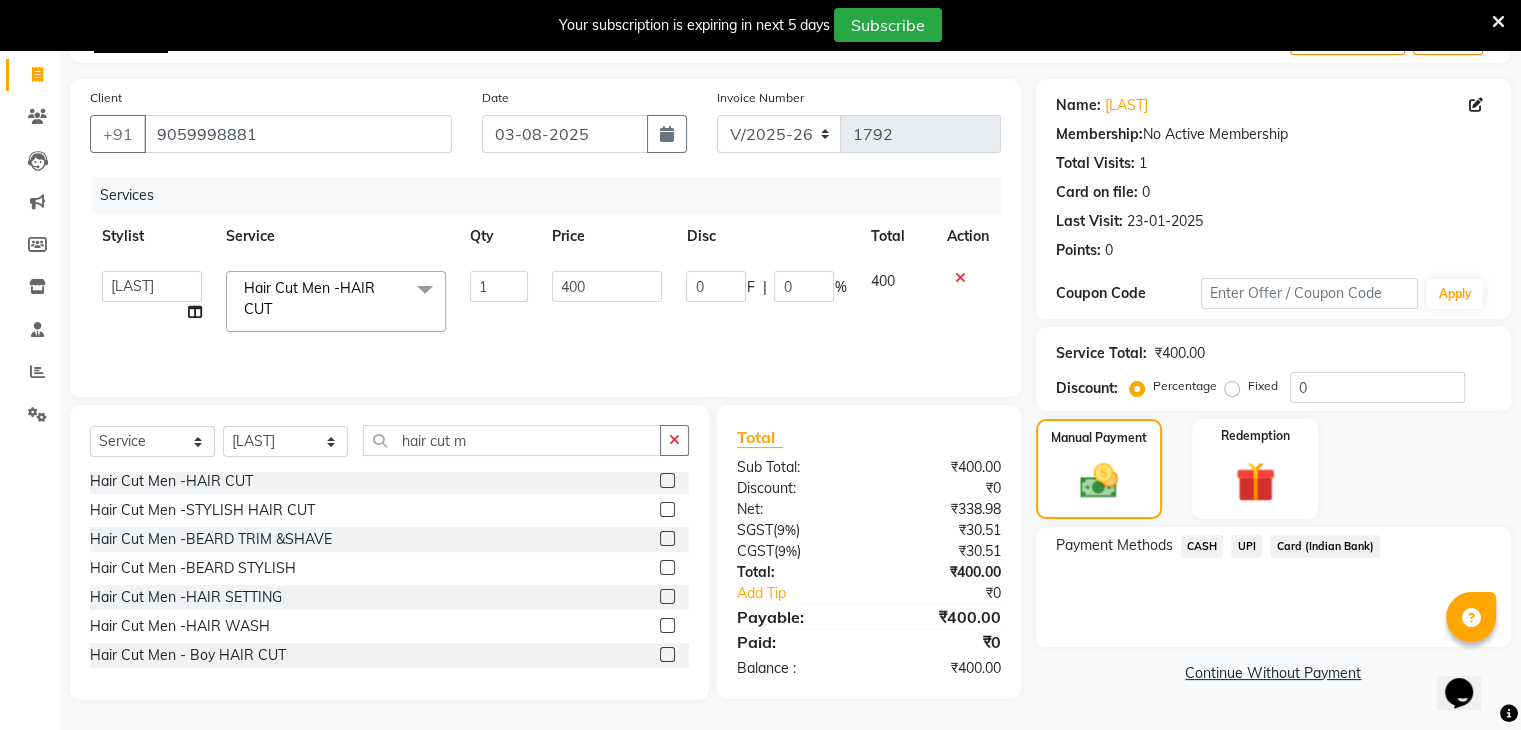 click on "Card (Indian Bank)" 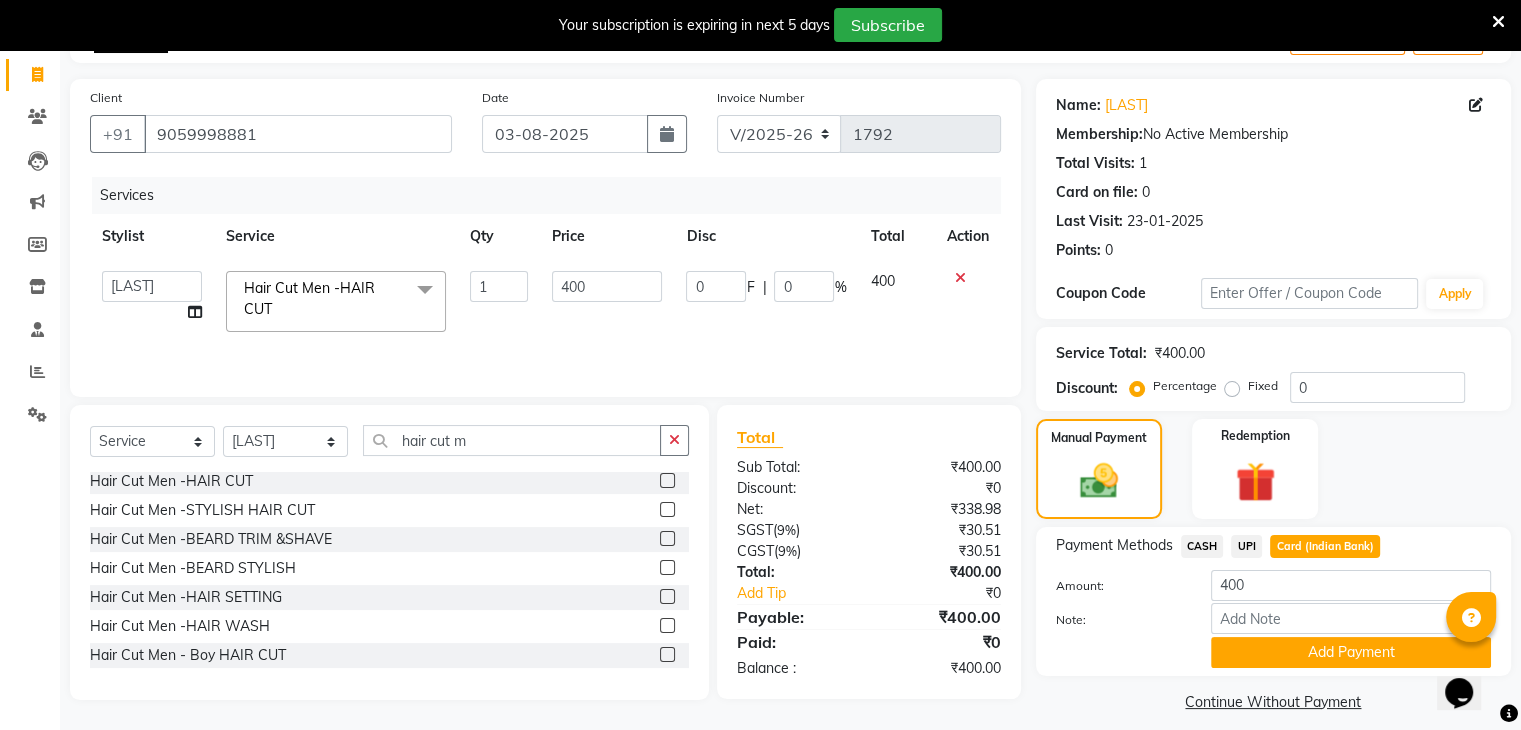 scroll, scrollTop: 140, scrollLeft: 0, axis: vertical 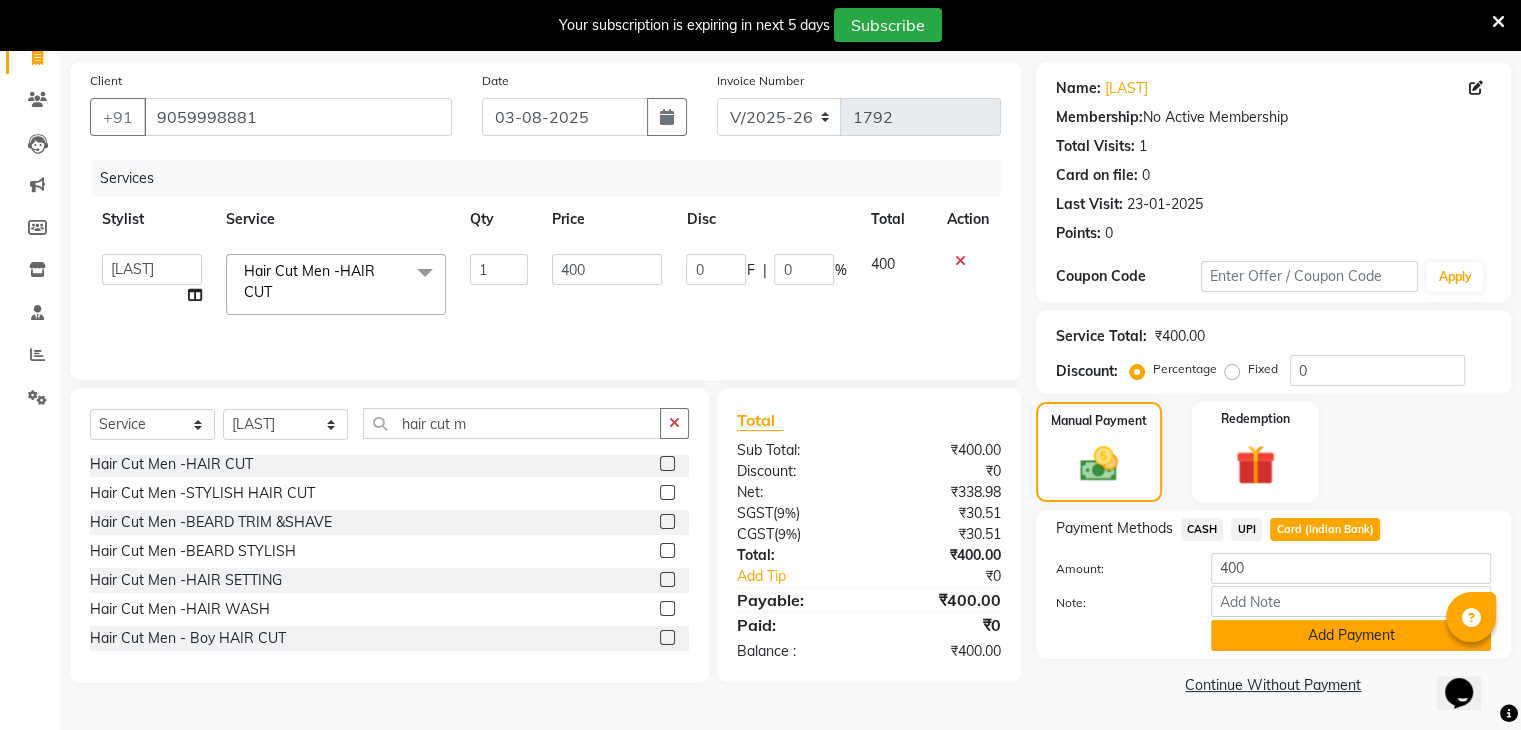 click on "Add Payment" 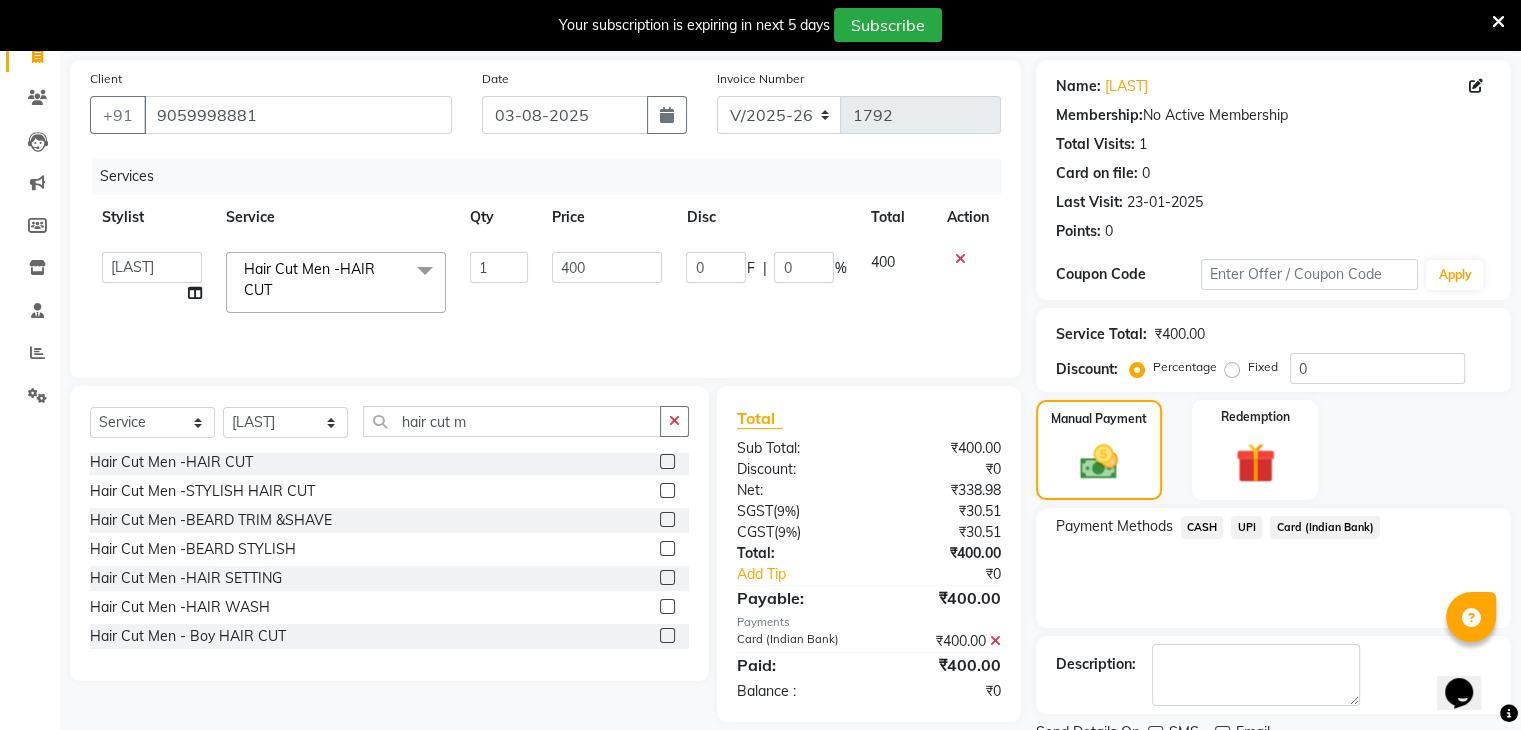 scroll, scrollTop: 220, scrollLeft: 0, axis: vertical 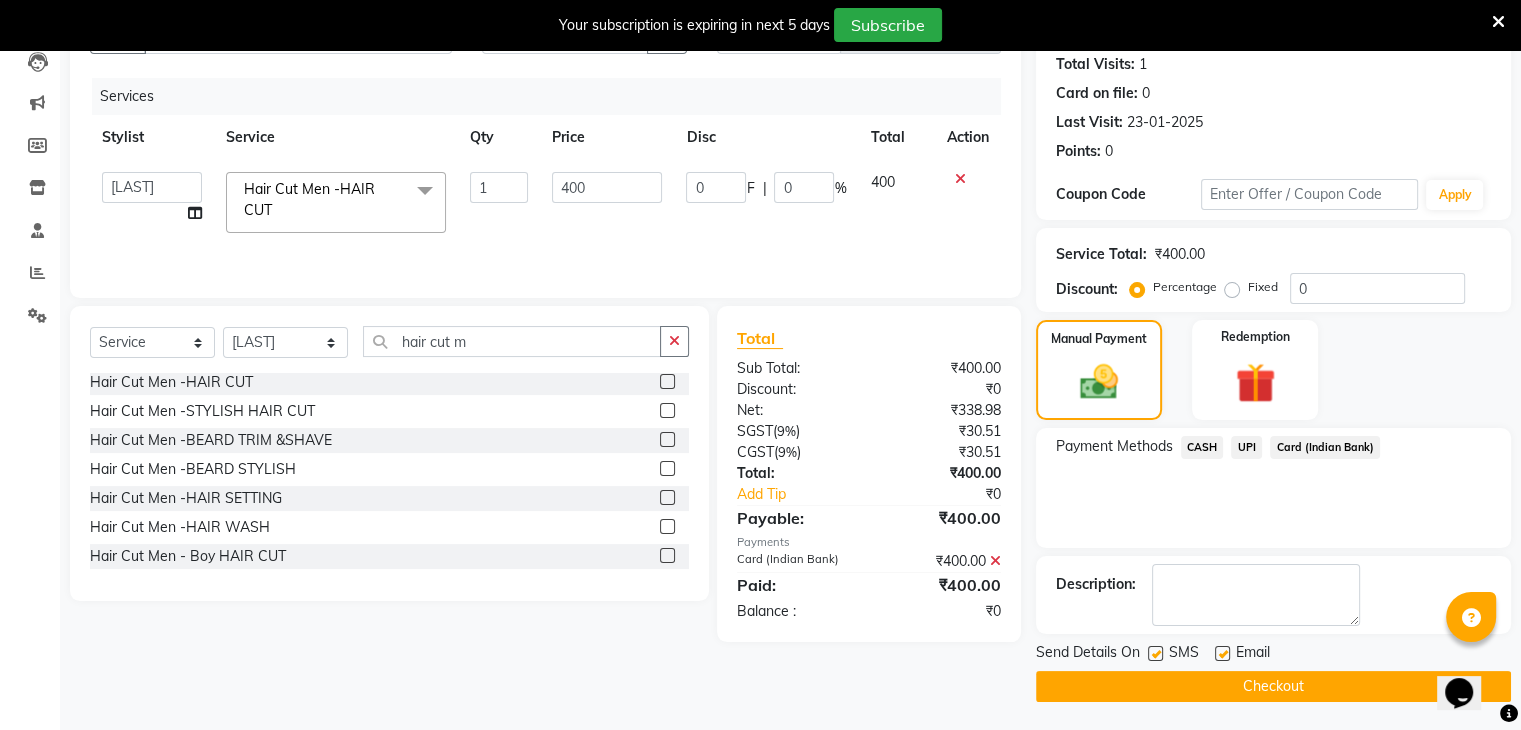 click on "Checkout" 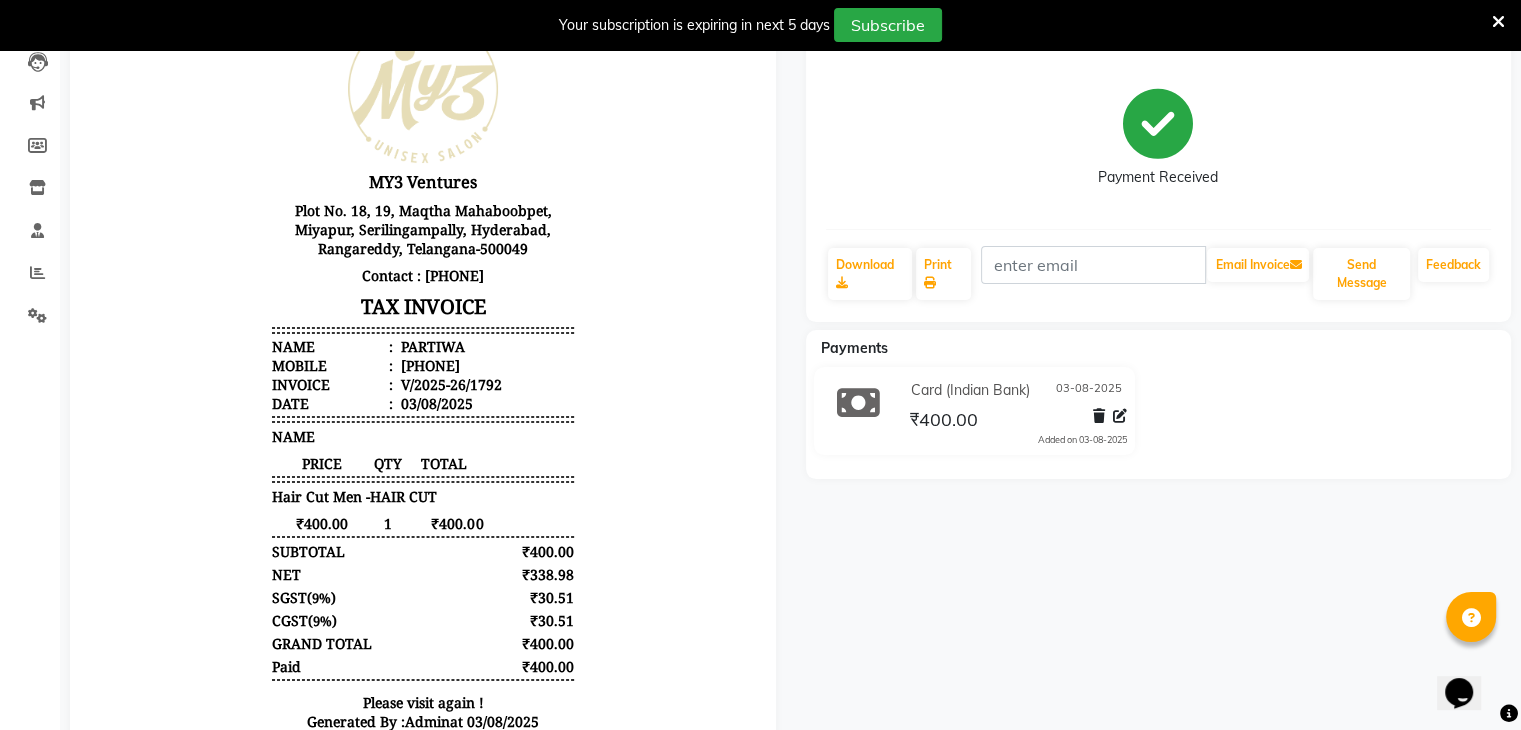 scroll, scrollTop: 0, scrollLeft: 0, axis: both 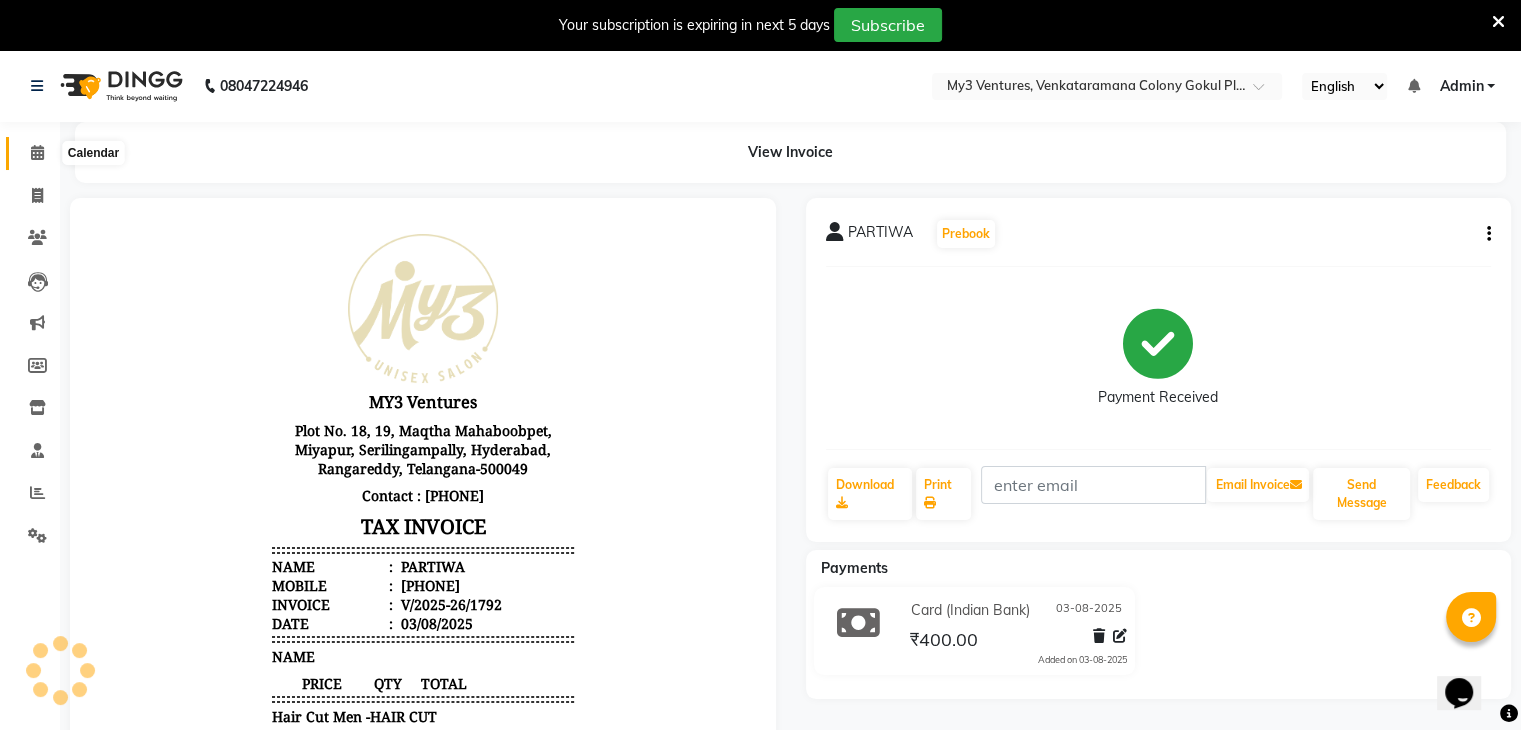 click 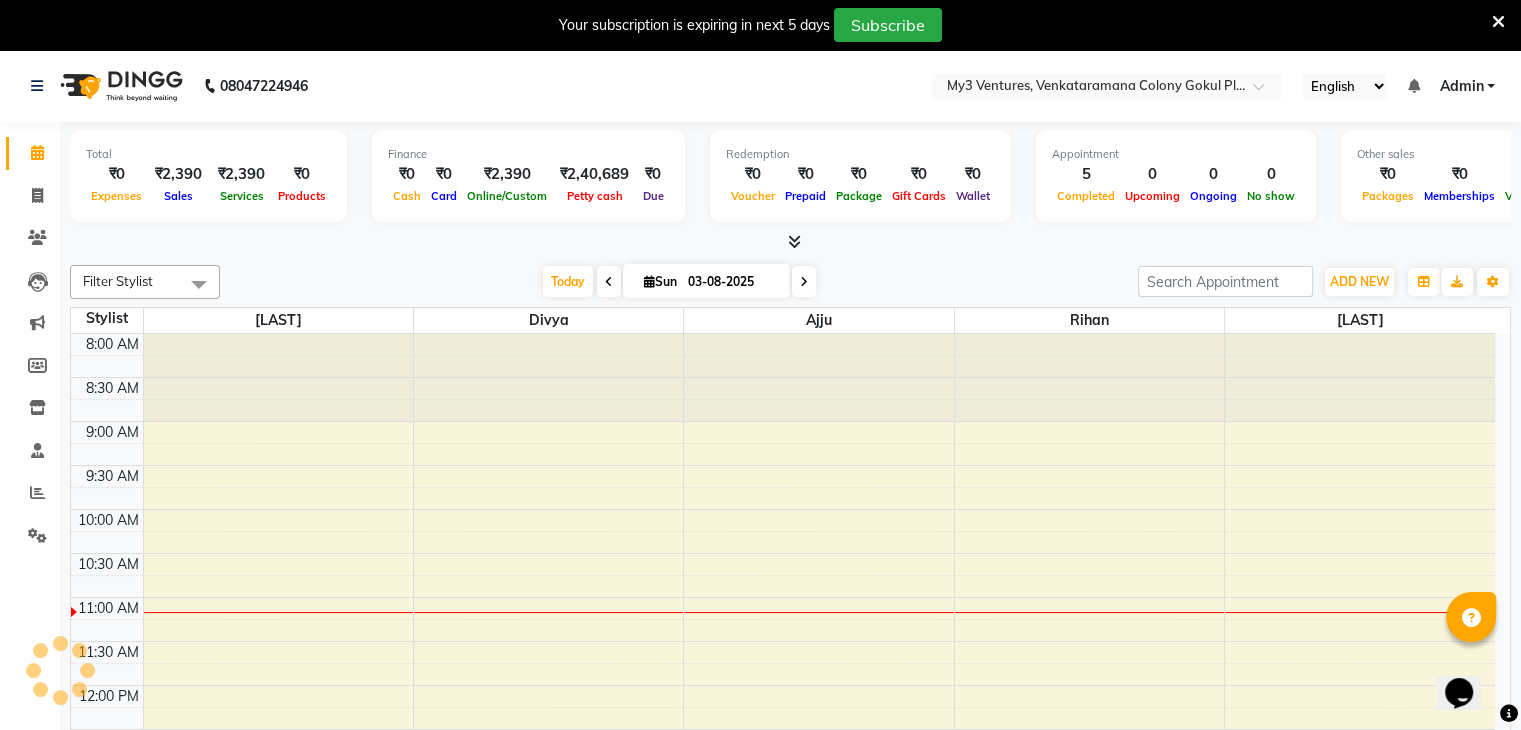 scroll, scrollTop: 0, scrollLeft: 0, axis: both 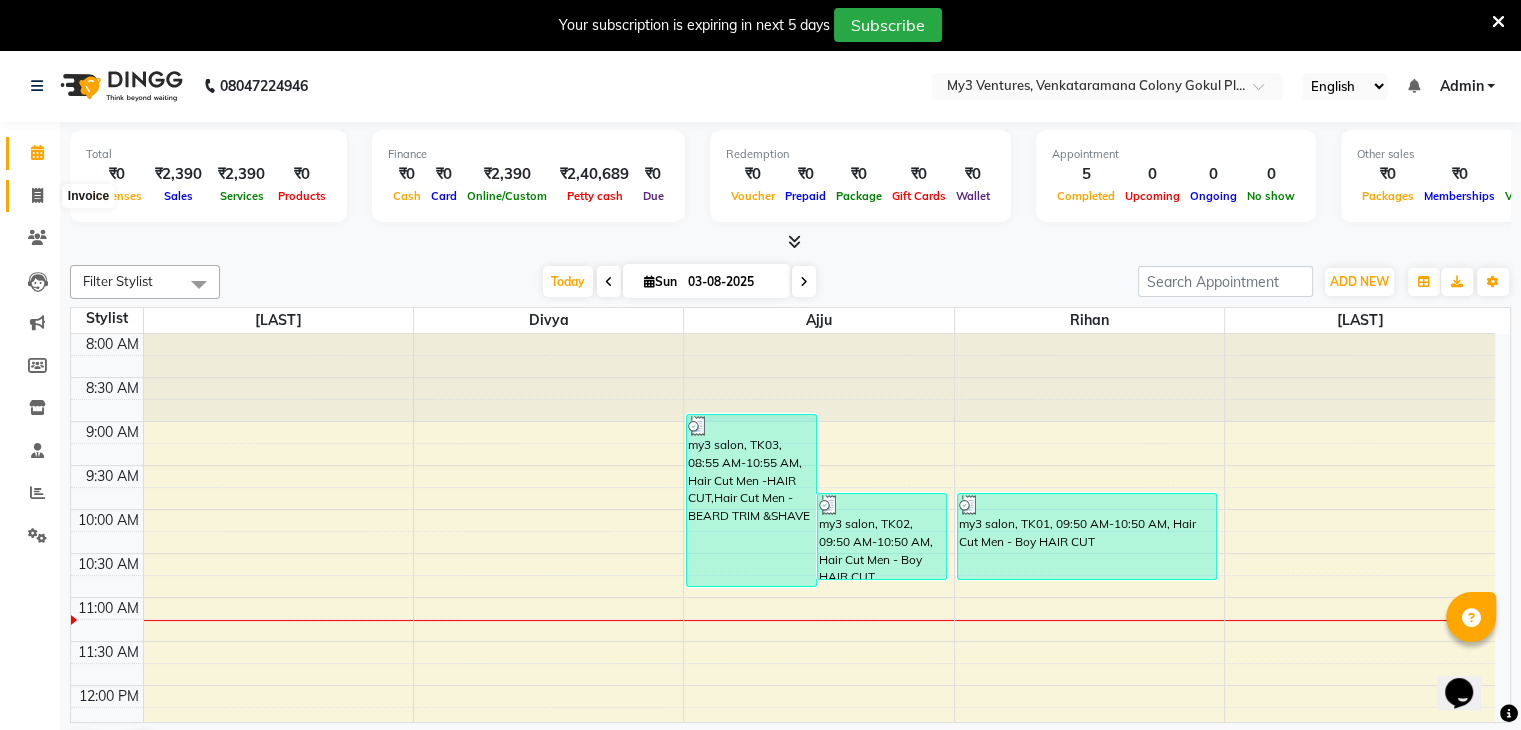 click 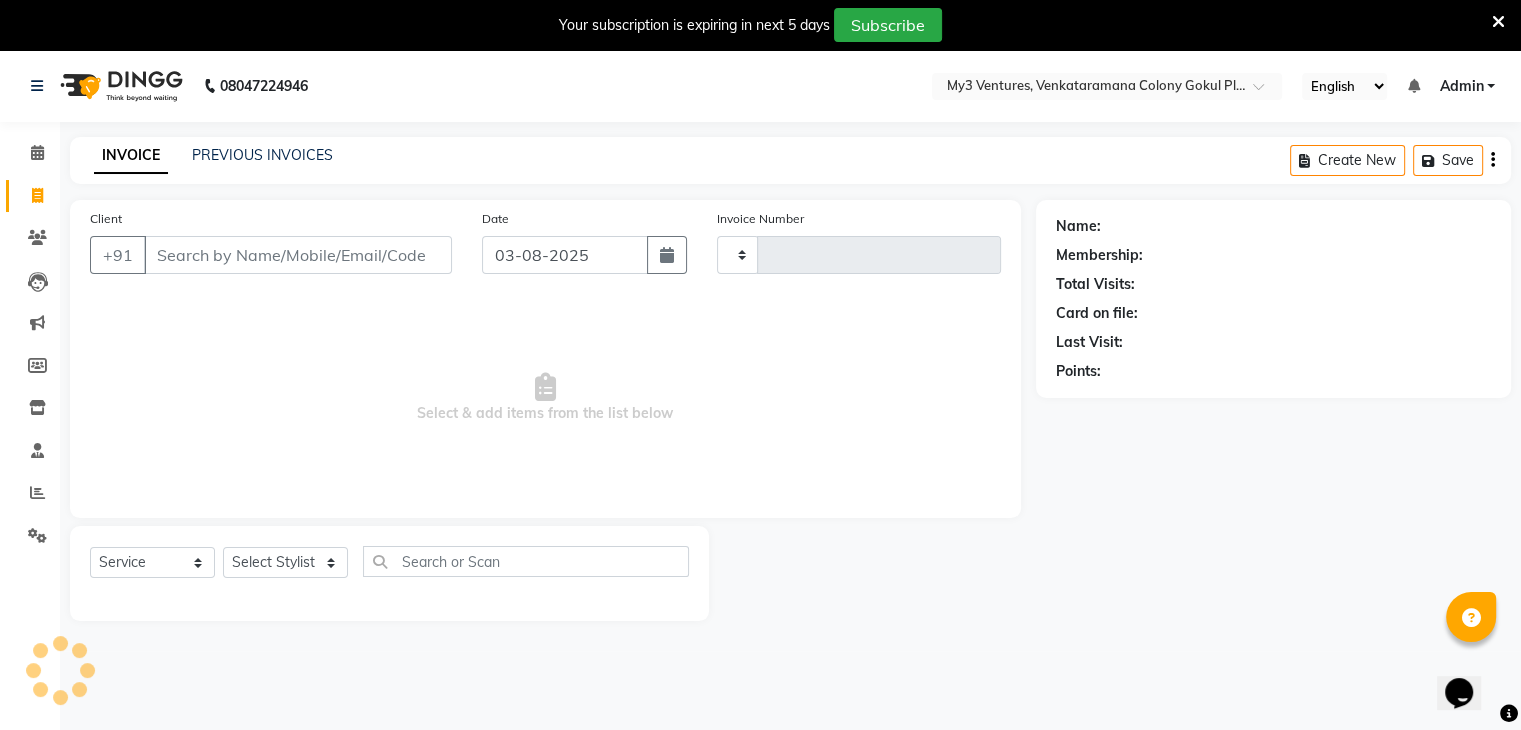 type on "1793" 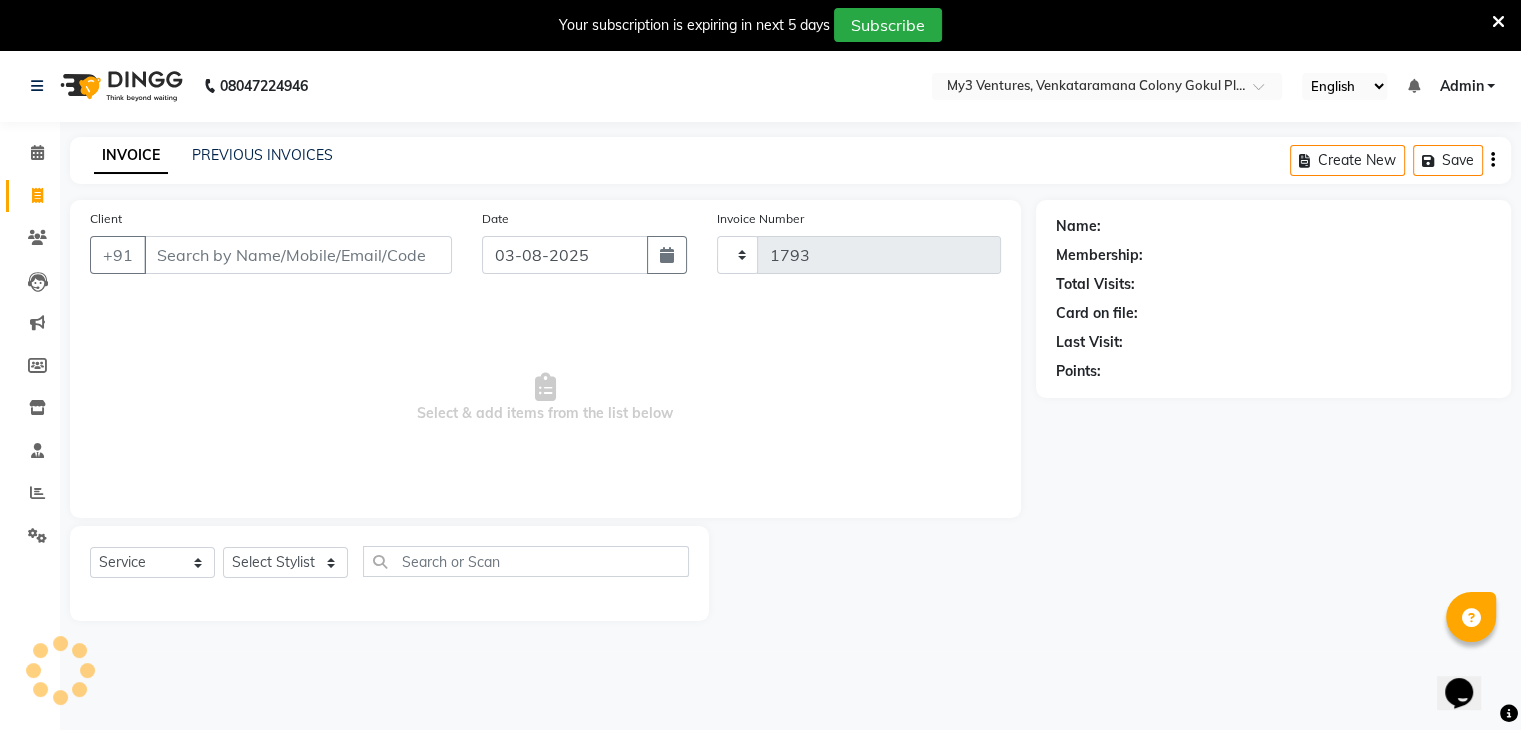 select on "6707" 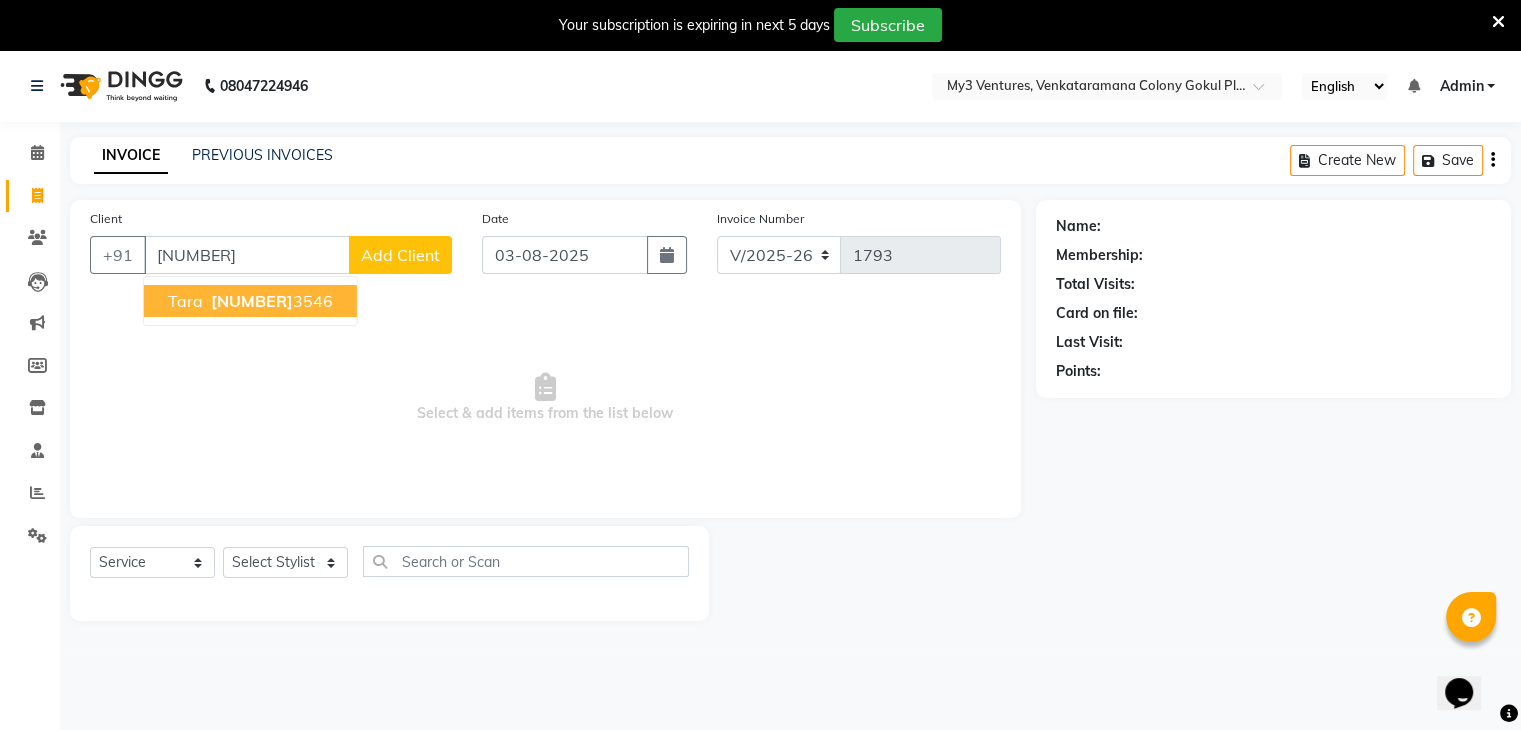 click on "[NUMBER]" at bounding box center (252, 301) 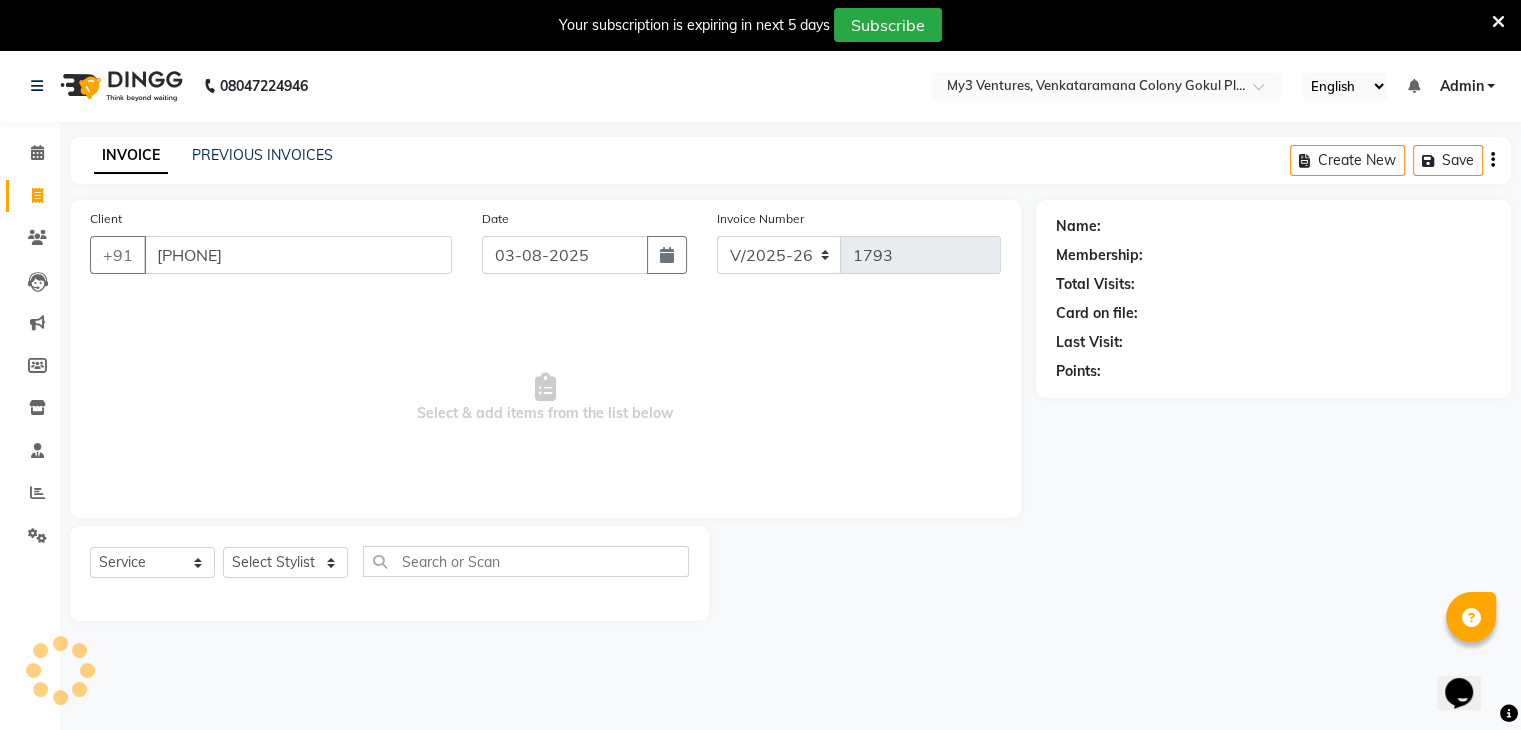 type on "[PHONE]" 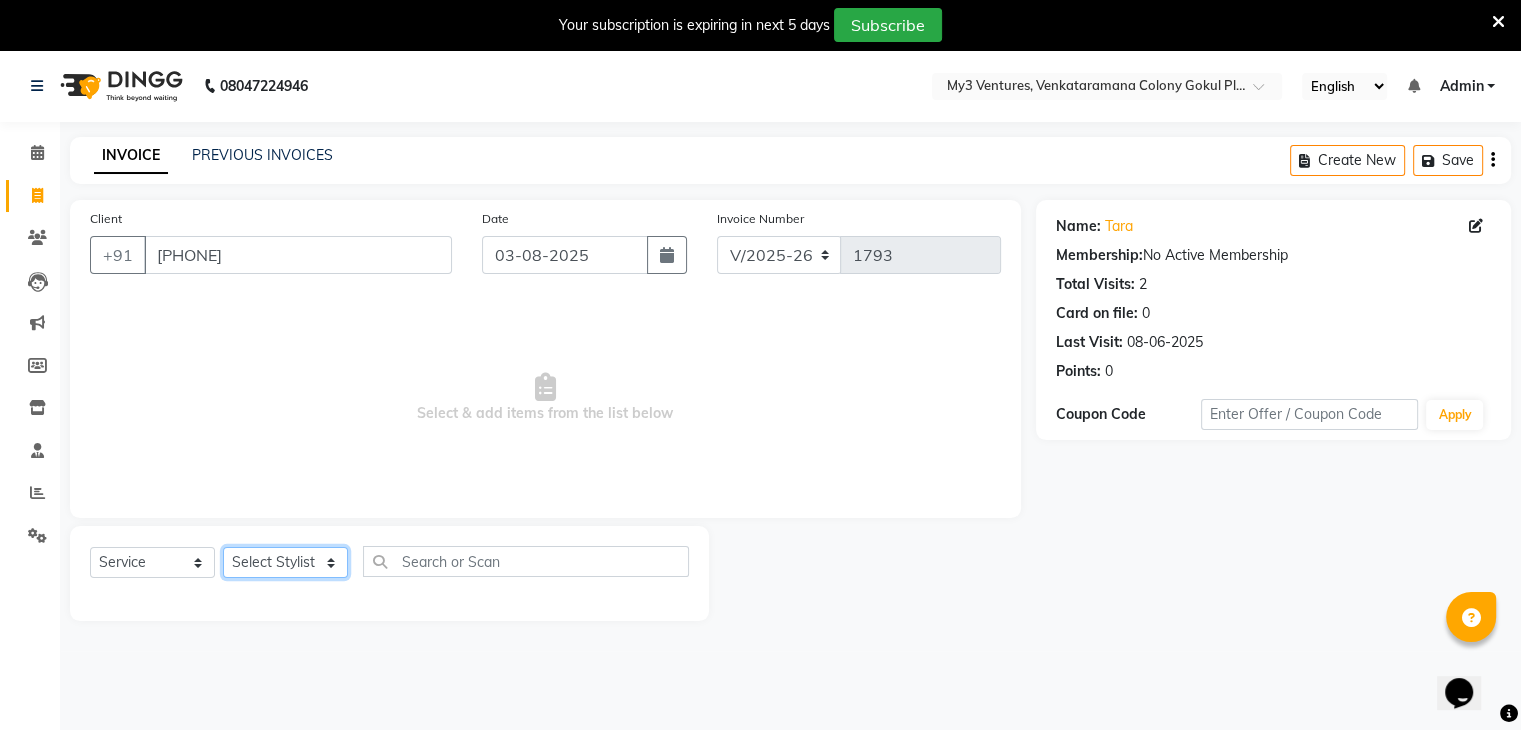 click on "Select Stylist ajju azam divya rihan Sahzad sowjanya srilatha Swapna Zeeshan" 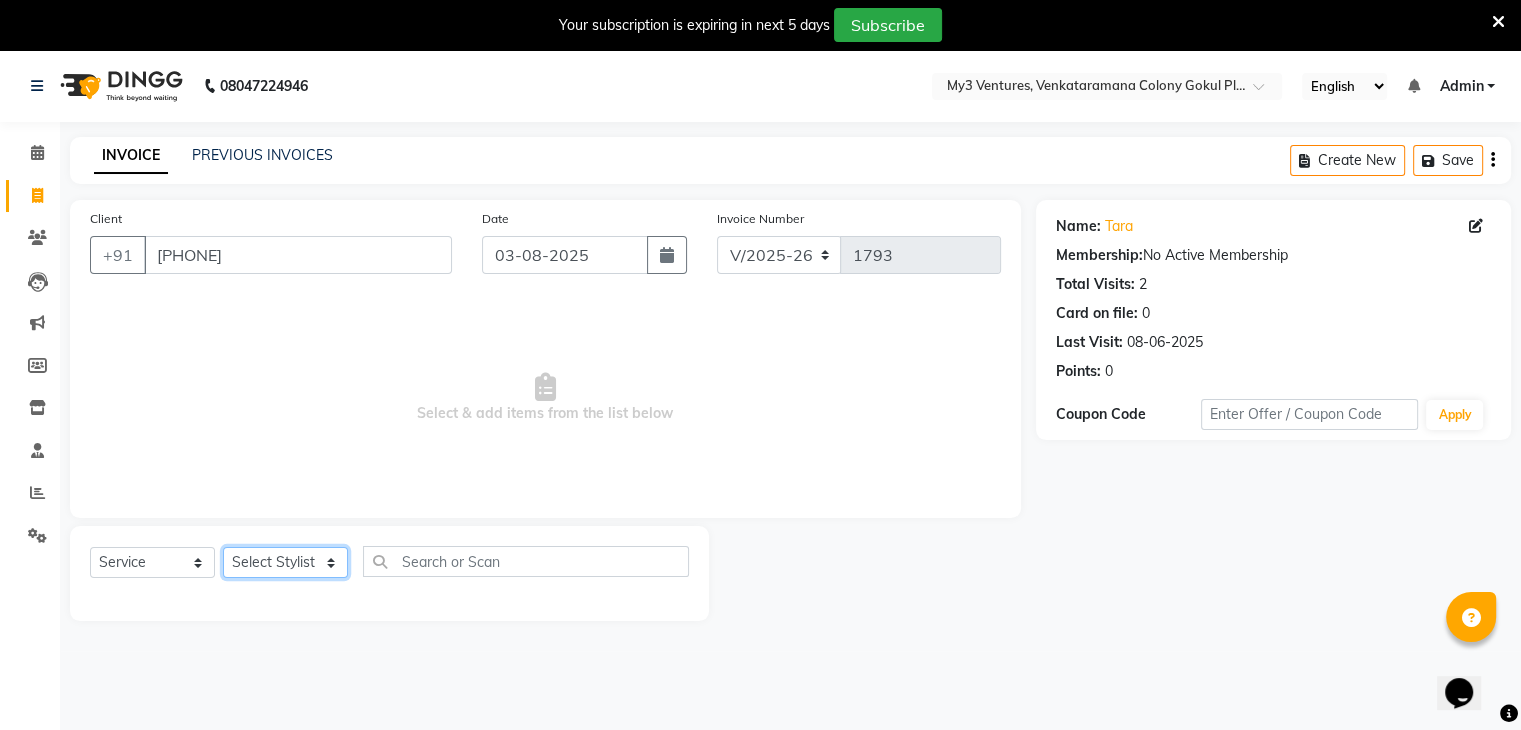 select on "86839" 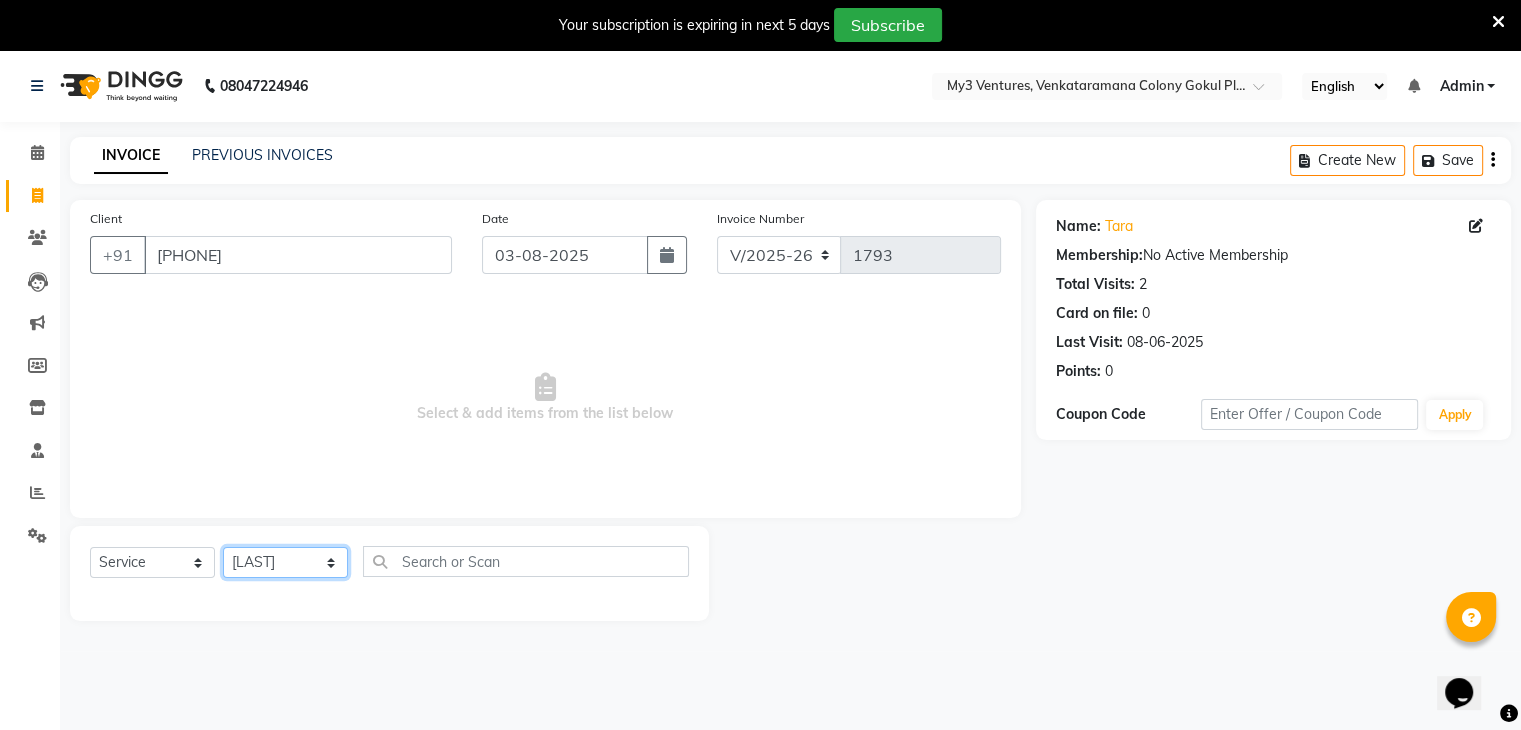 click on "Select Stylist ajju azam divya rihan Sahzad sowjanya srilatha Swapna Zeeshan" 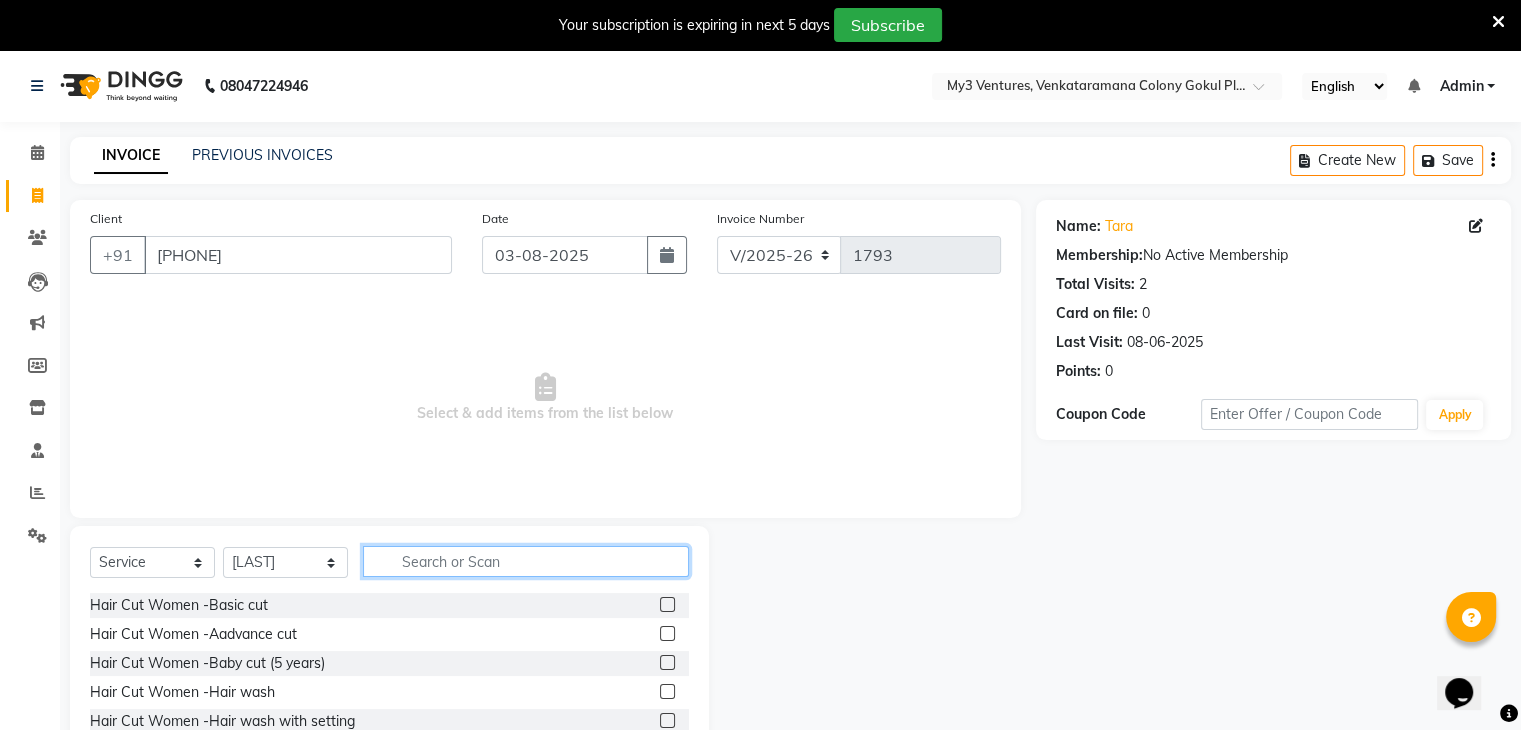 click 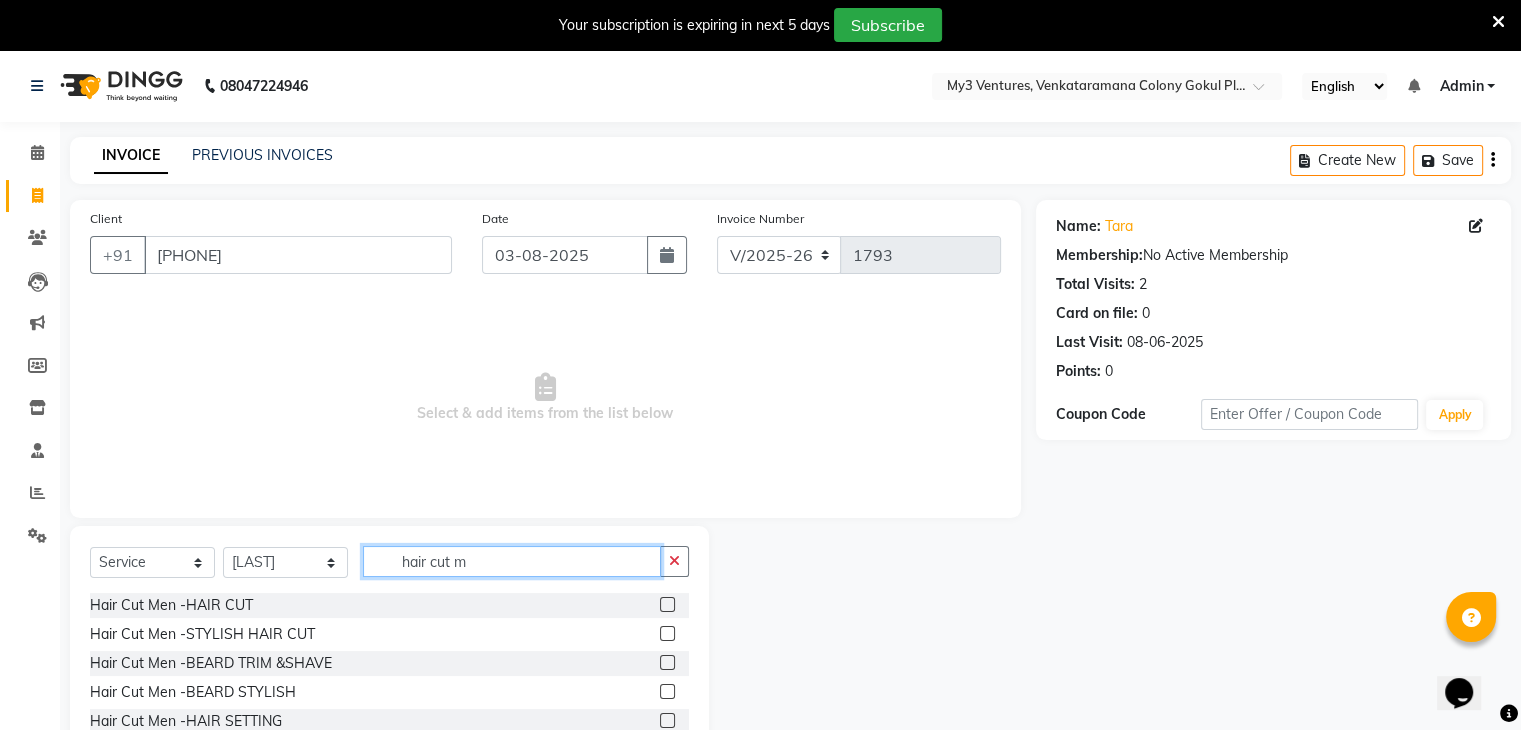 type on "hair cut m" 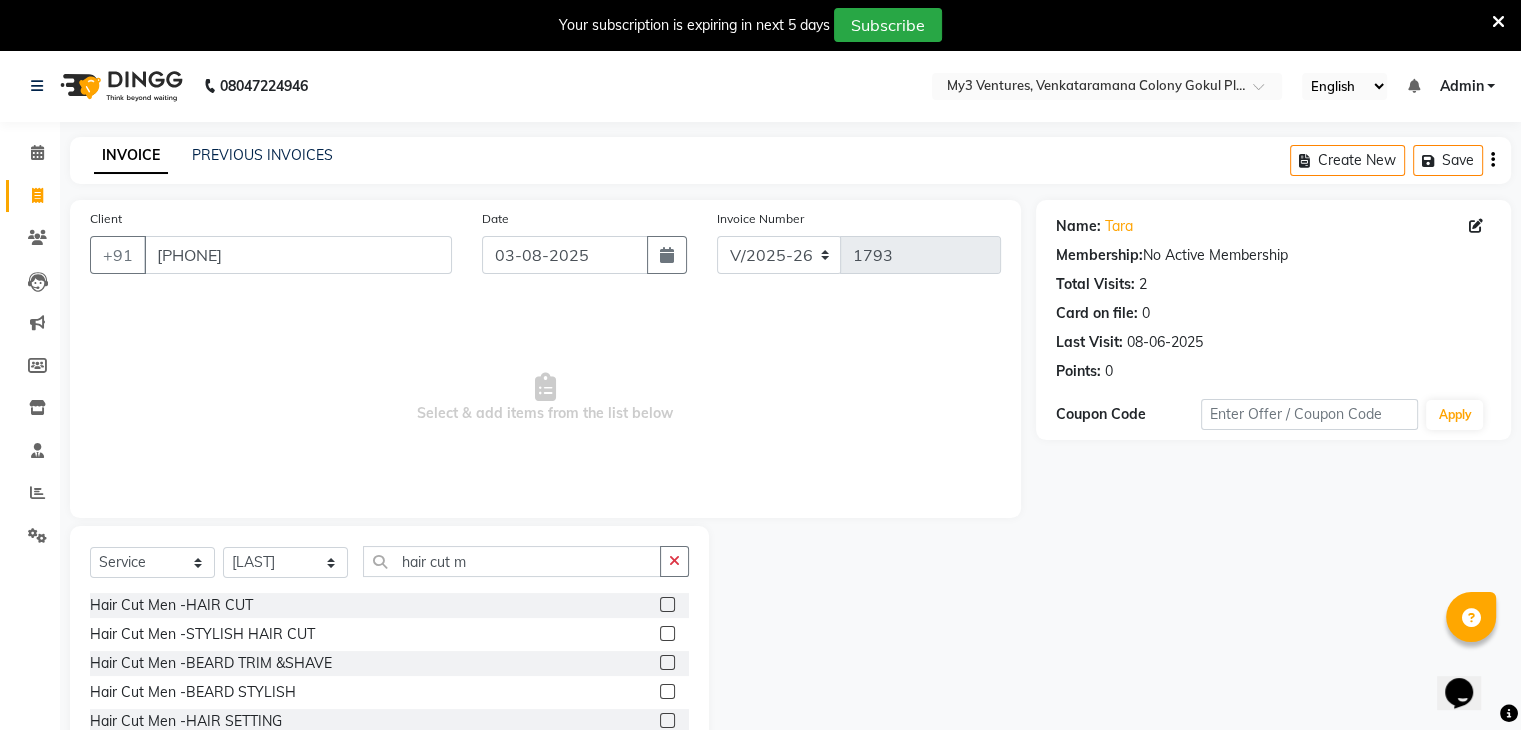 click 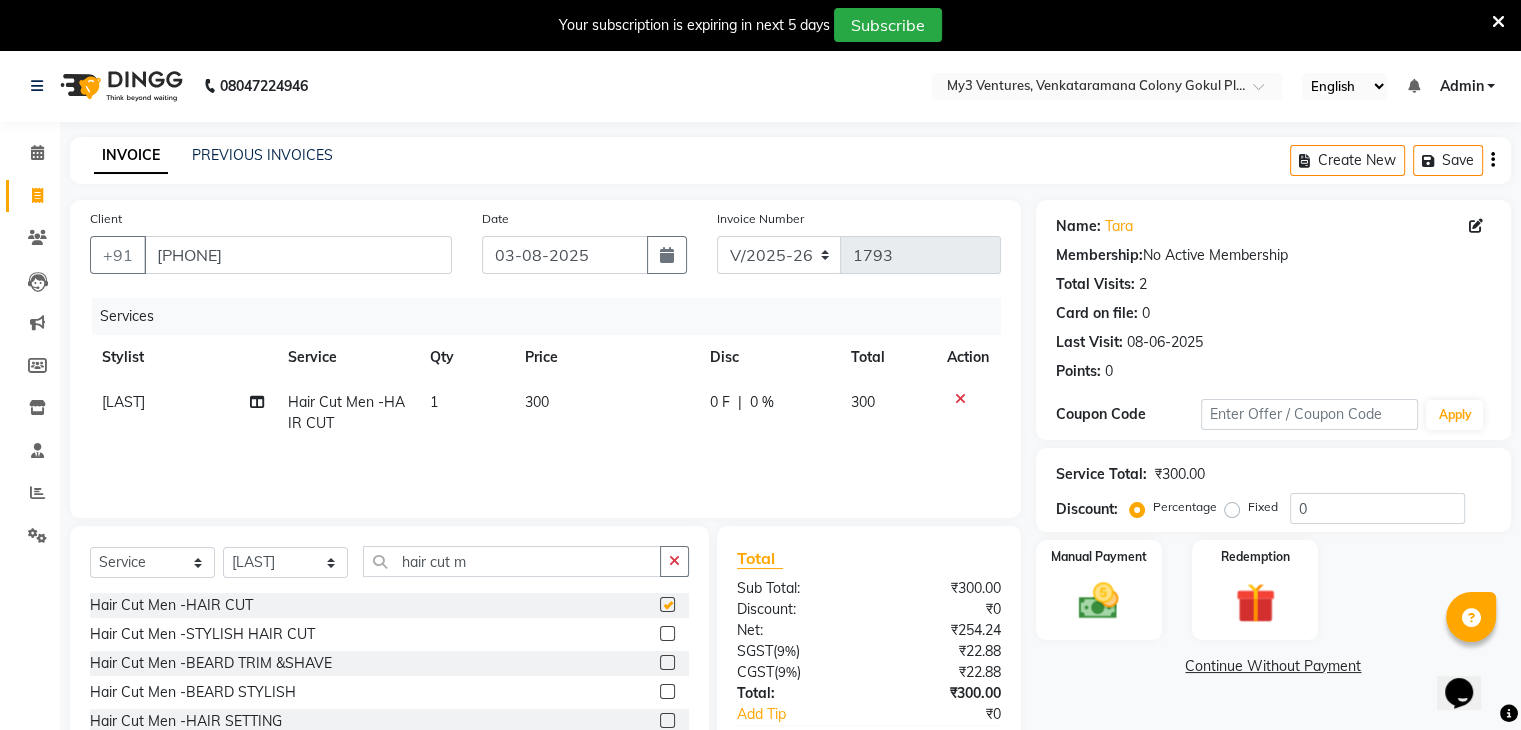 checkbox on "false" 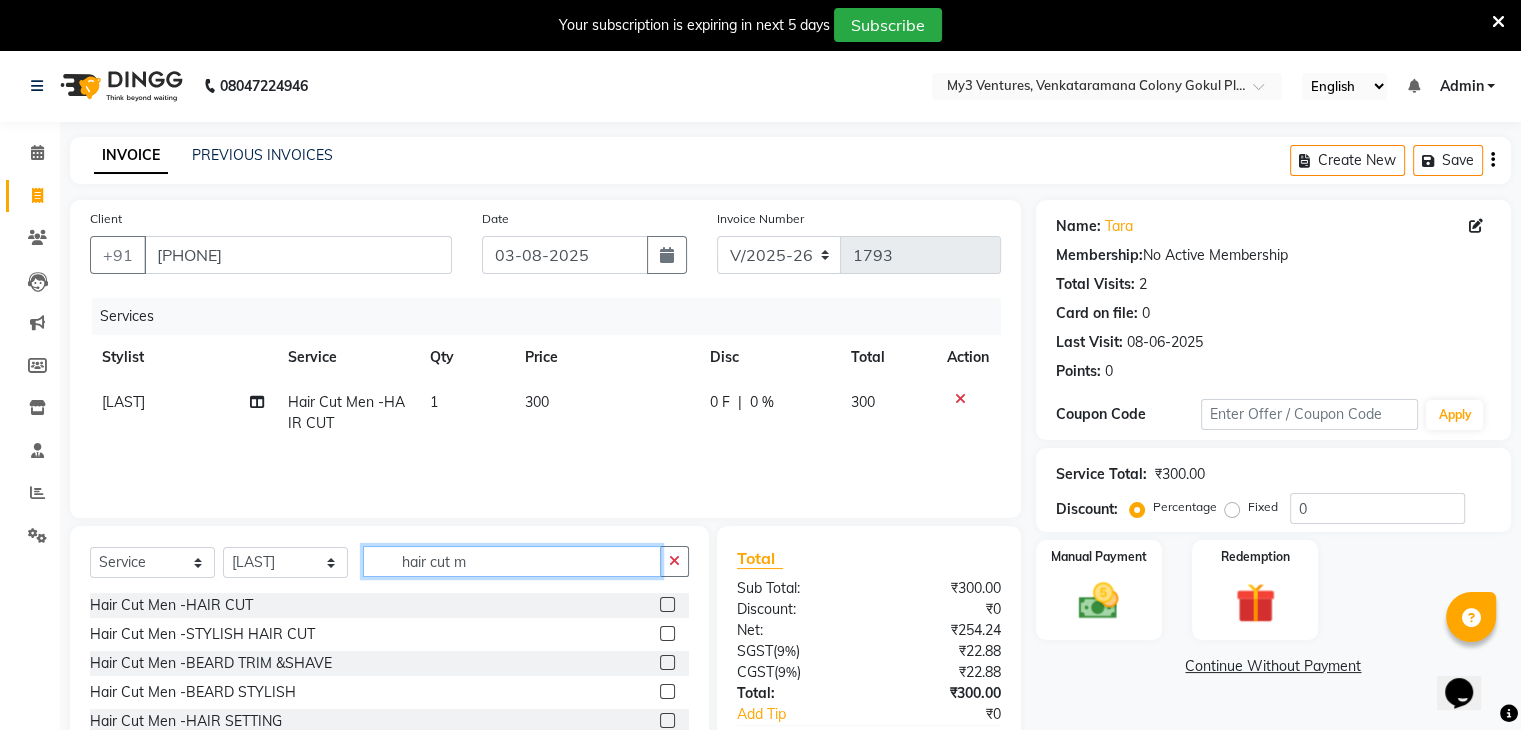 click on "hair cut m" 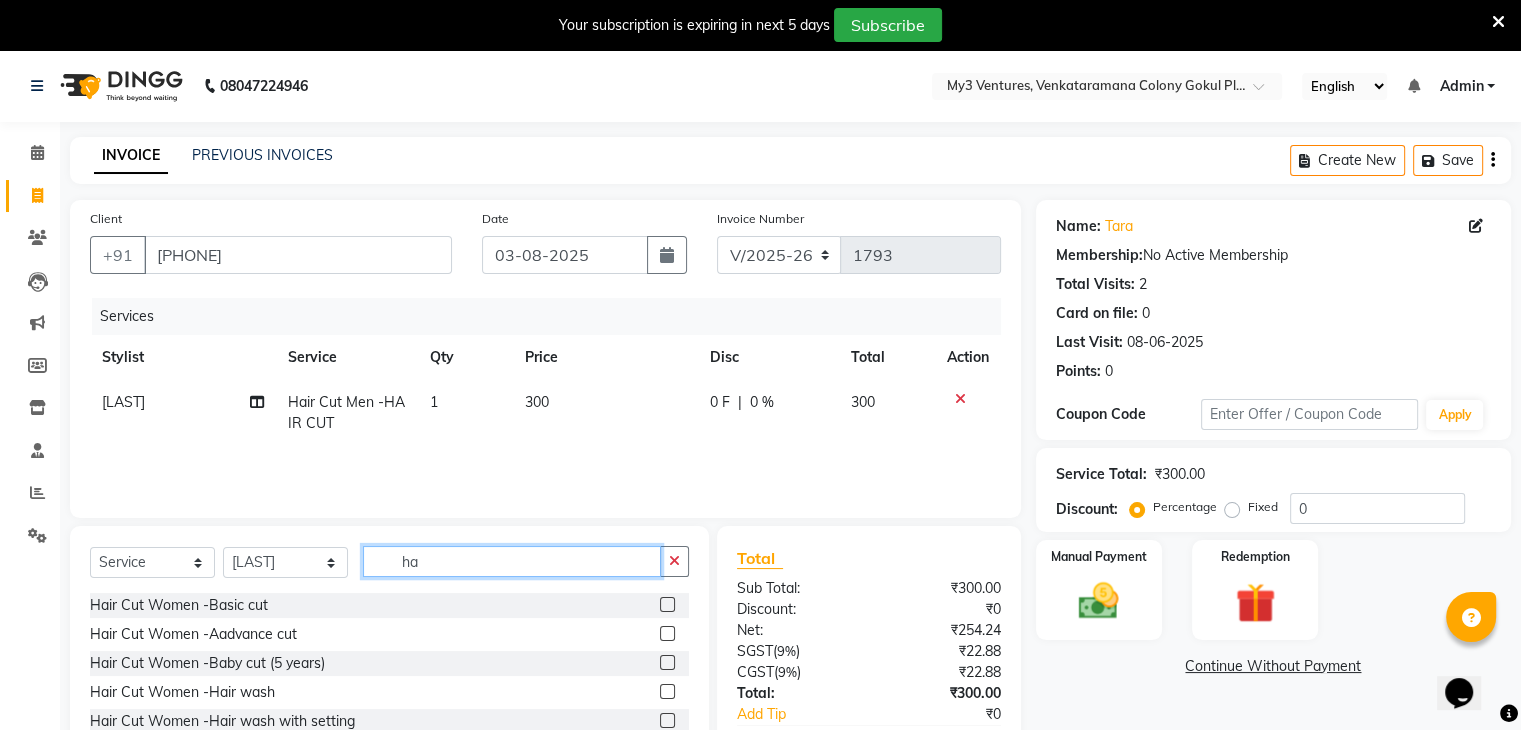 type on "h" 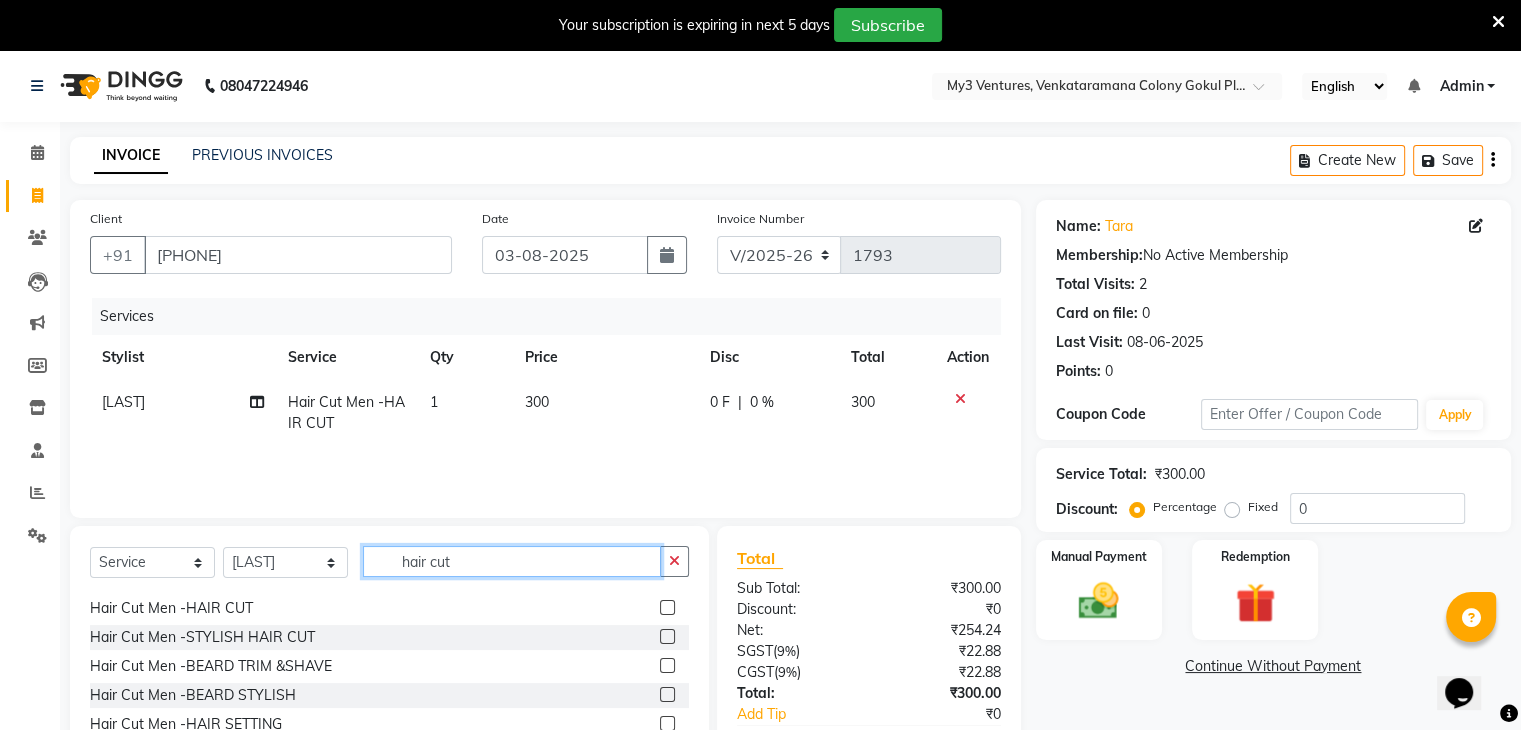 scroll, scrollTop: 206, scrollLeft: 0, axis: vertical 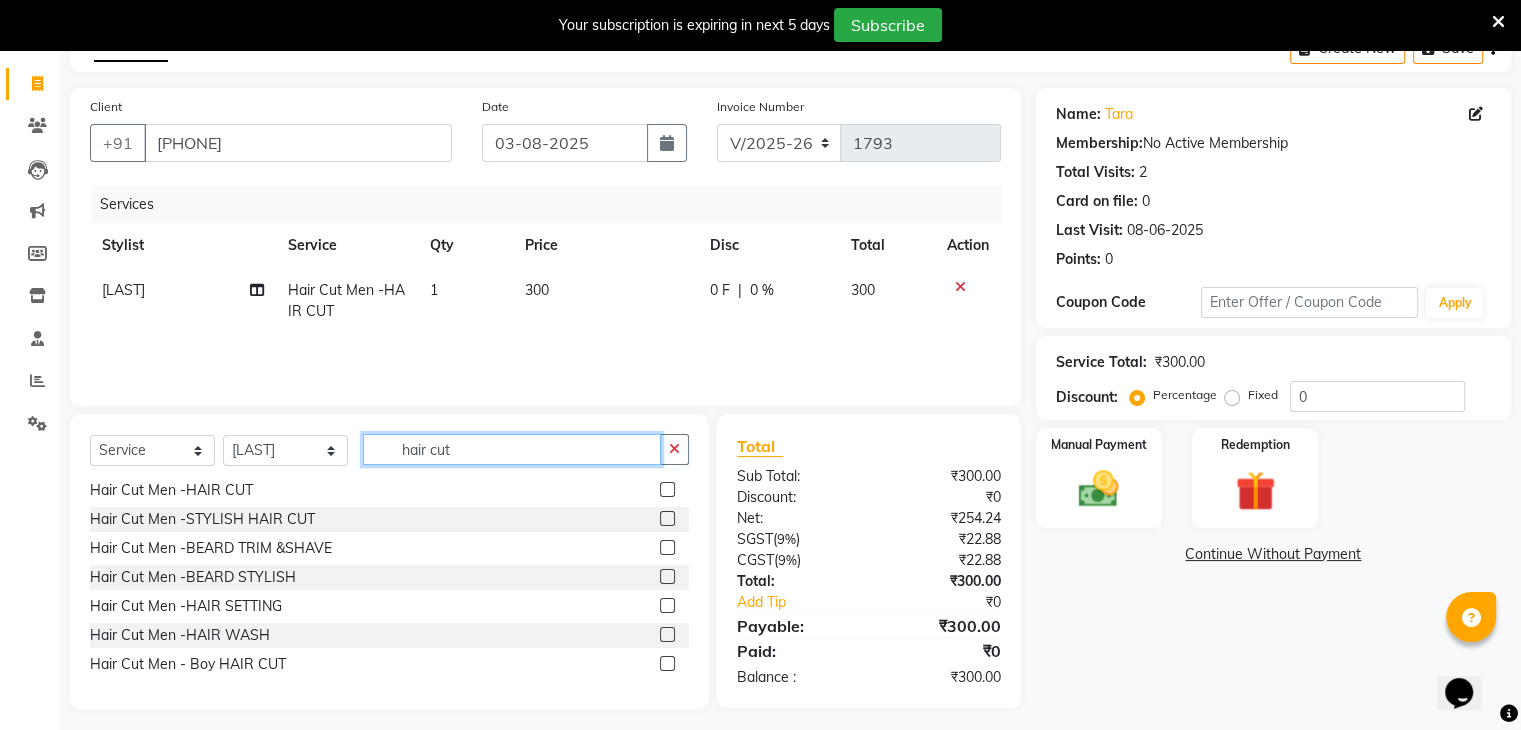 type on "hair cut" 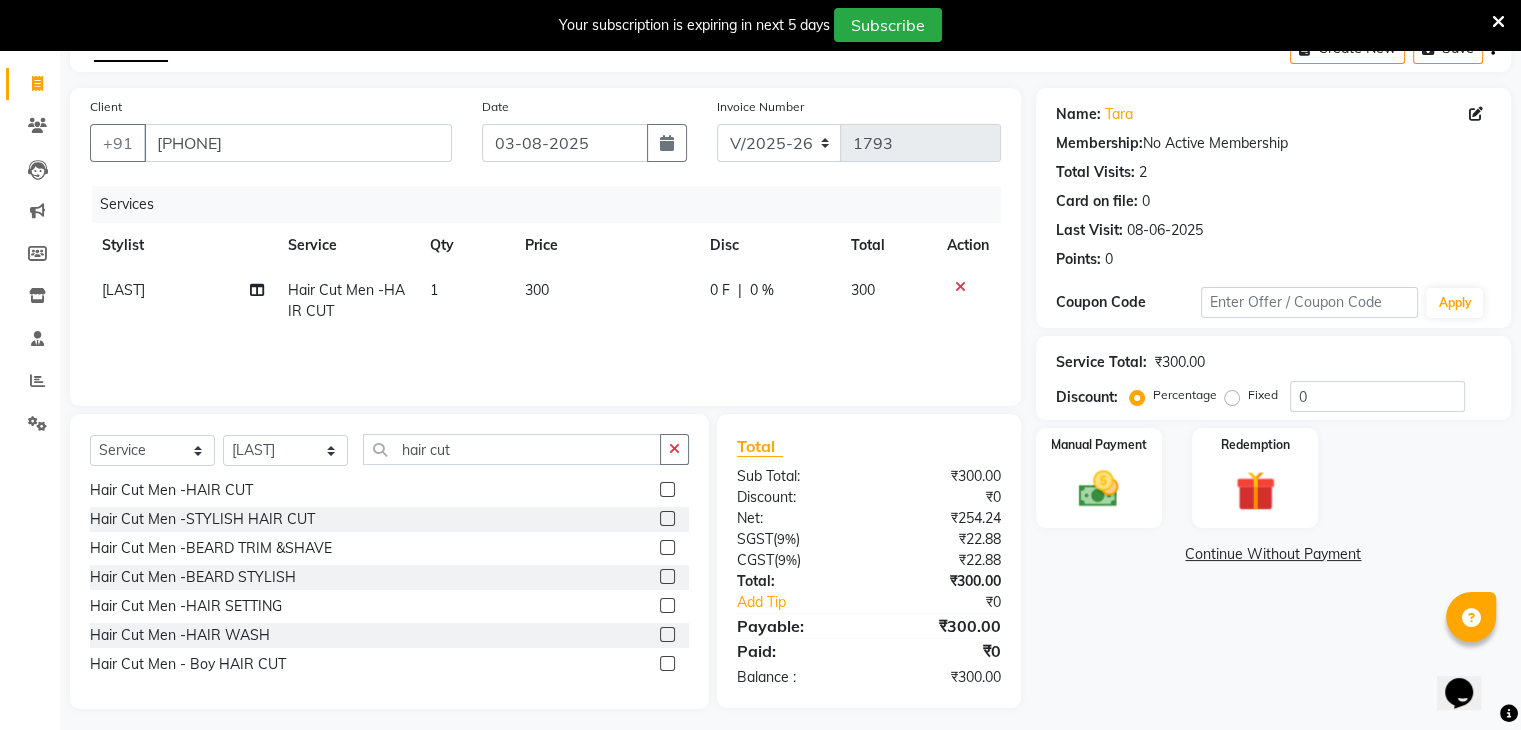 click 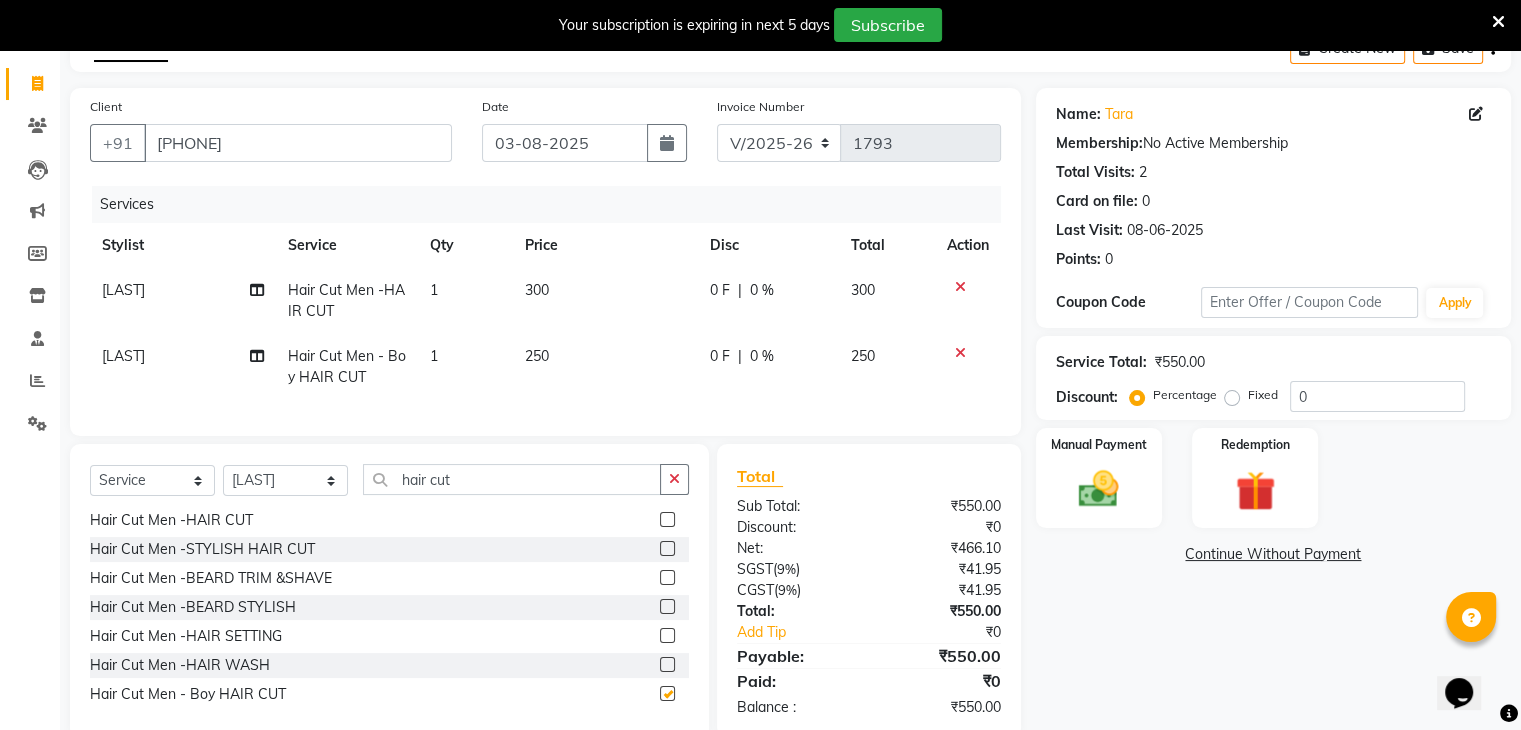checkbox on "false" 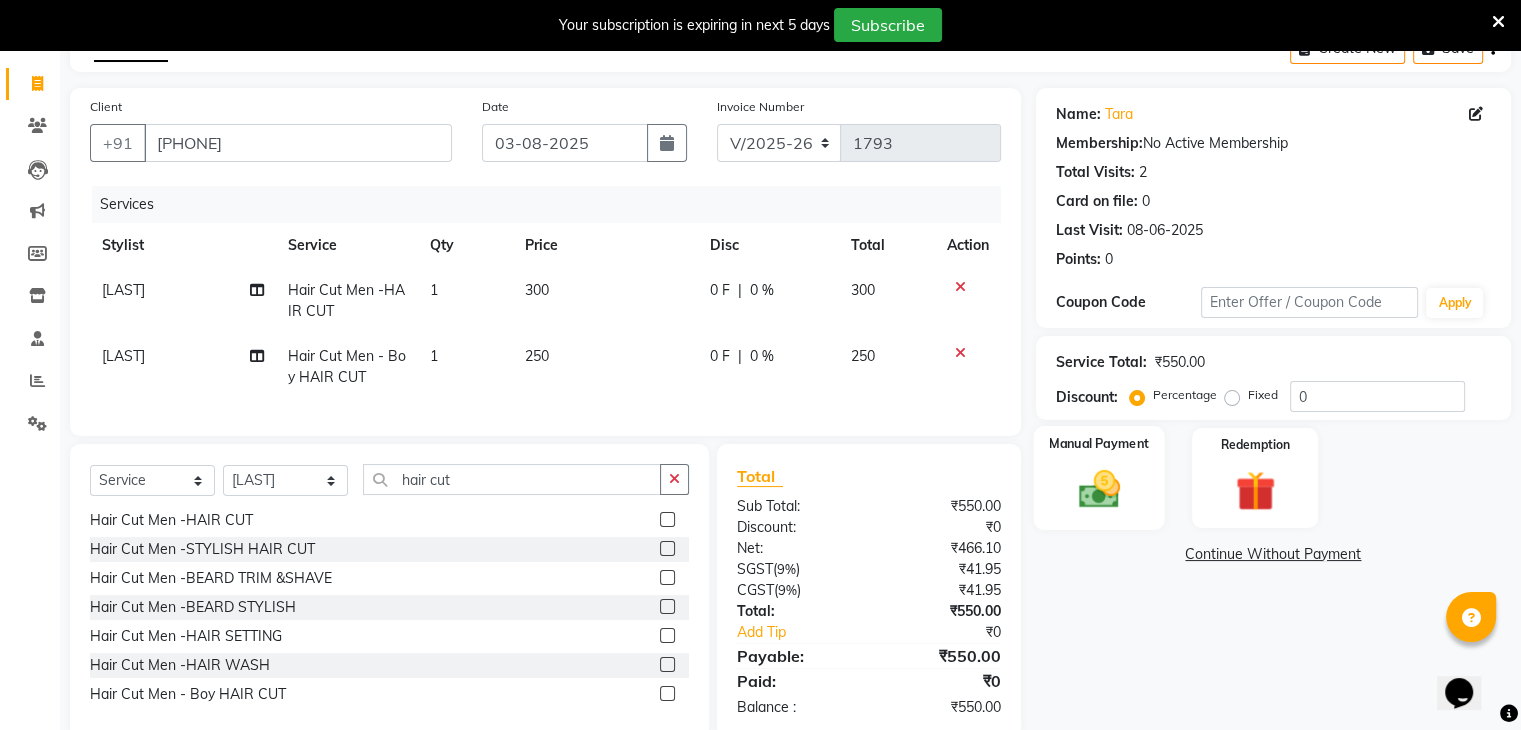 click on "Manual Payment" 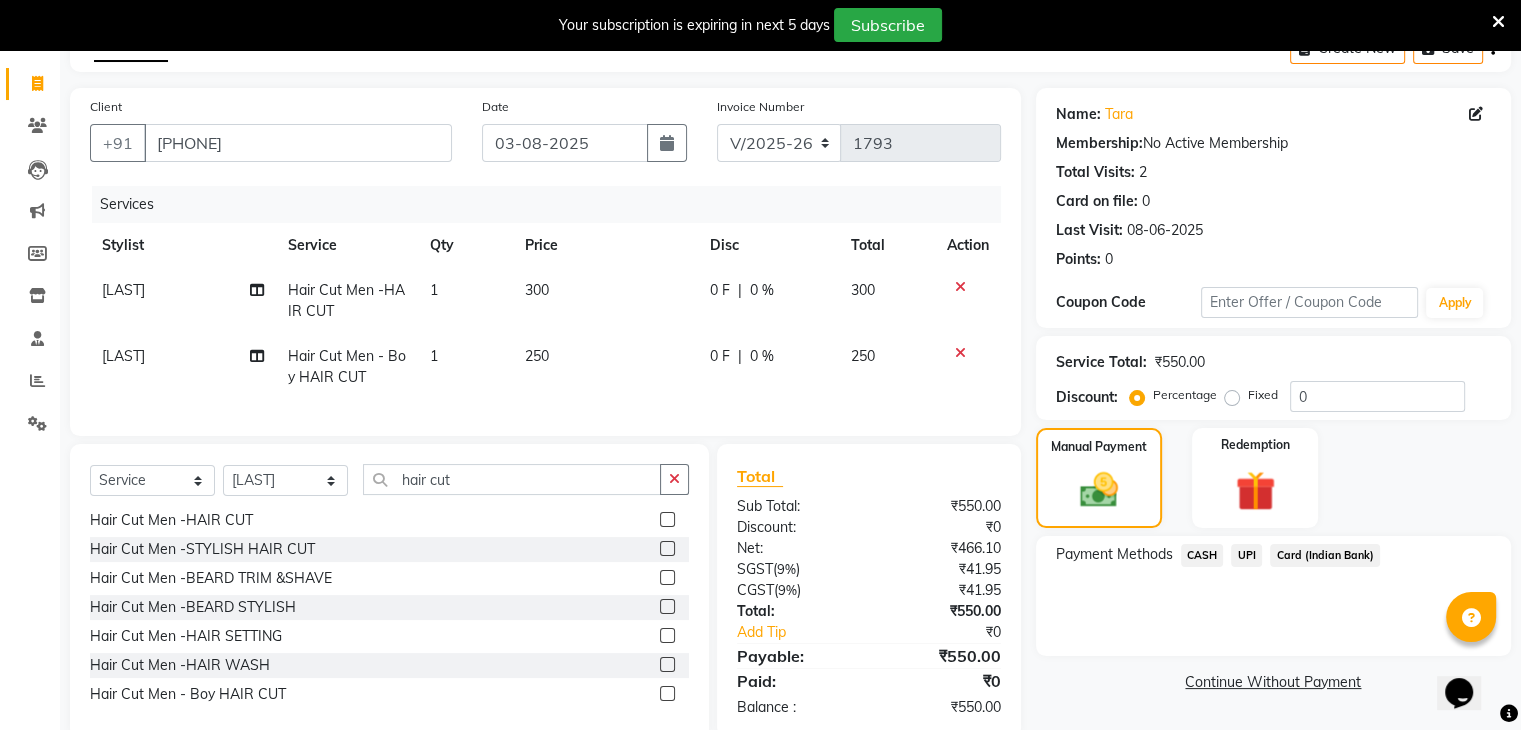 click on "UPI" 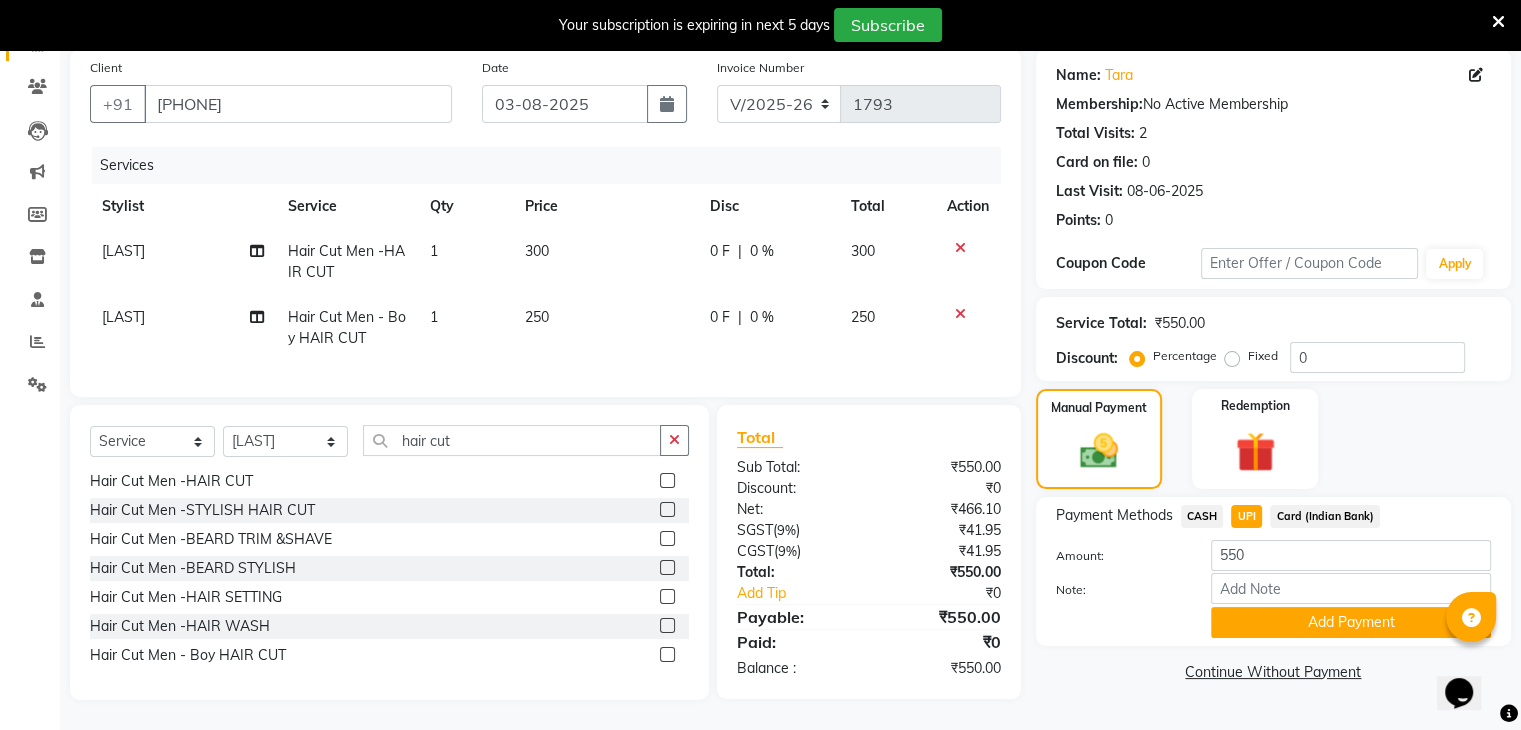 scroll, scrollTop: 147, scrollLeft: 0, axis: vertical 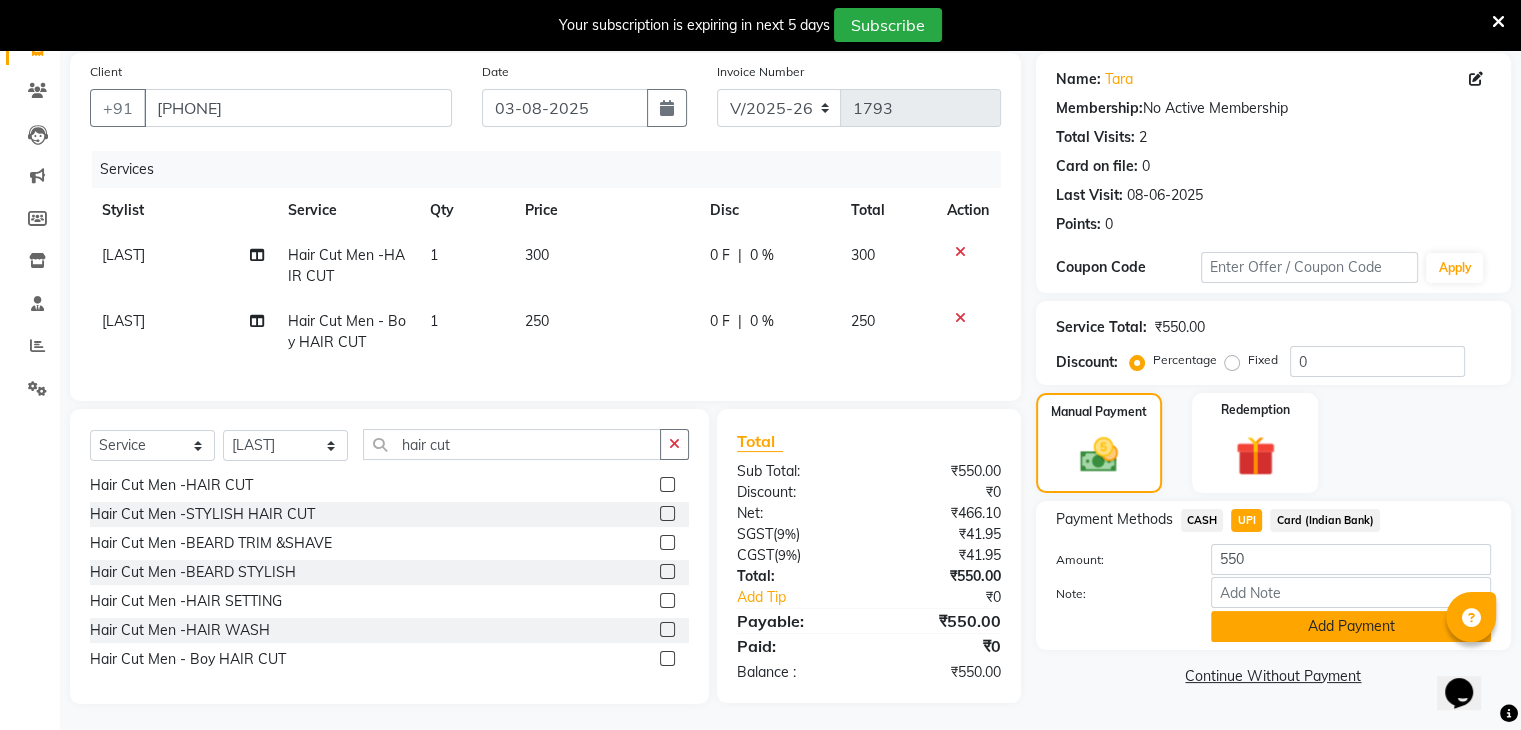 click on "Add Payment" 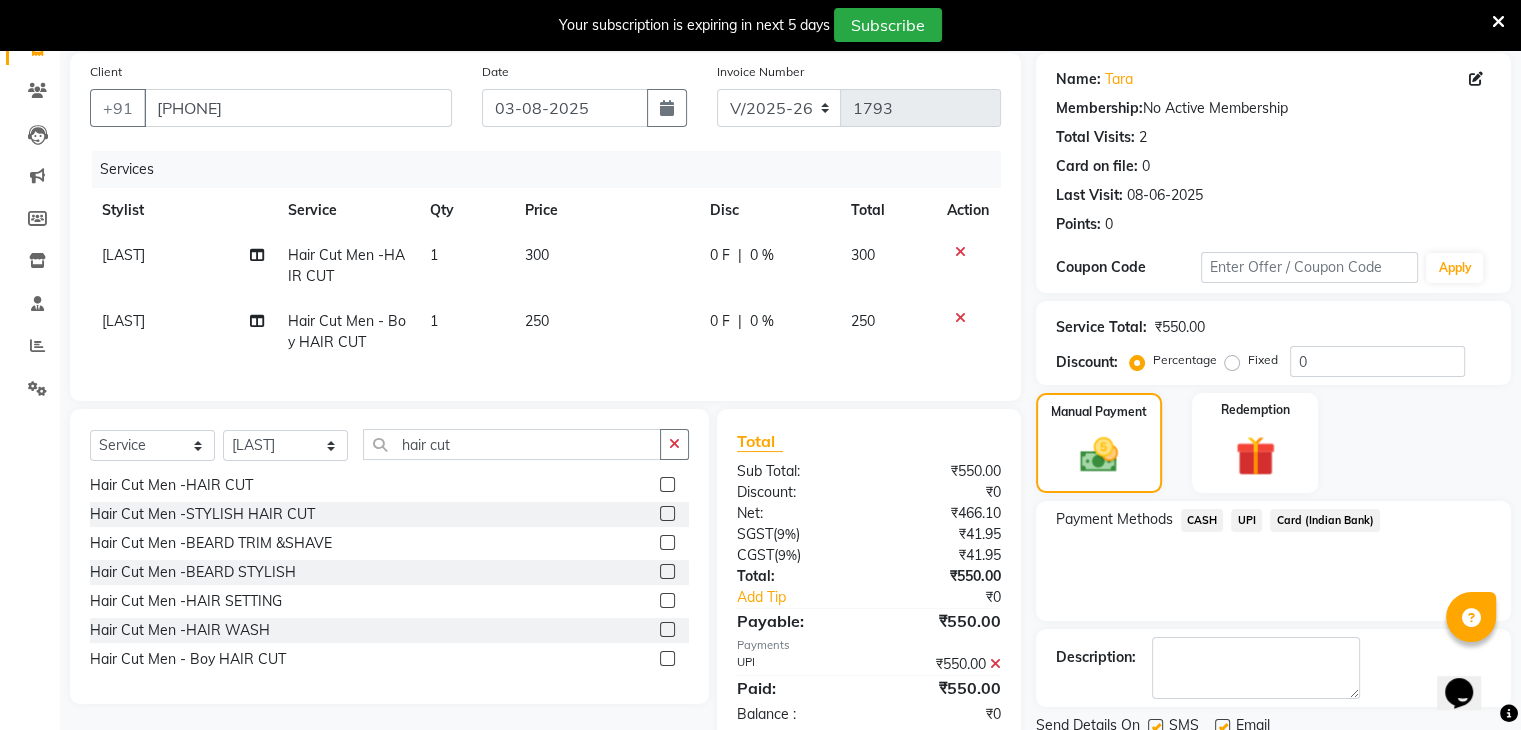 scroll, scrollTop: 220, scrollLeft: 0, axis: vertical 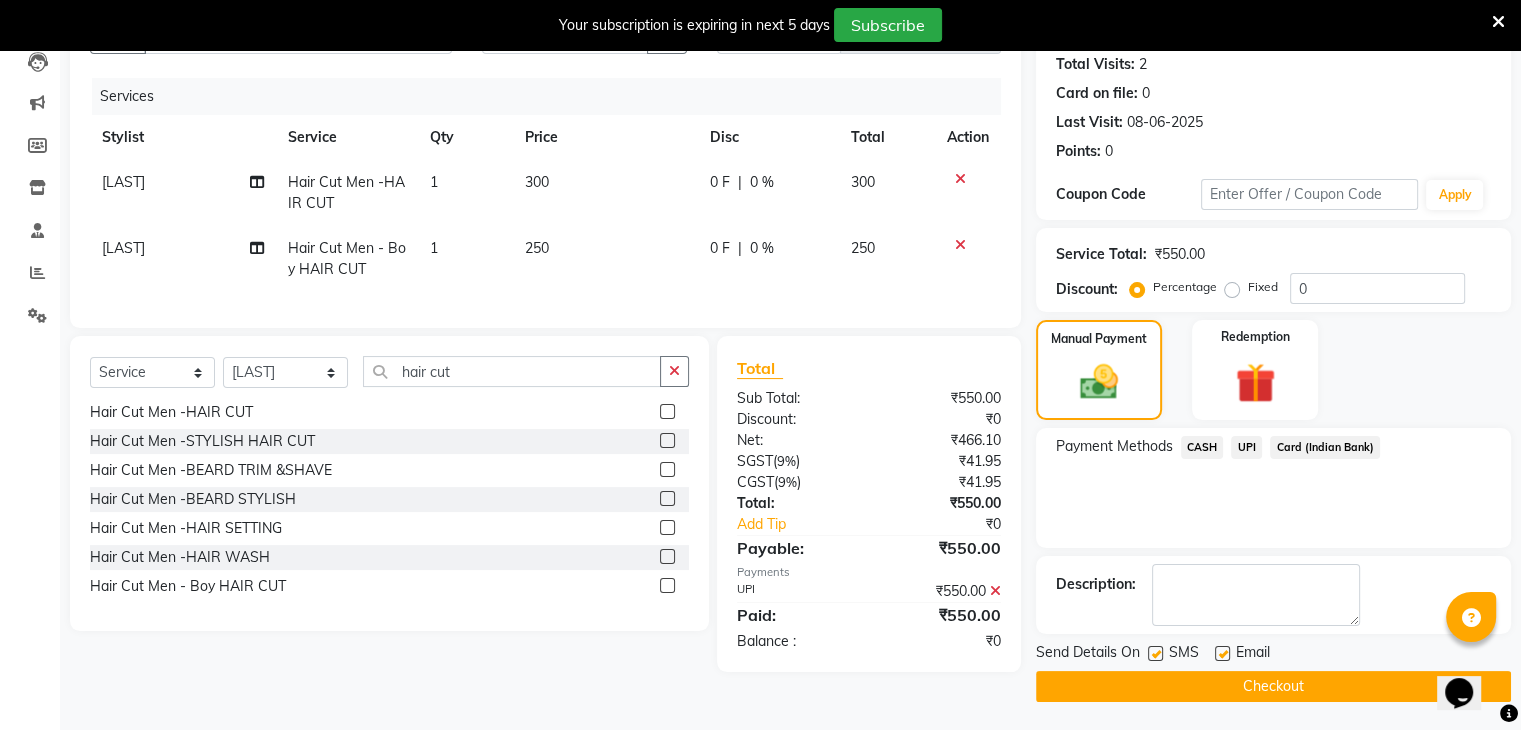 click on "Checkout" 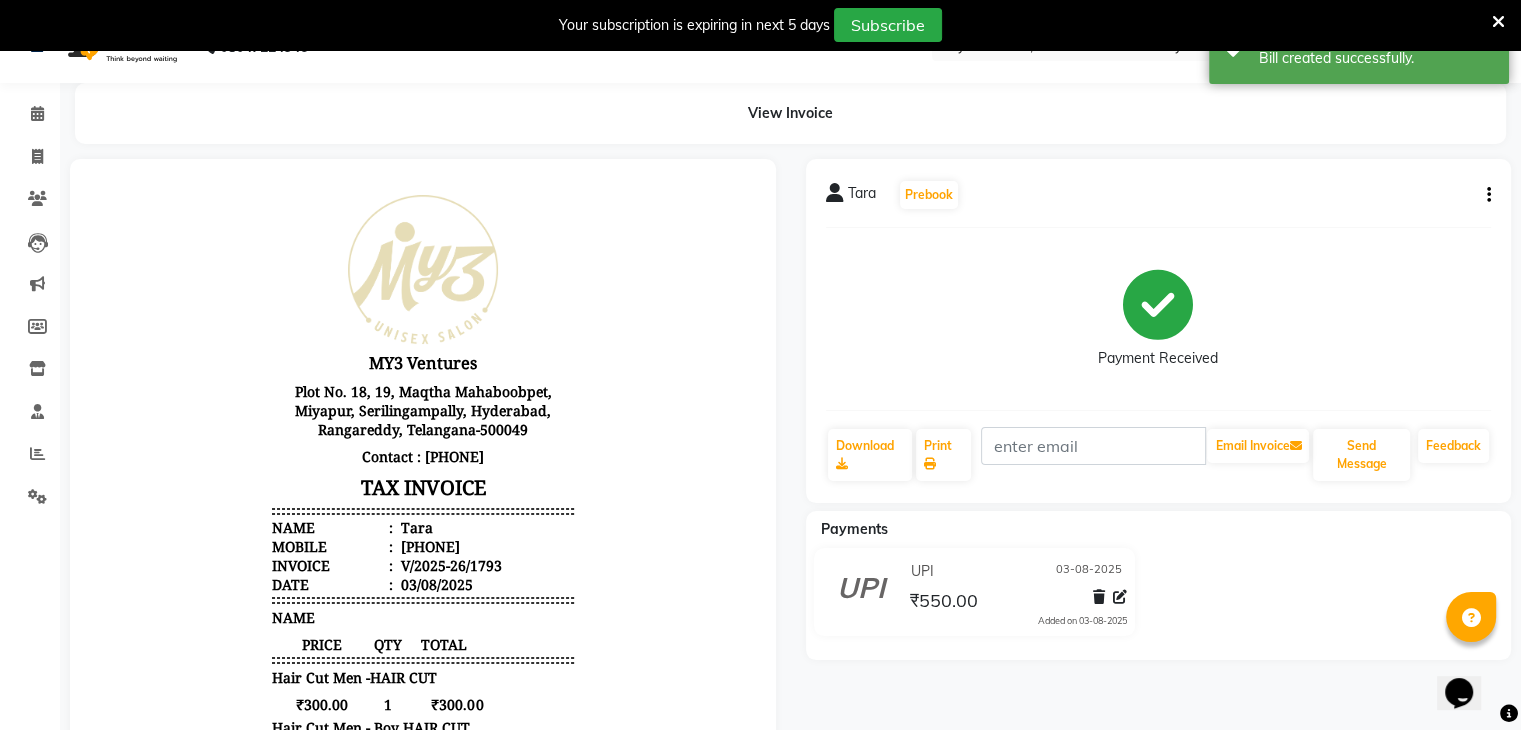 scroll, scrollTop: 0, scrollLeft: 0, axis: both 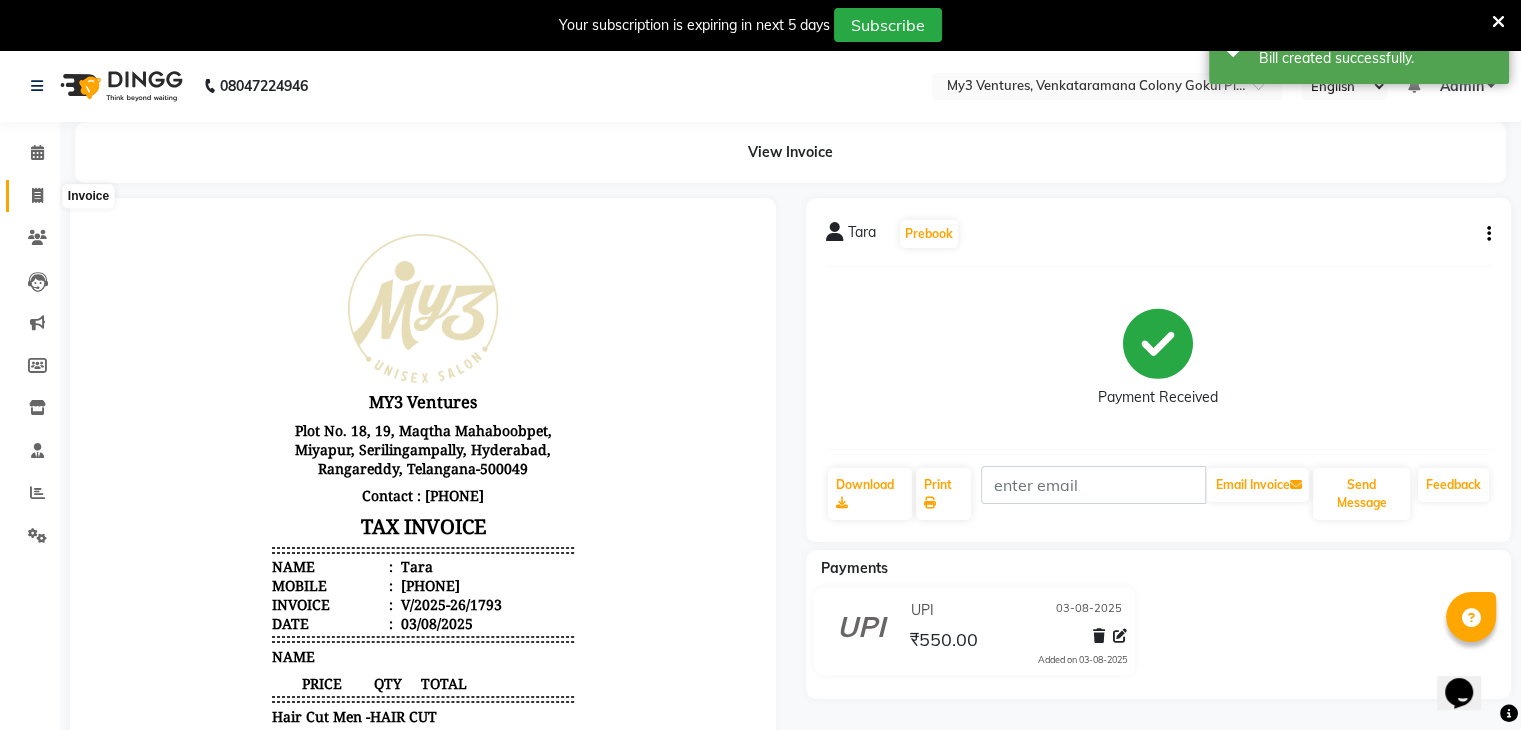 click 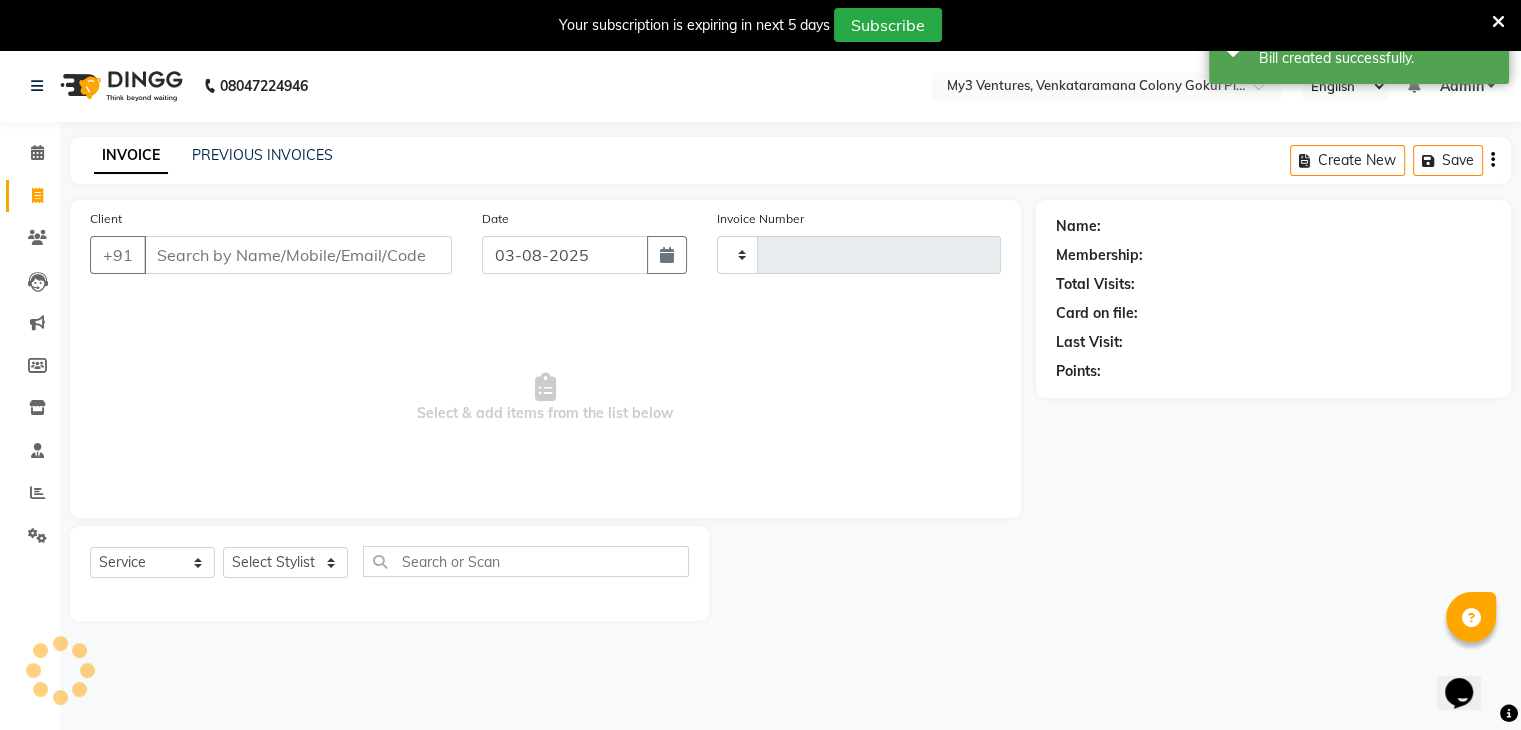 scroll, scrollTop: 50, scrollLeft: 0, axis: vertical 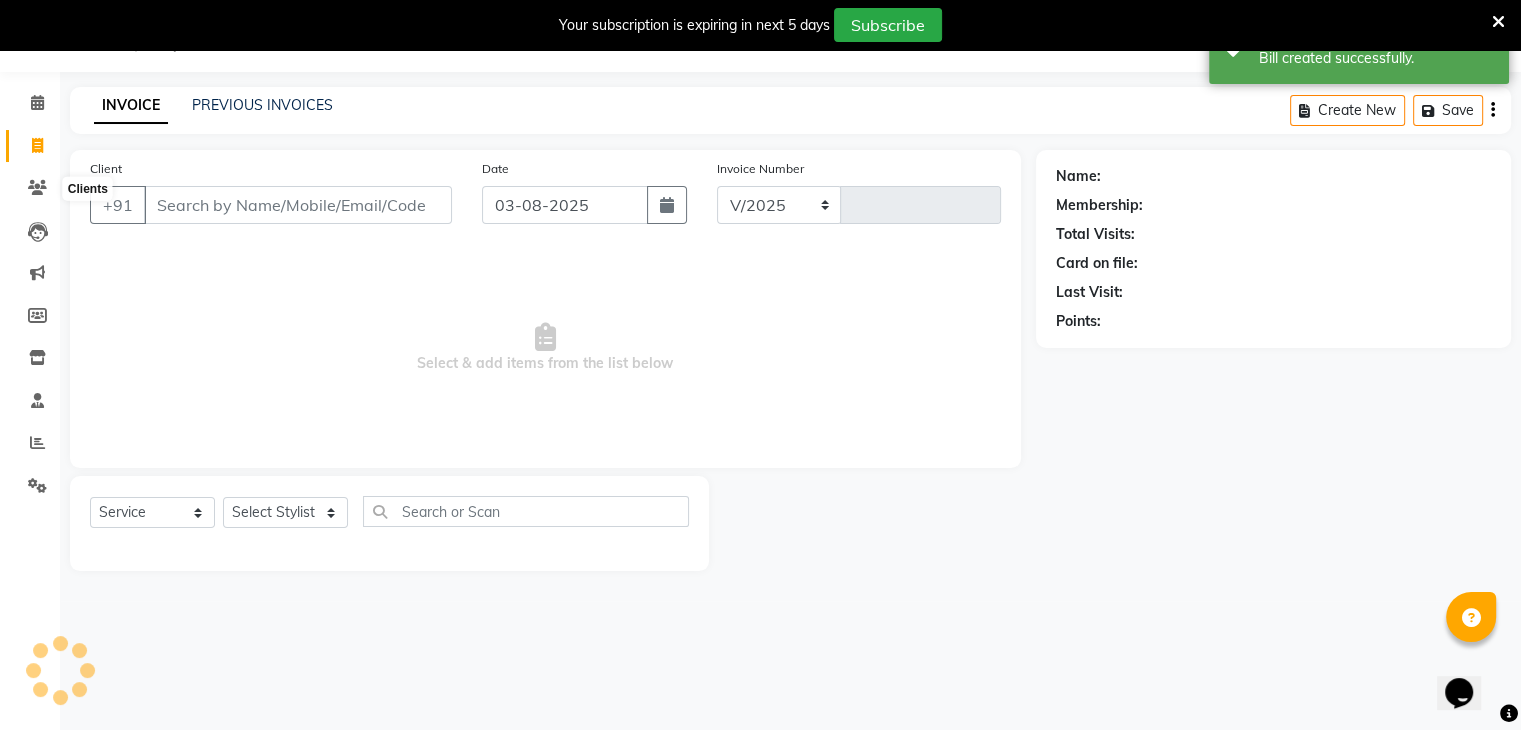select on "6707" 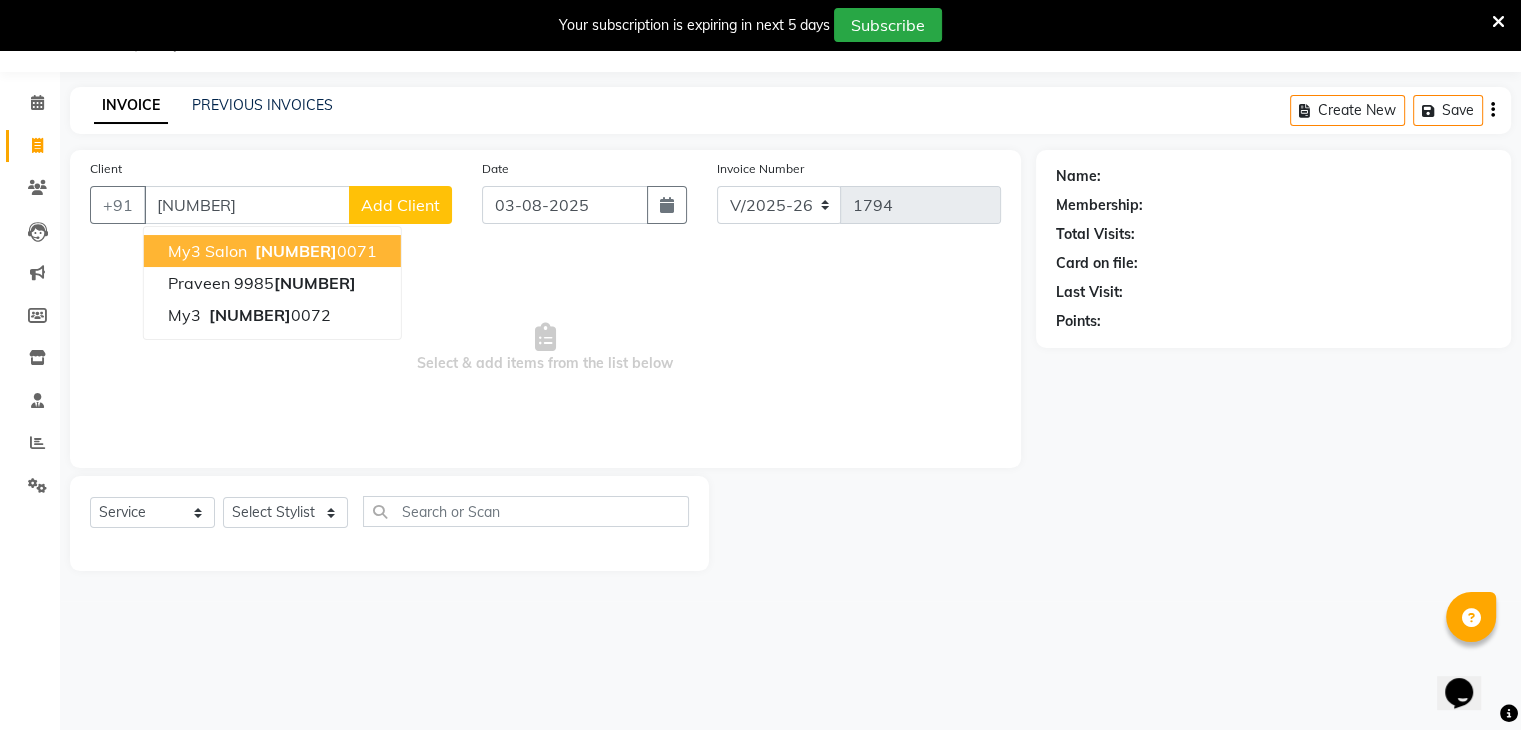 click on "[PHONE]" at bounding box center [314, 251] 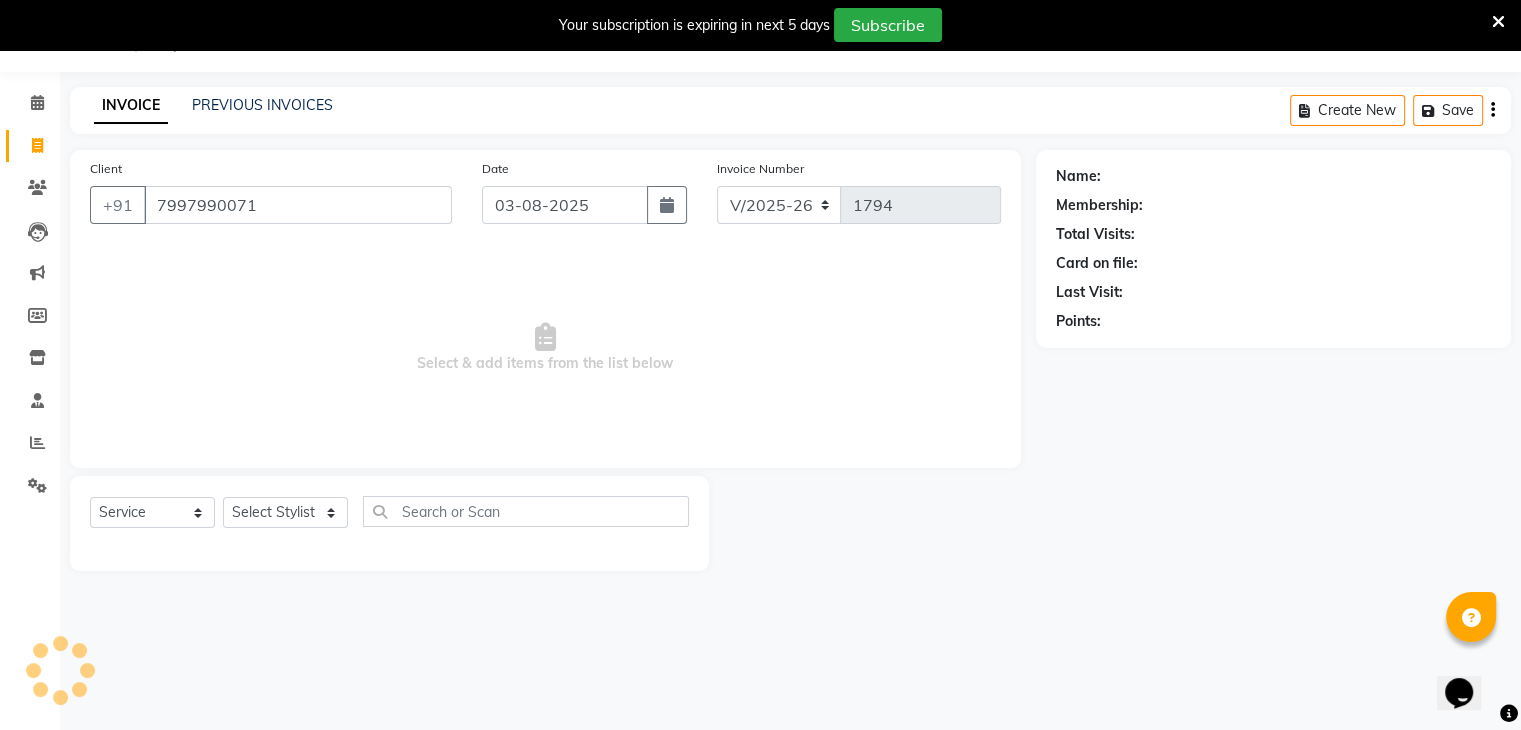 type on "7997990071" 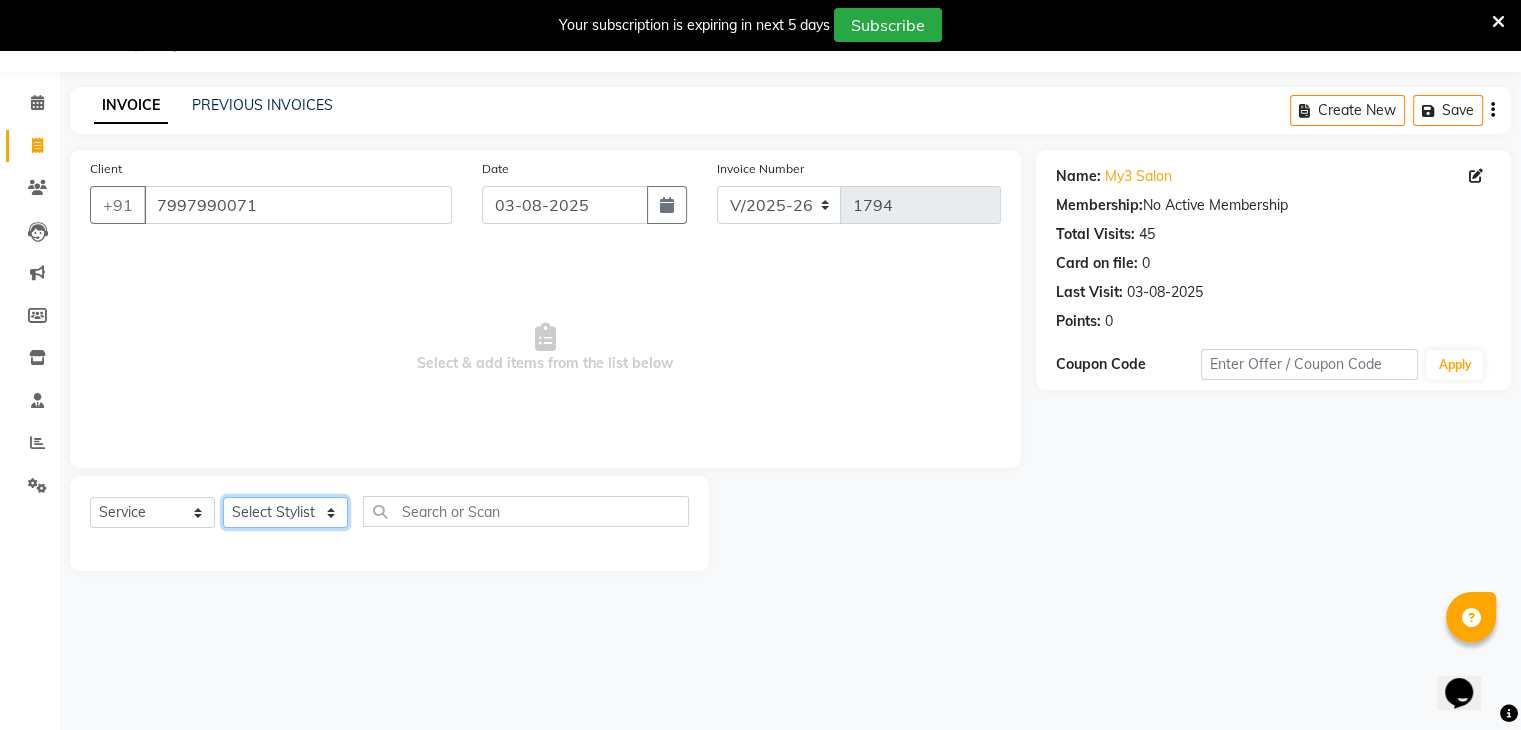 click on "Select Stylist ajju azam divya rihan Sahzad sowjanya srilatha Swapna Zeeshan" 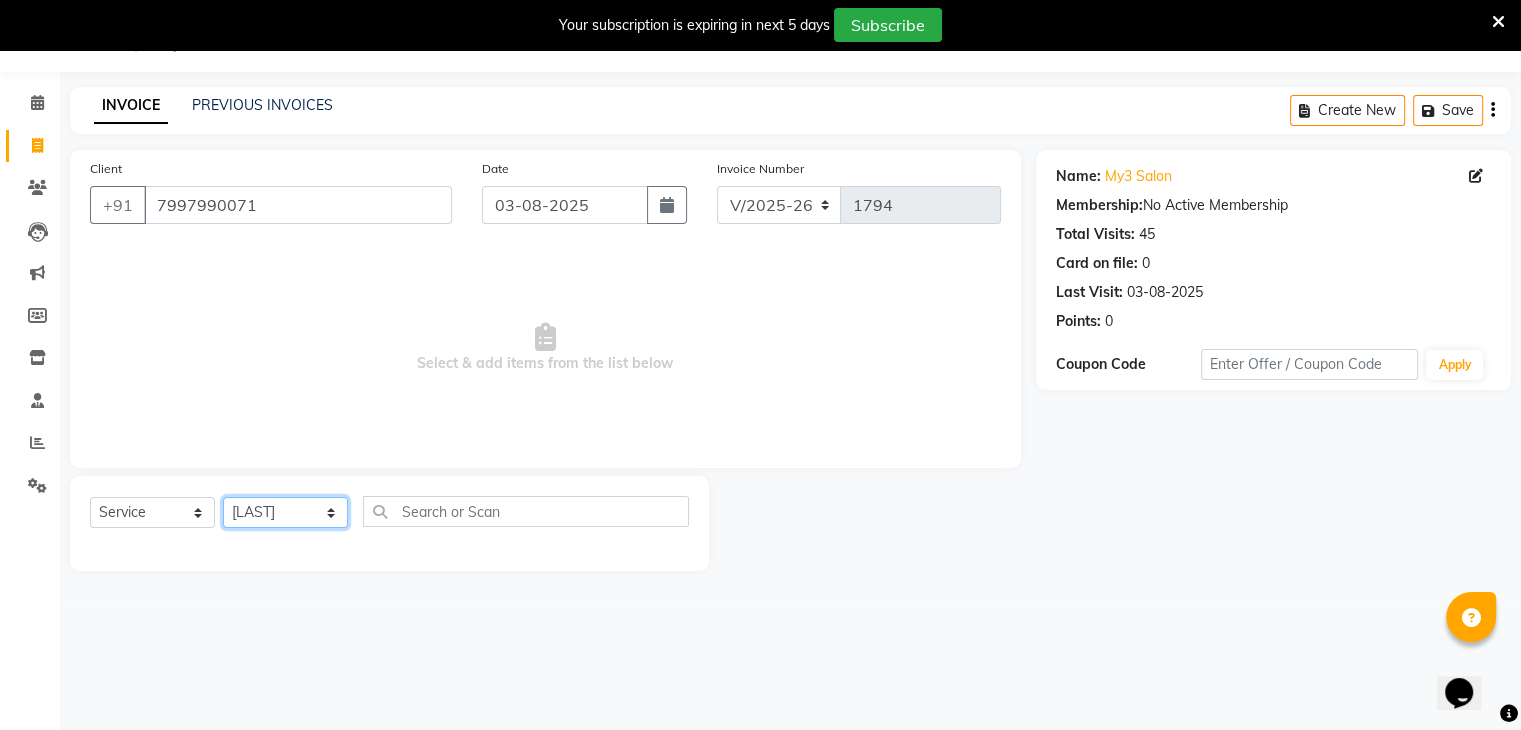 click on "Select Stylist ajju azam divya rihan Sahzad sowjanya srilatha Swapna Zeeshan" 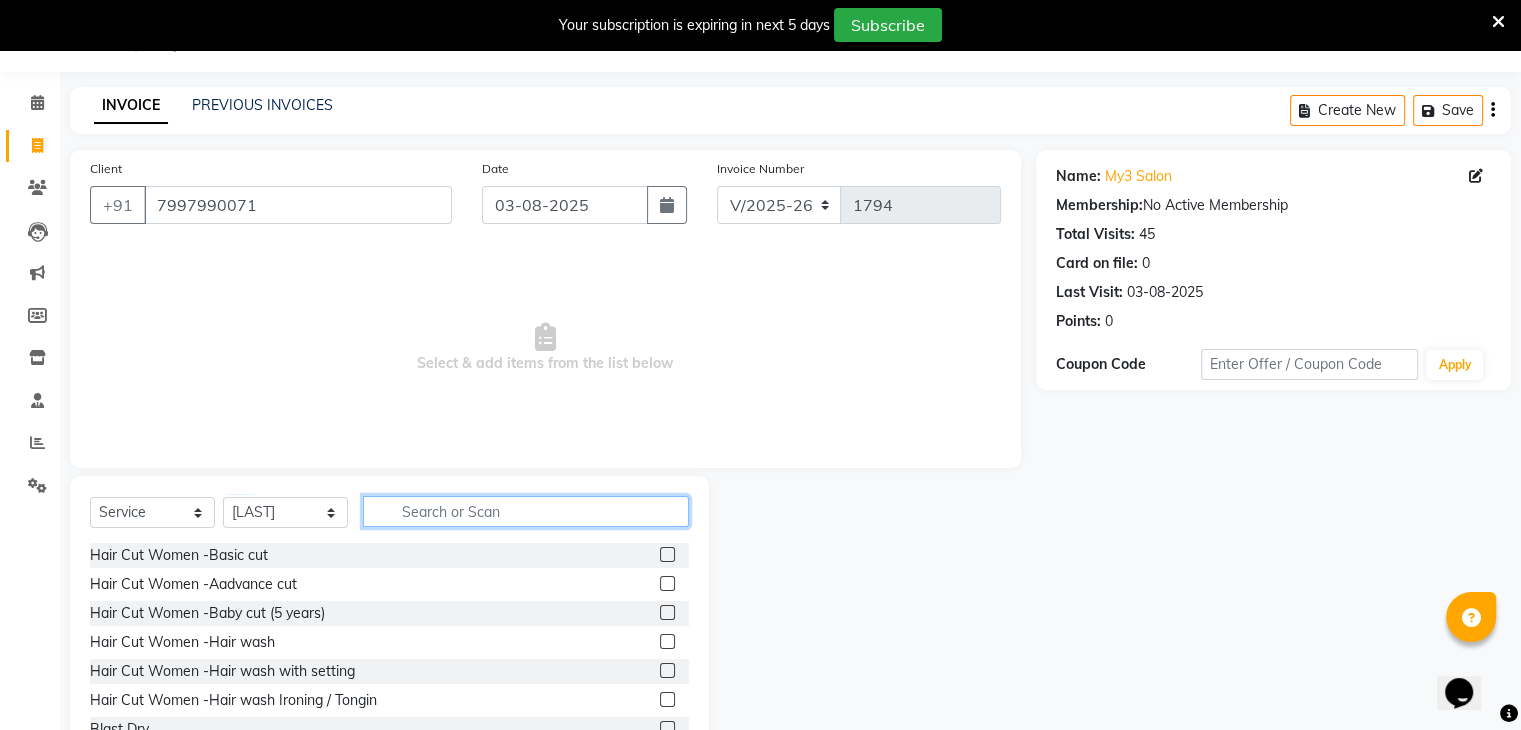 click 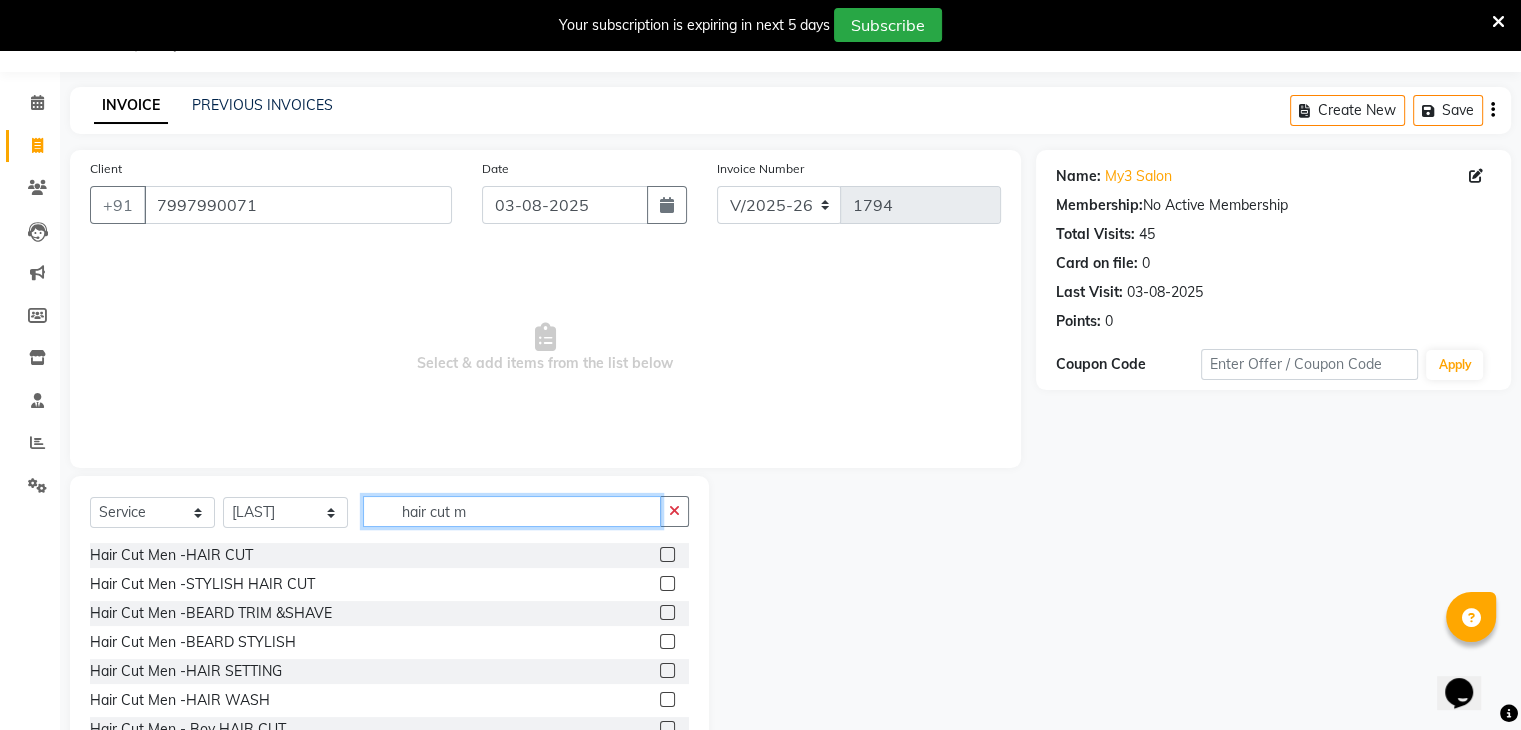 type on "hair cut m" 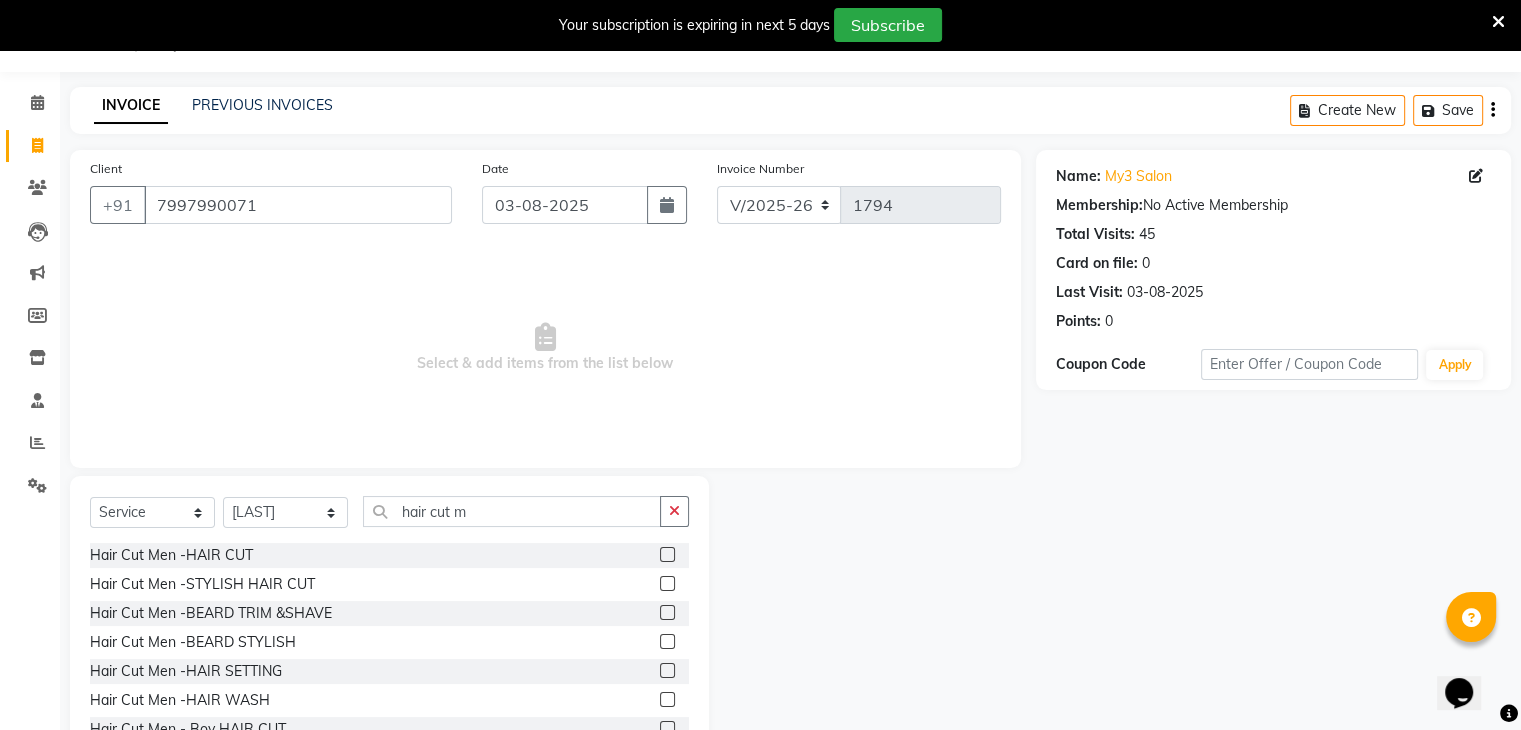 click 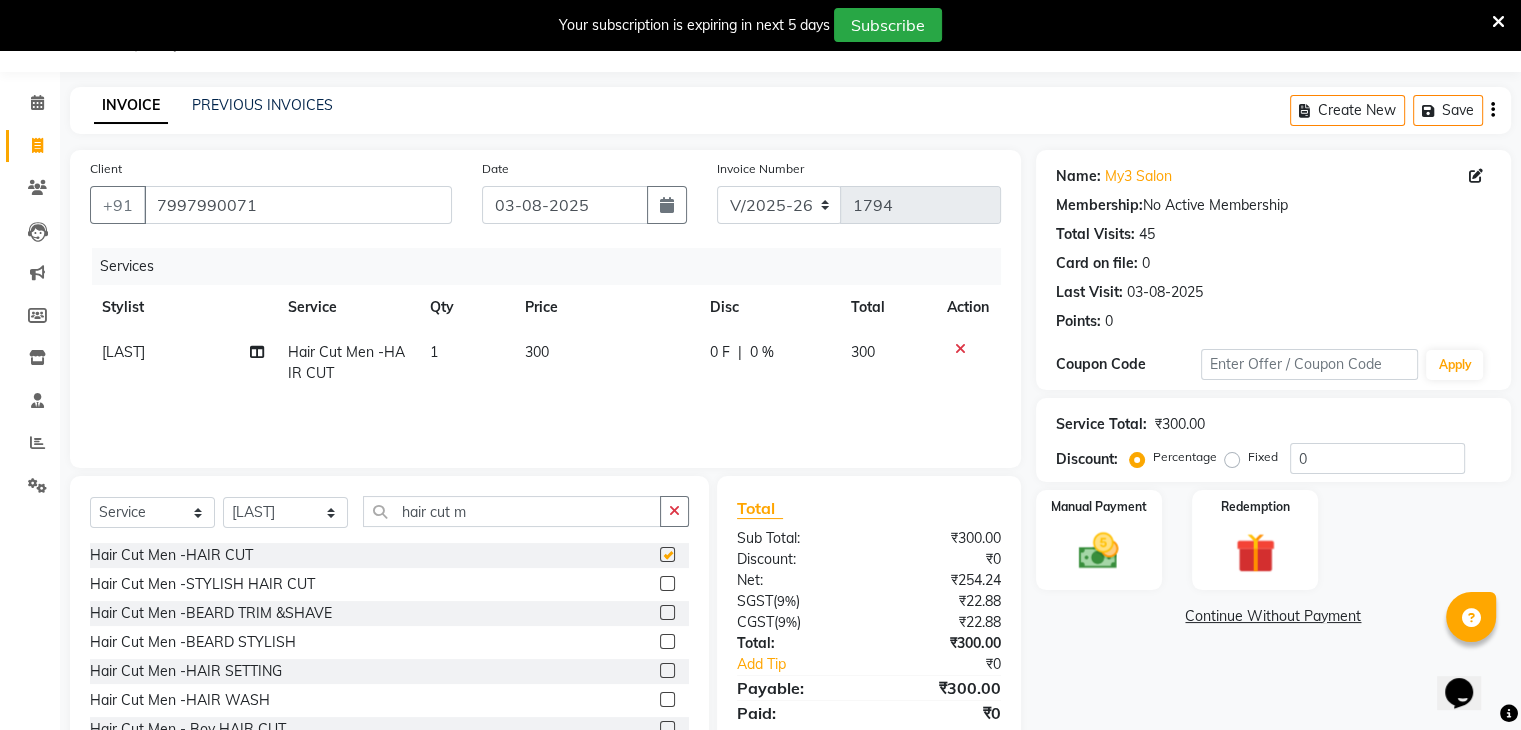 checkbox on "false" 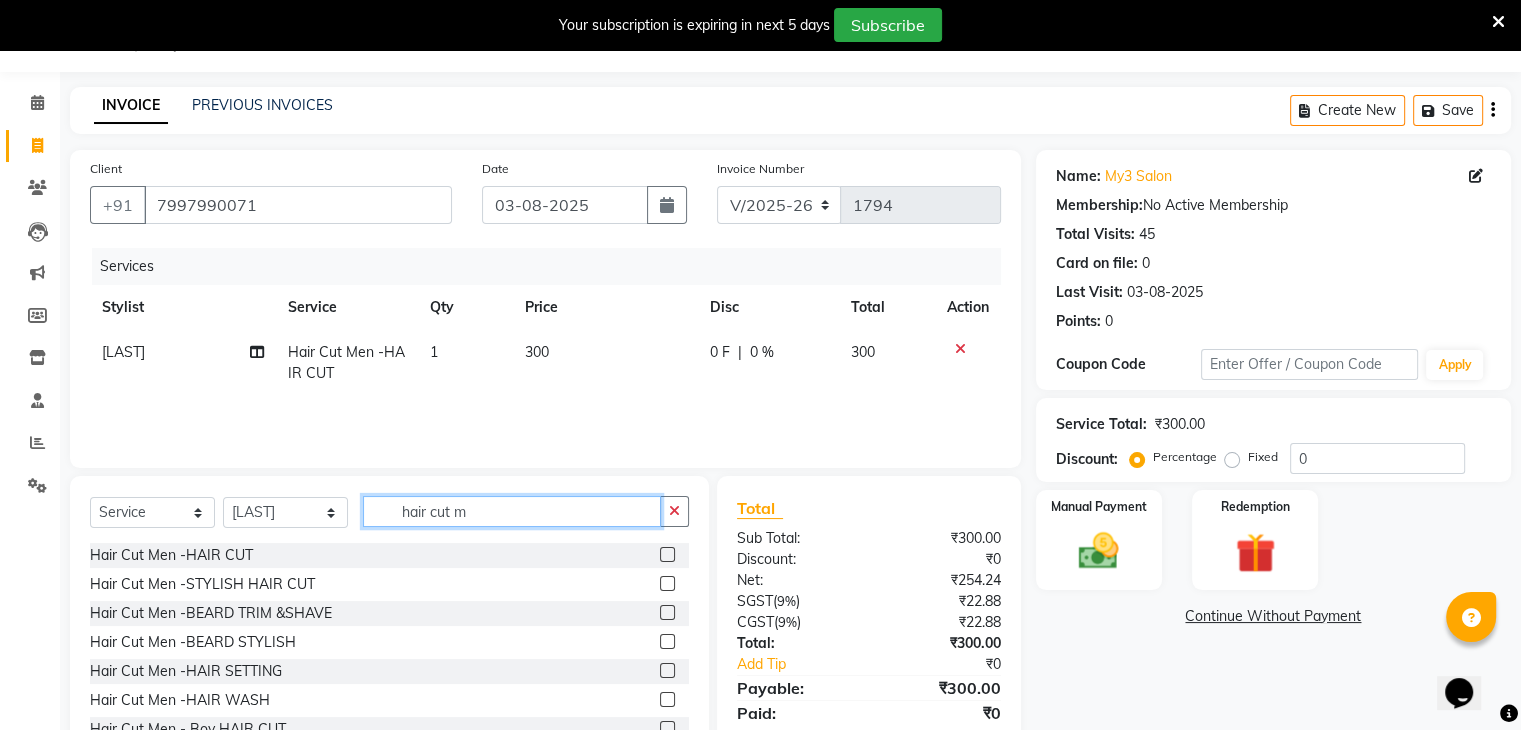 click on "hair cut m" 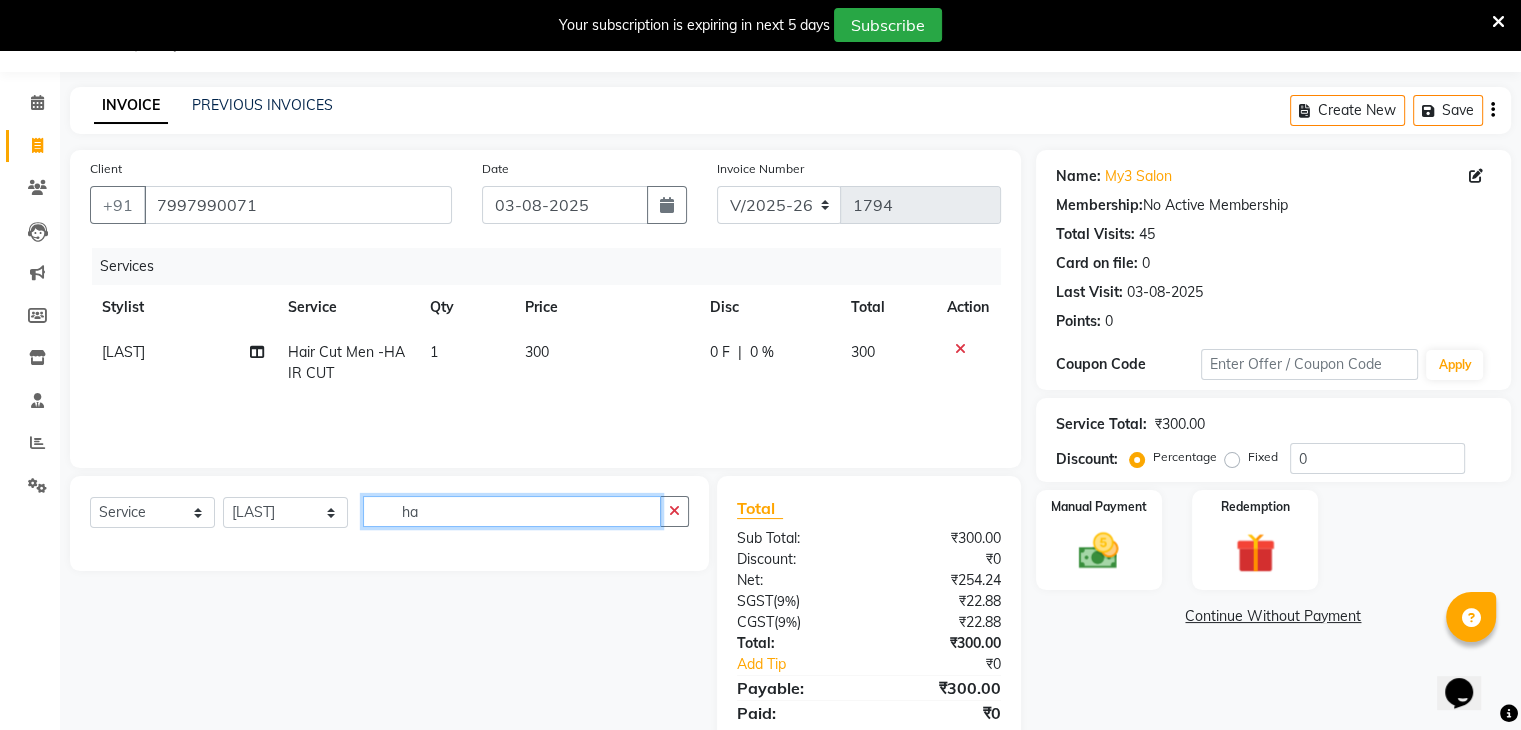 type on "h" 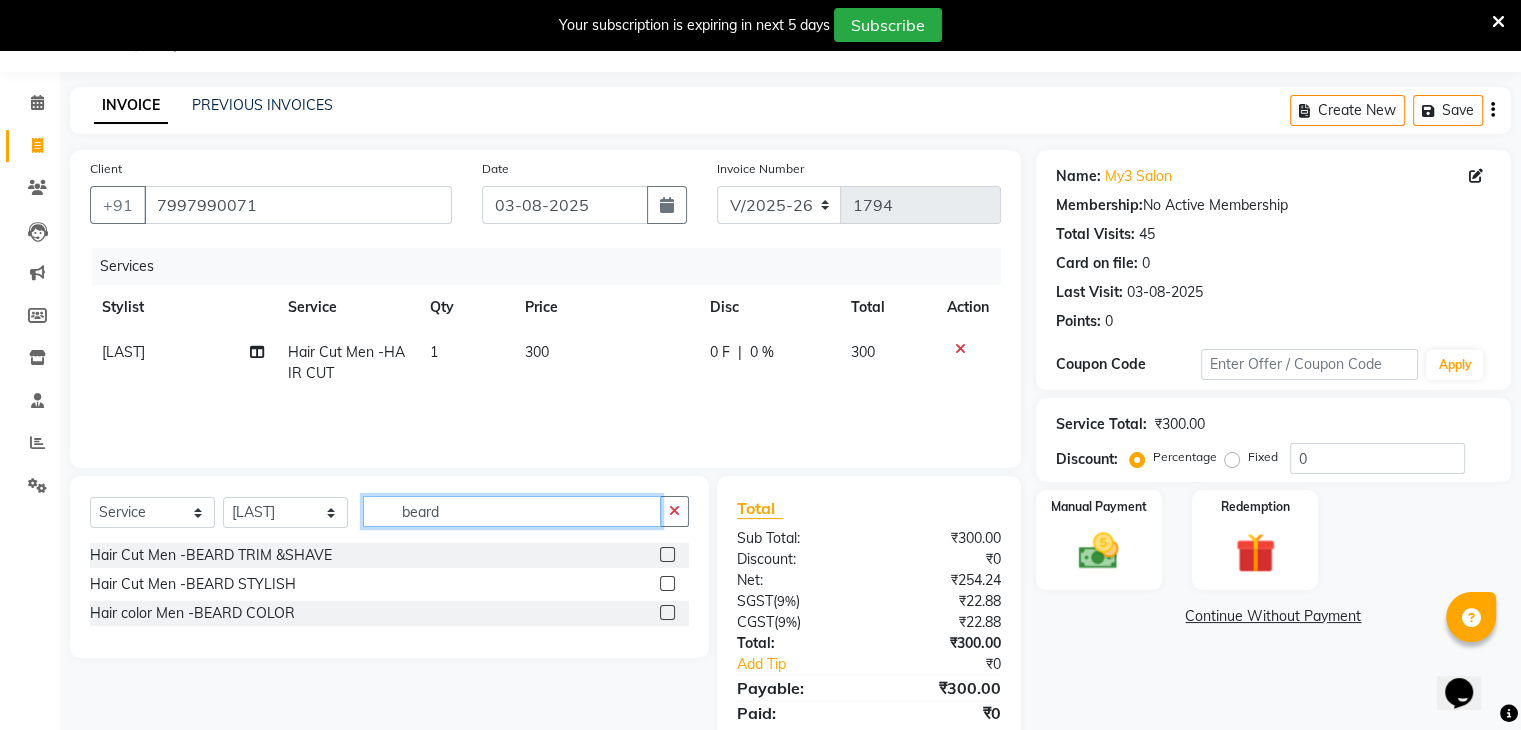 type on "beard" 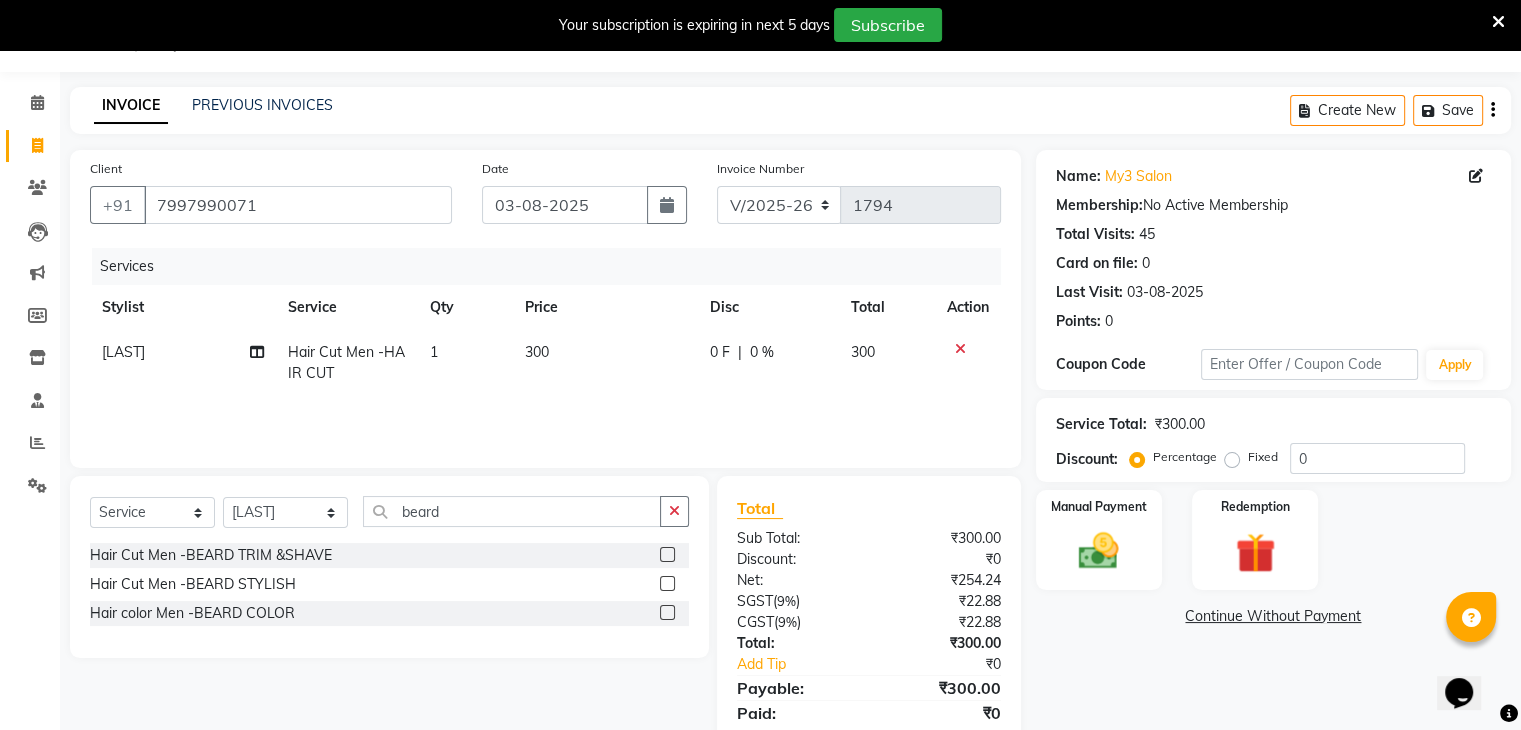 click 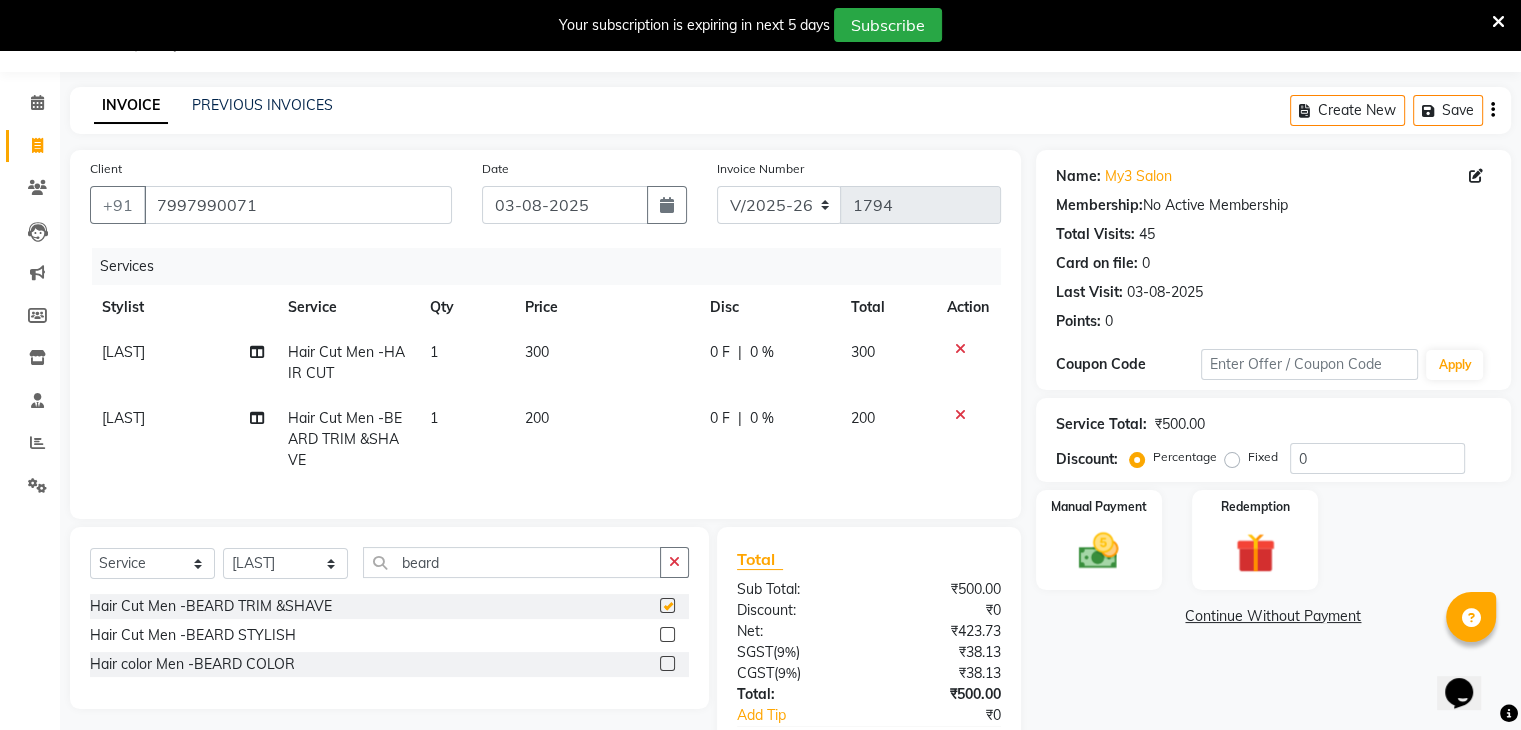 checkbox on "false" 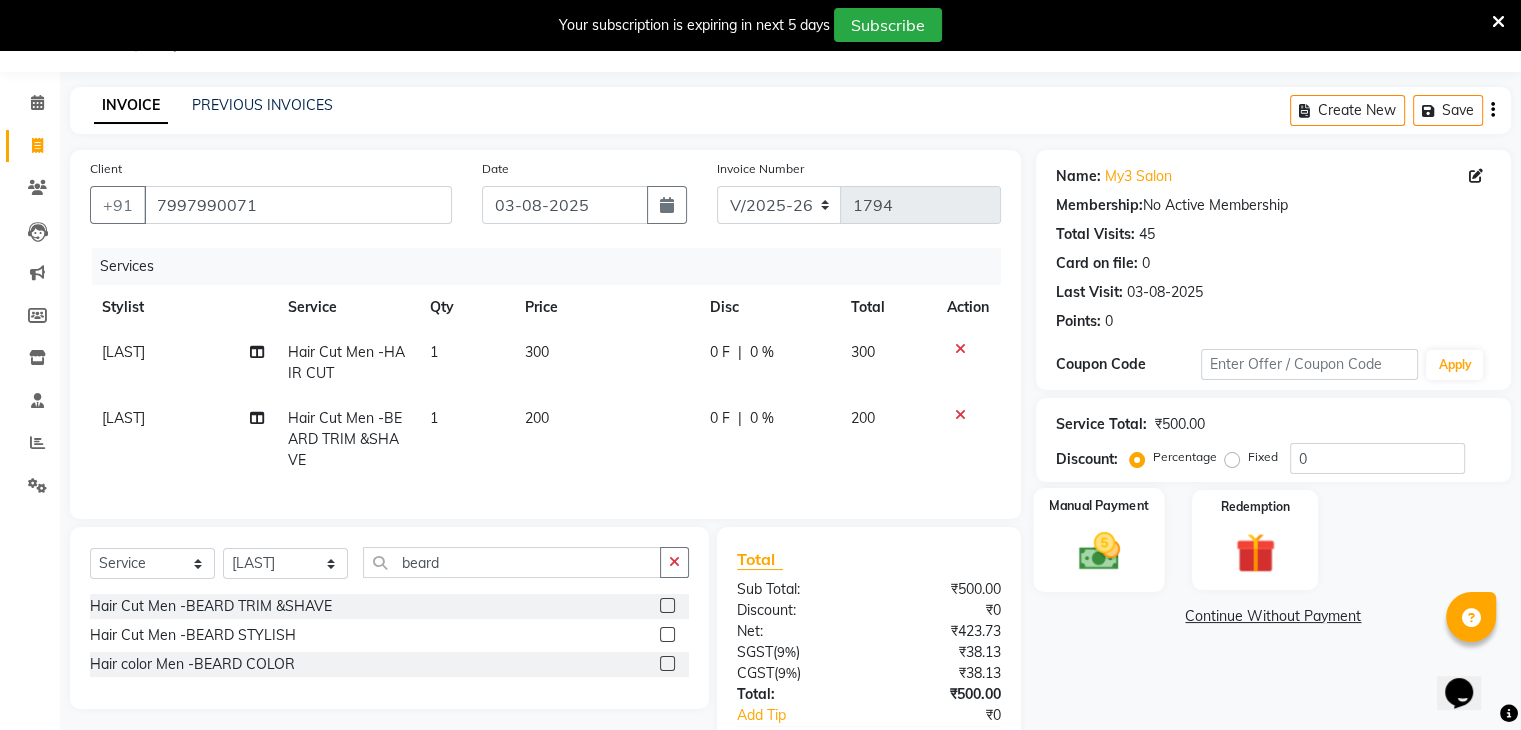 click on "Manual Payment" 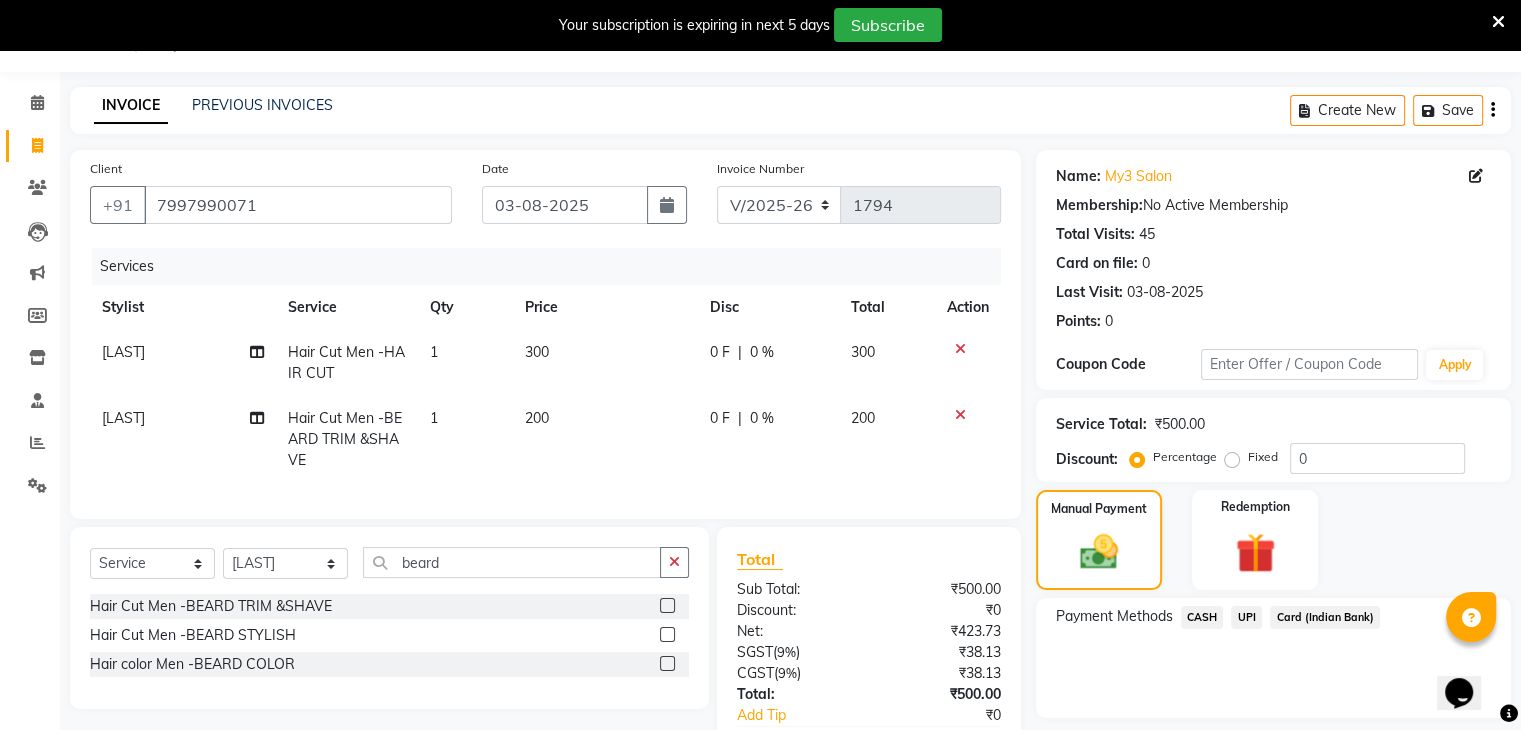 click on "UPI" 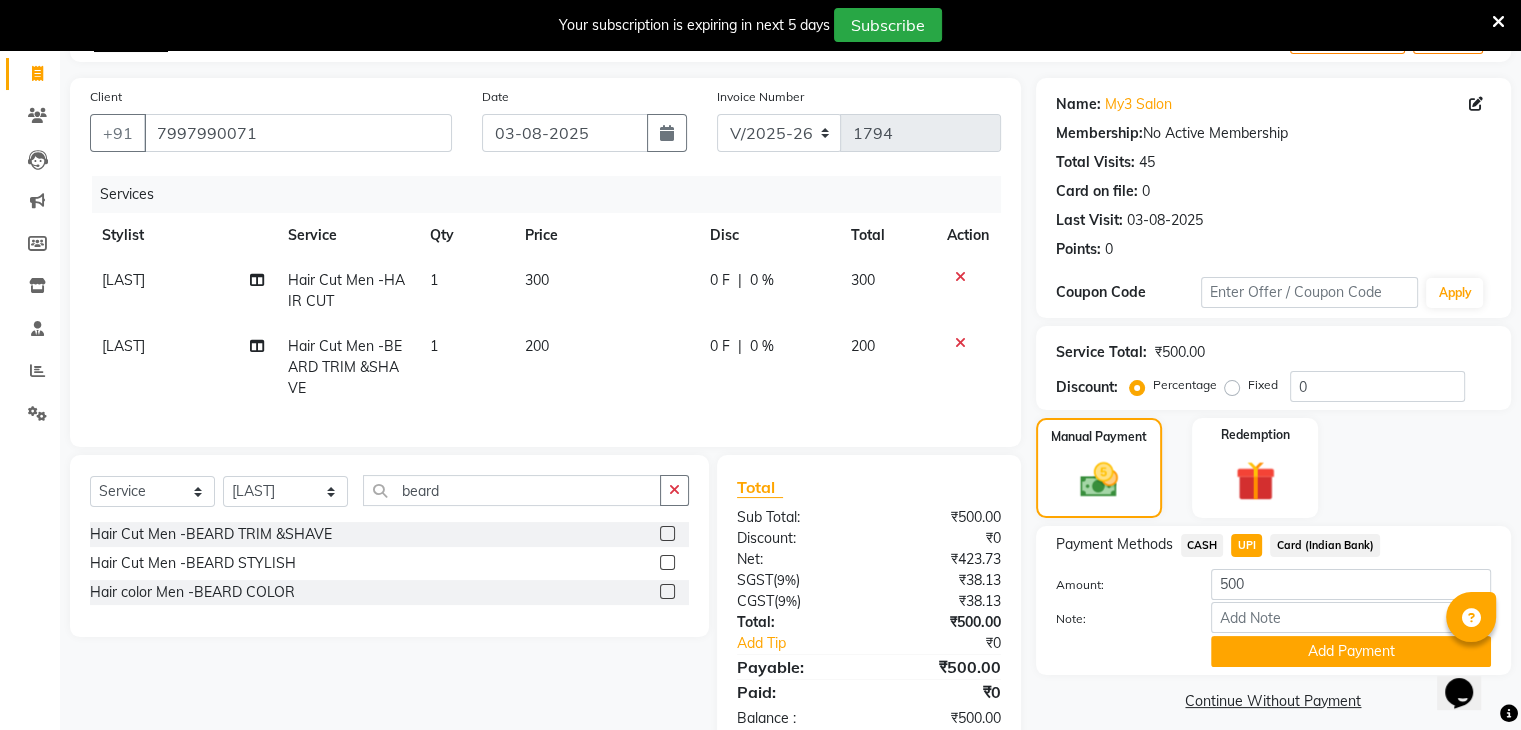 scroll, scrollTop: 127, scrollLeft: 0, axis: vertical 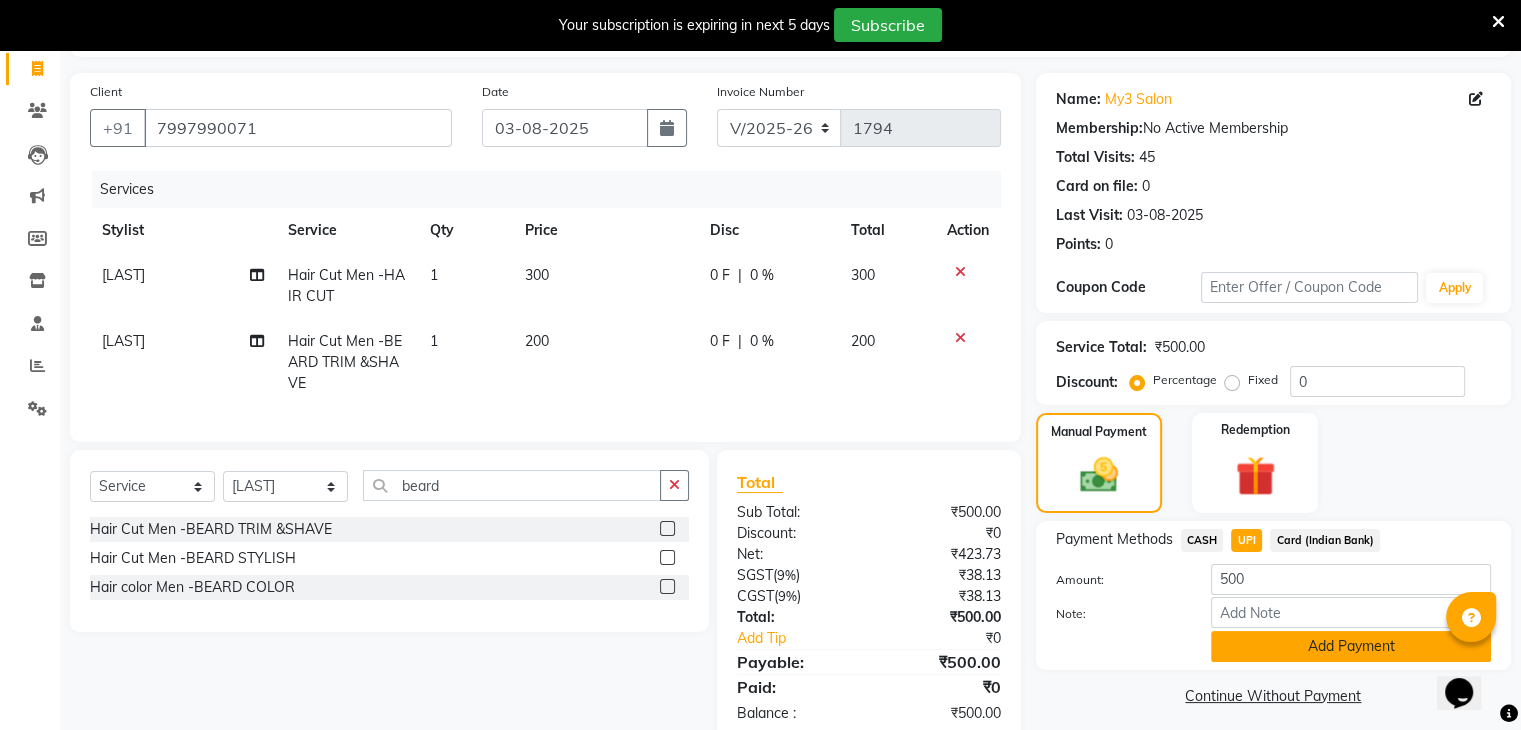 click on "Add Payment" 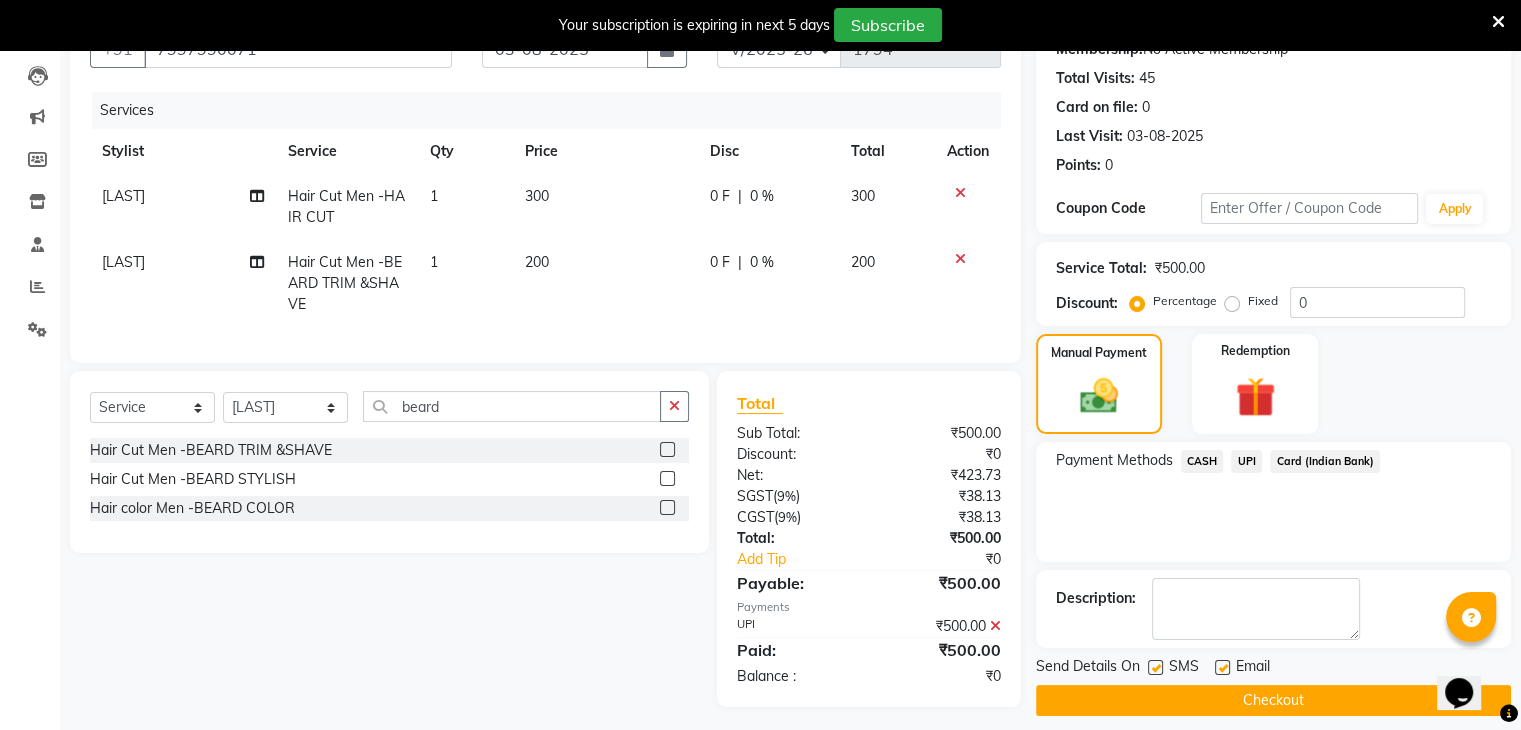 scroll, scrollTop: 207, scrollLeft: 0, axis: vertical 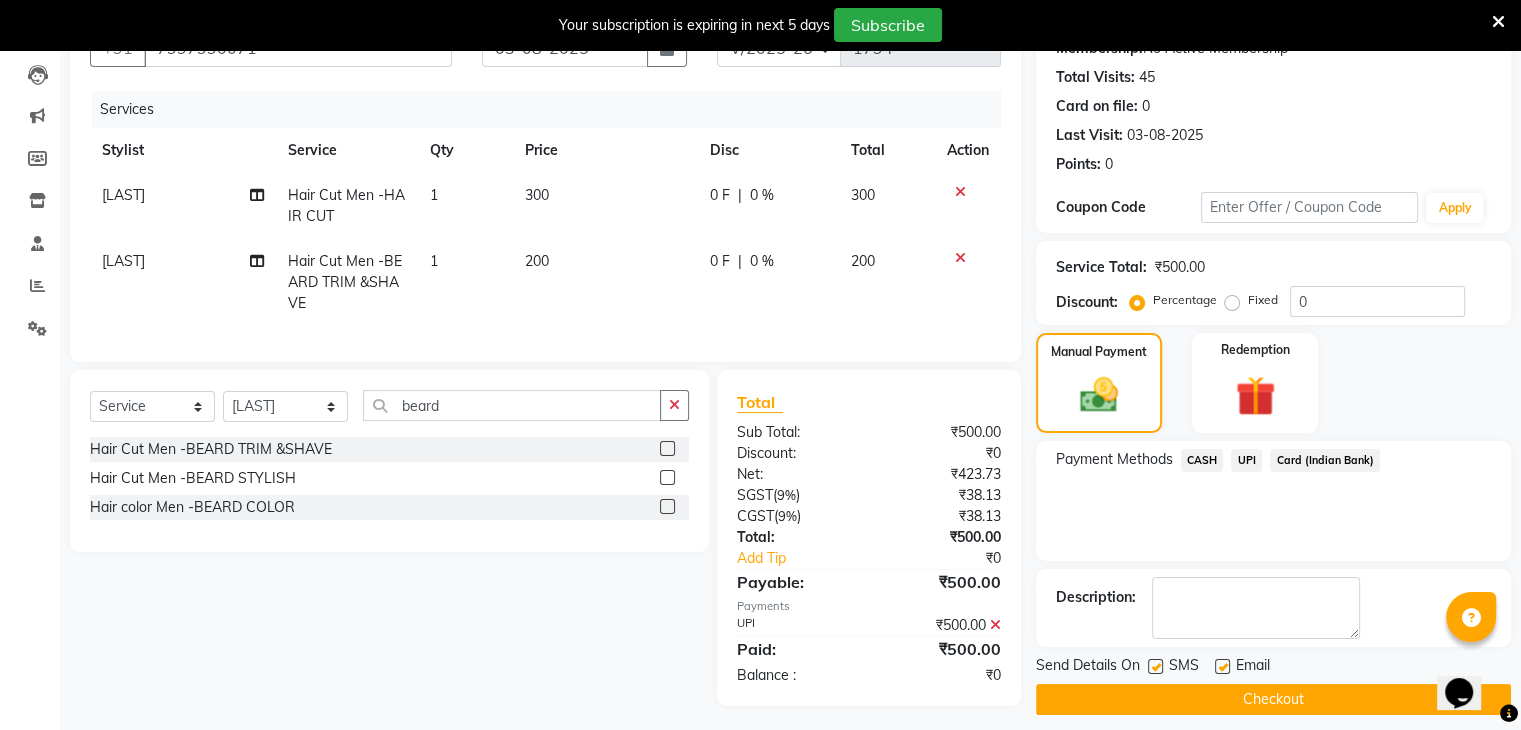 click on "Checkout" 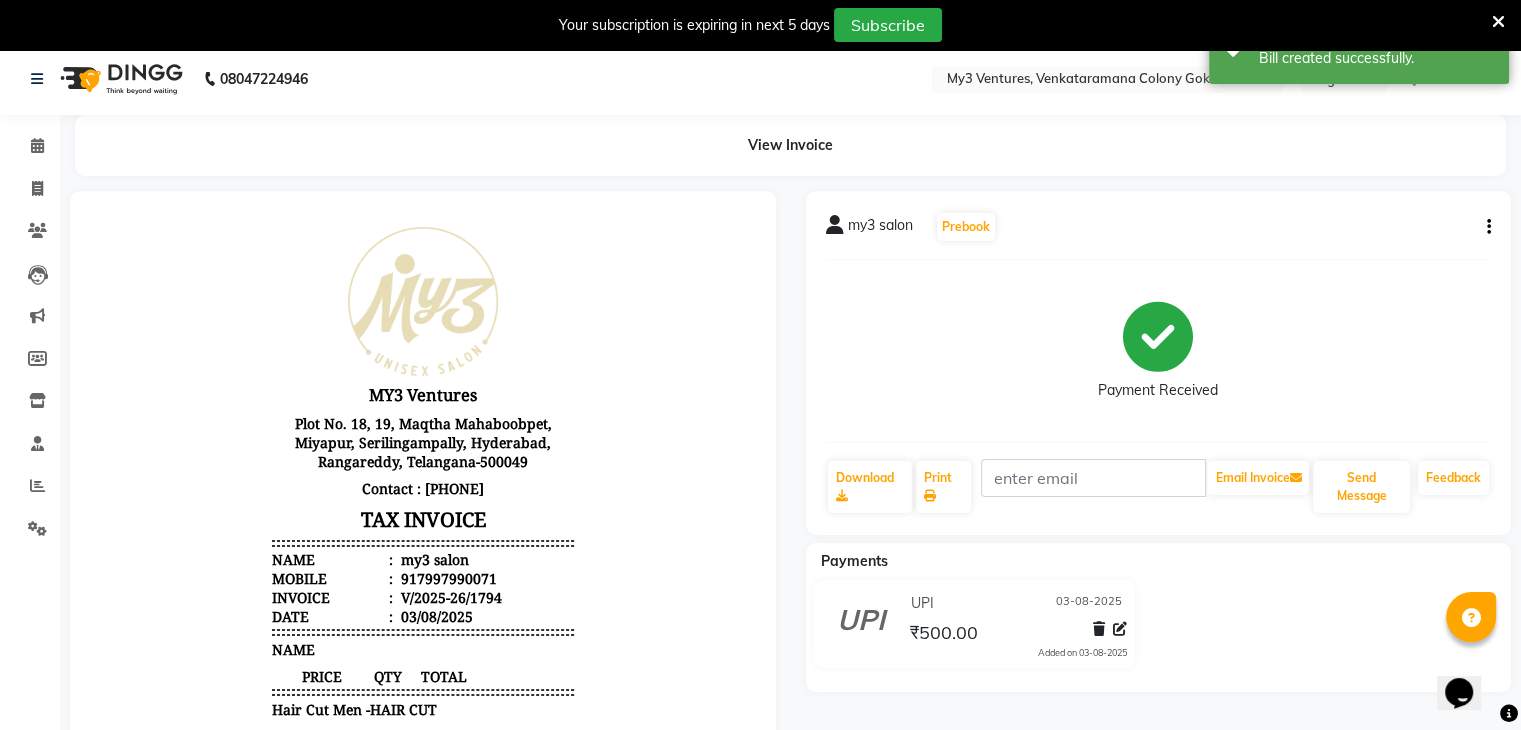 scroll, scrollTop: 0, scrollLeft: 0, axis: both 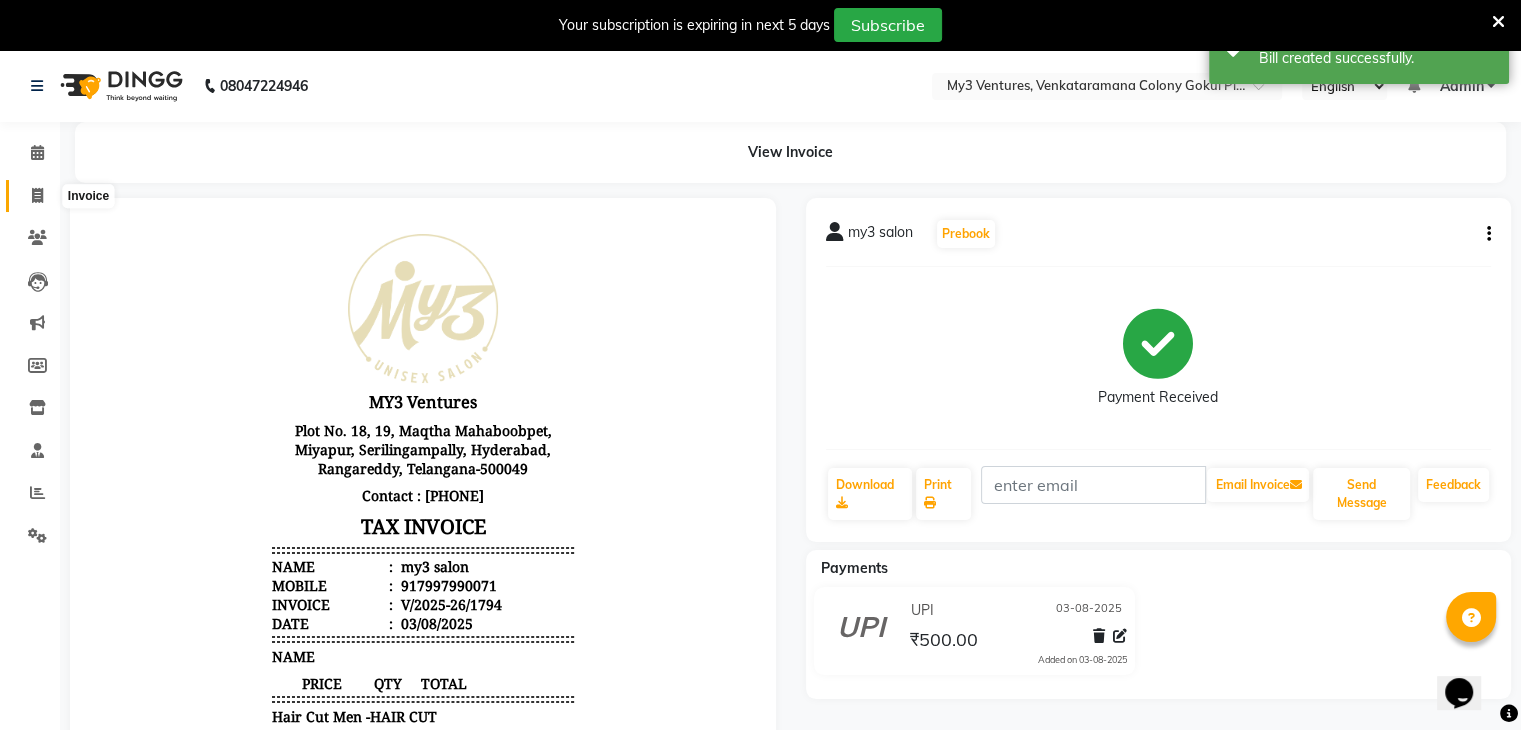 click 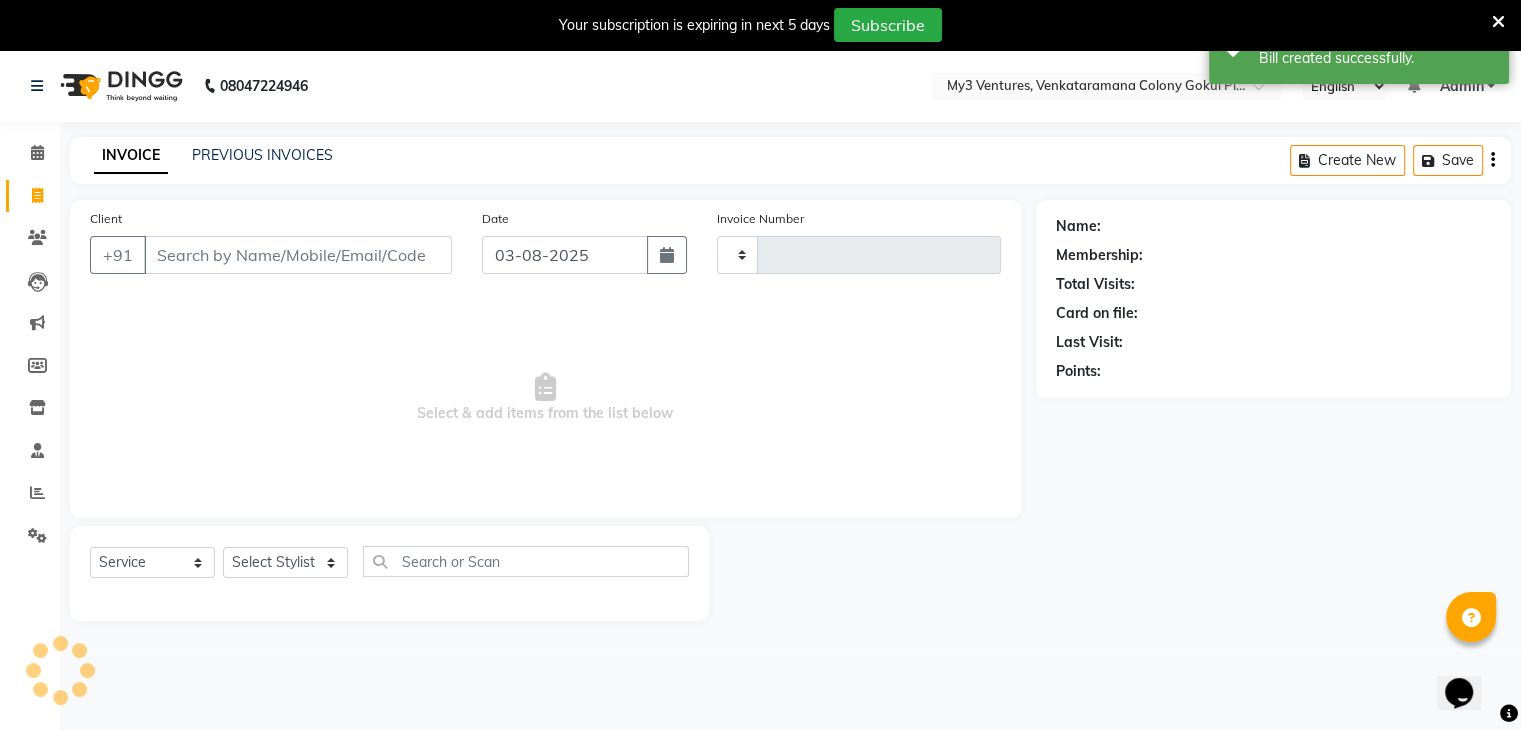 scroll, scrollTop: 50, scrollLeft: 0, axis: vertical 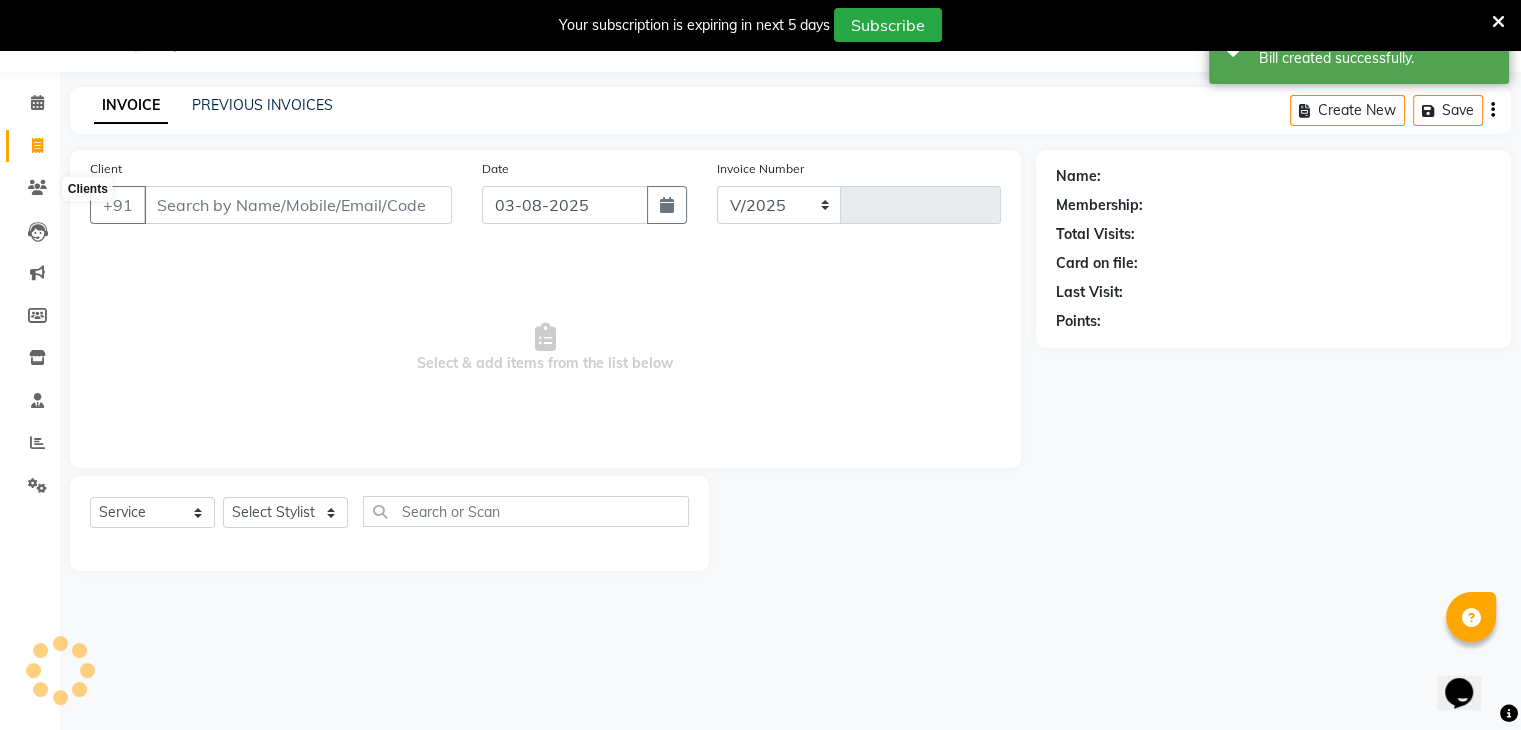 select on "6707" 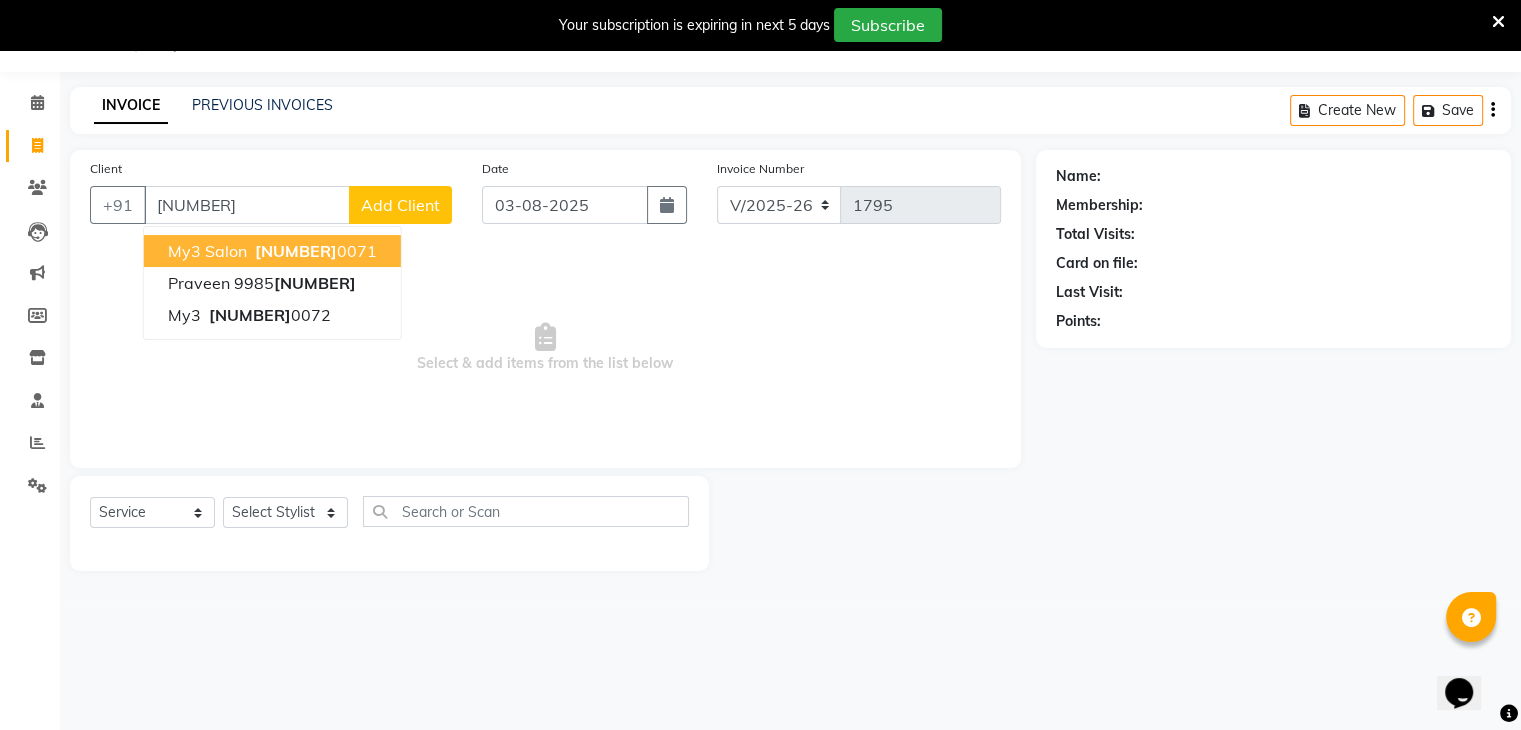 click on "my3 salon" at bounding box center (207, 251) 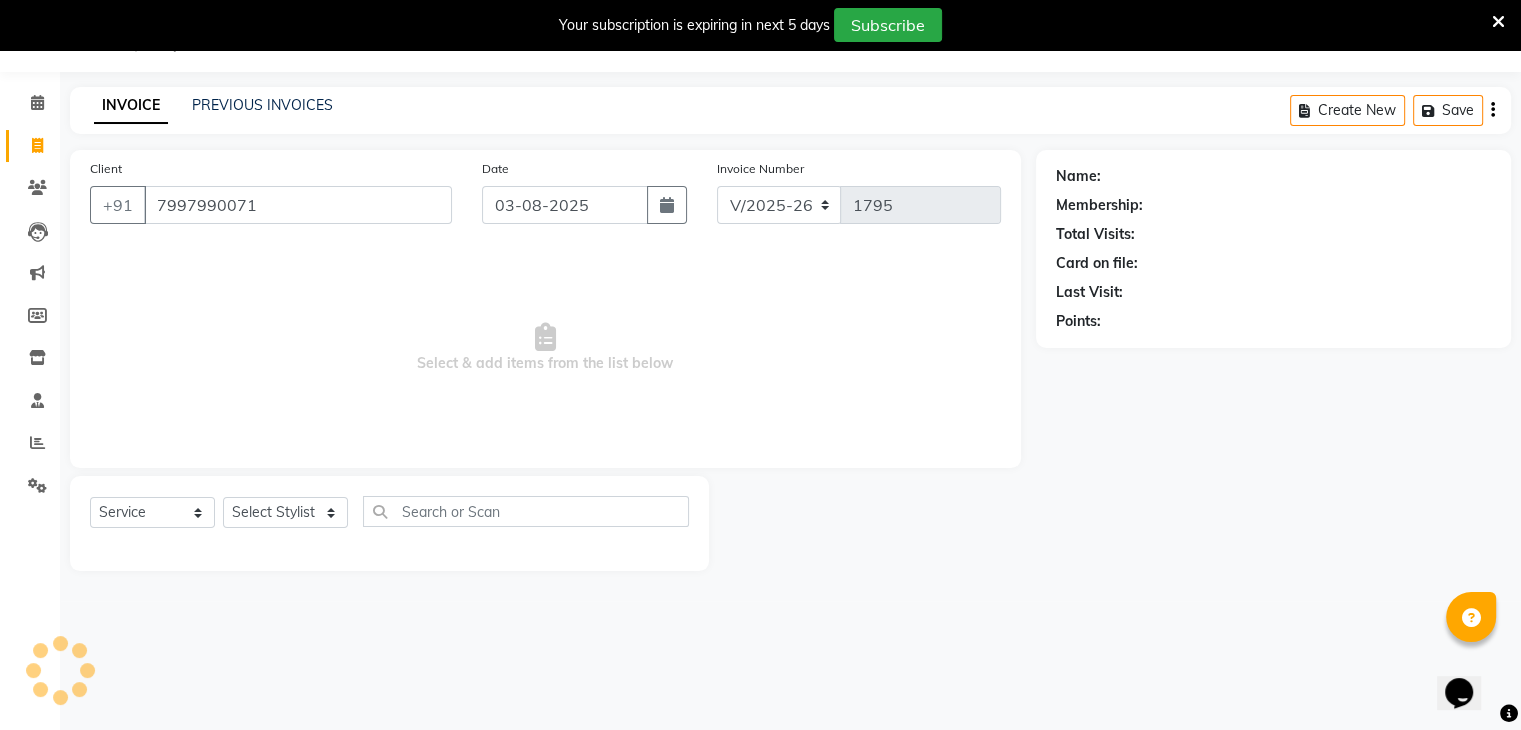 type on "7997990071" 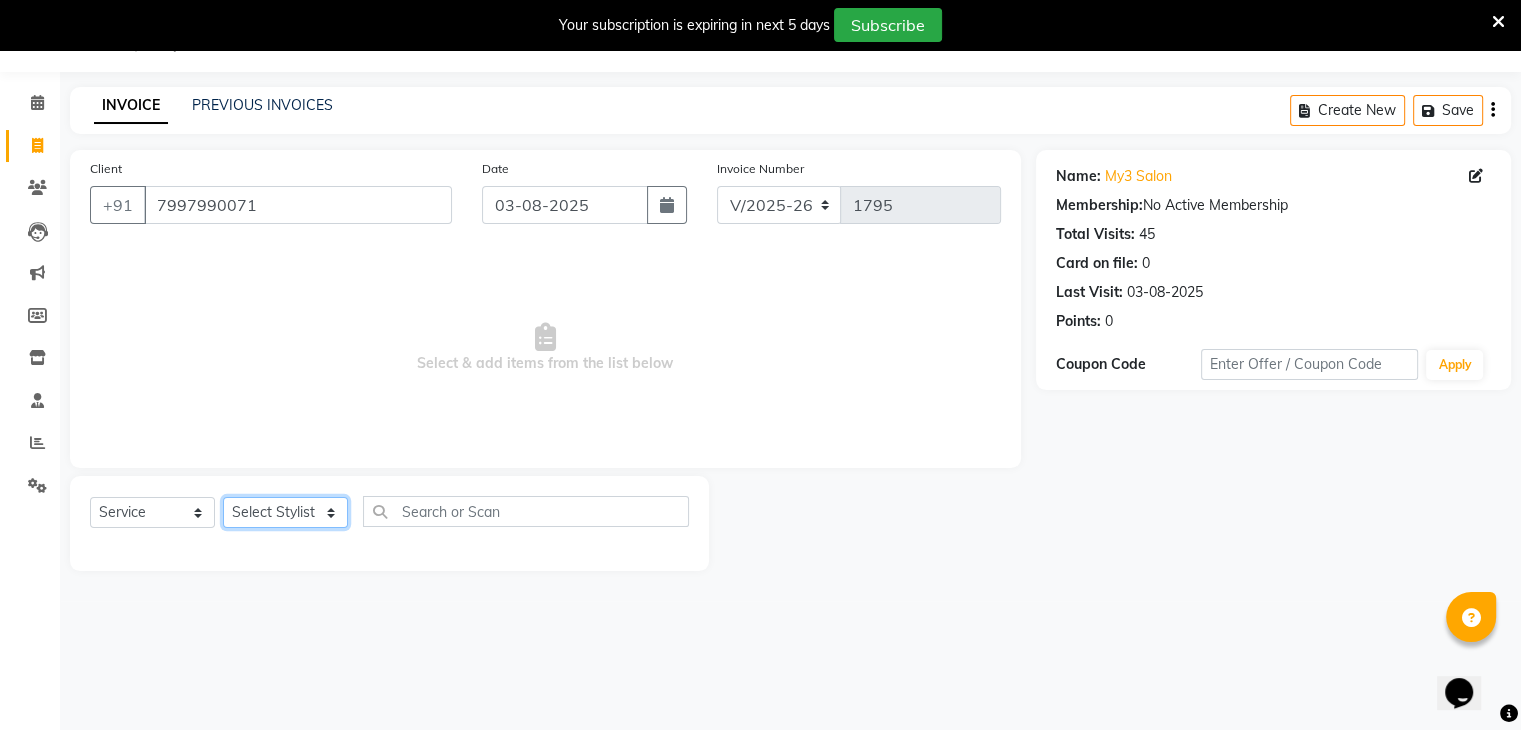 click on "Select Stylist ajju azam divya rihan Sahzad sowjanya srilatha Swapna Zeeshan" 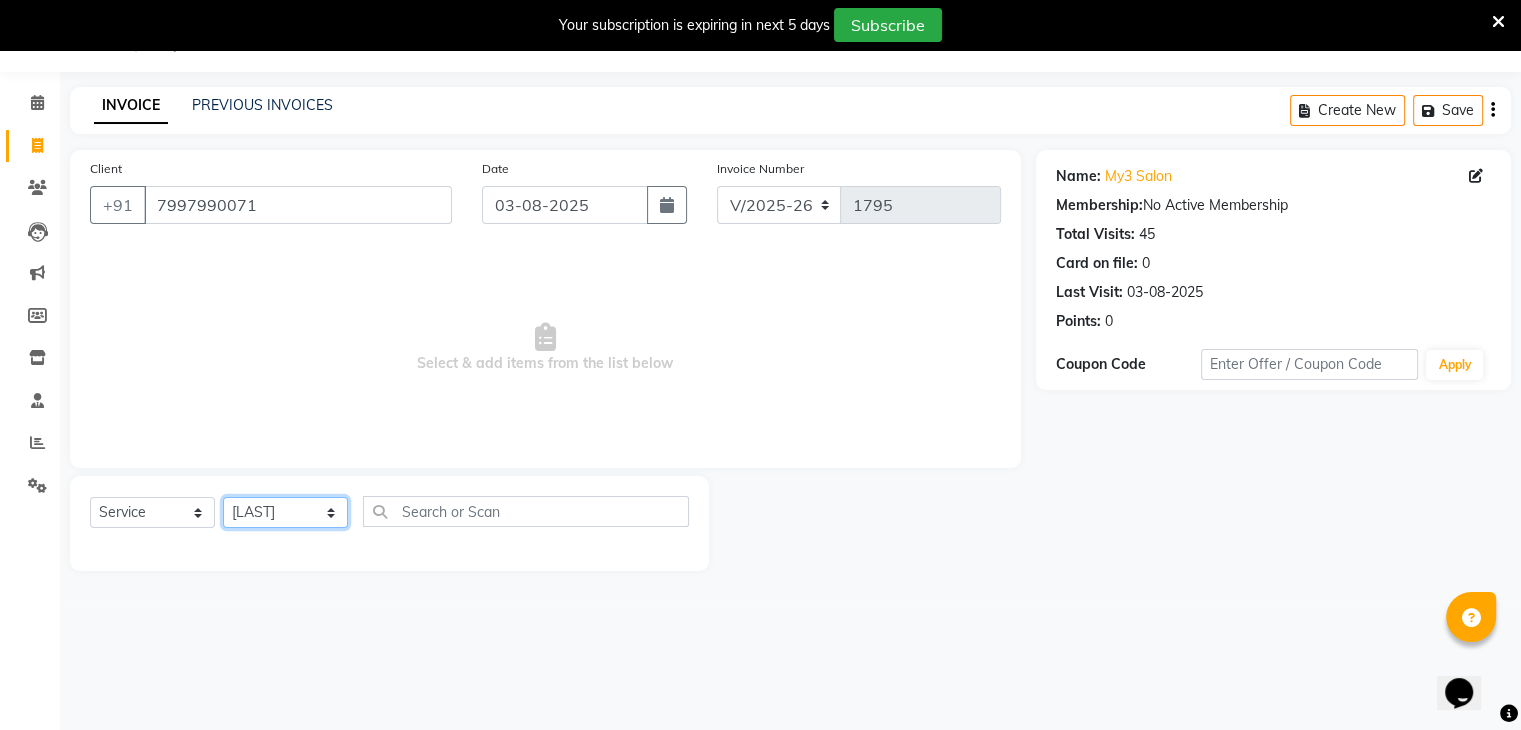 click on "Select Stylist ajju azam divya rihan Sahzad sowjanya srilatha Swapna Zeeshan" 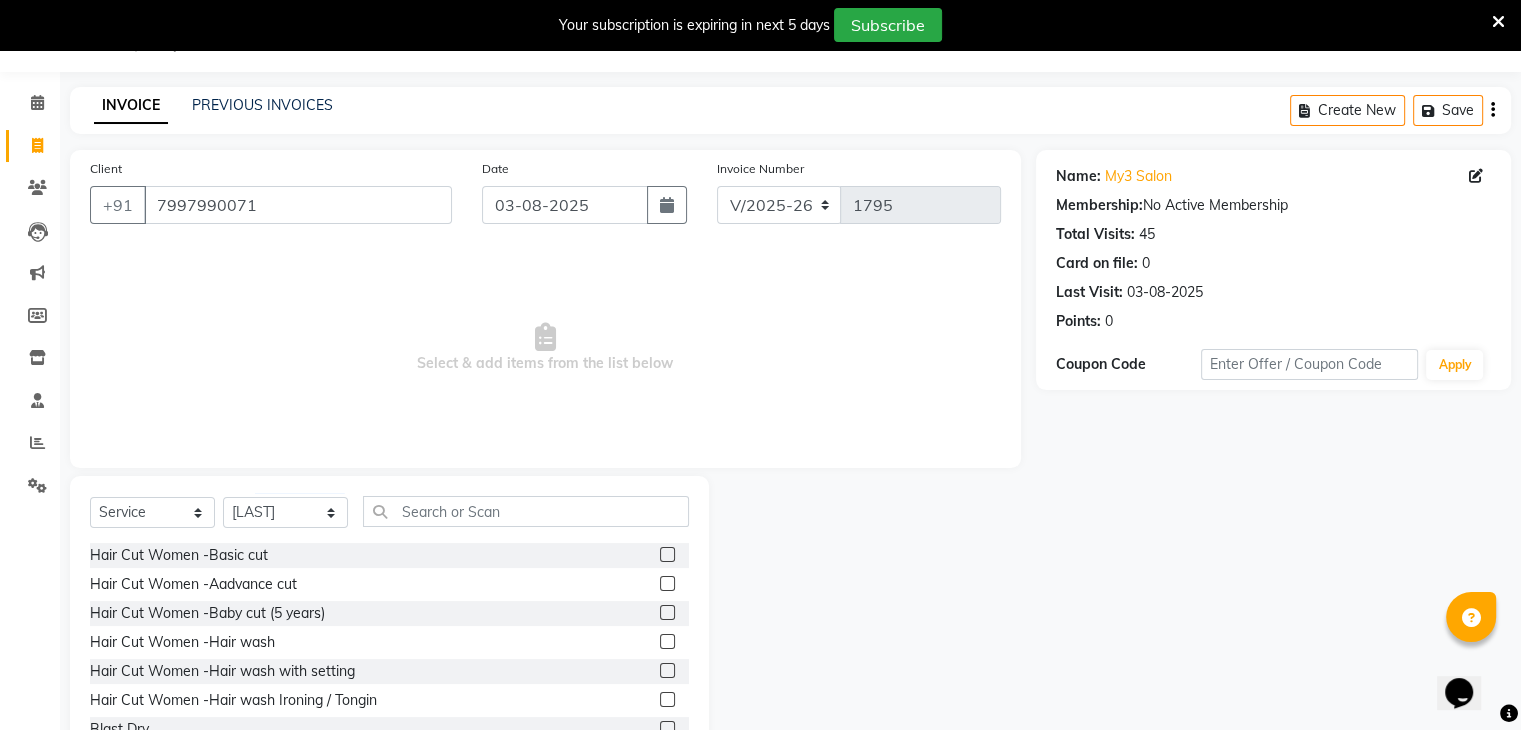 click on "Select & add items from the list below" at bounding box center [545, 348] 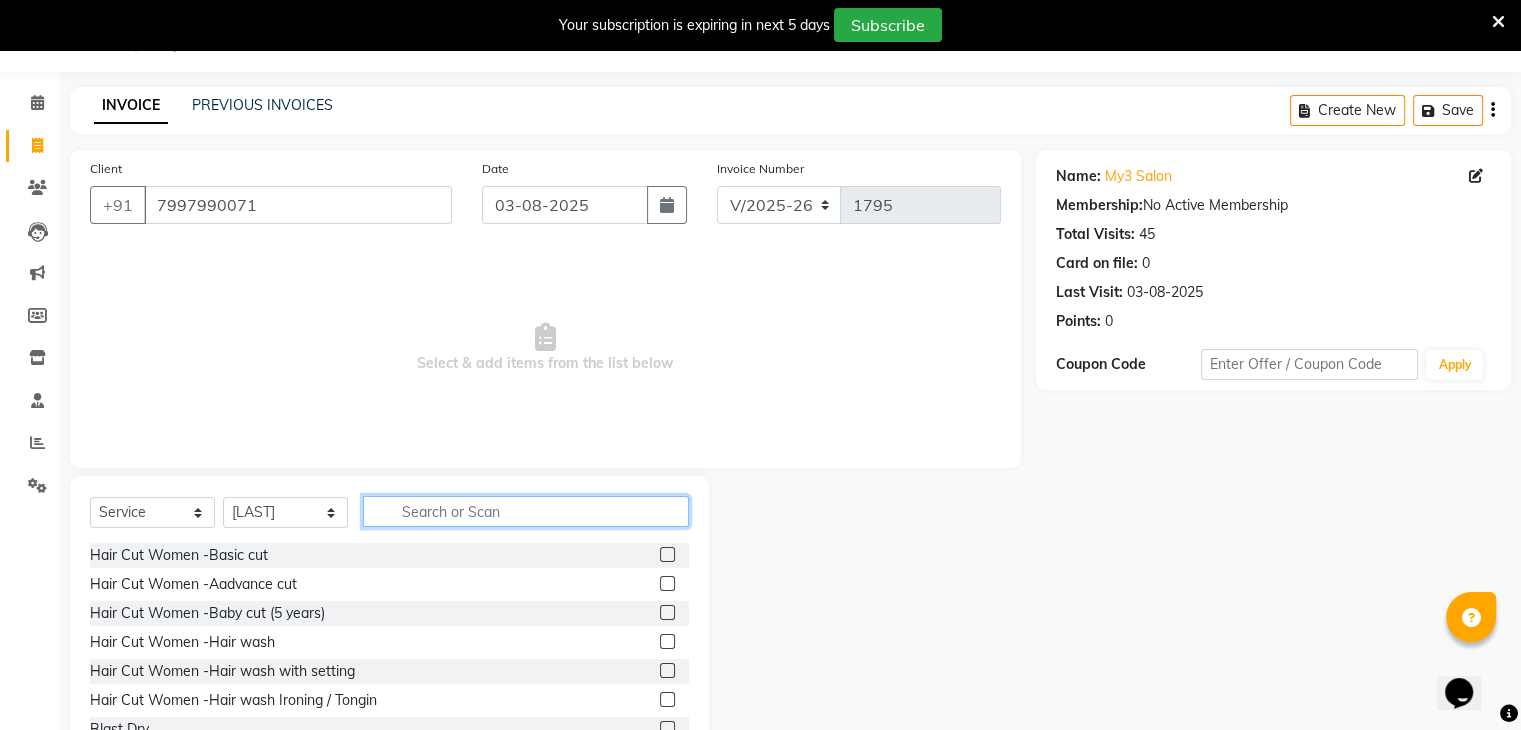 click 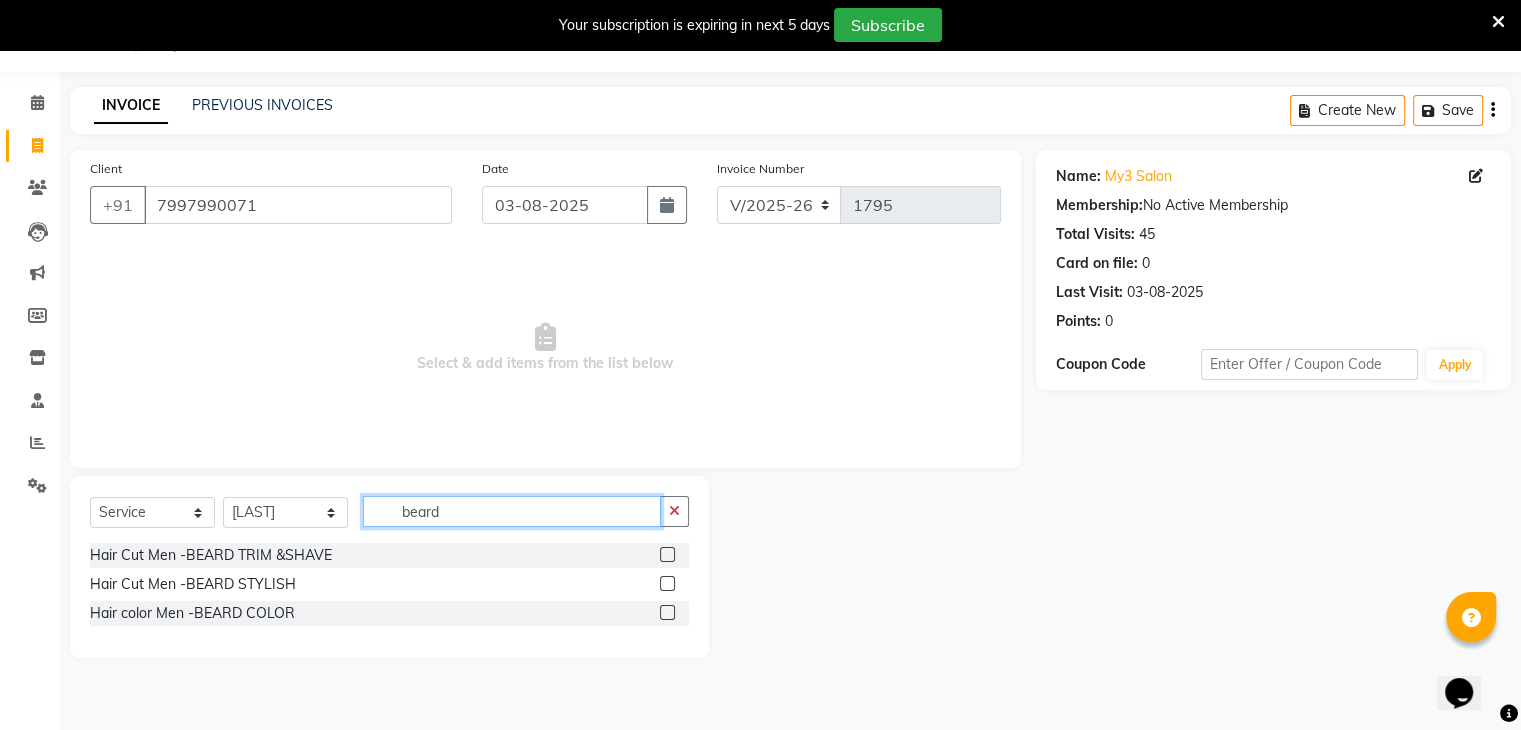 type on "beard" 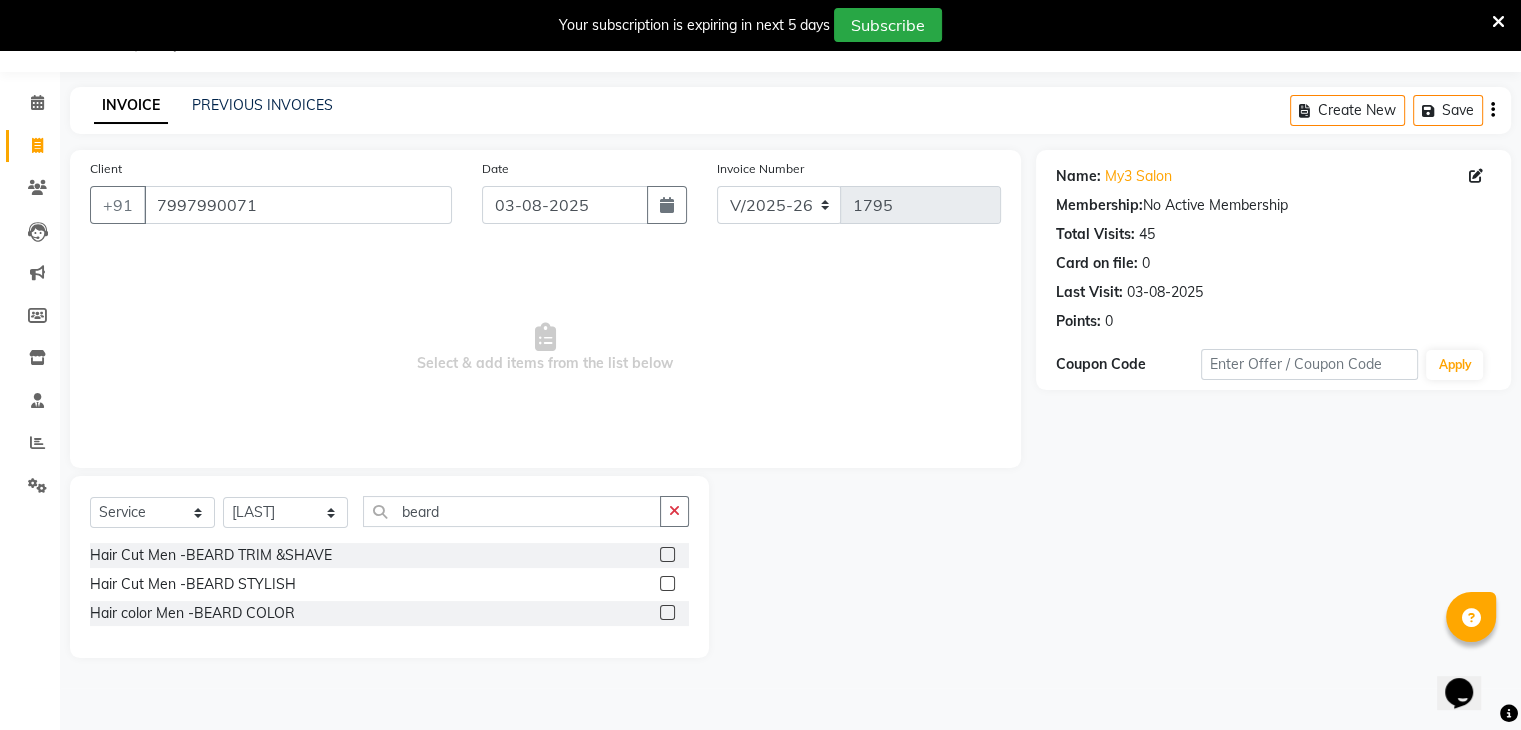 click 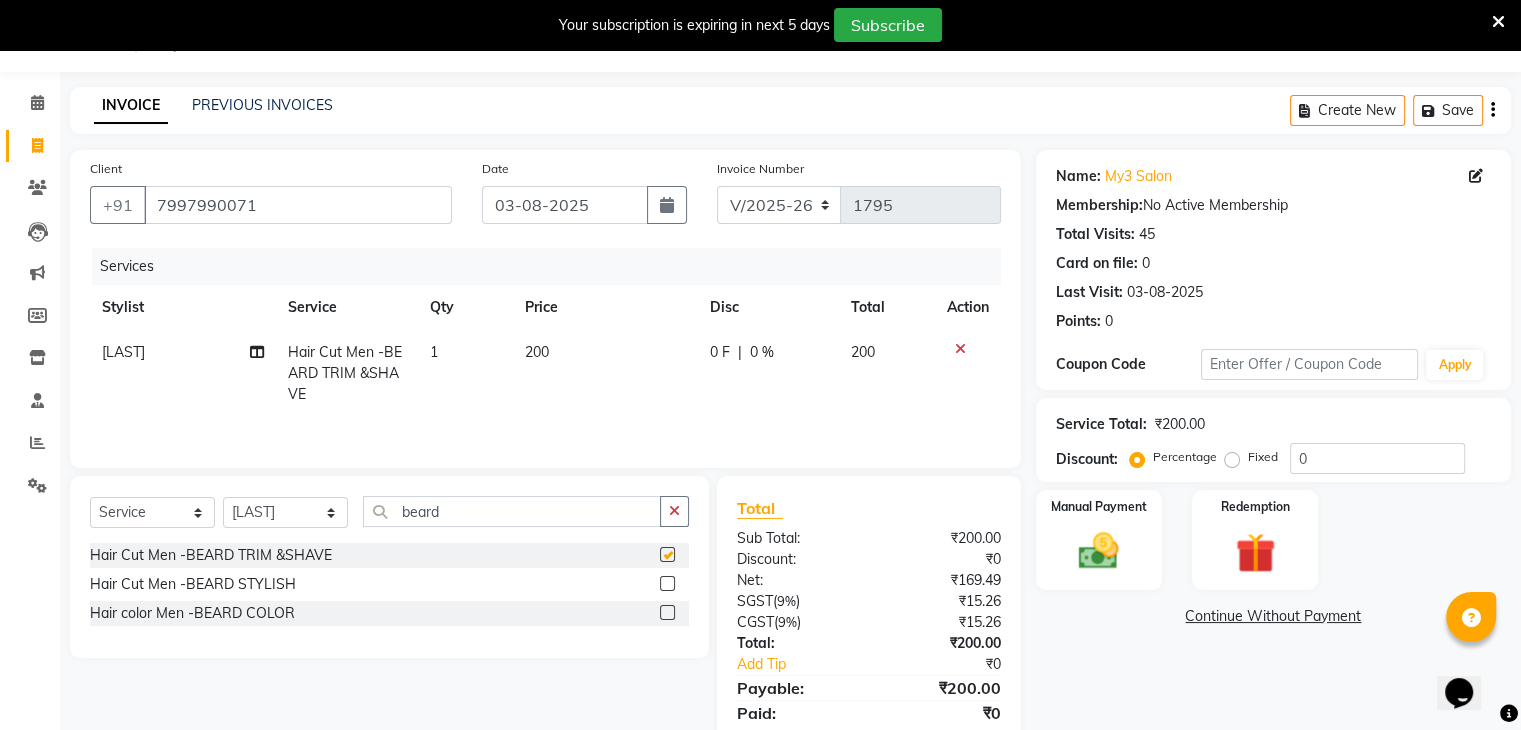 checkbox on "false" 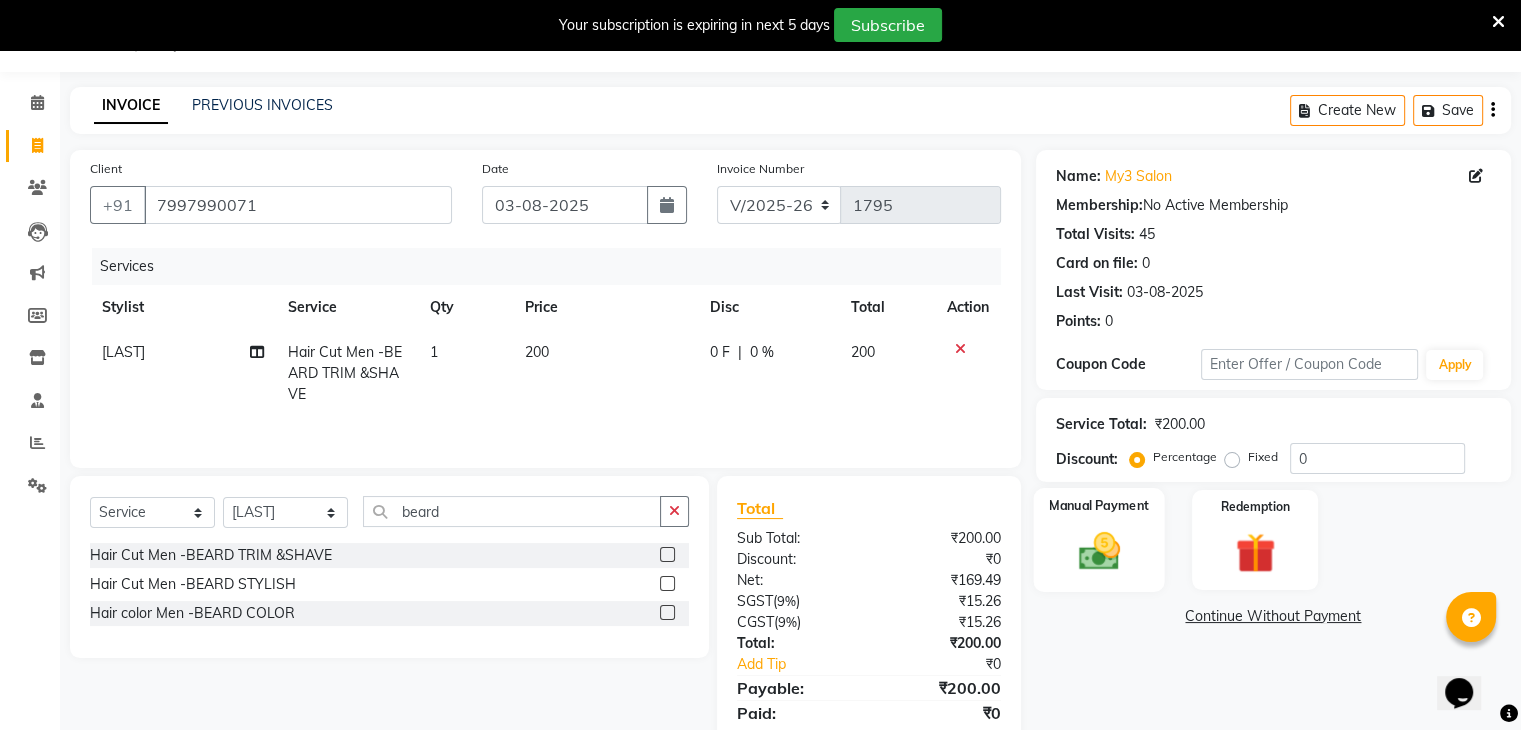click on "Manual Payment" 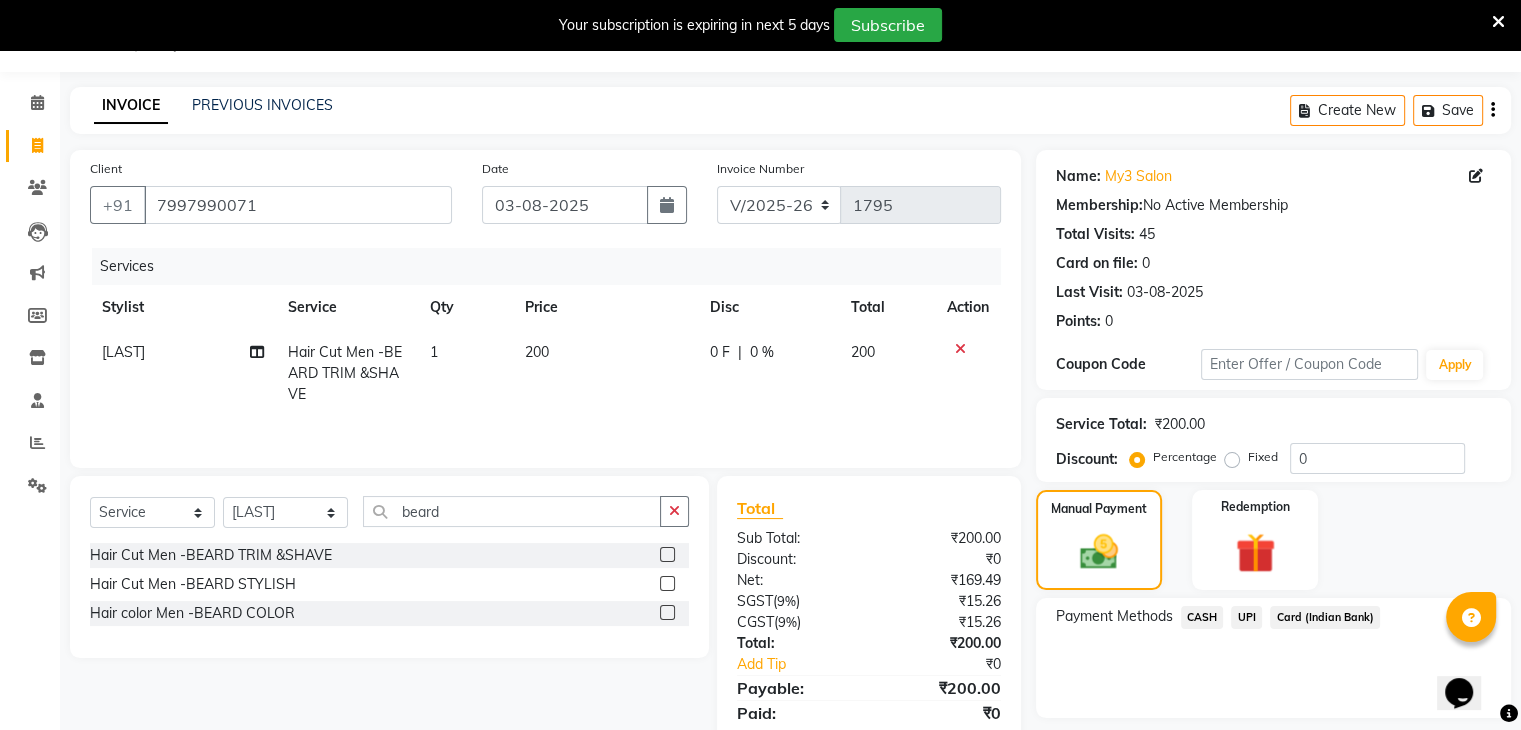 click on "UPI" 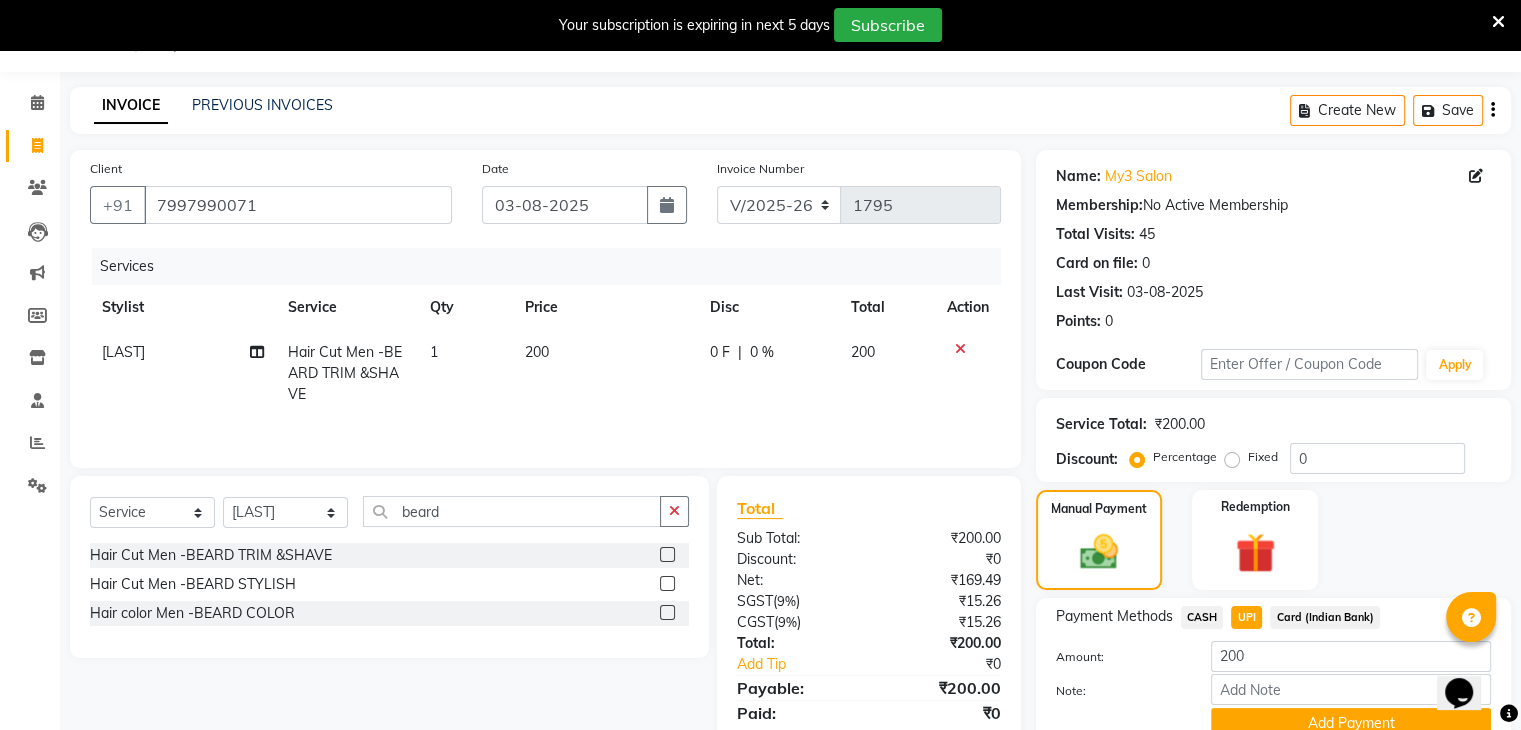 scroll, scrollTop: 140, scrollLeft: 0, axis: vertical 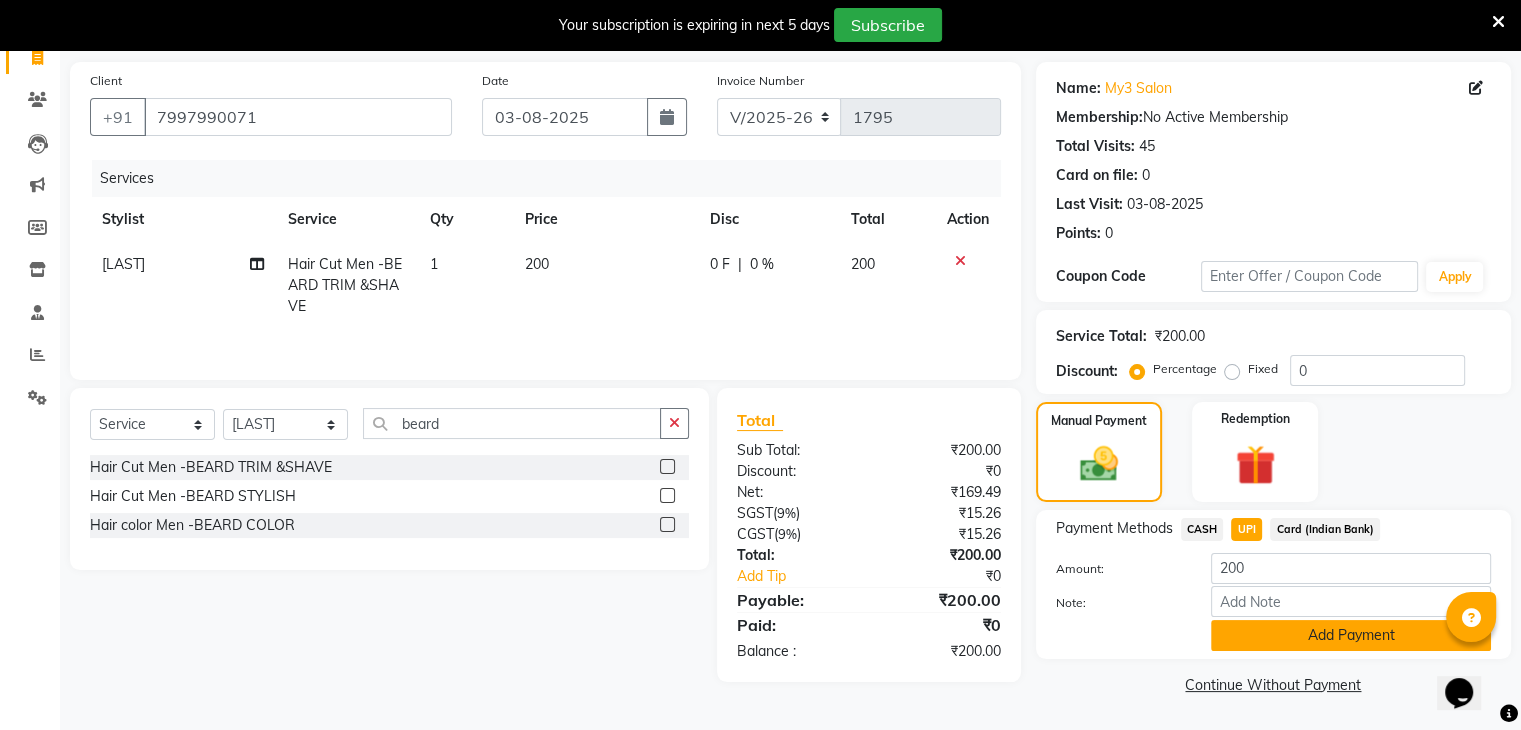 click on "Add Payment" 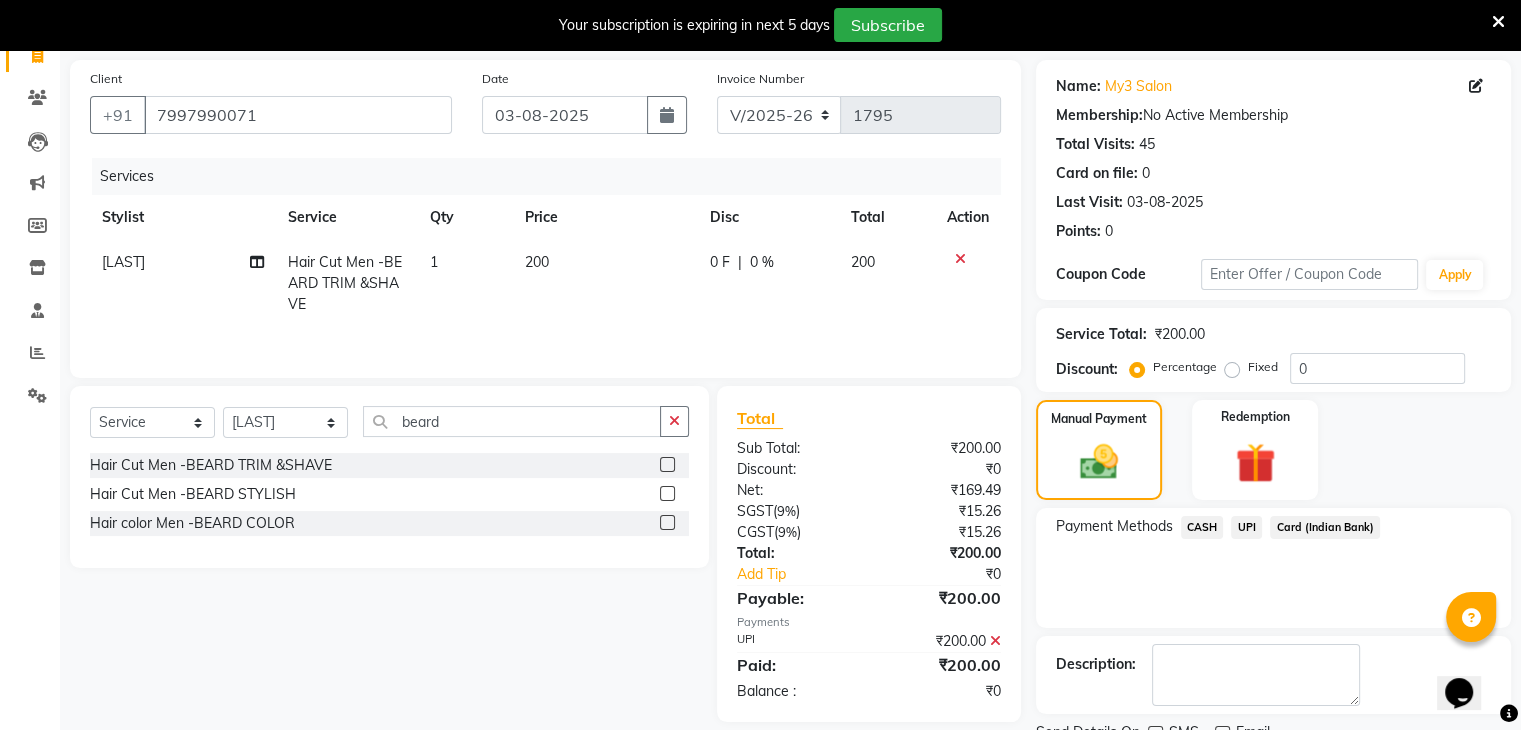 scroll, scrollTop: 220, scrollLeft: 0, axis: vertical 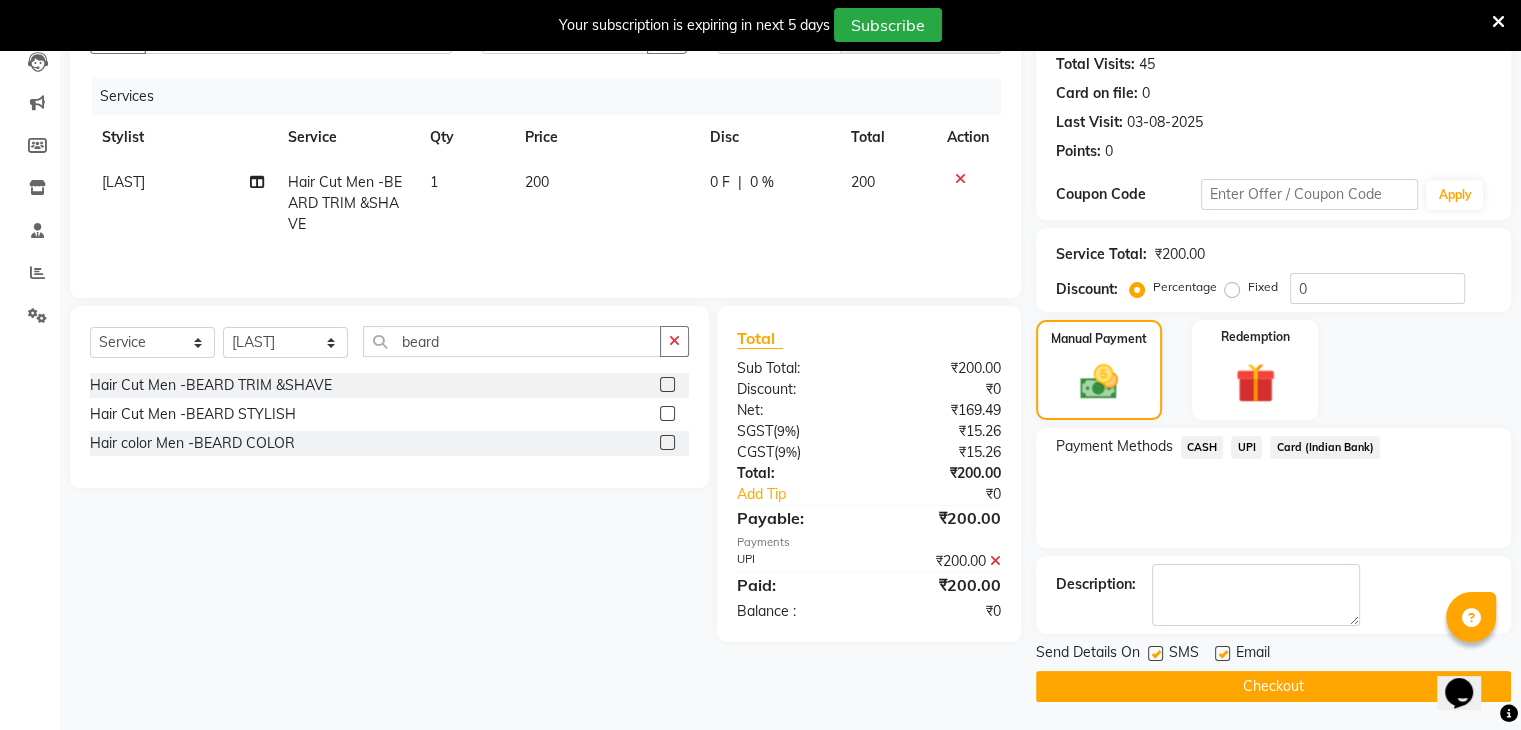 click on "Checkout" 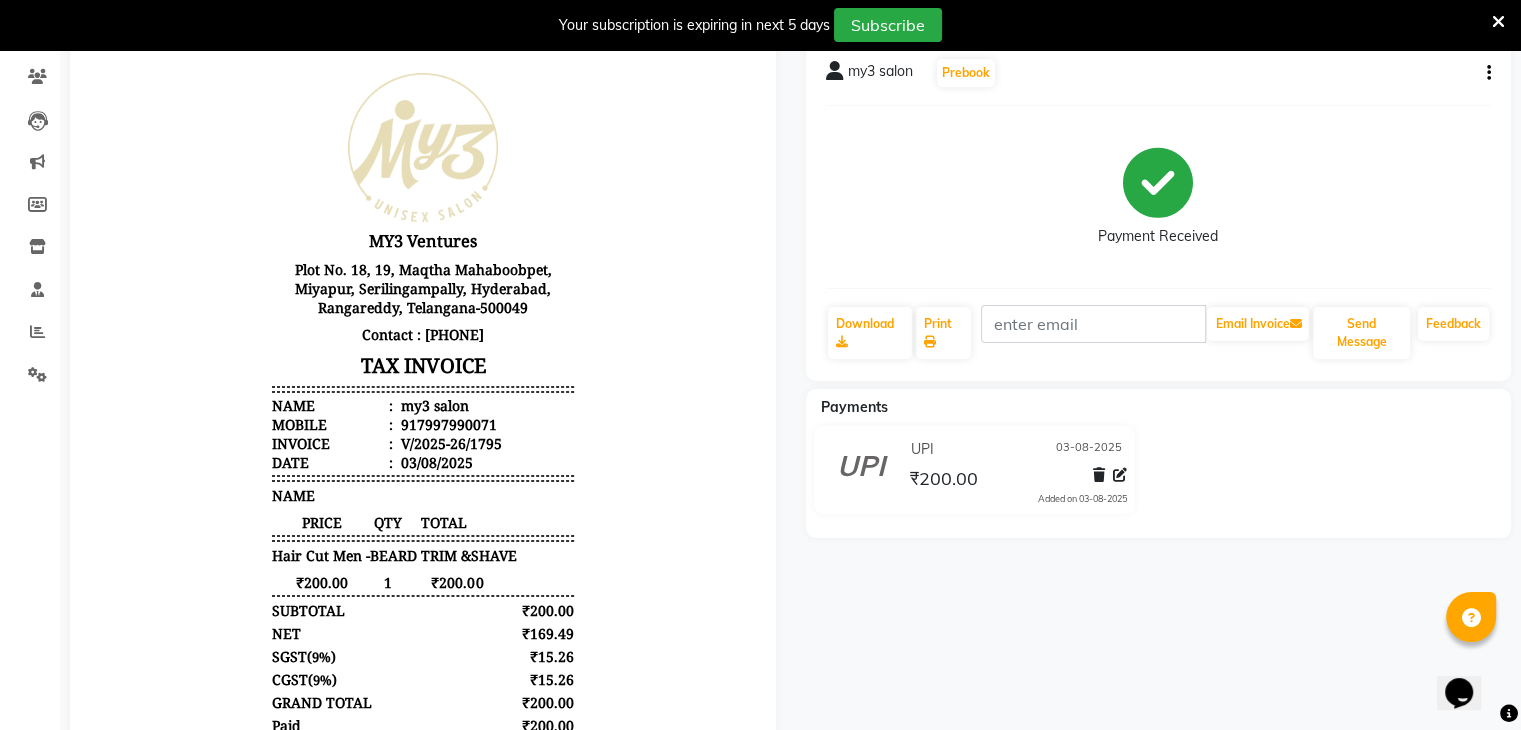 scroll, scrollTop: 0, scrollLeft: 0, axis: both 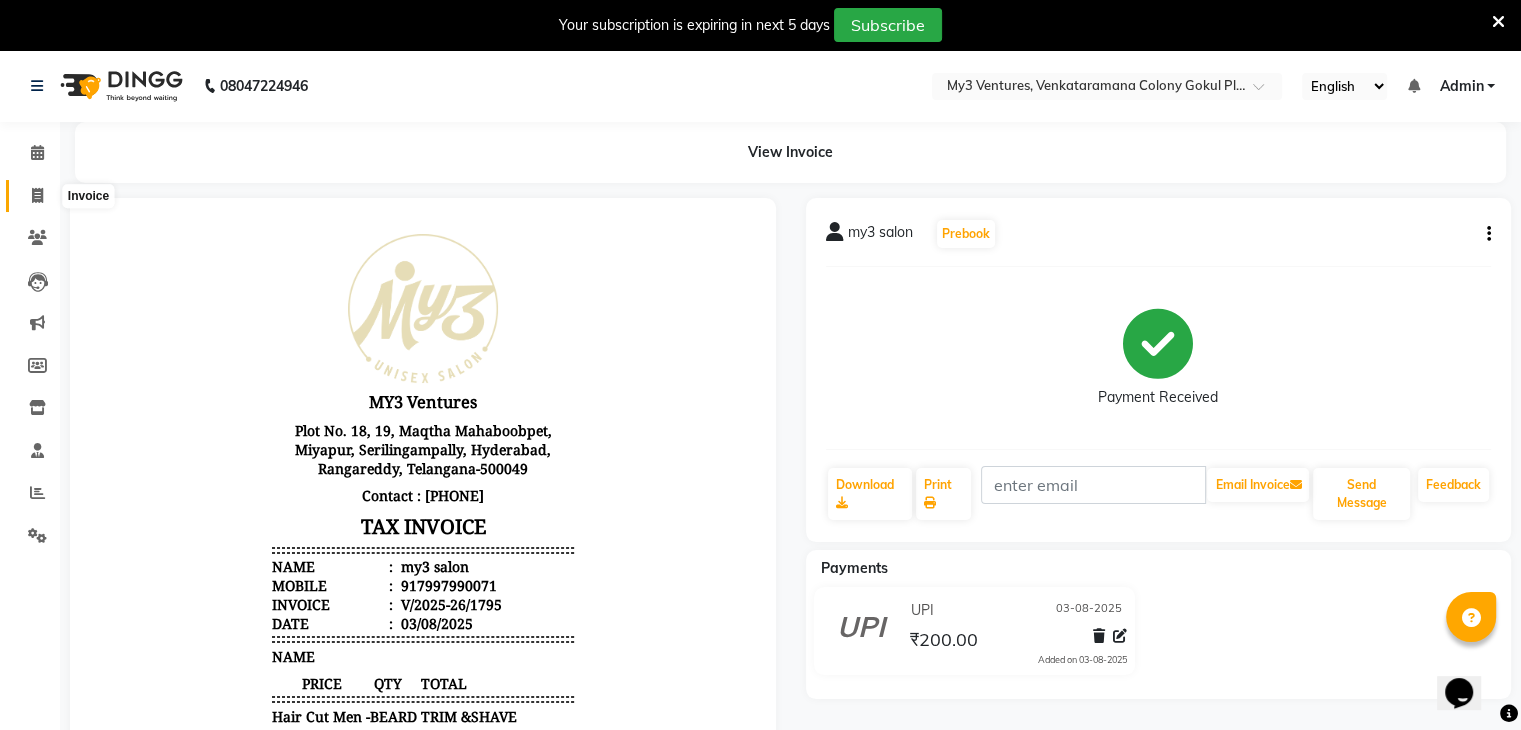 click 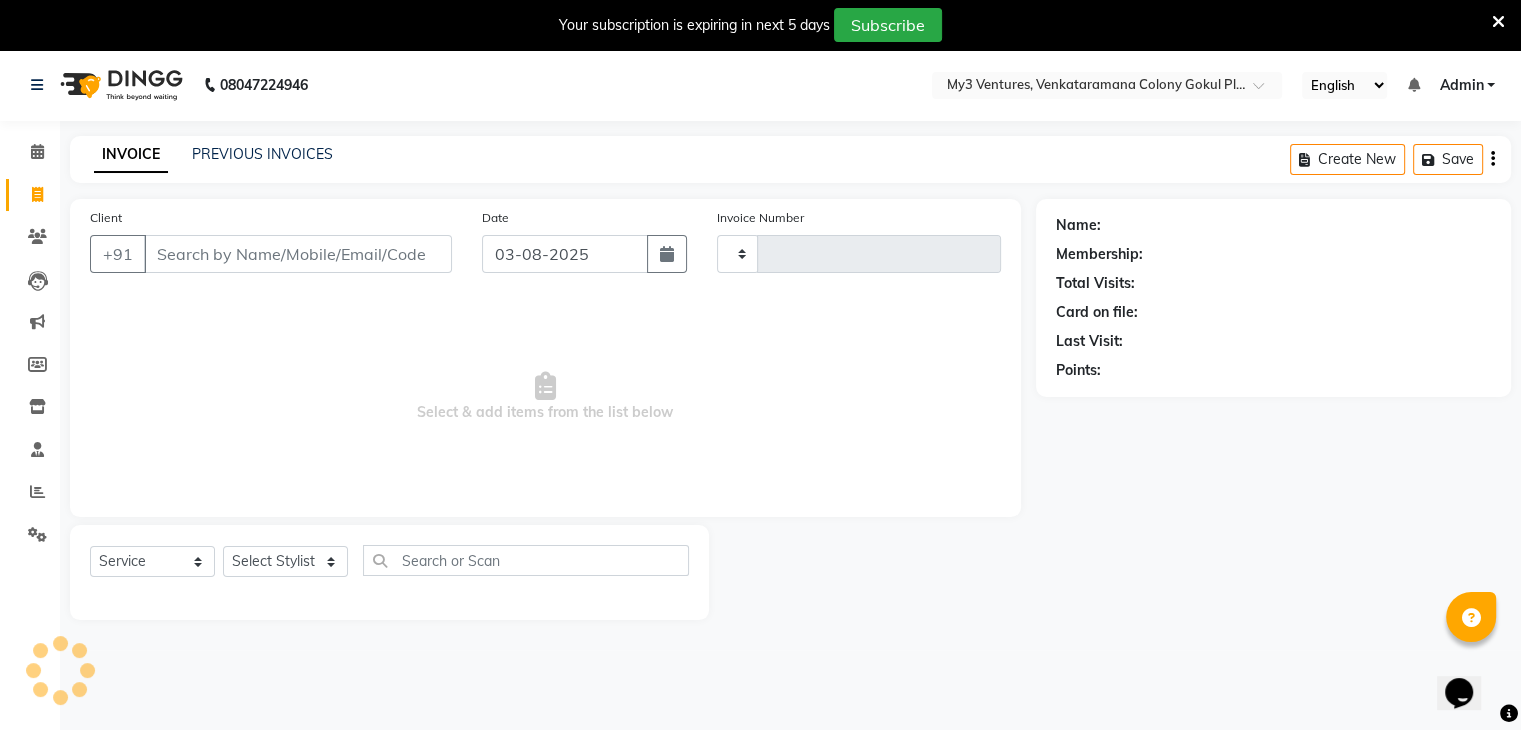 type on "1796" 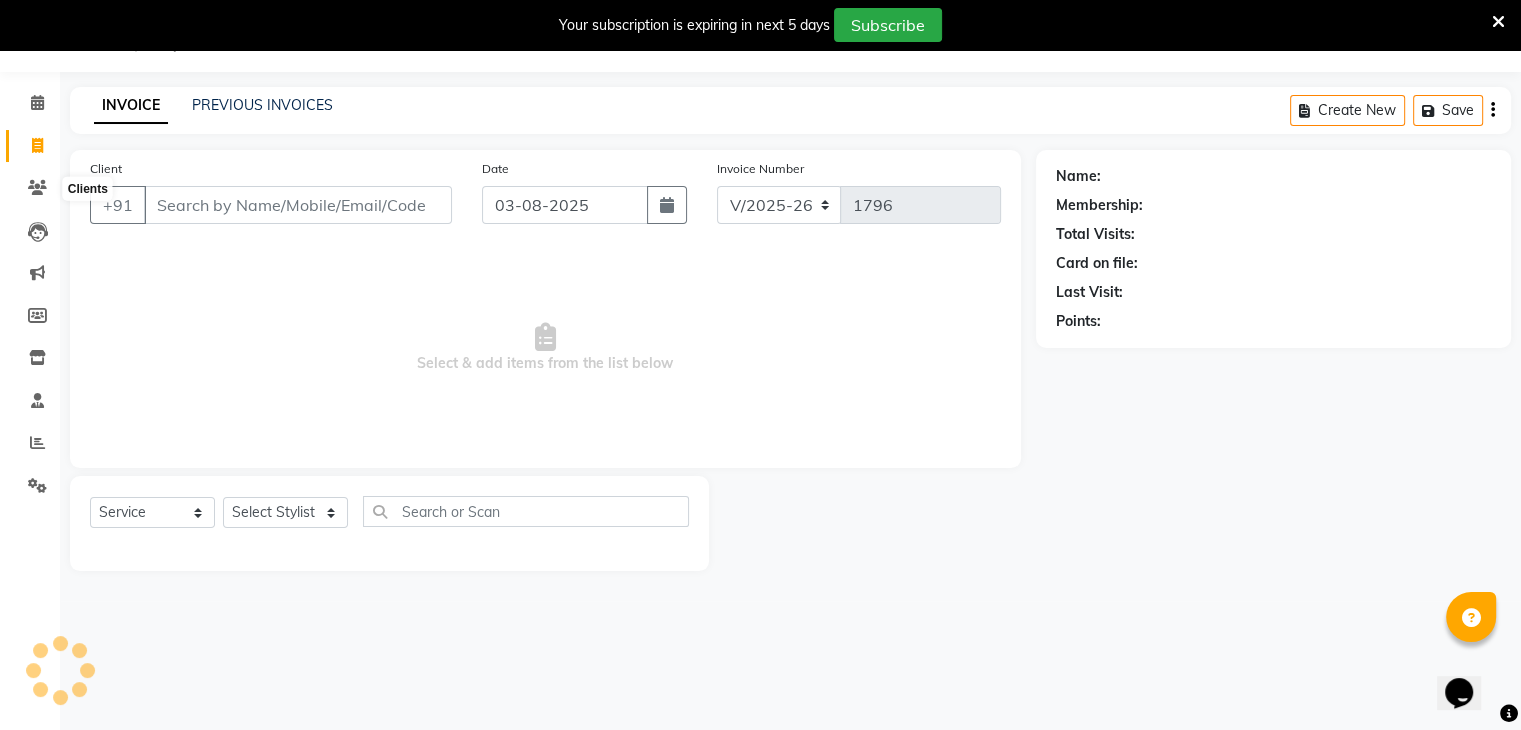 scroll, scrollTop: 0, scrollLeft: 0, axis: both 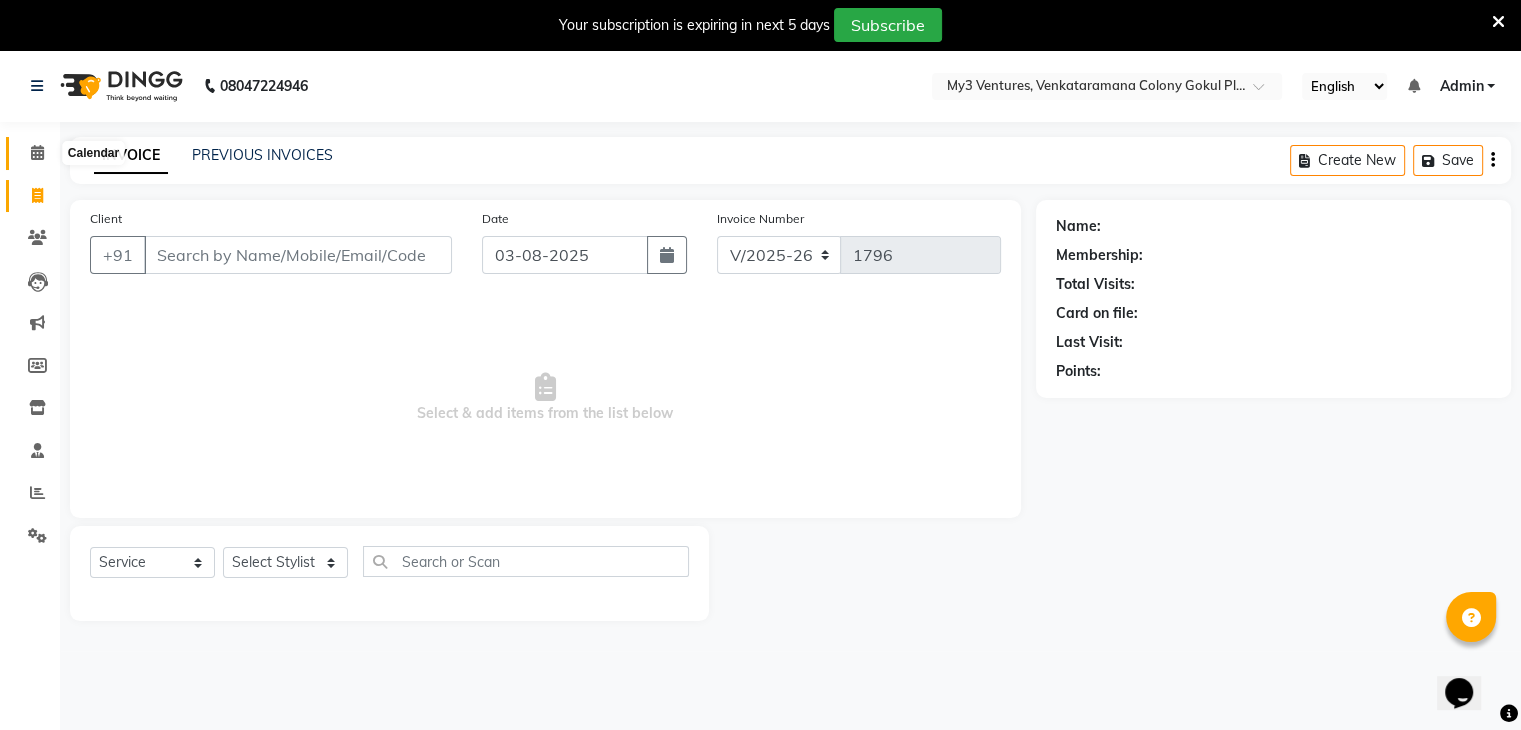 click 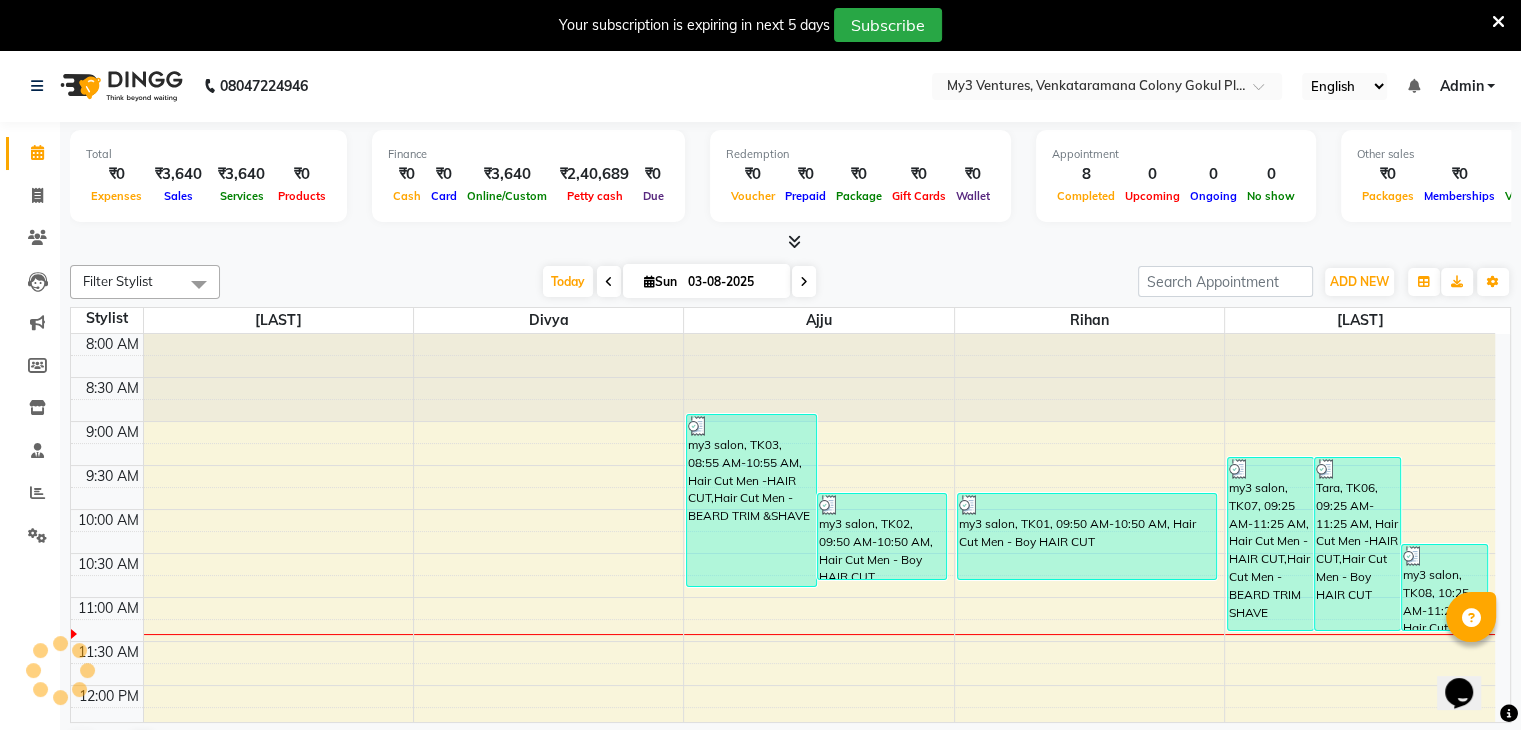 scroll, scrollTop: 0, scrollLeft: 0, axis: both 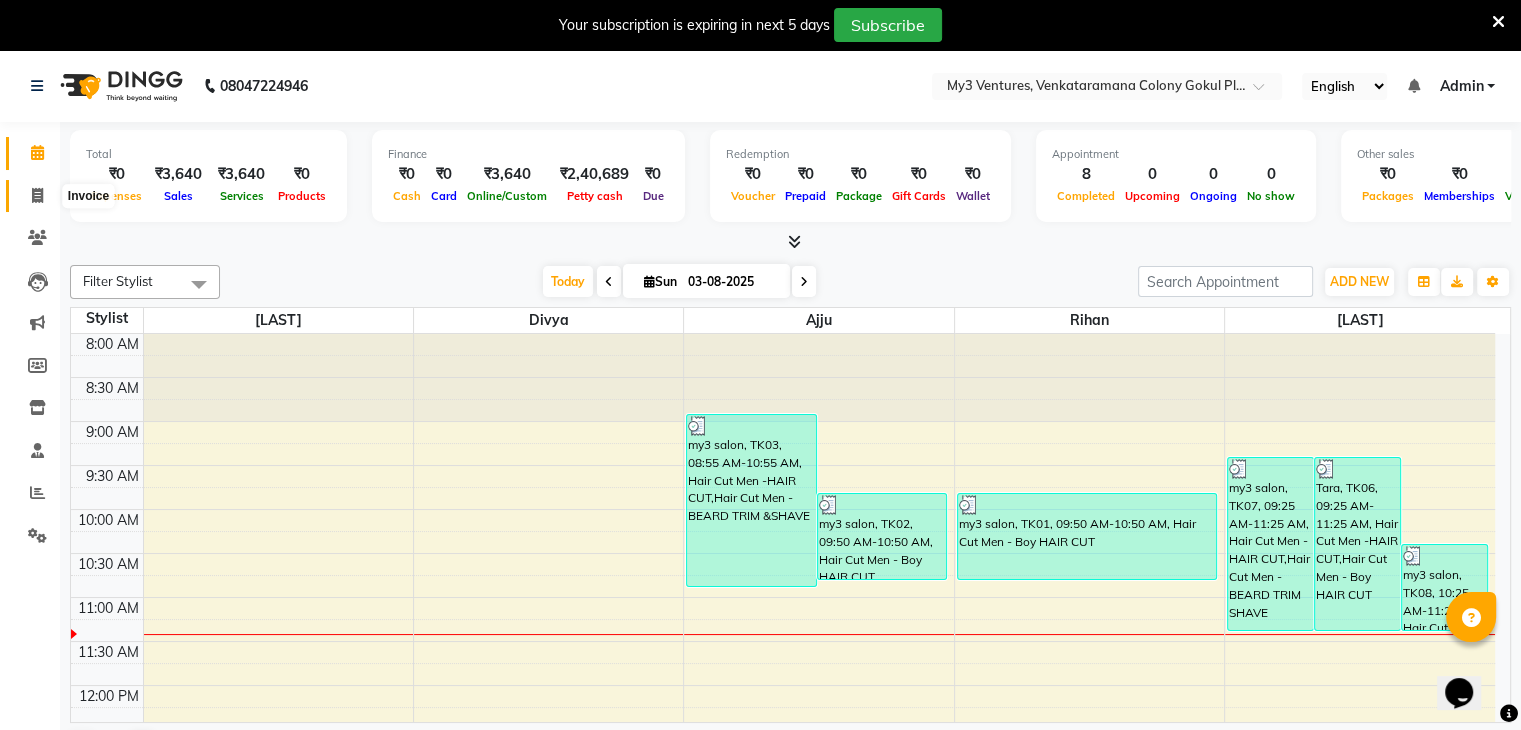 click 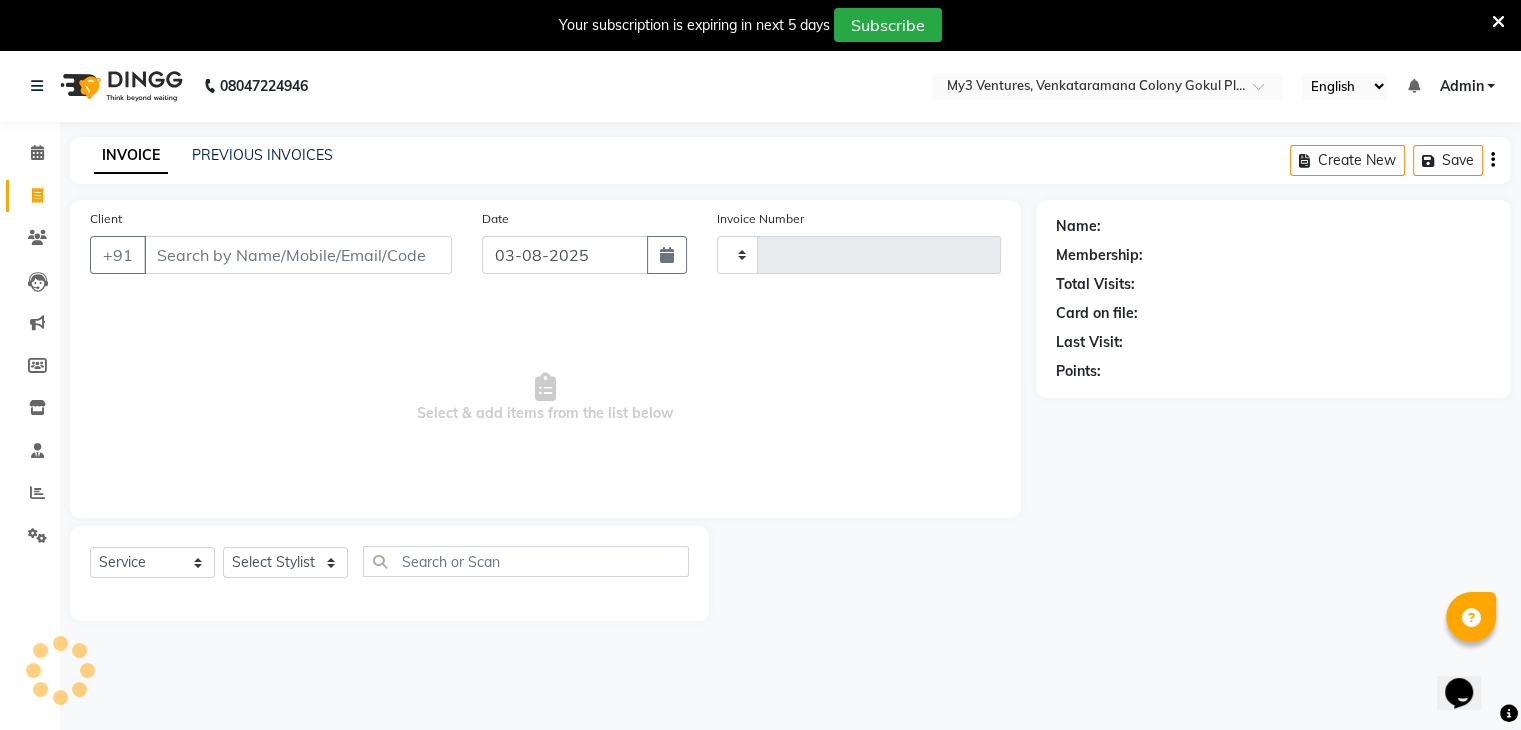 type on "1796" 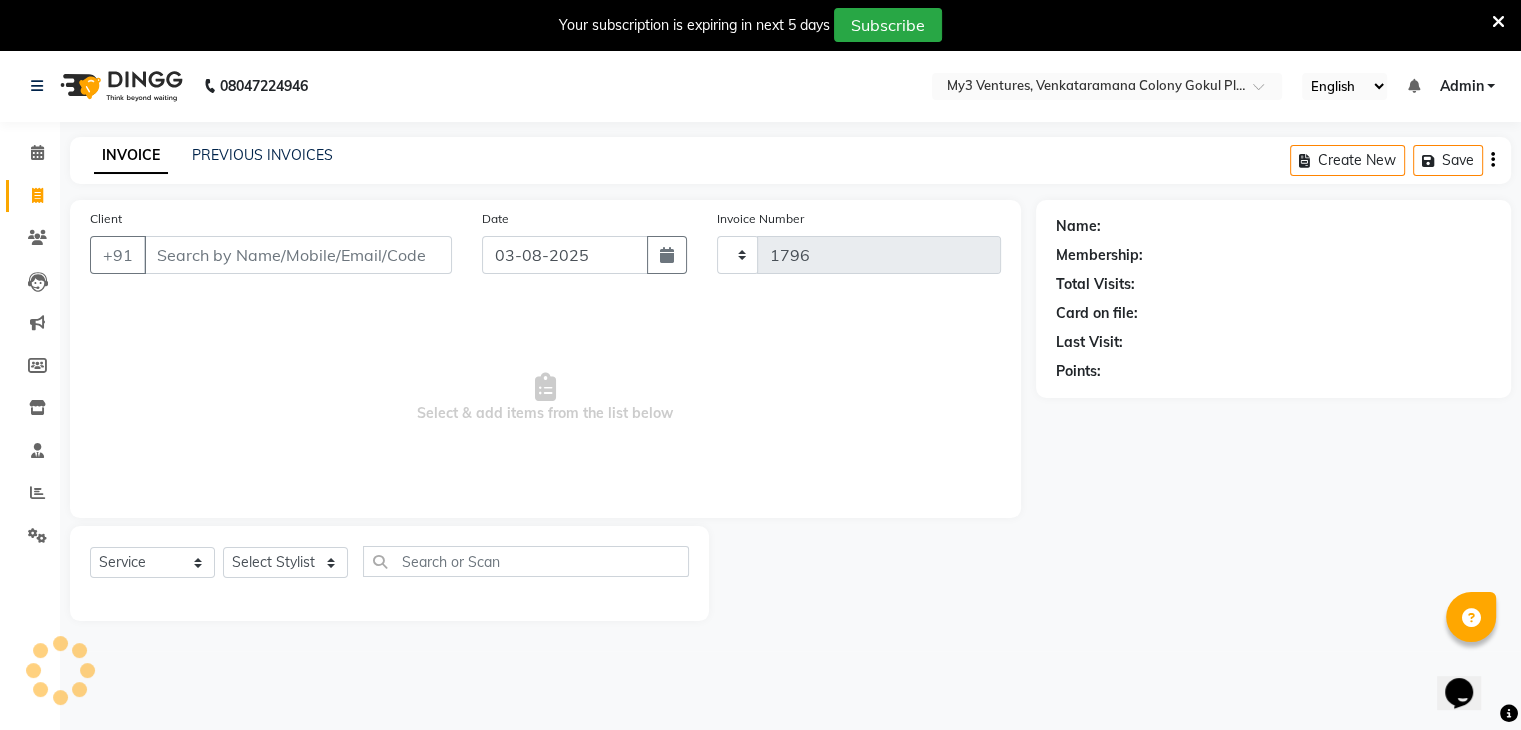 select on "6707" 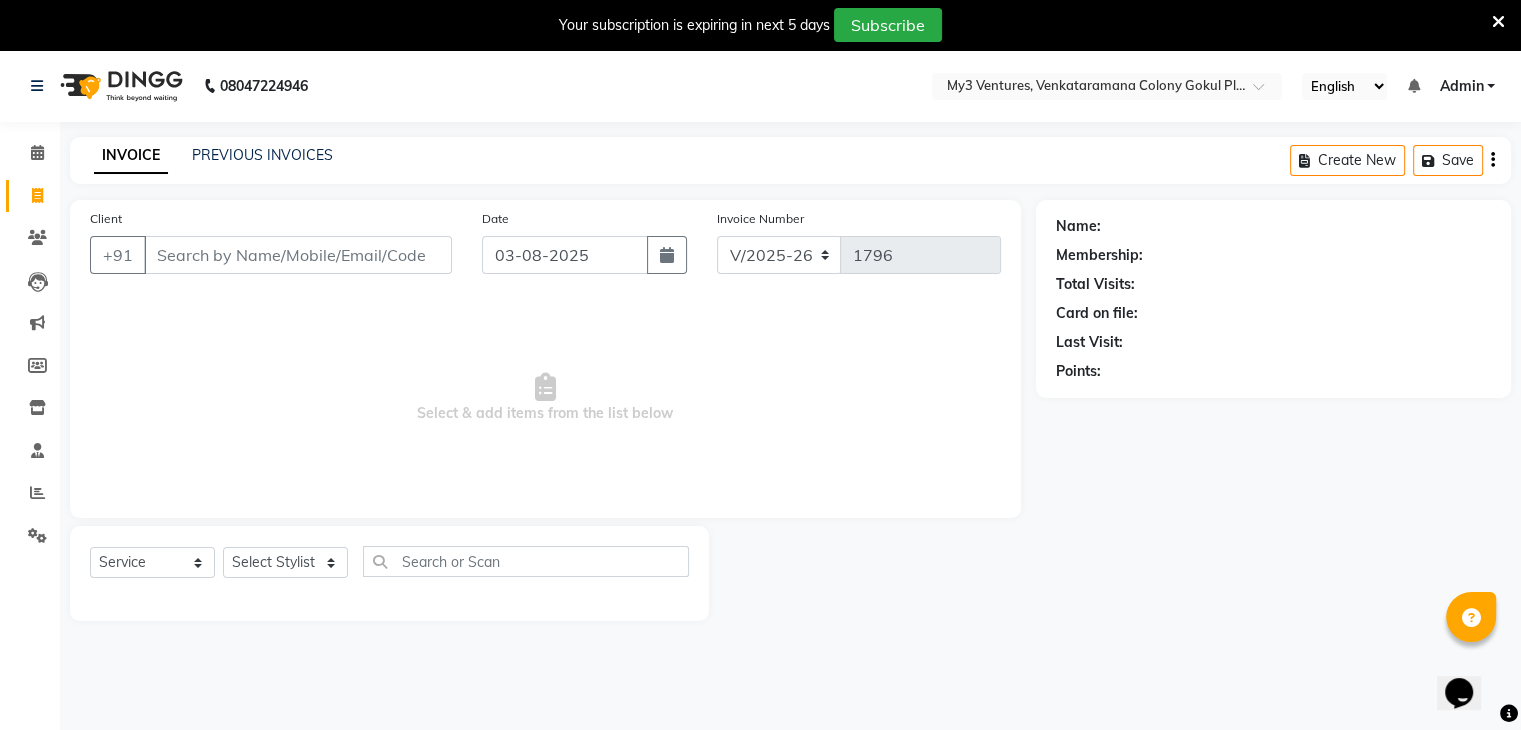 click 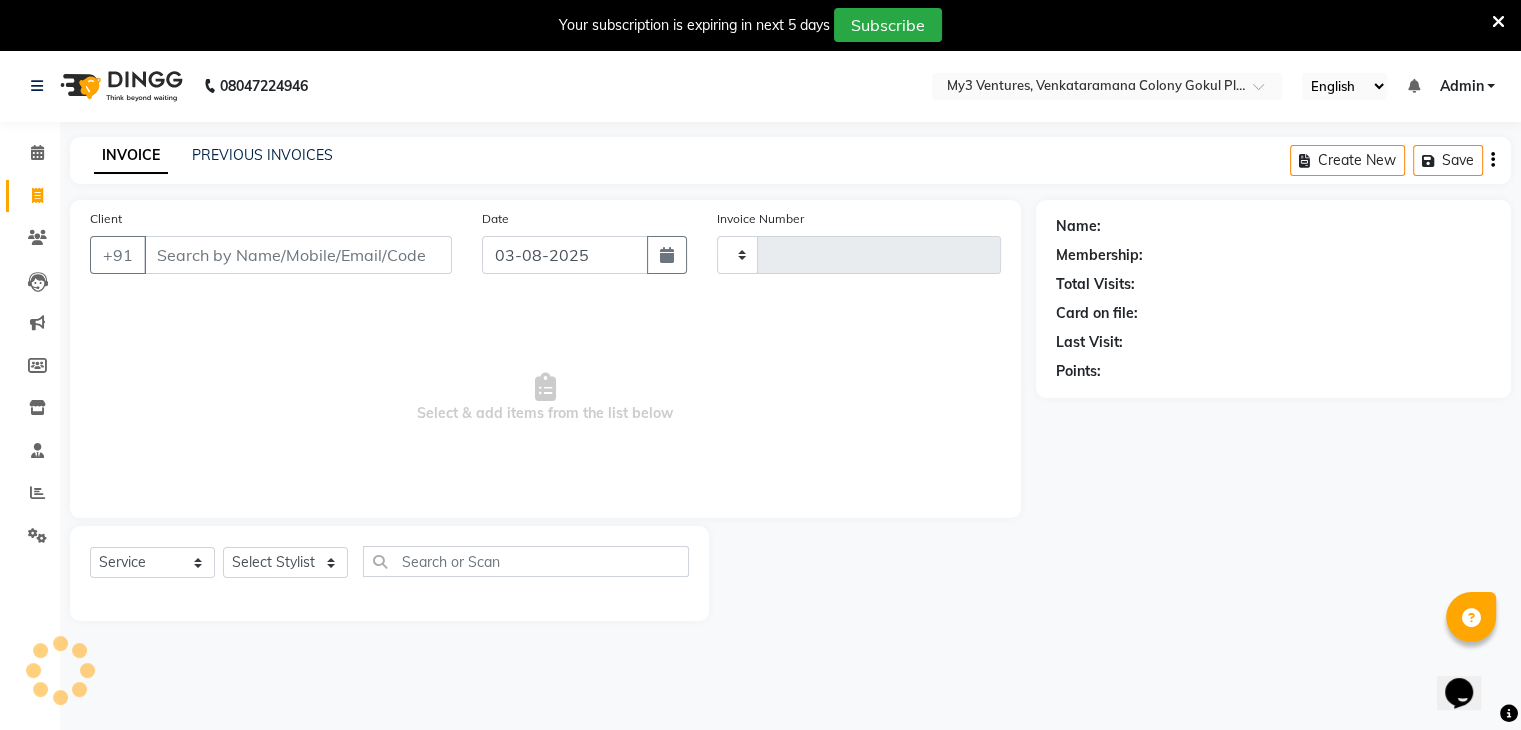 click on "Calendar  Invoice  Clients  Leads   Marketing  Members  Inventory  Staff  Reports  Settings Completed InProgress Upcoming Dropped Tentative Check-In Confirm Bookings Generate Report Segments Page Builder" 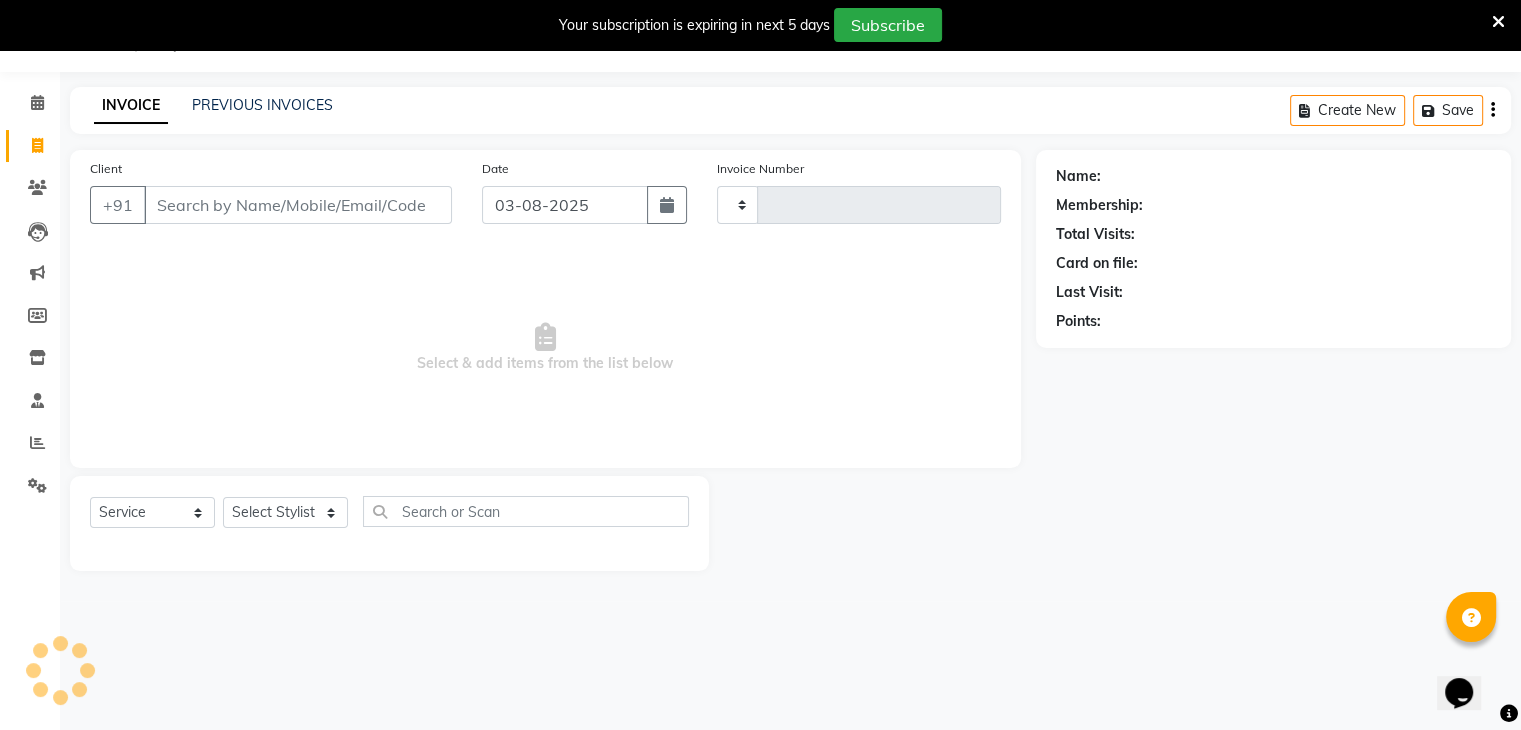type on "1796" 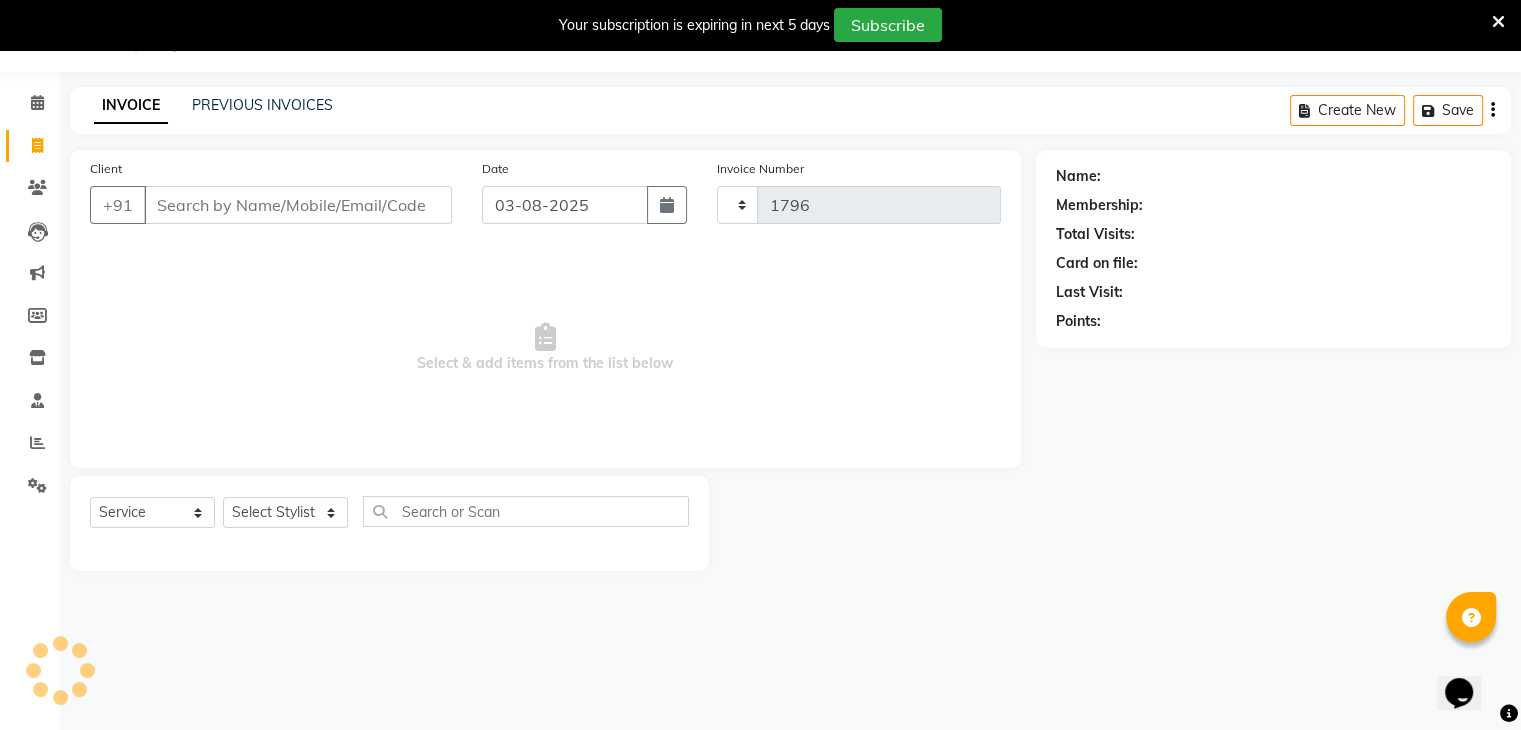 select on "6707" 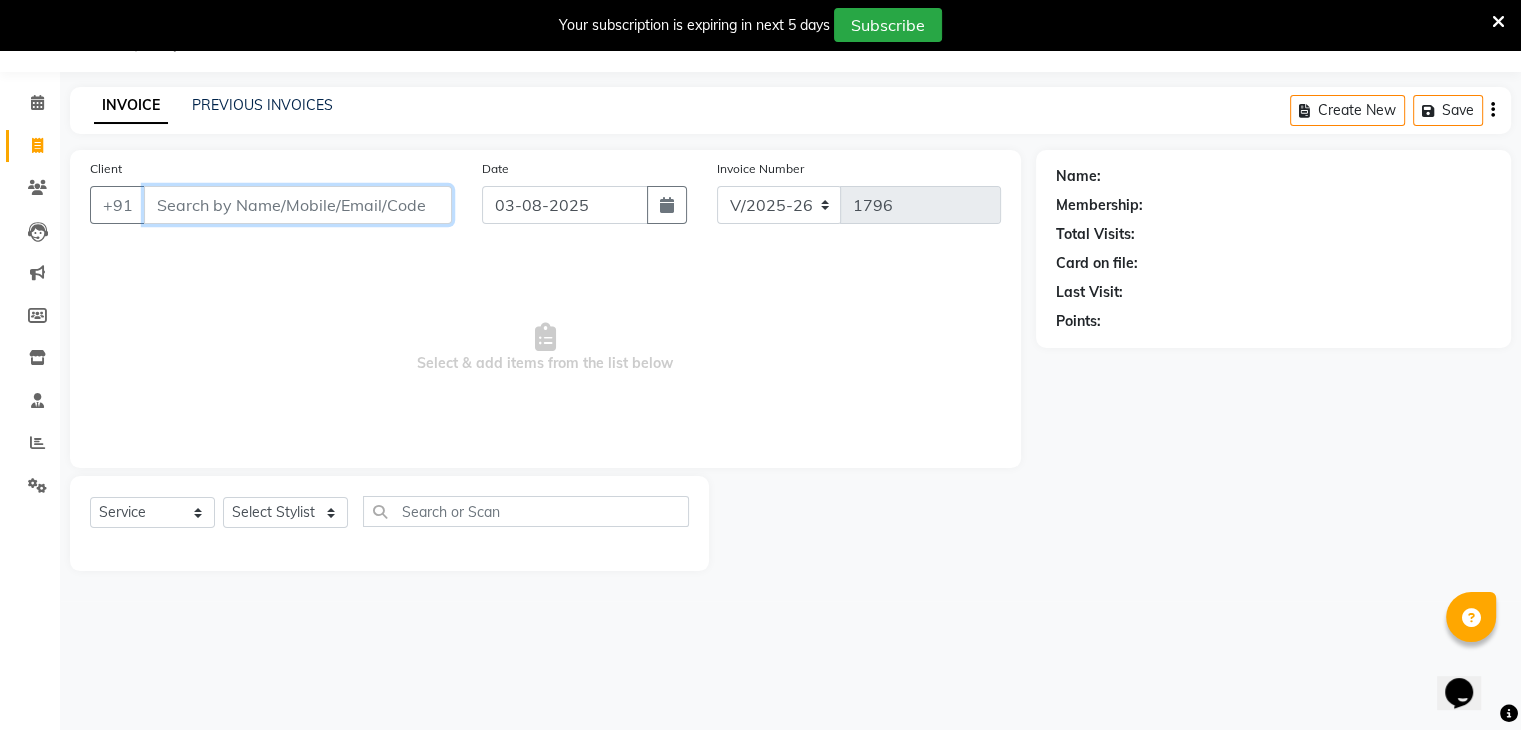 click on "Client" at bounding box center [298, 205] 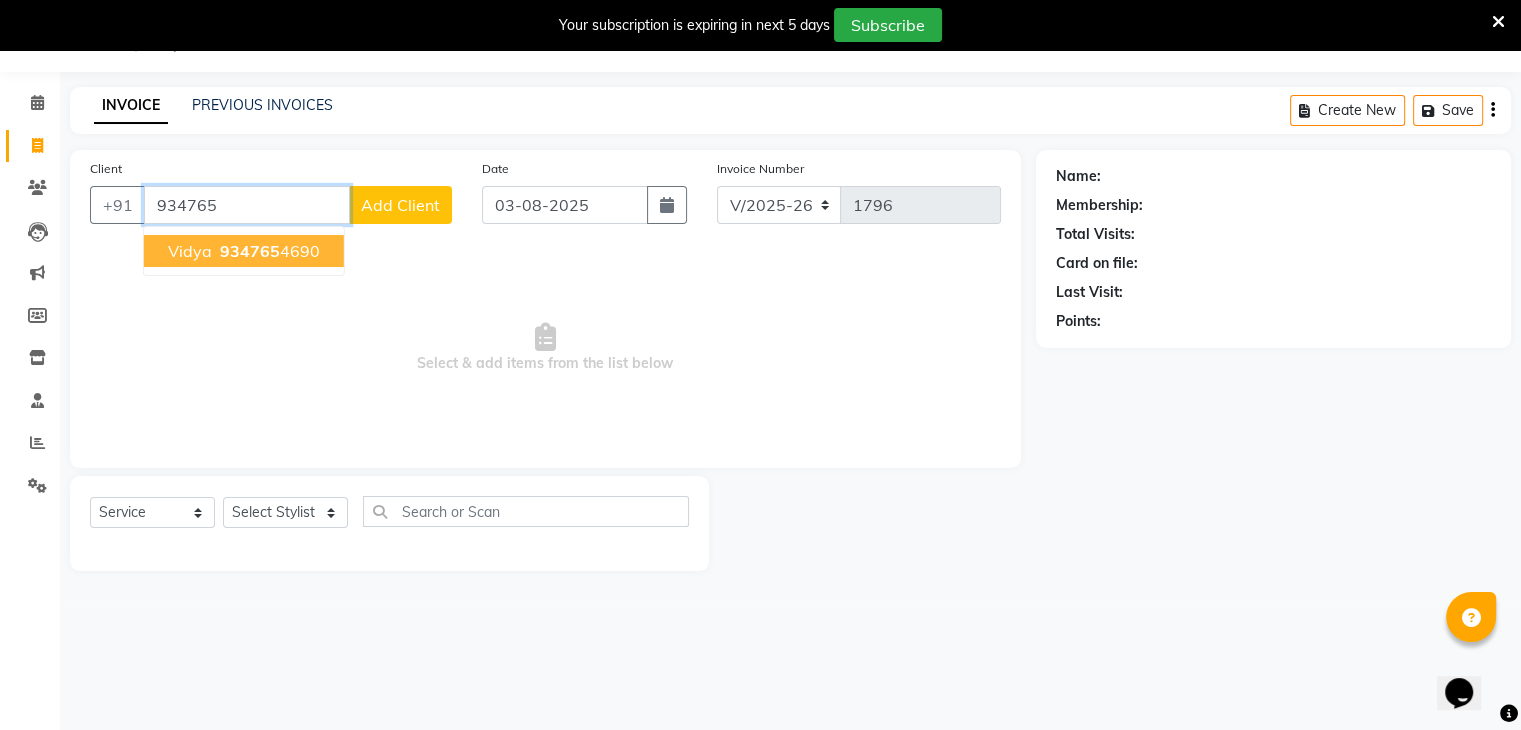 click on "934765" at bounding box center [250, 251] 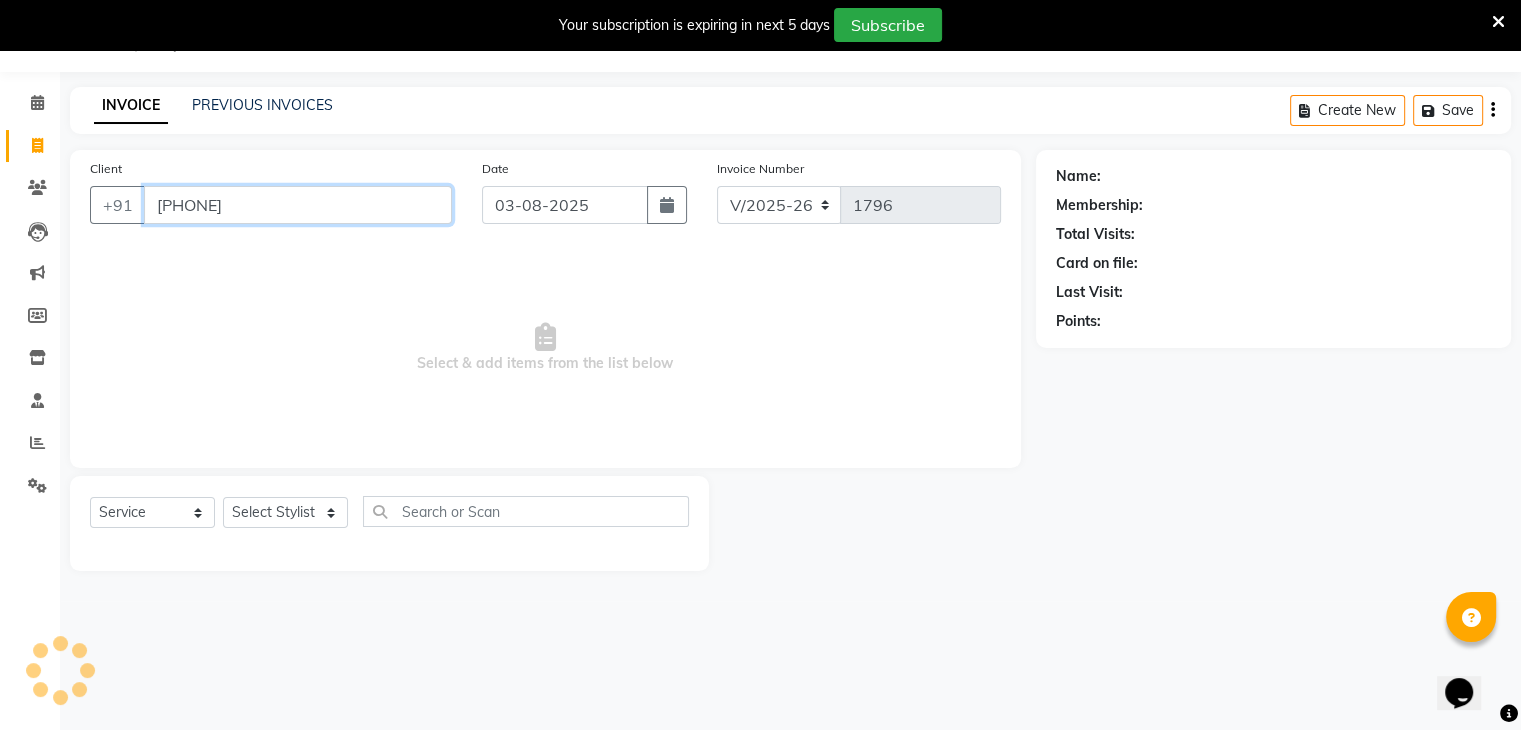 type on "[PHONE]" 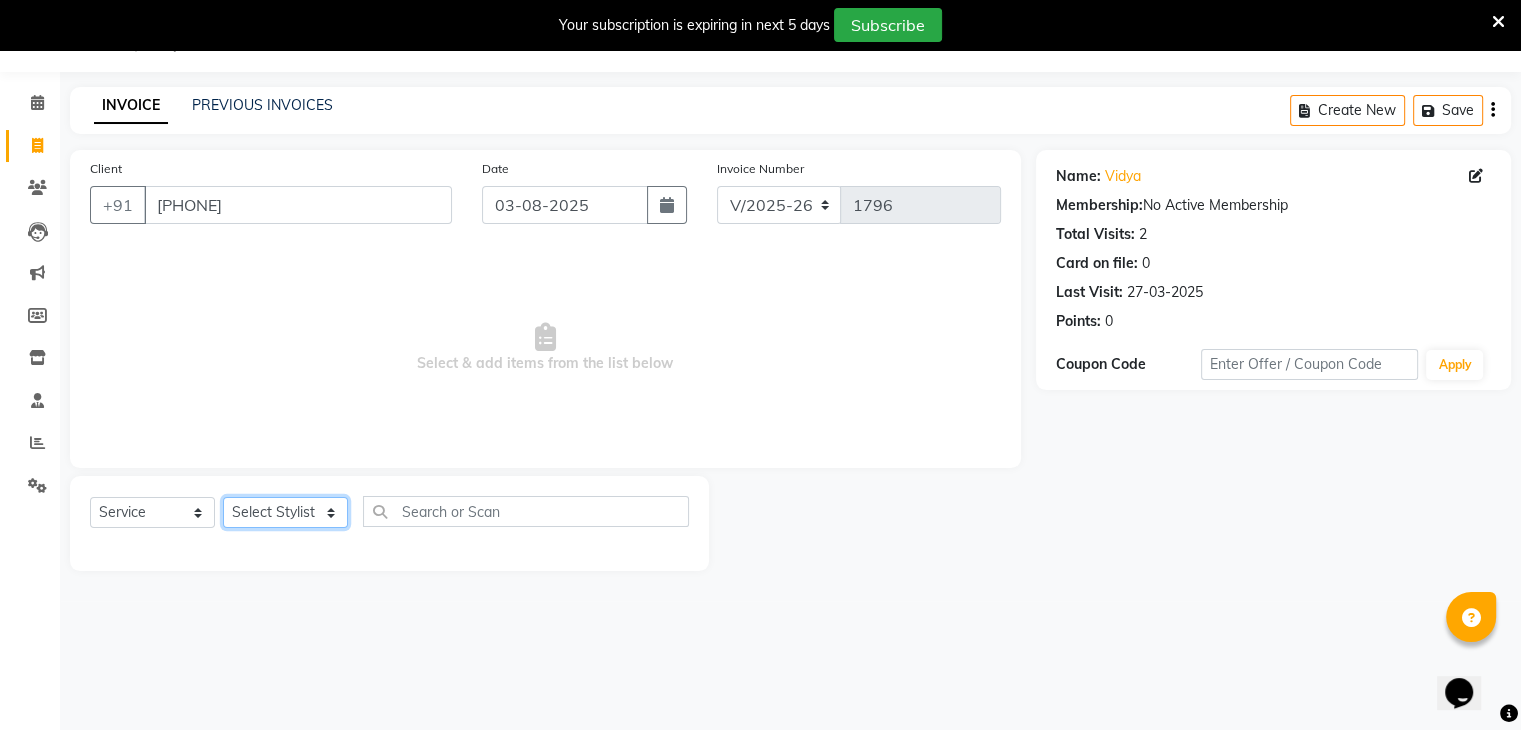 click on "Select Stylist ajju azam divya rihan Sahzad sowjanya srilatha Swapna Zeeshan" 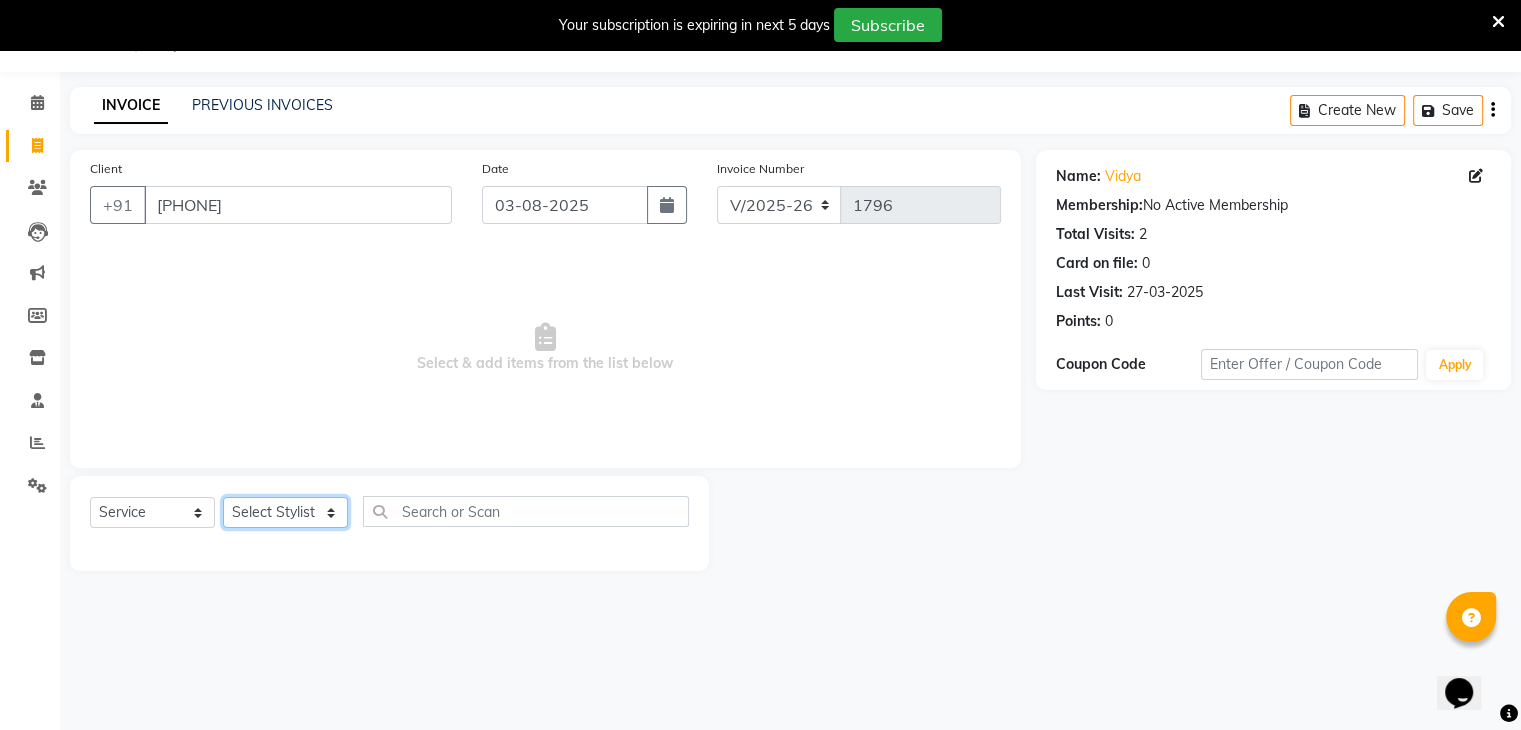 select on "85423" 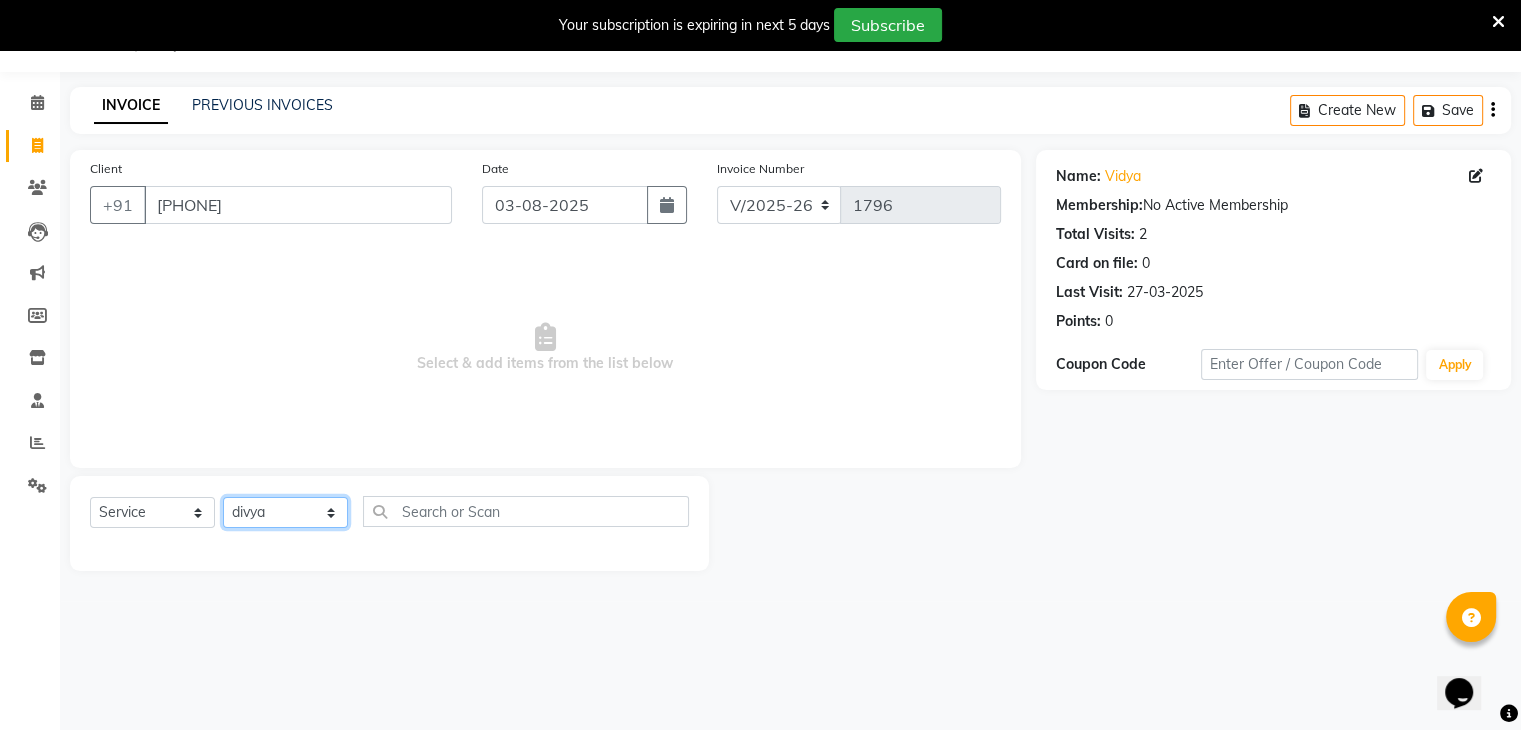 click on "Select Stylist ajju azam divya rihan Sahzad sowjanya srilatha Swapna Zeeshan" 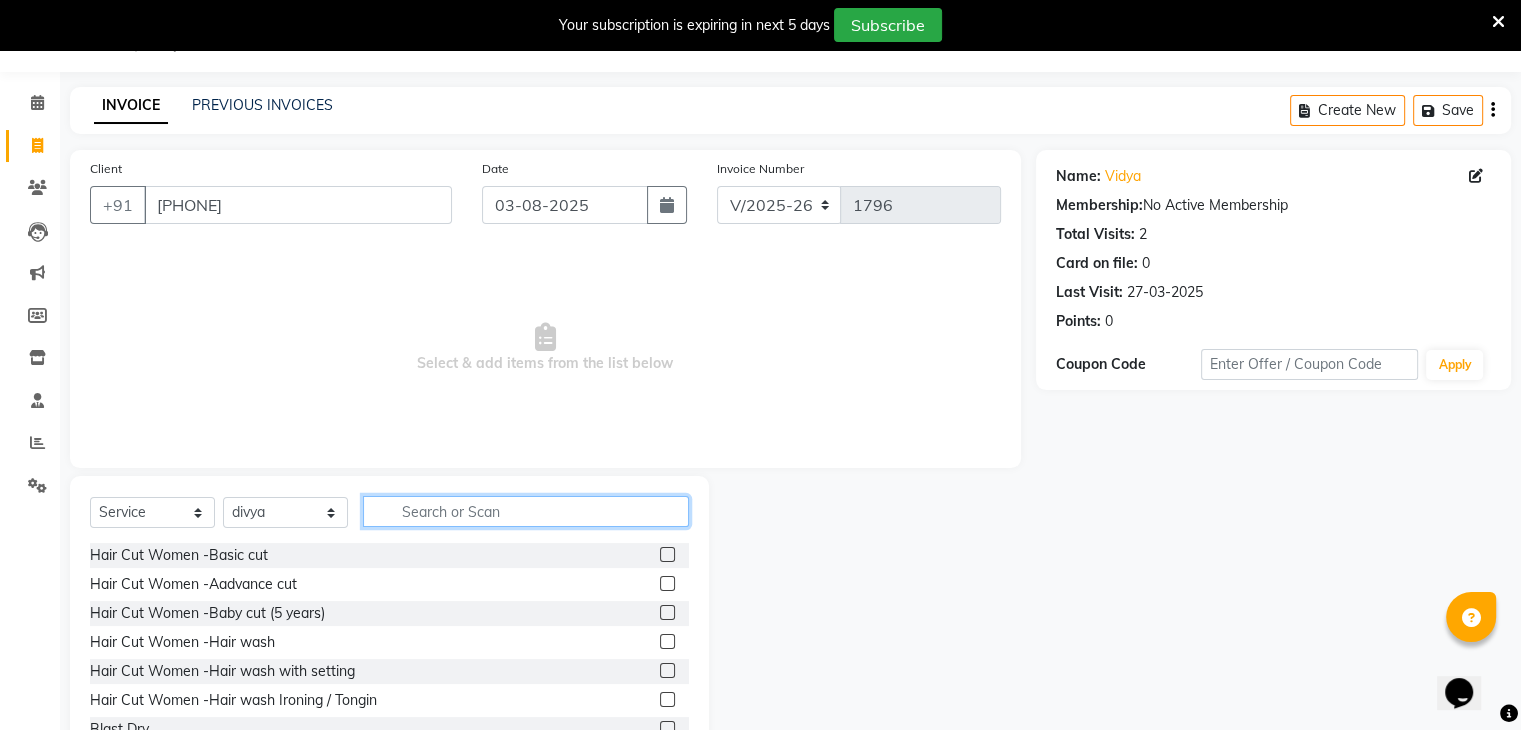 click 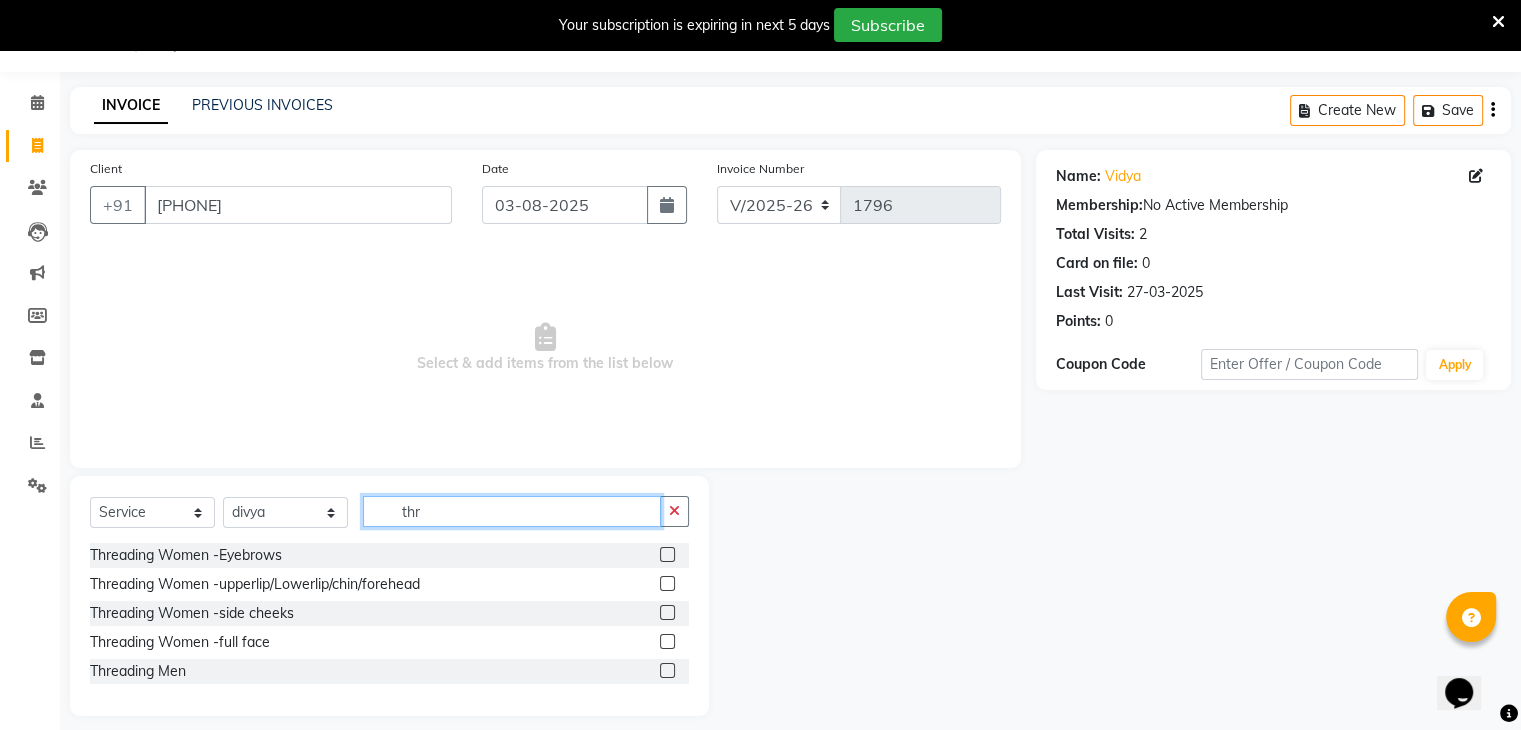 type on "thr" 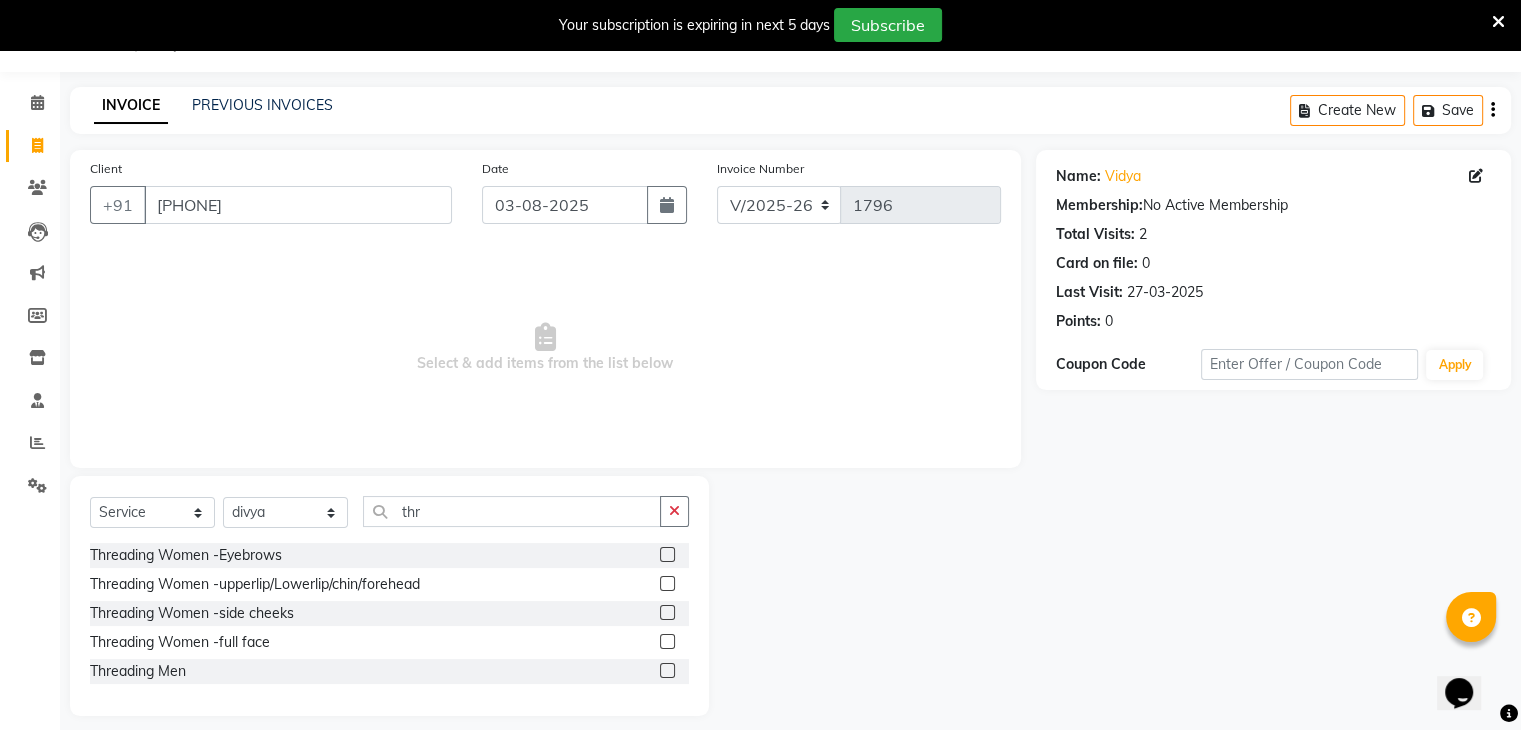 click 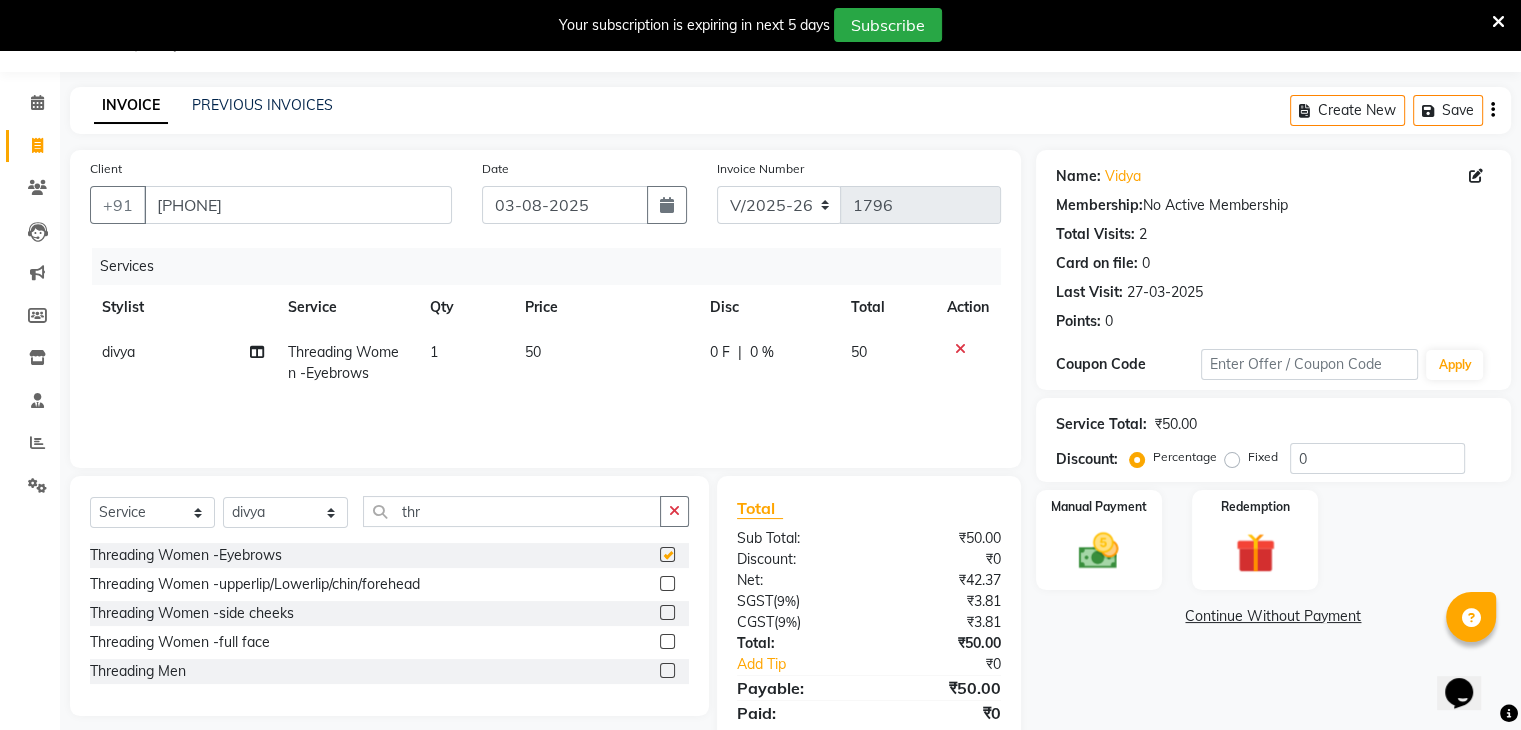 checkbox on "false" 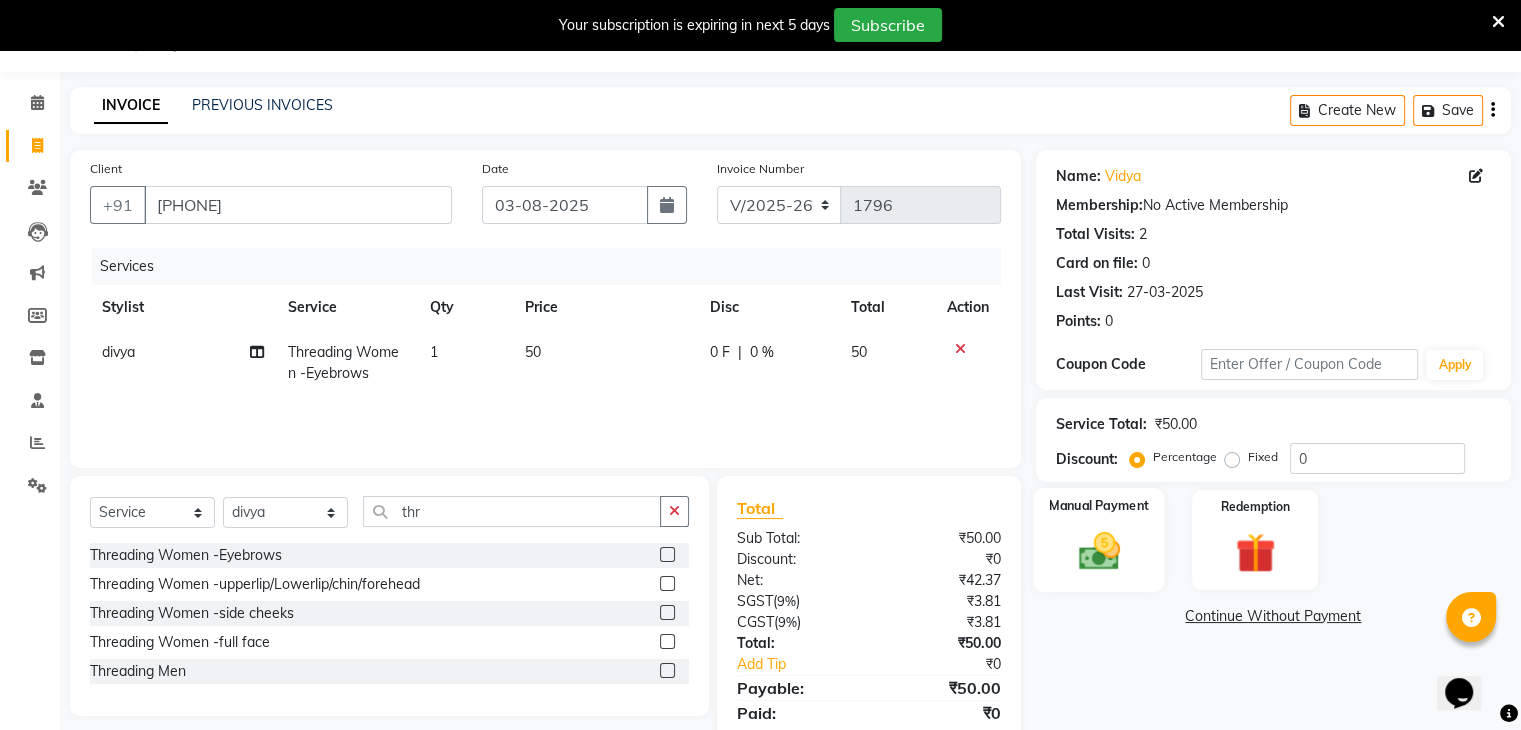 click on "Manual Payment" 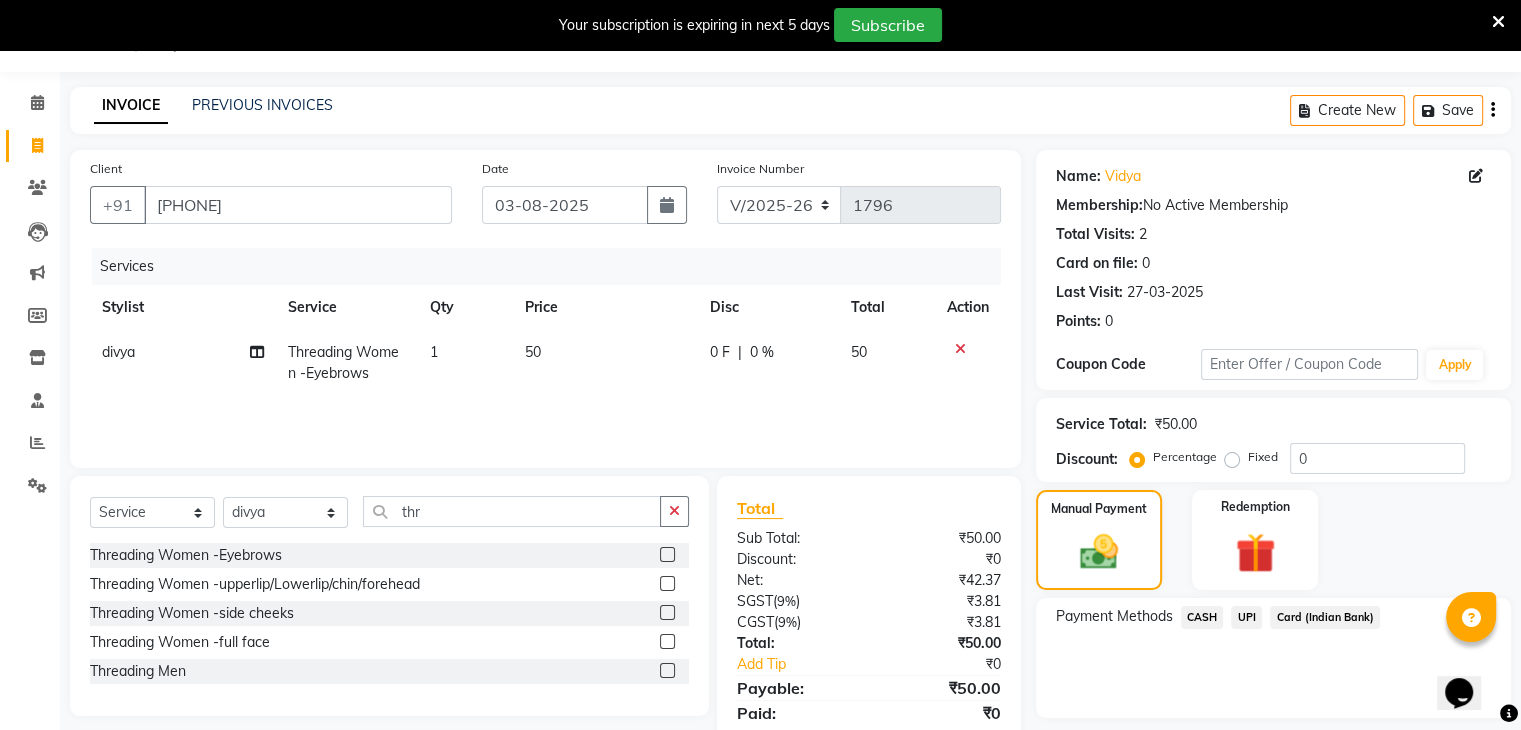 click on "UPI" 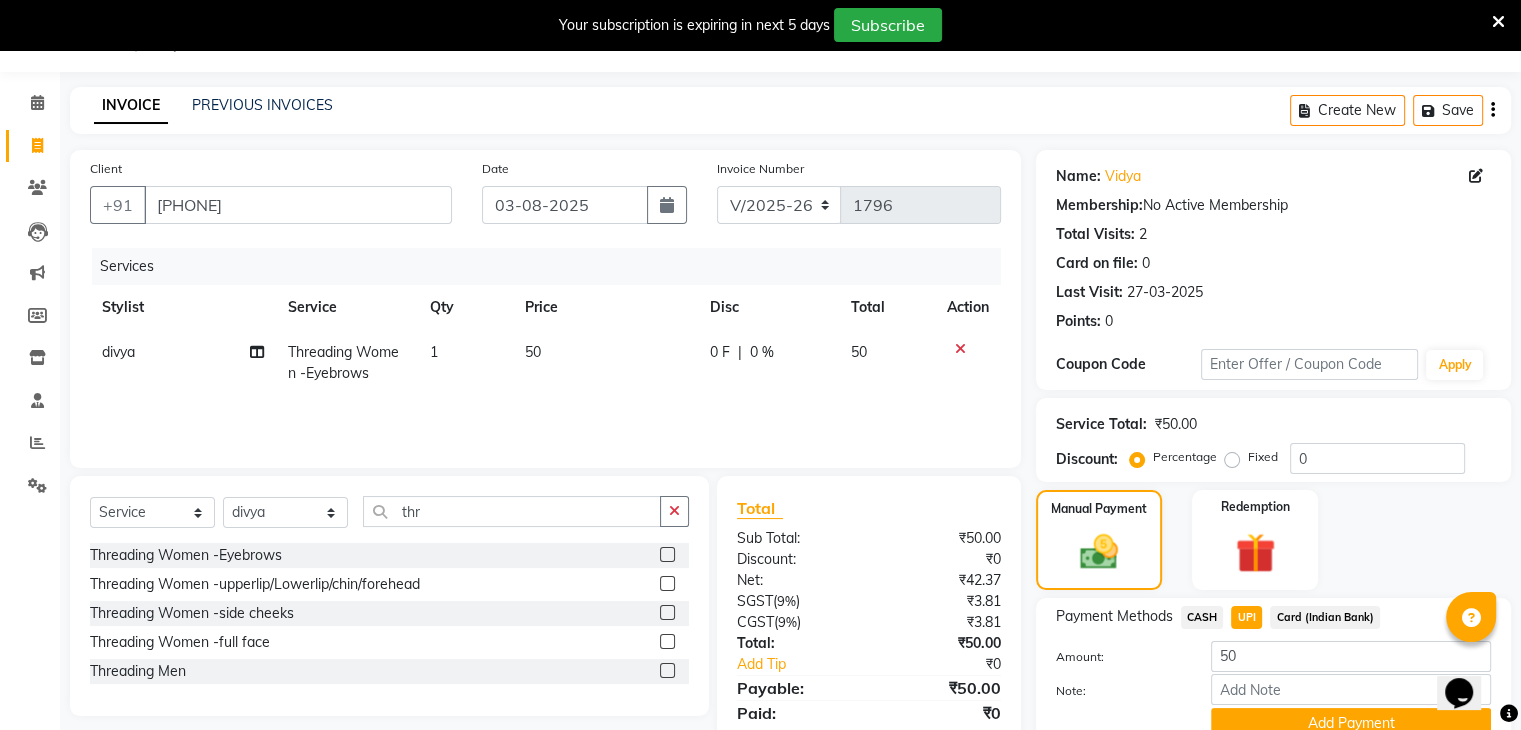 scroll, scrollTop: 140, scrollLeft: 0, axis: vertical 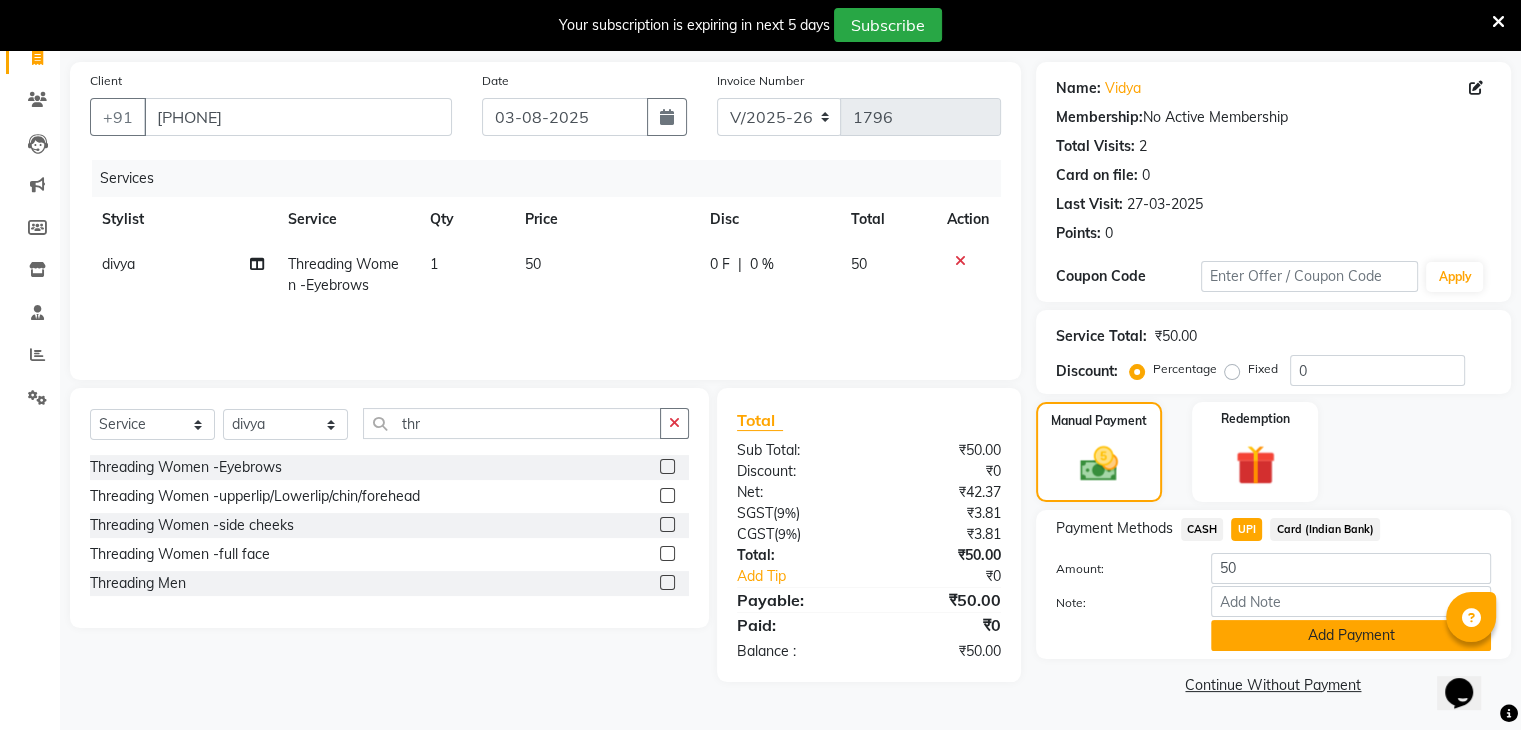click on "Add Payment" 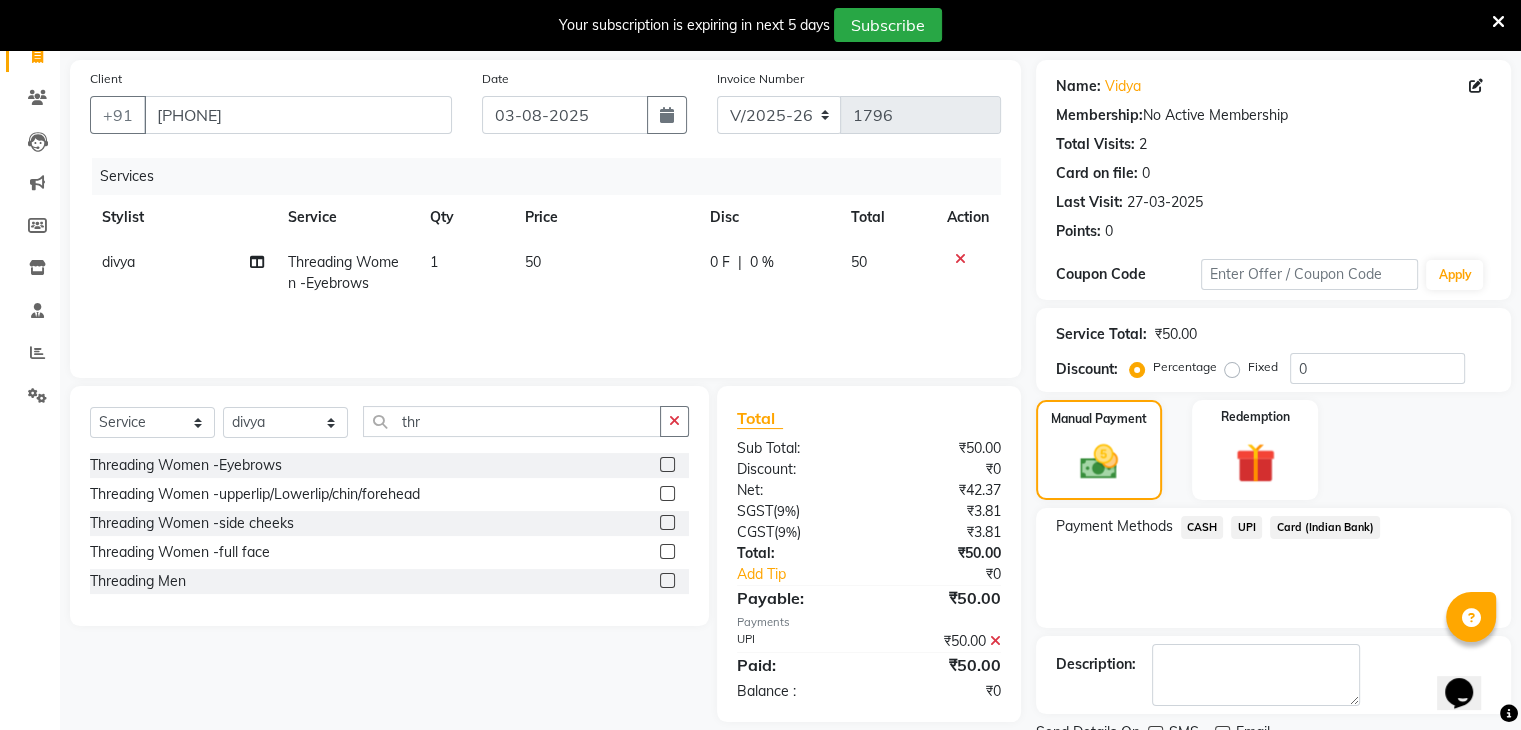scroll, scrollTop: 220, scrollLeft: 0, axis: vertical 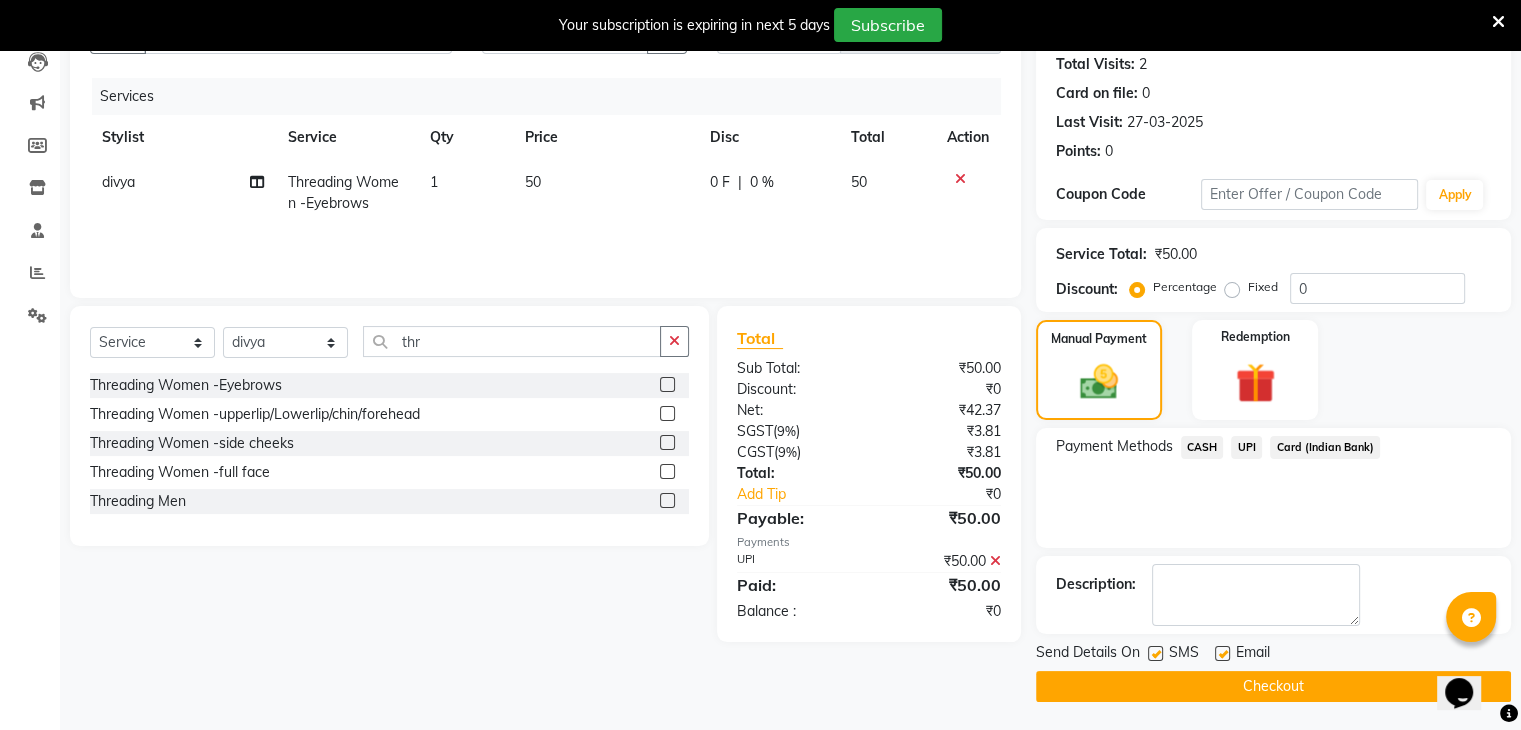 click on "Checkout" 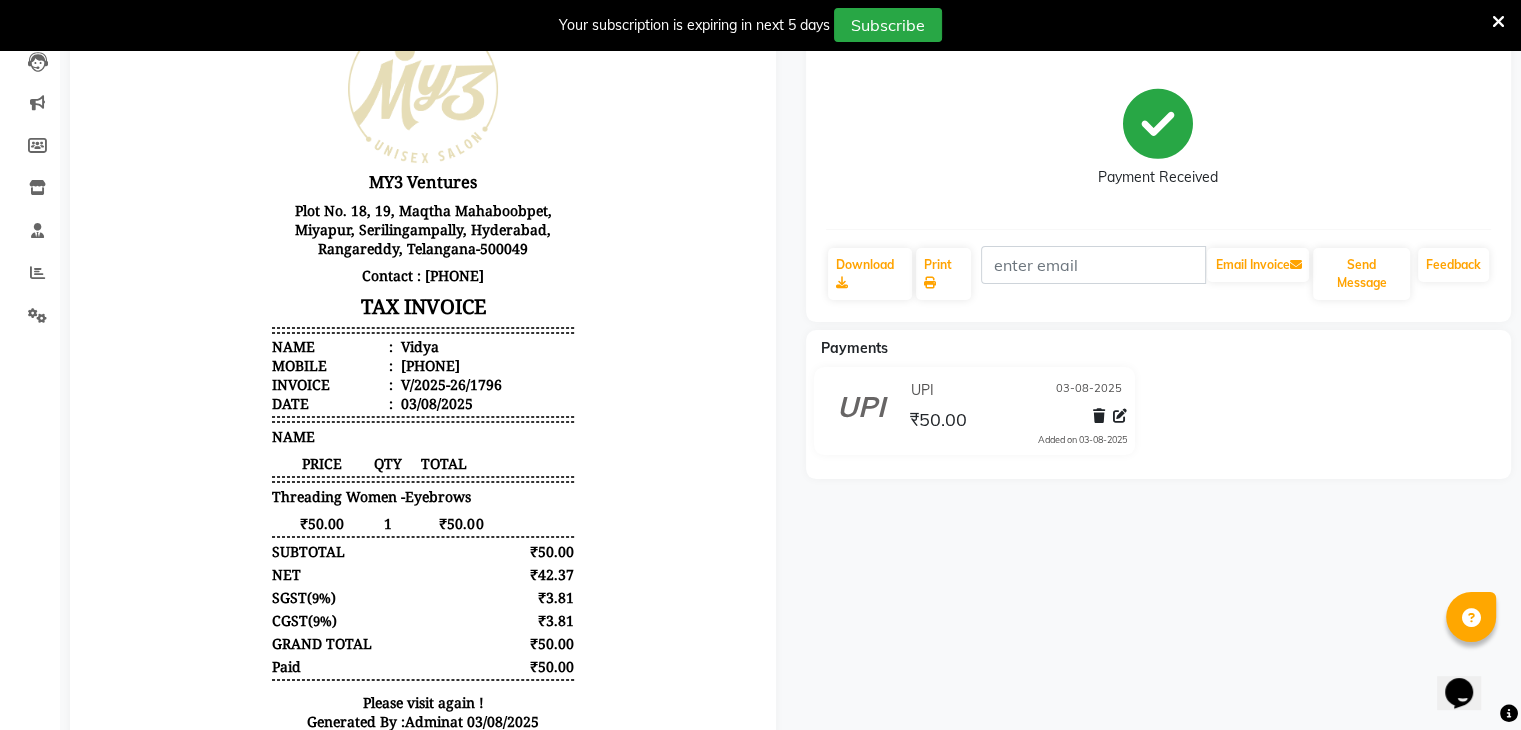 scroll, scrollTop: 0, scrollLeft: 0, axis: both 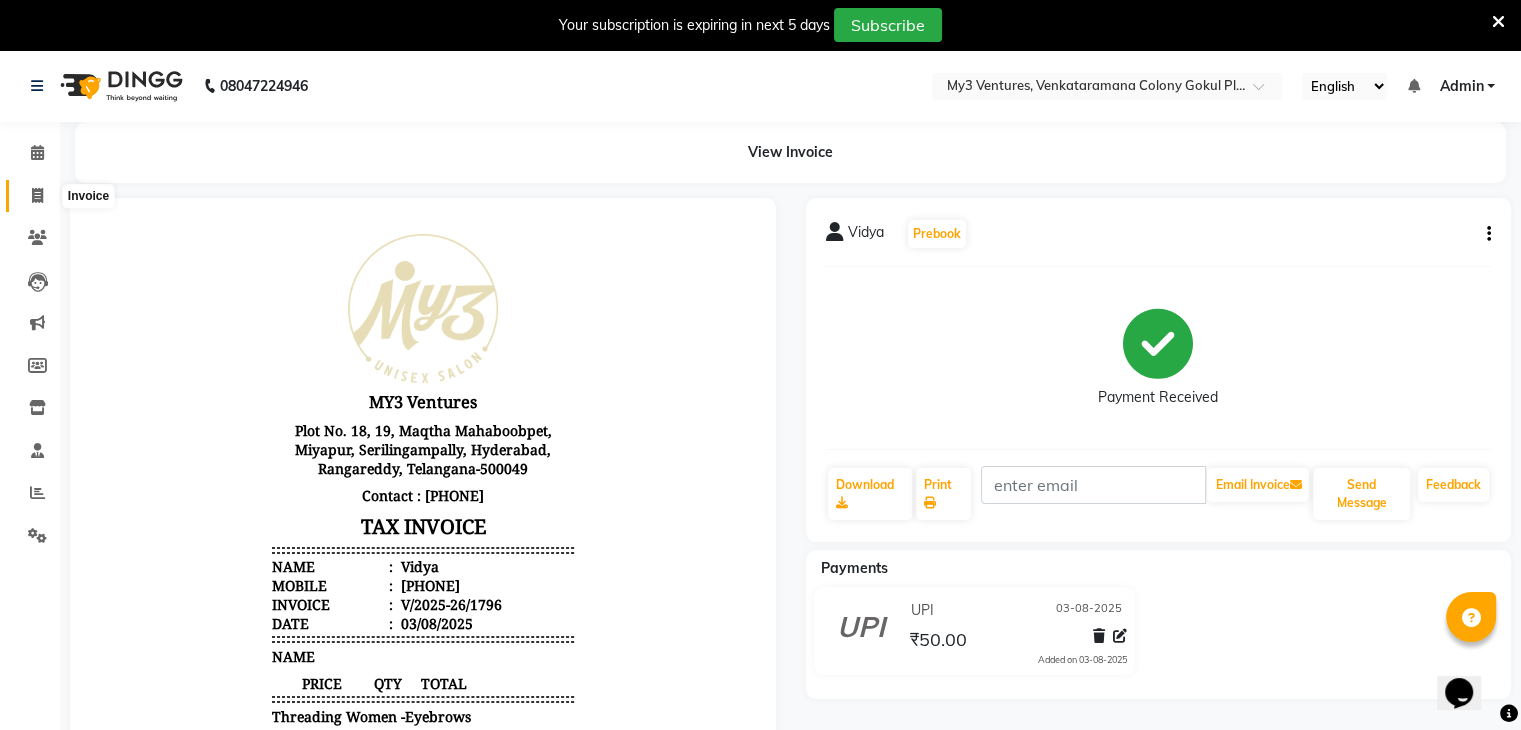 click 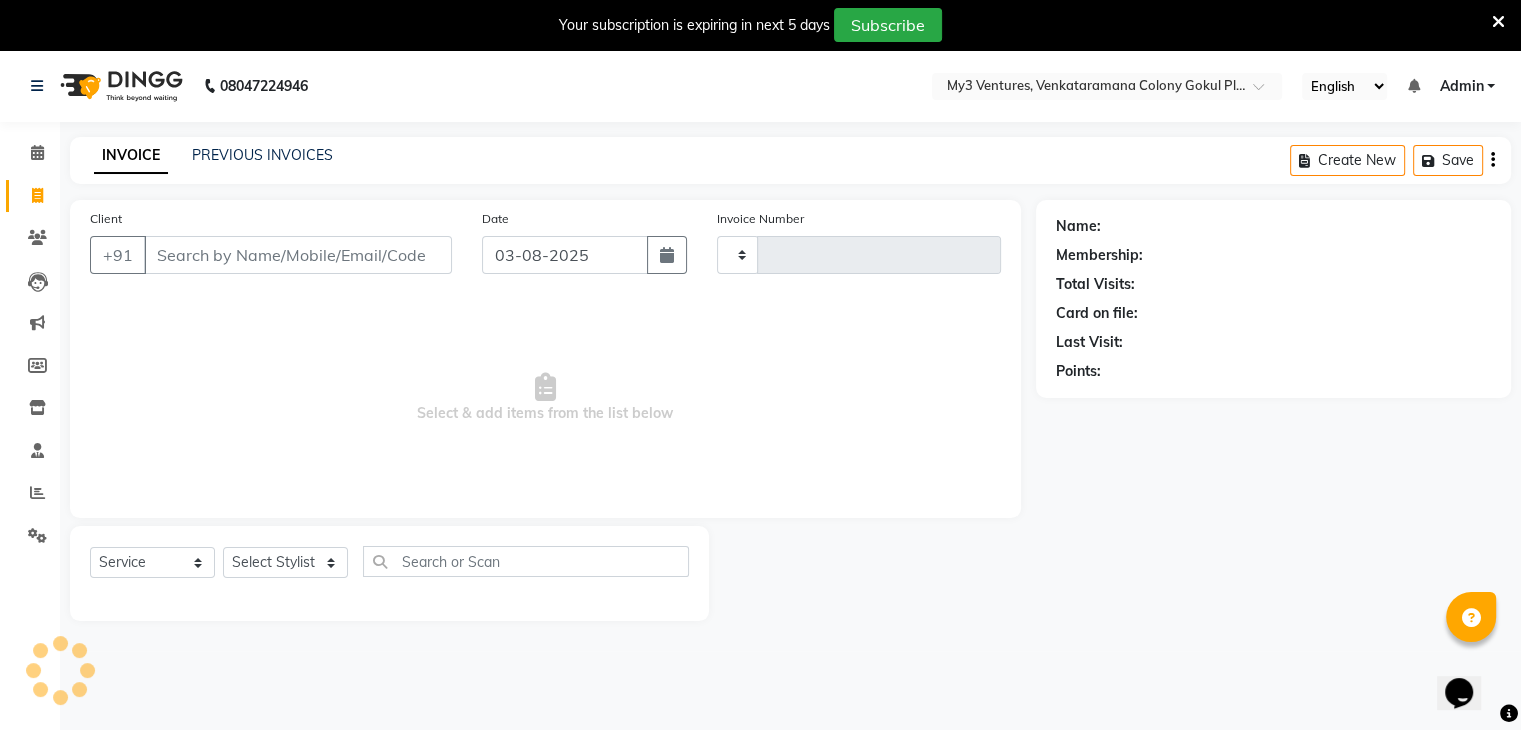 scroll, scrollTop: 50, scrollLeft: 0, axis: vertical 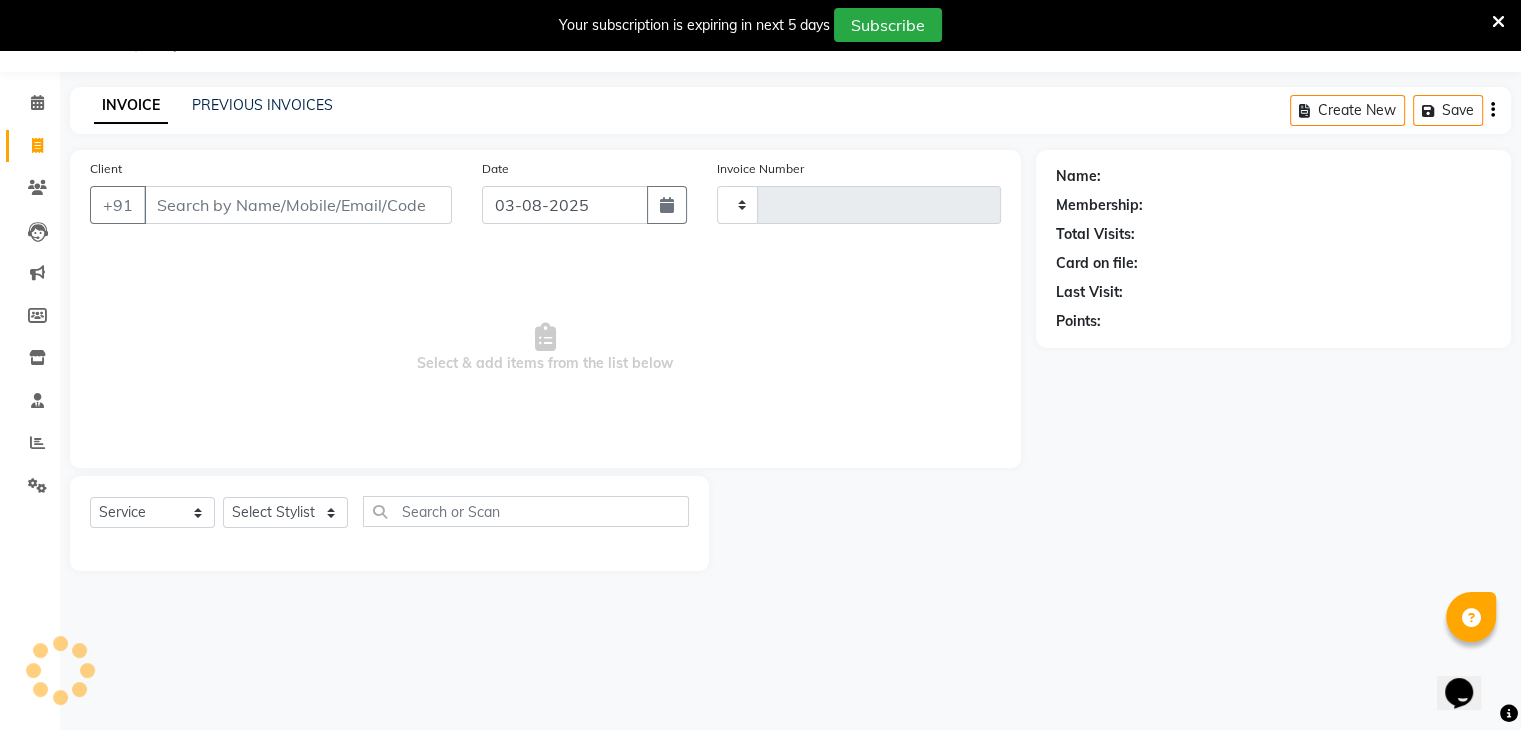 type on "1797" 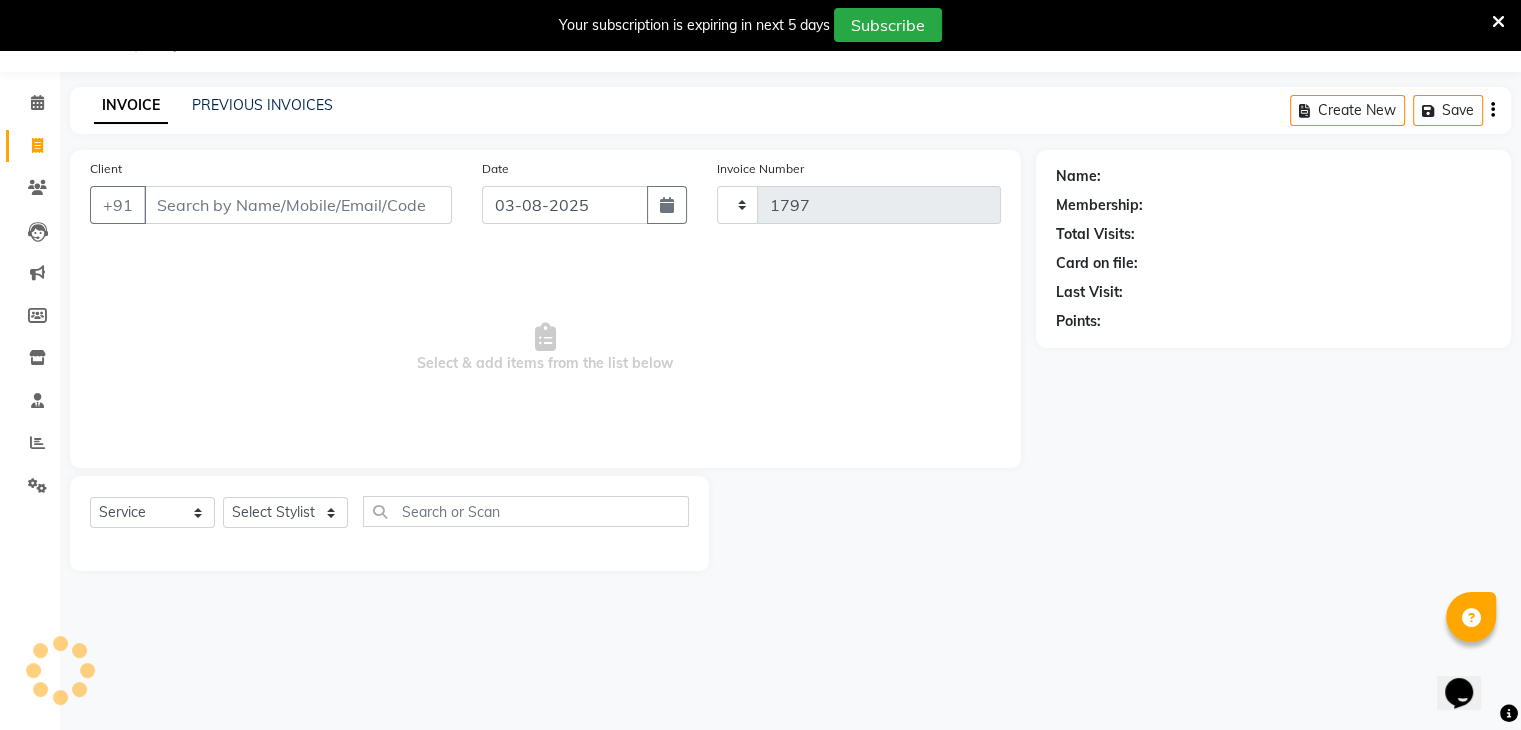 select on "6707" 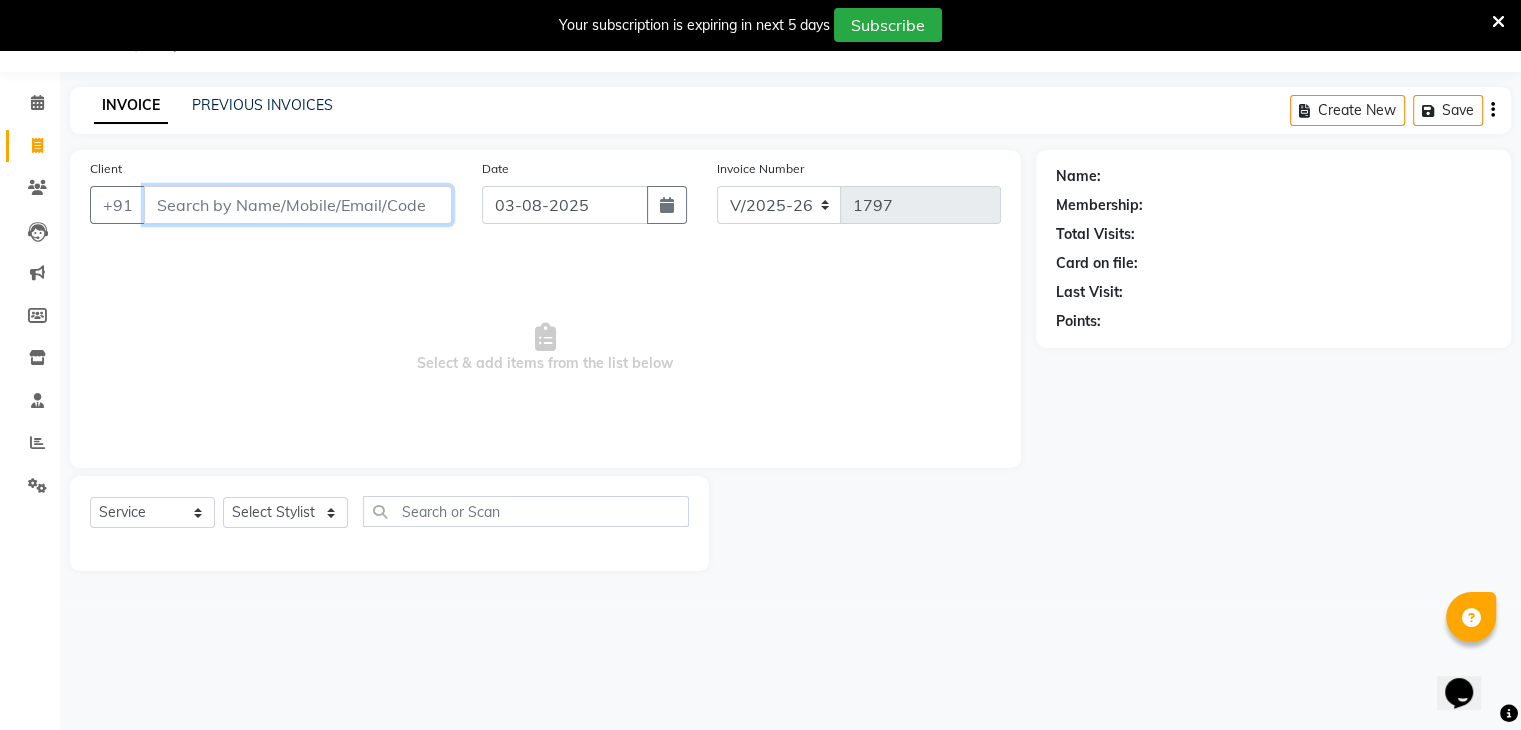 click on "Client" at bounding box center [298, 205] 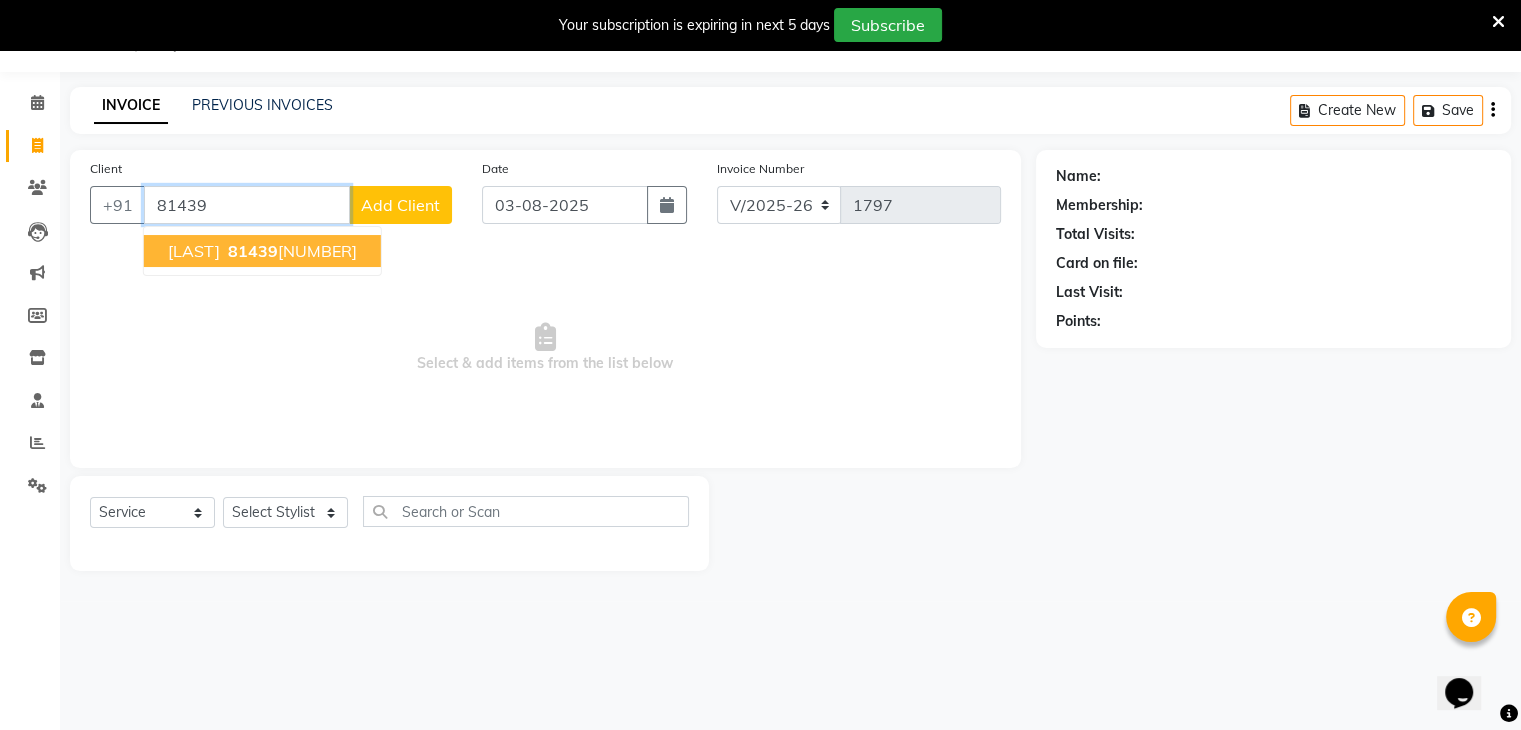 click on "[PHONE]" at bounding box center (290, 251) 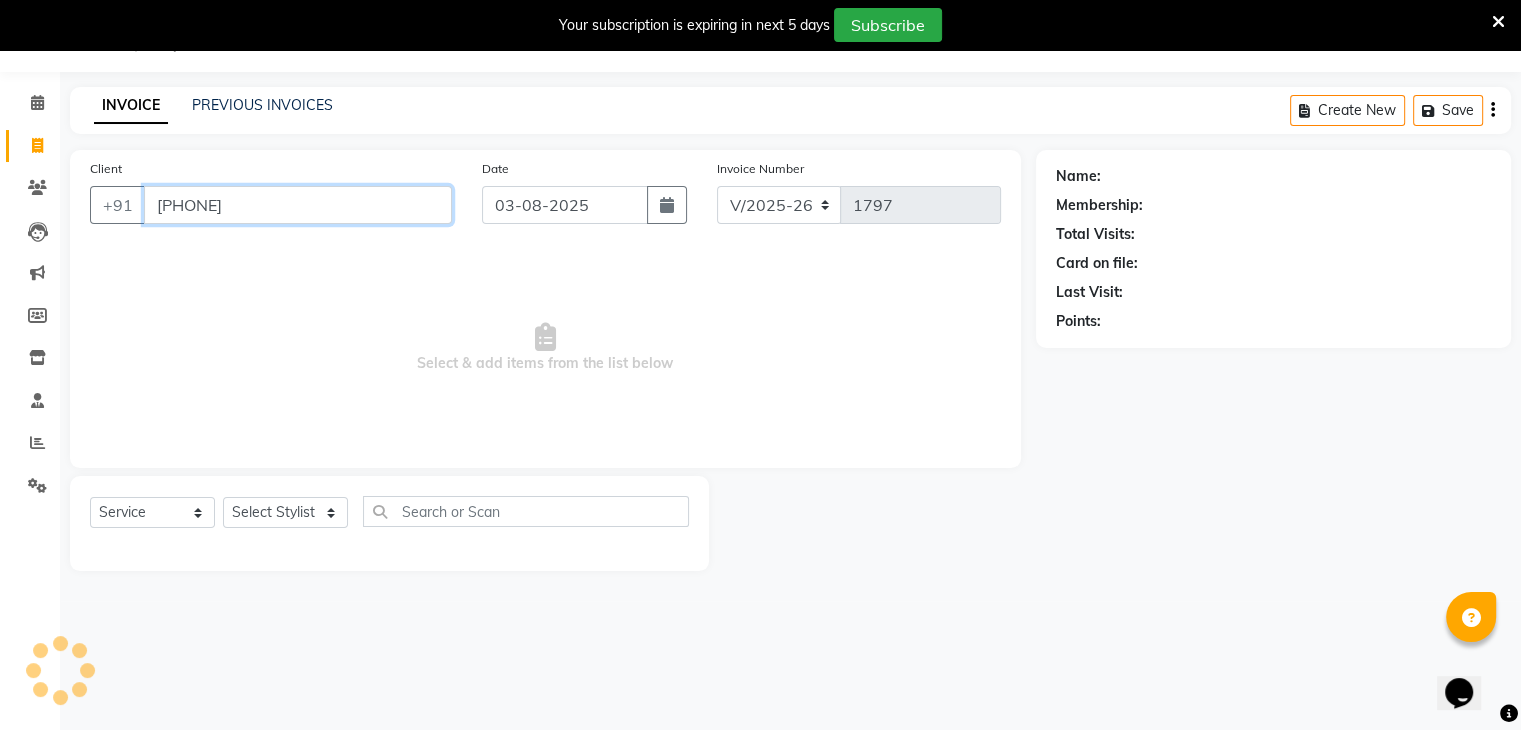 type on "[PHONE]" 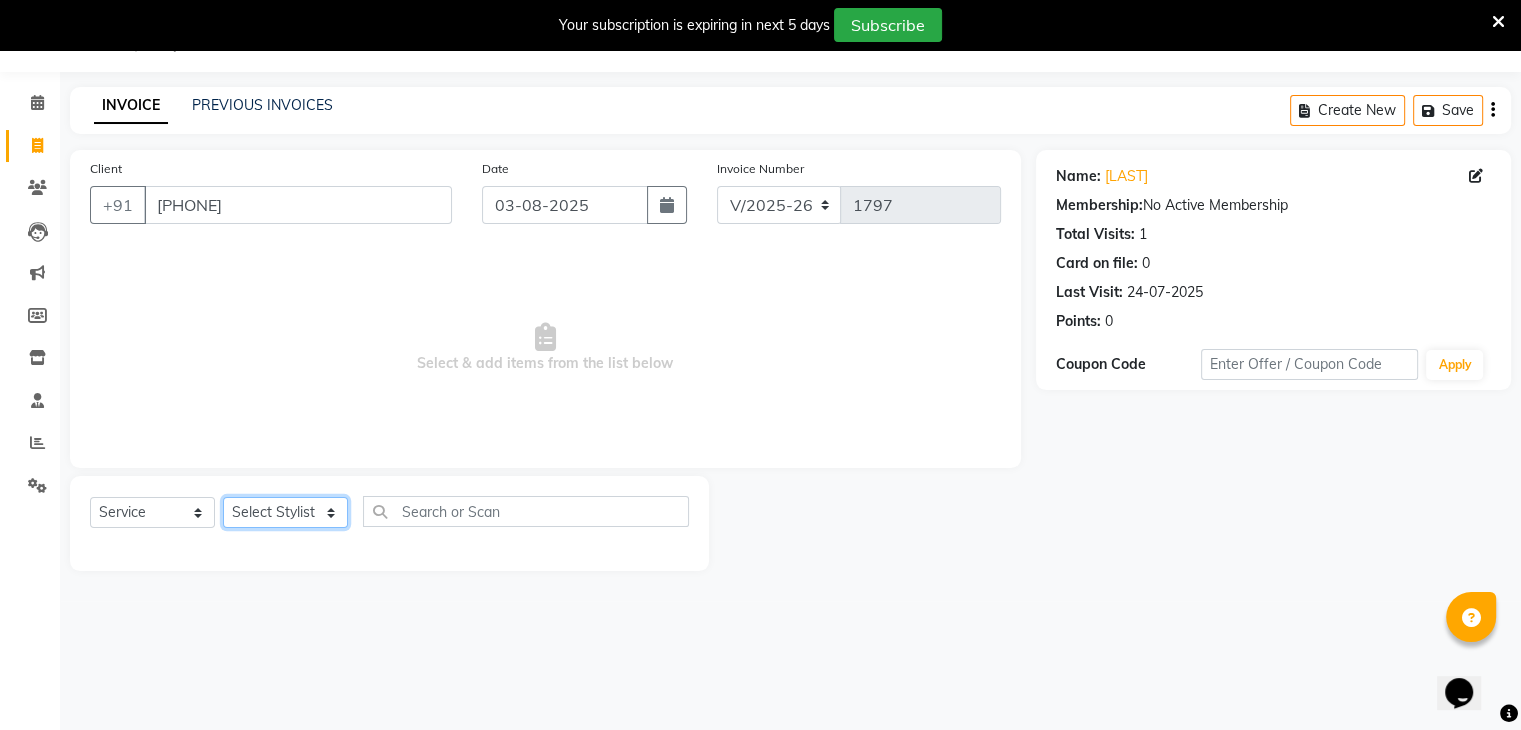 click on "Select Stylist ajju azam divya rihan Sahzad sowjanya srilatha Swapna Zeeshan" 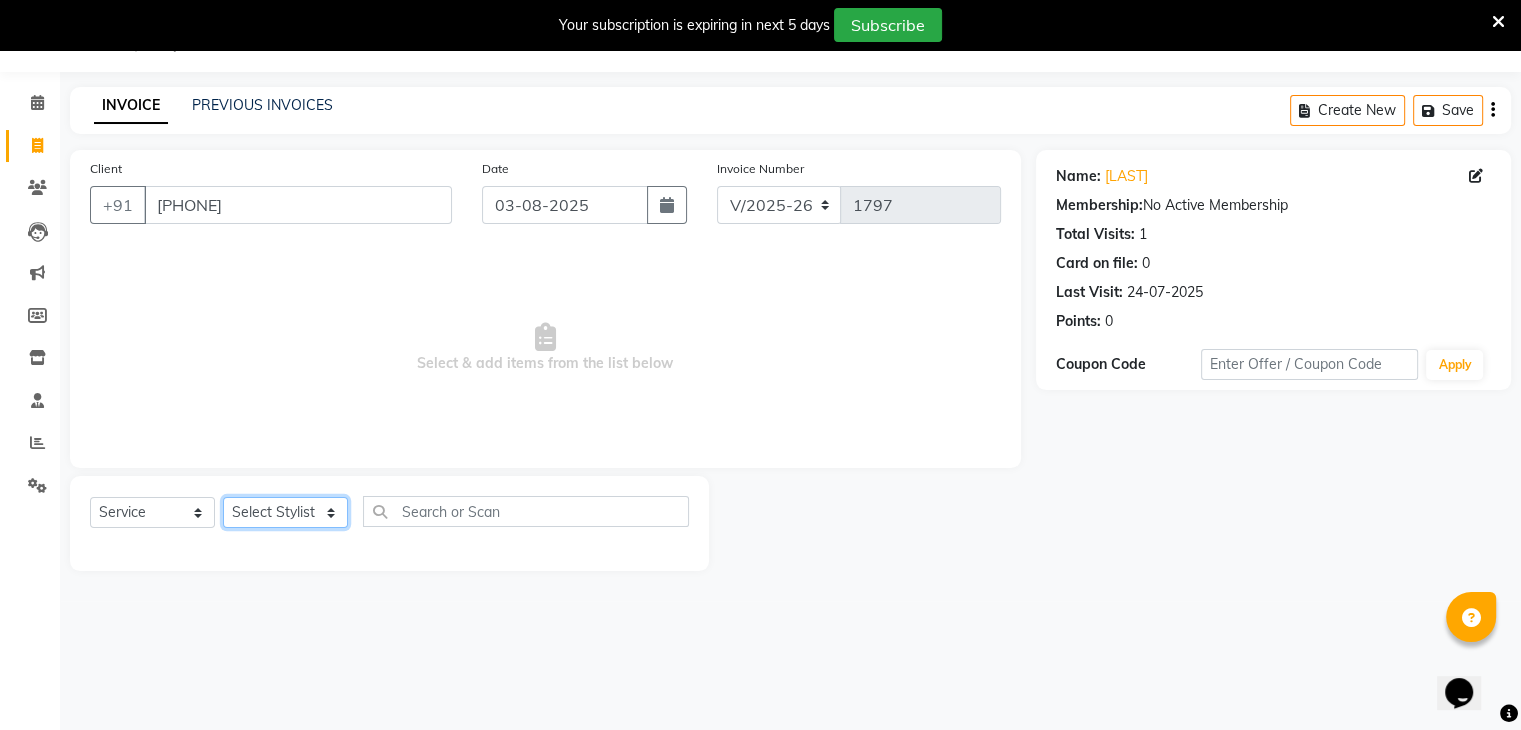 select on "85425" 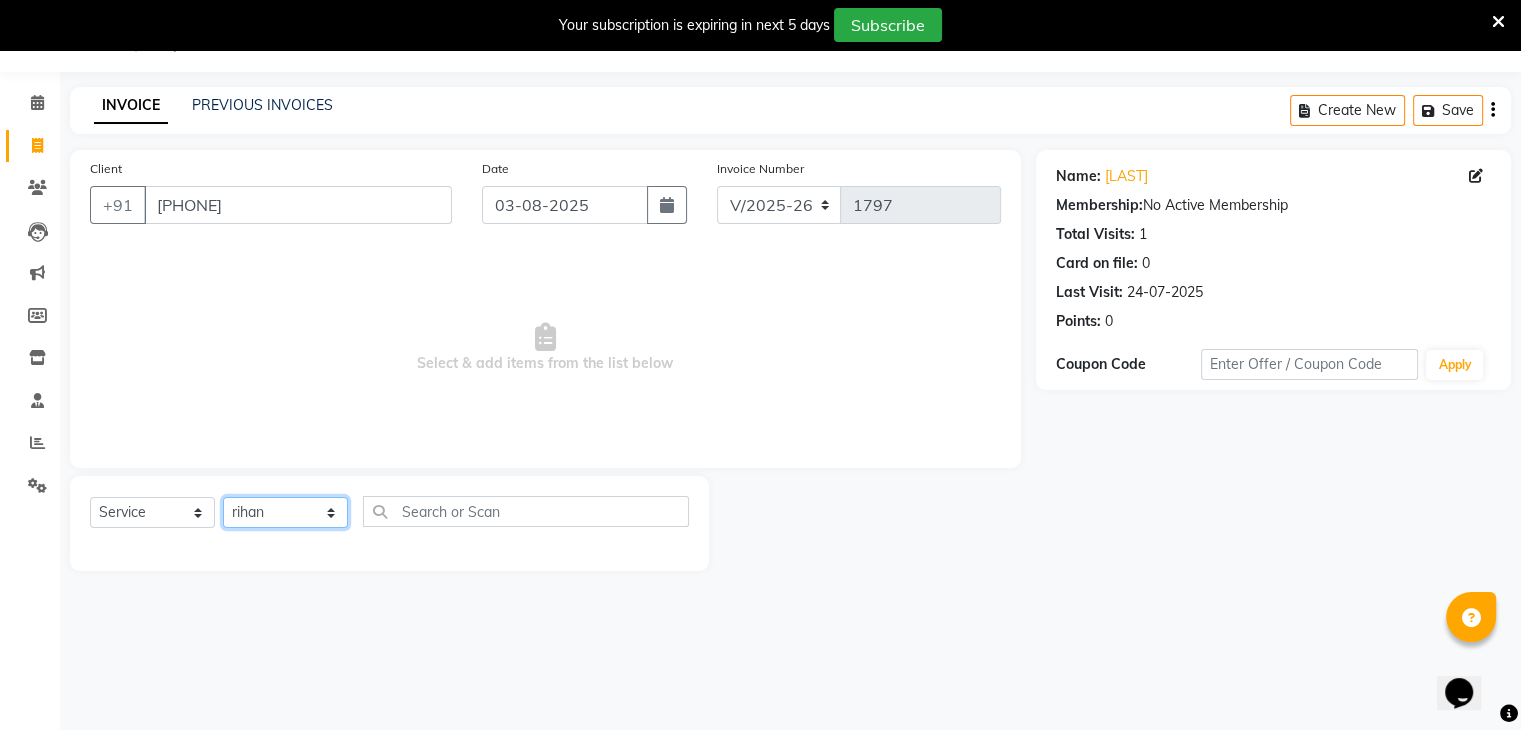 click on "Select Stylist ajju azam divya rihan Sahzad sowjanya srilatha Swapna Zeeshan" 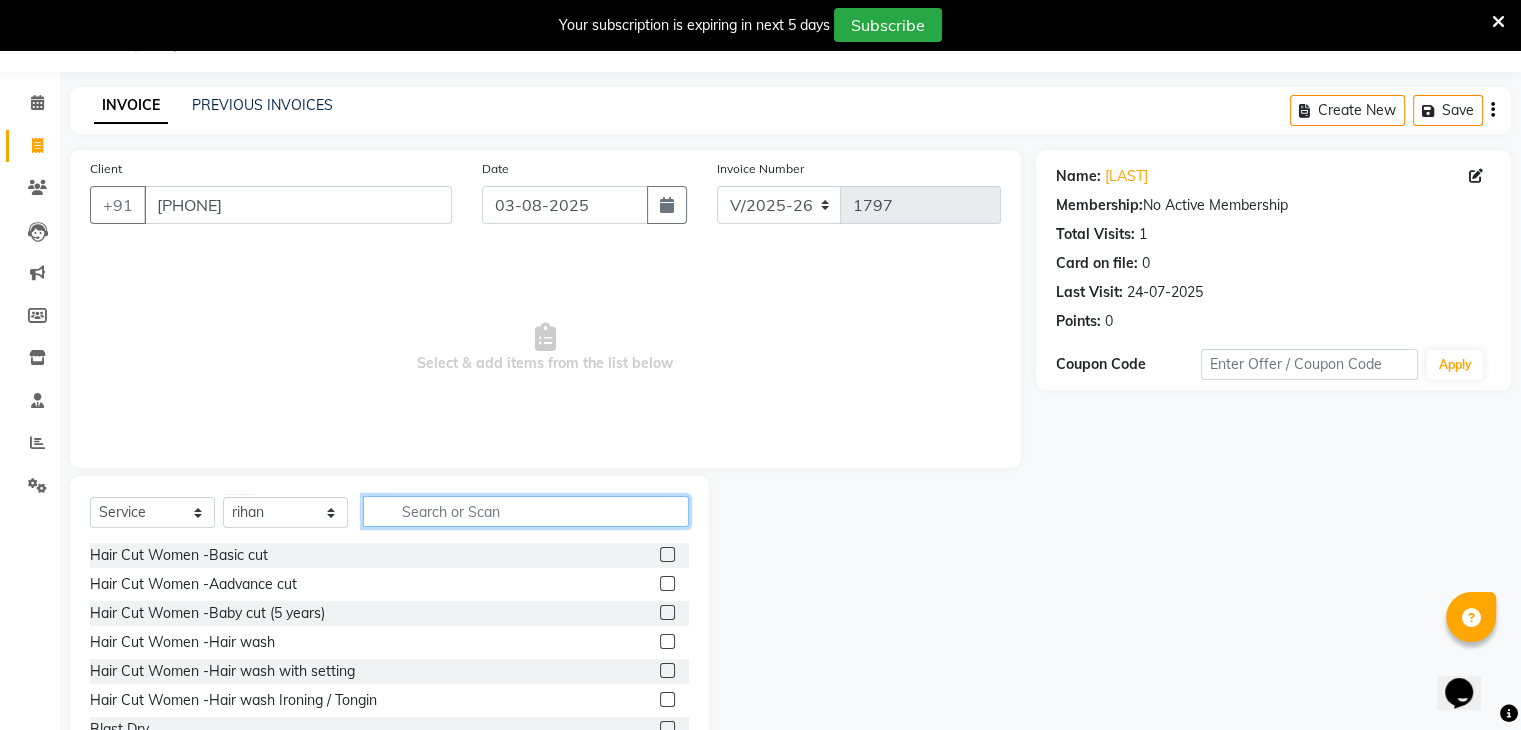 click 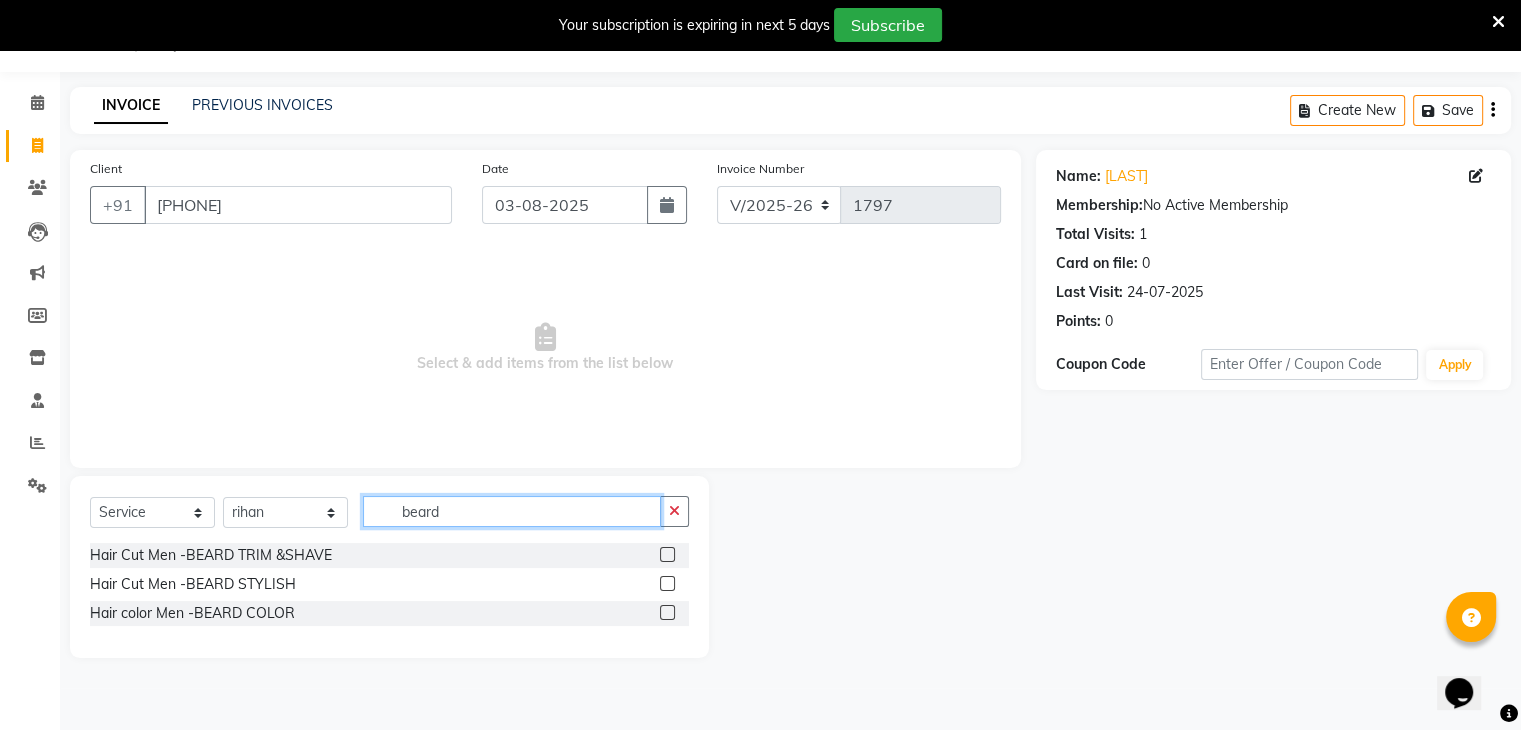 type on "beard" 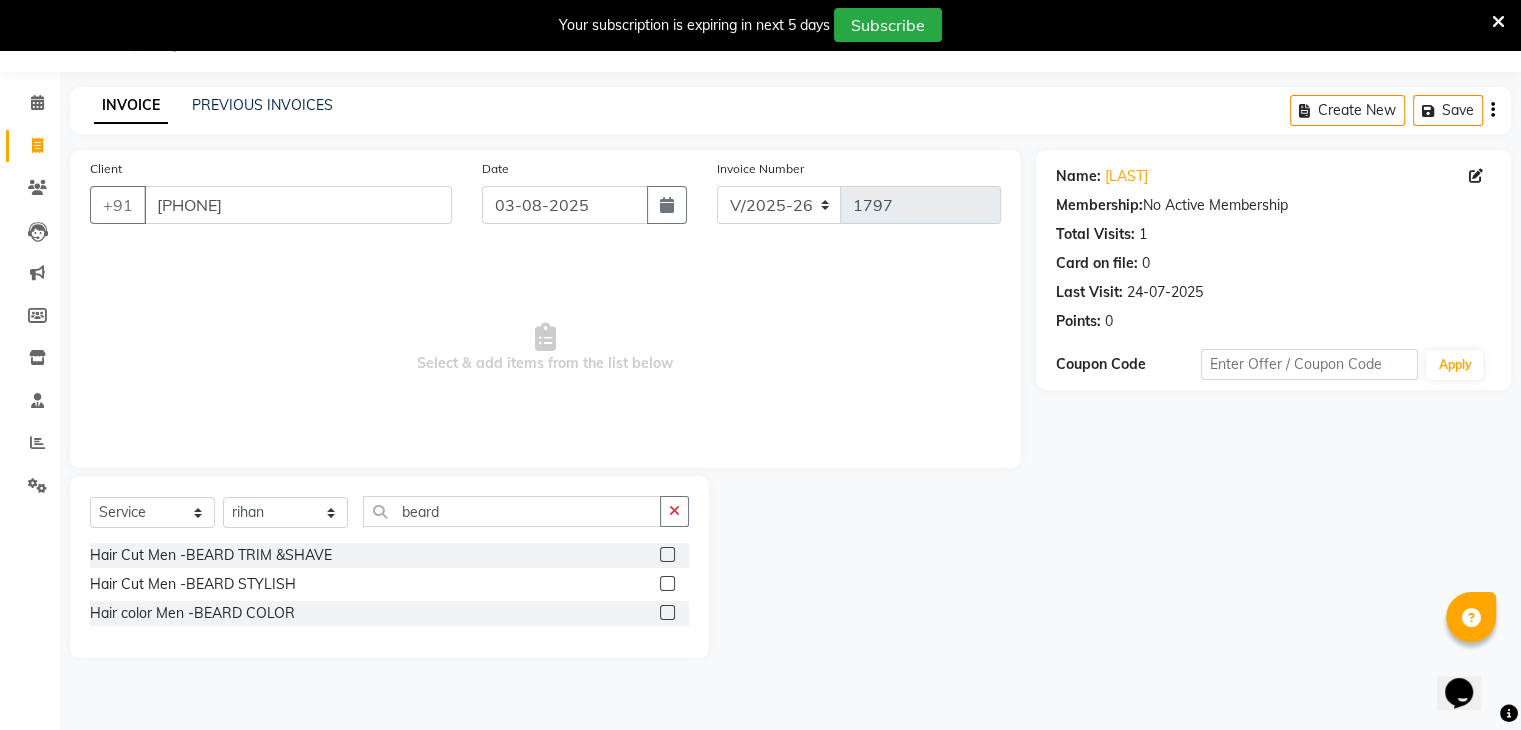 click 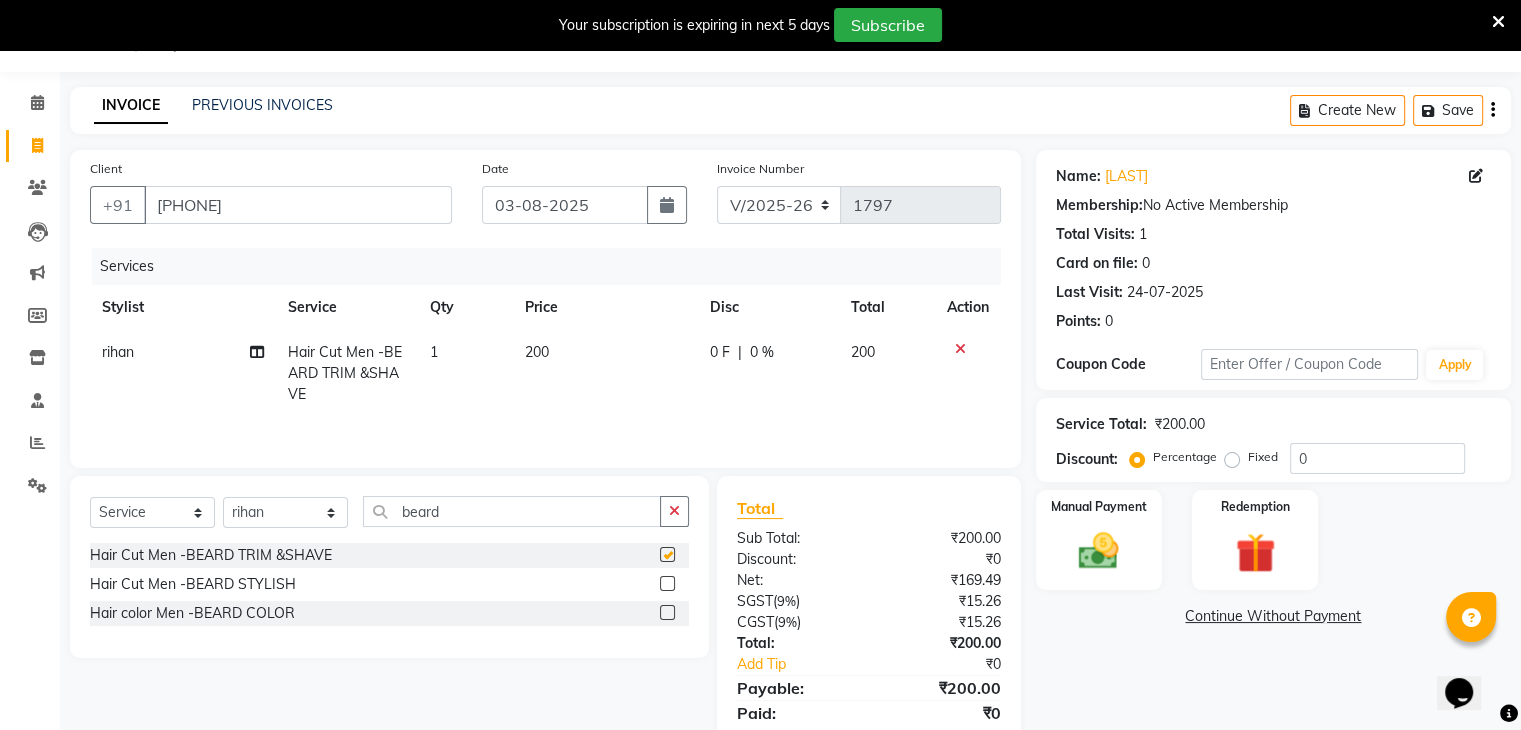 checkbox on "false" 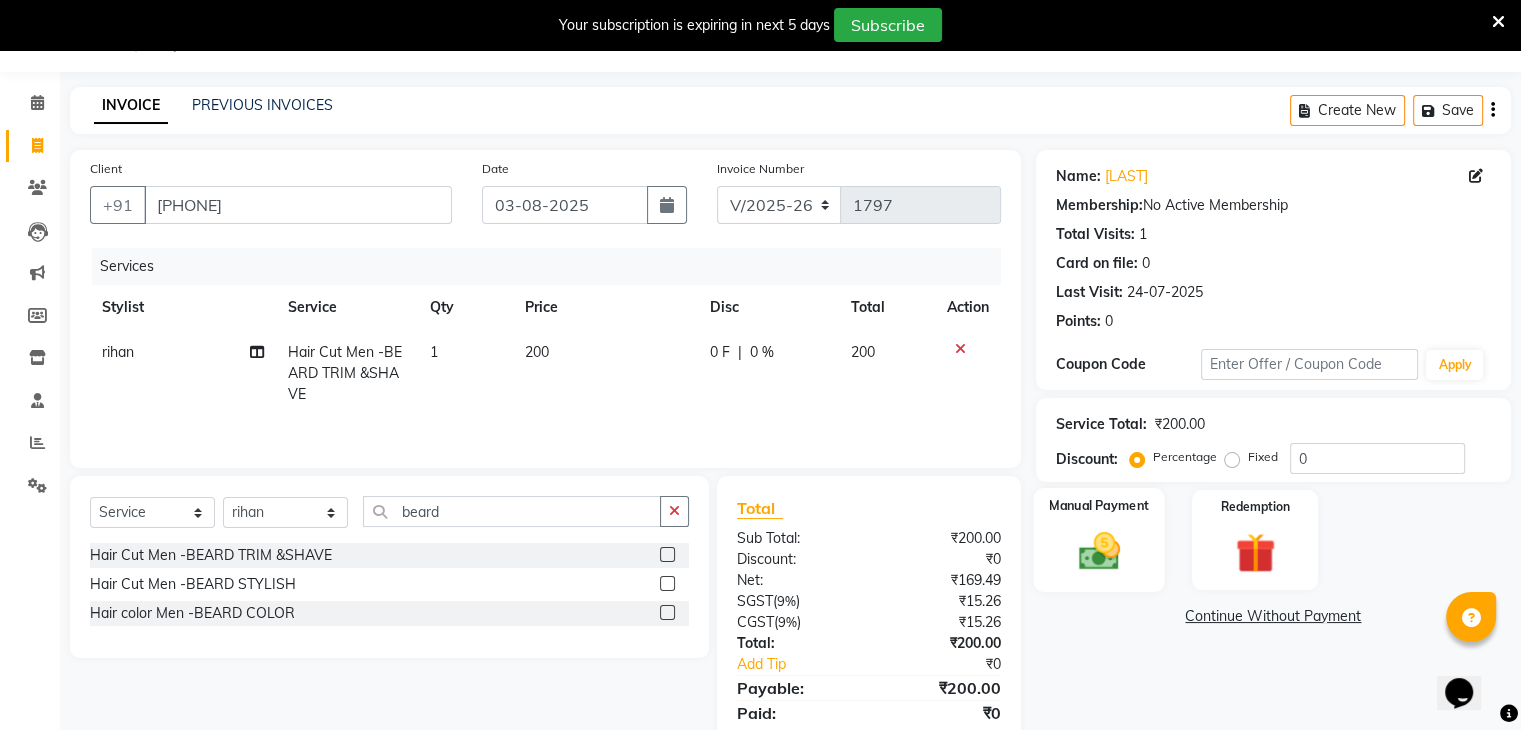 click on "Manual Payment" 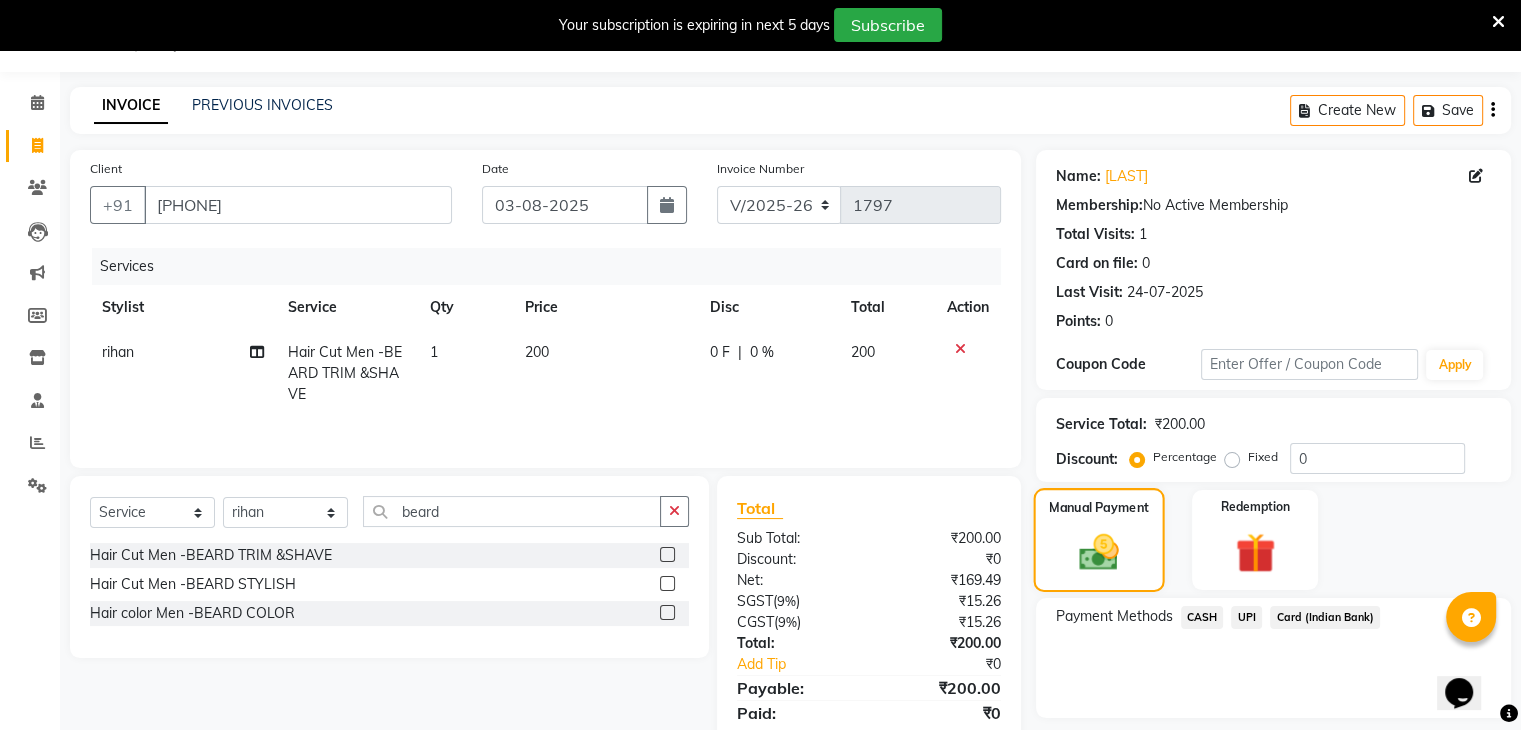 click on "Manual Payment" 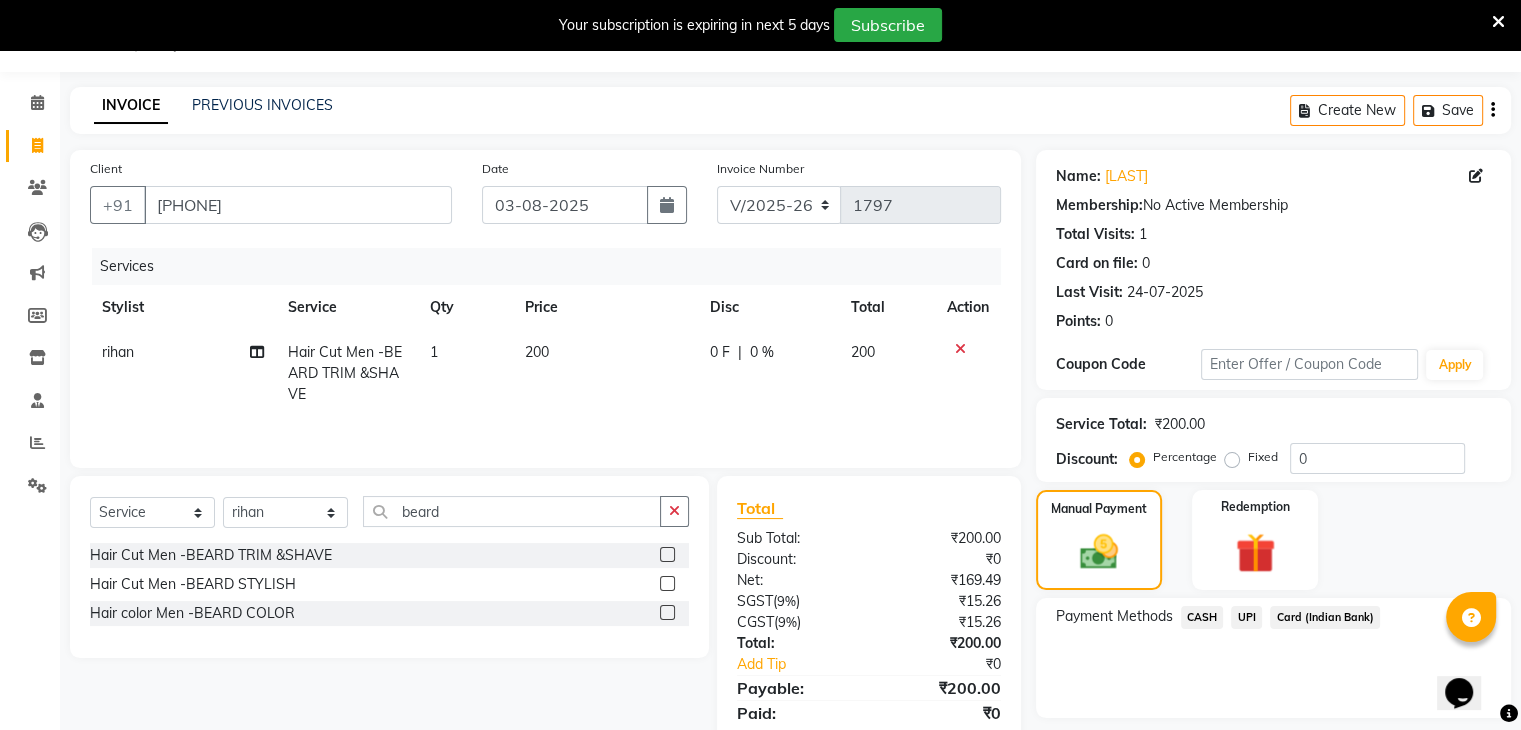 click on "UPI" 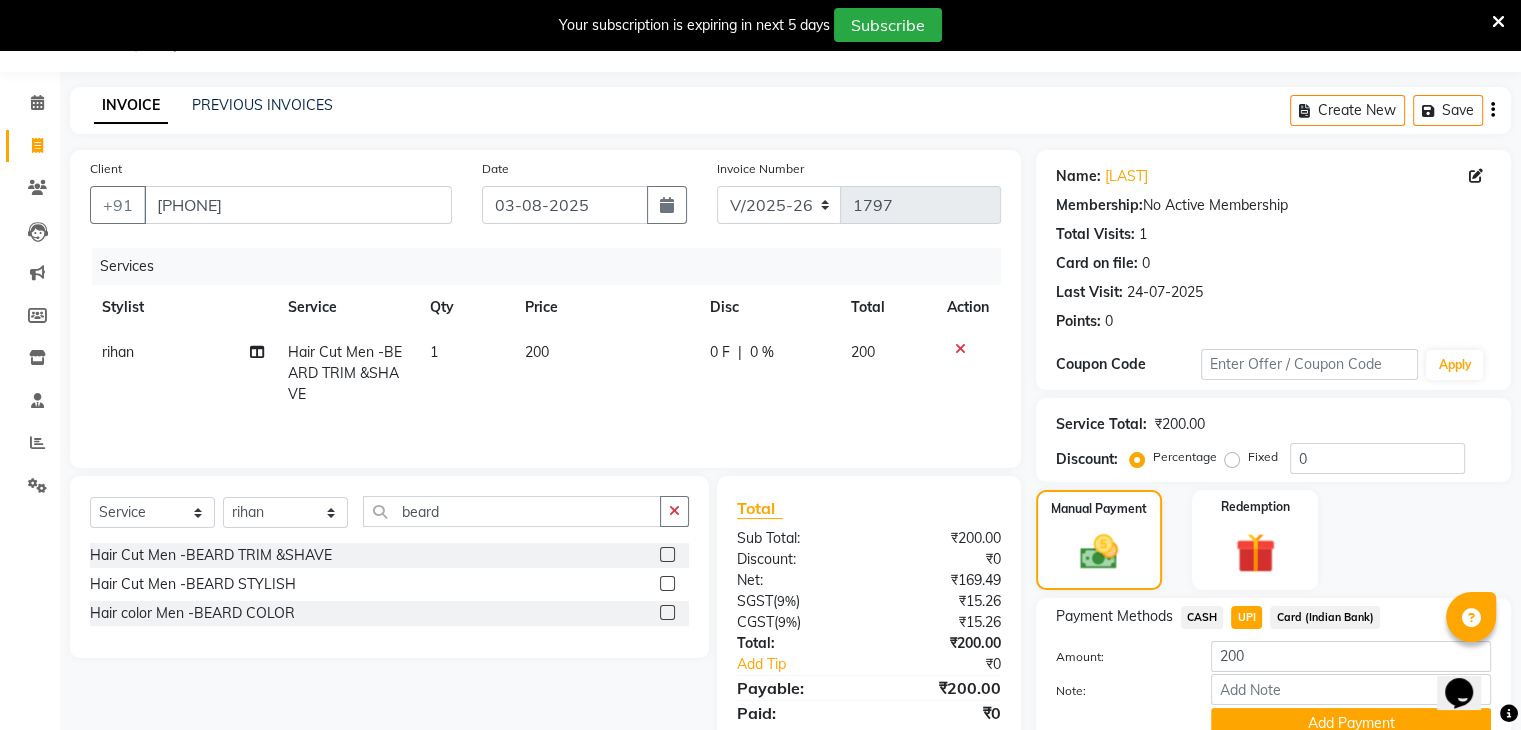 scroll, scrollTop: 140, scrollLeft: 0, axis: vertical 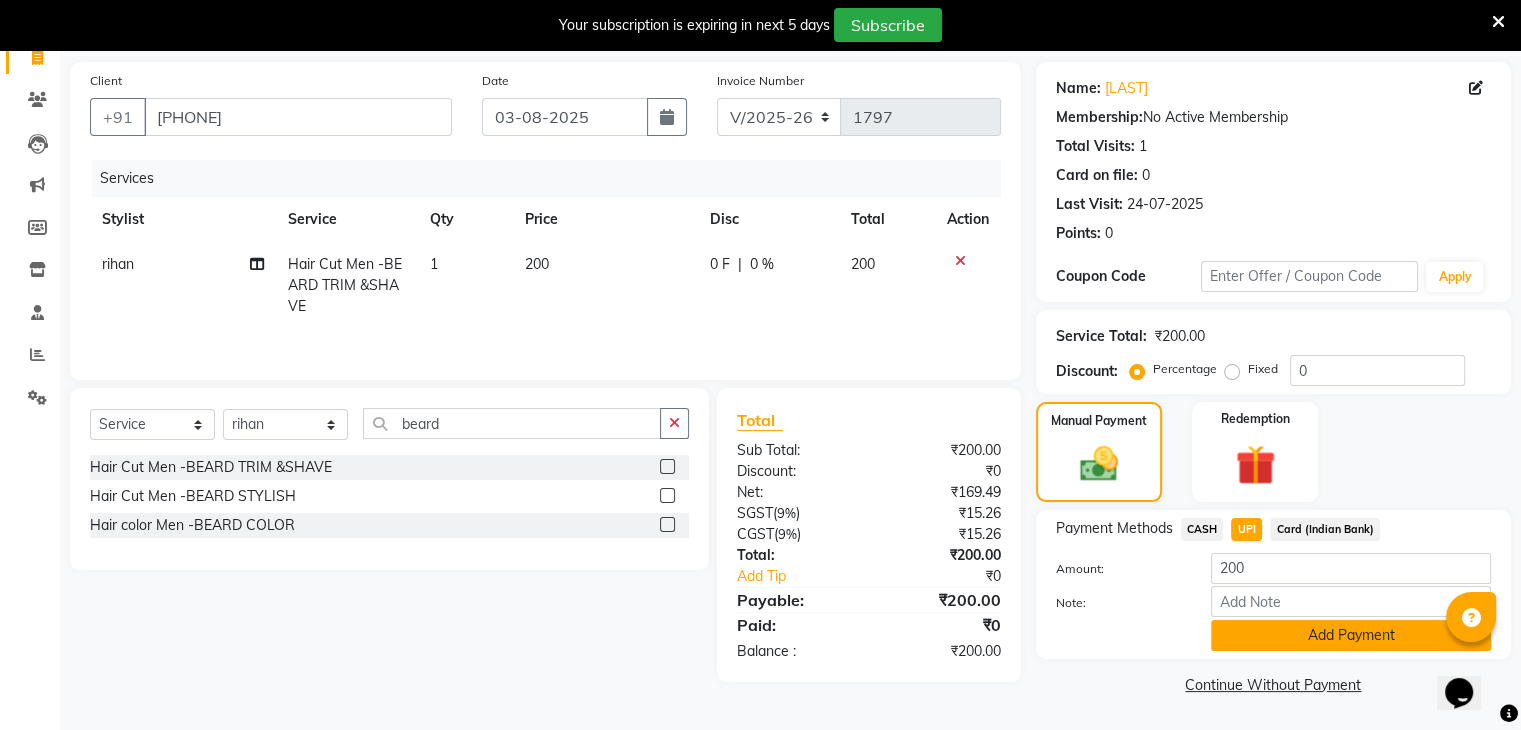 click on "Add Payment" 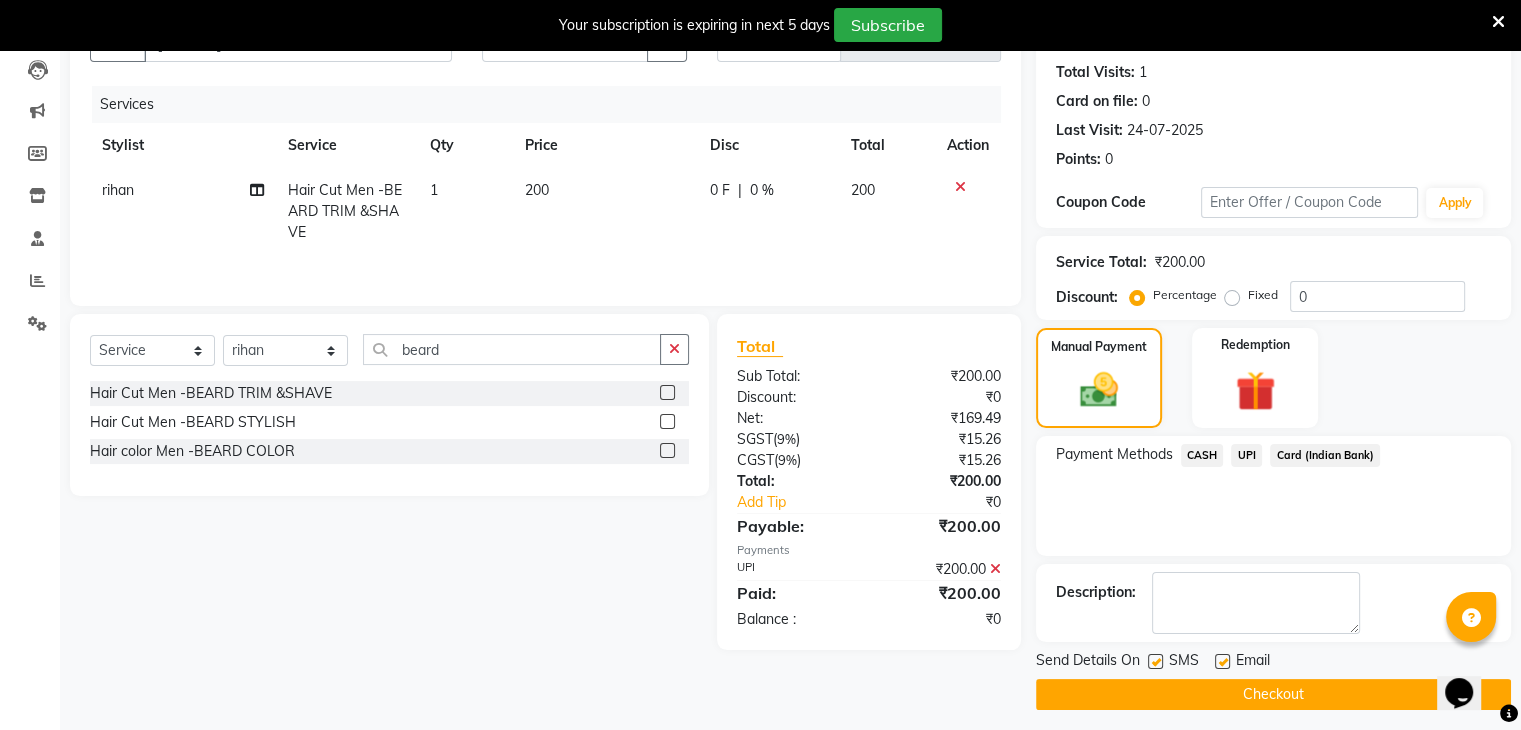 scroll, scrollTop: 220, scrollLeft: 0, axis: vertical 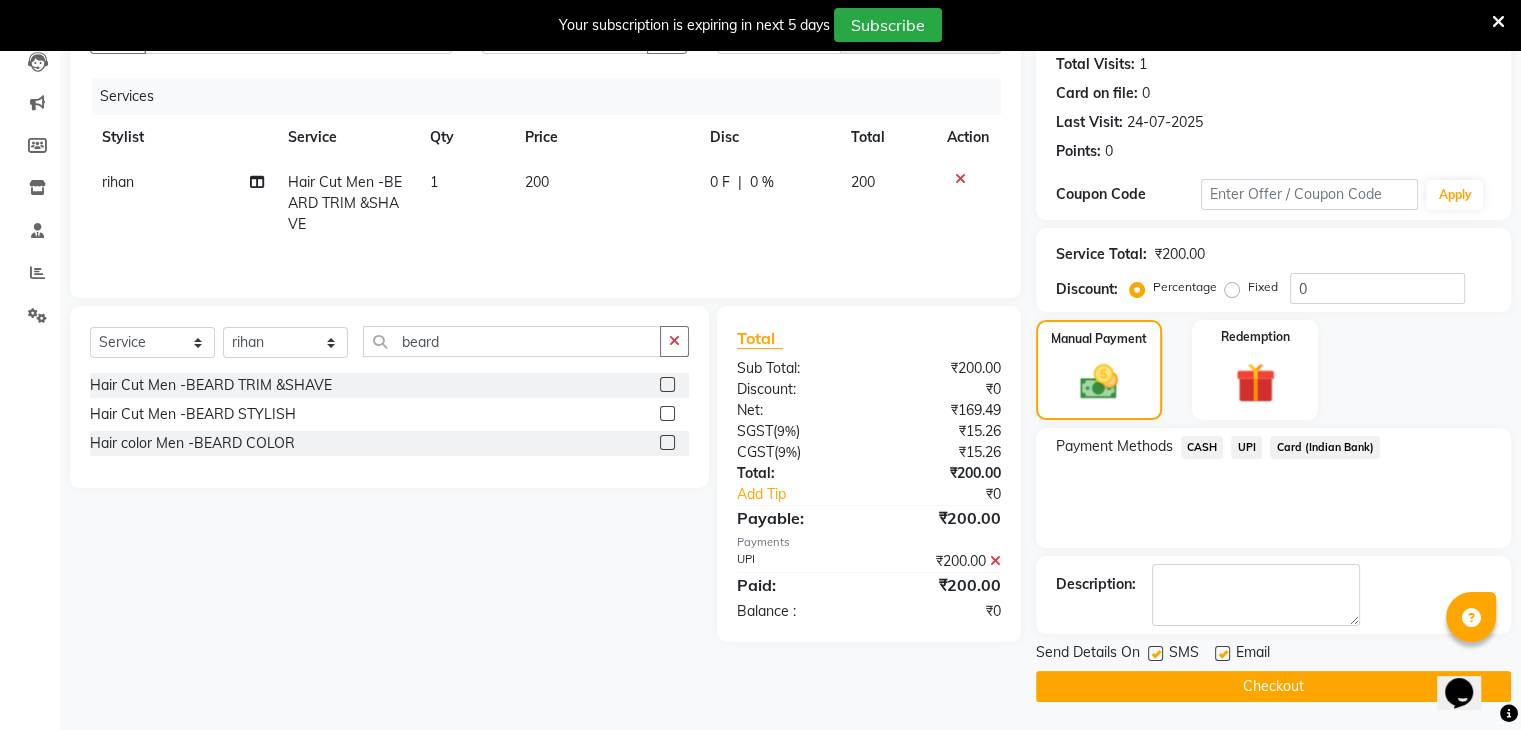 click on "Checkout" 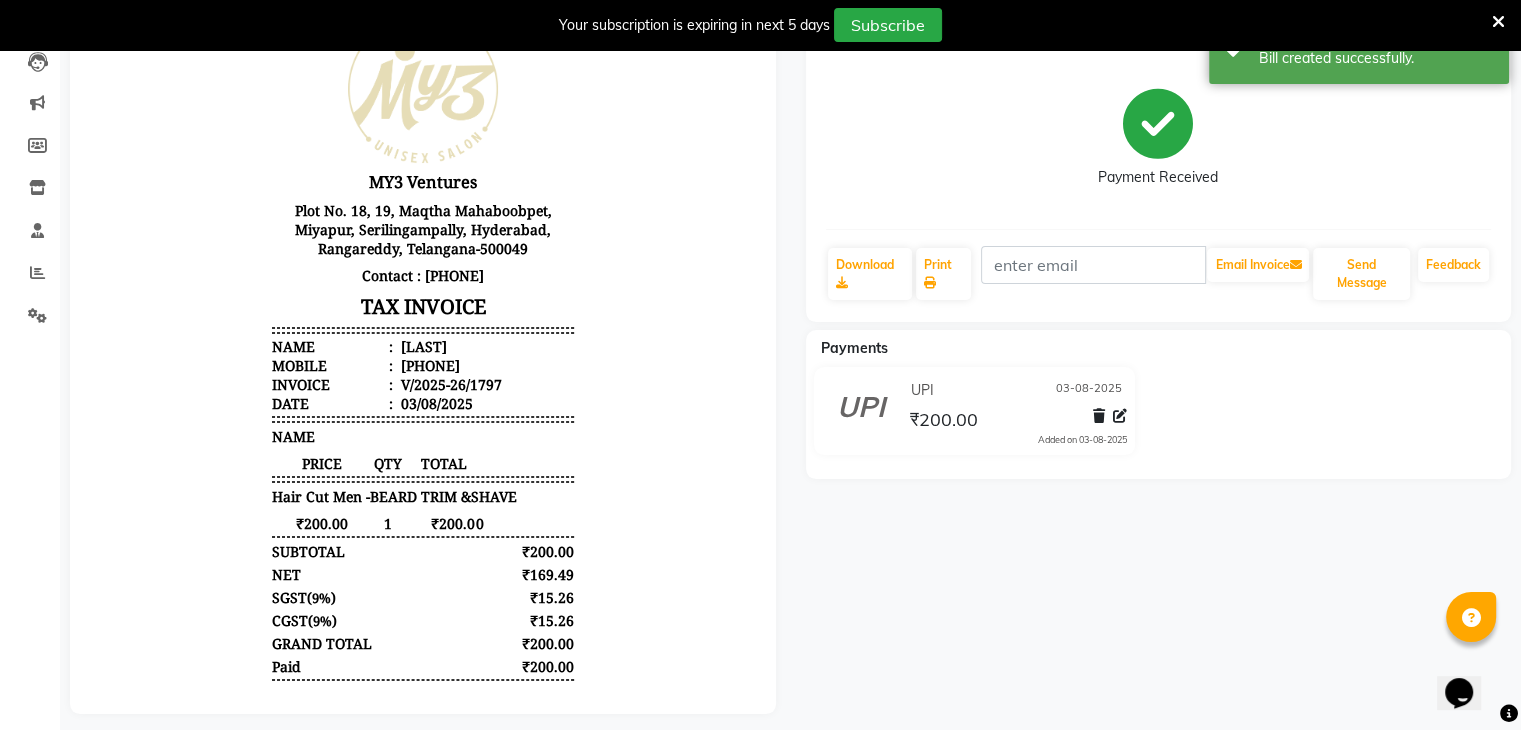 scroll, scrollTop: 0, scrollLeft: 0, axis: both 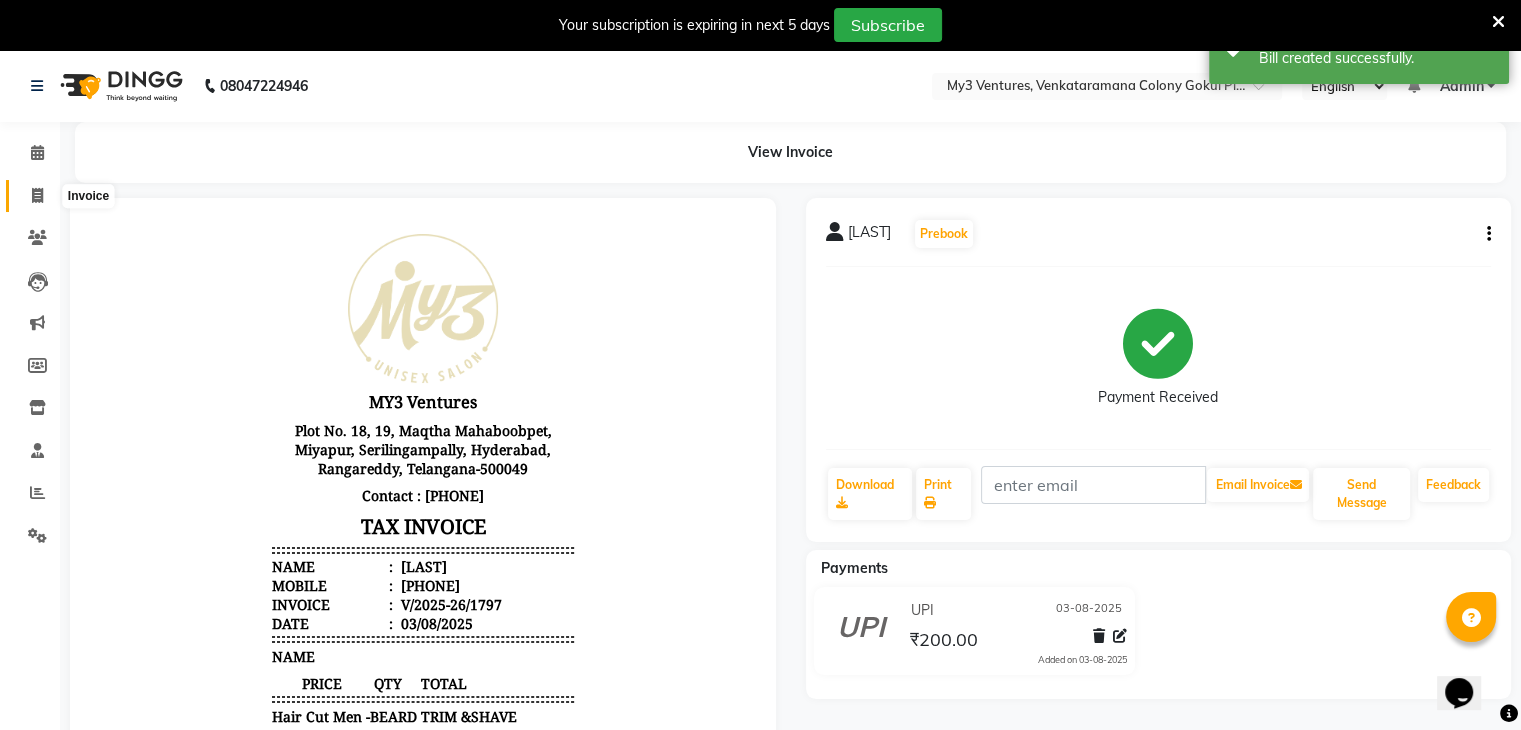 click 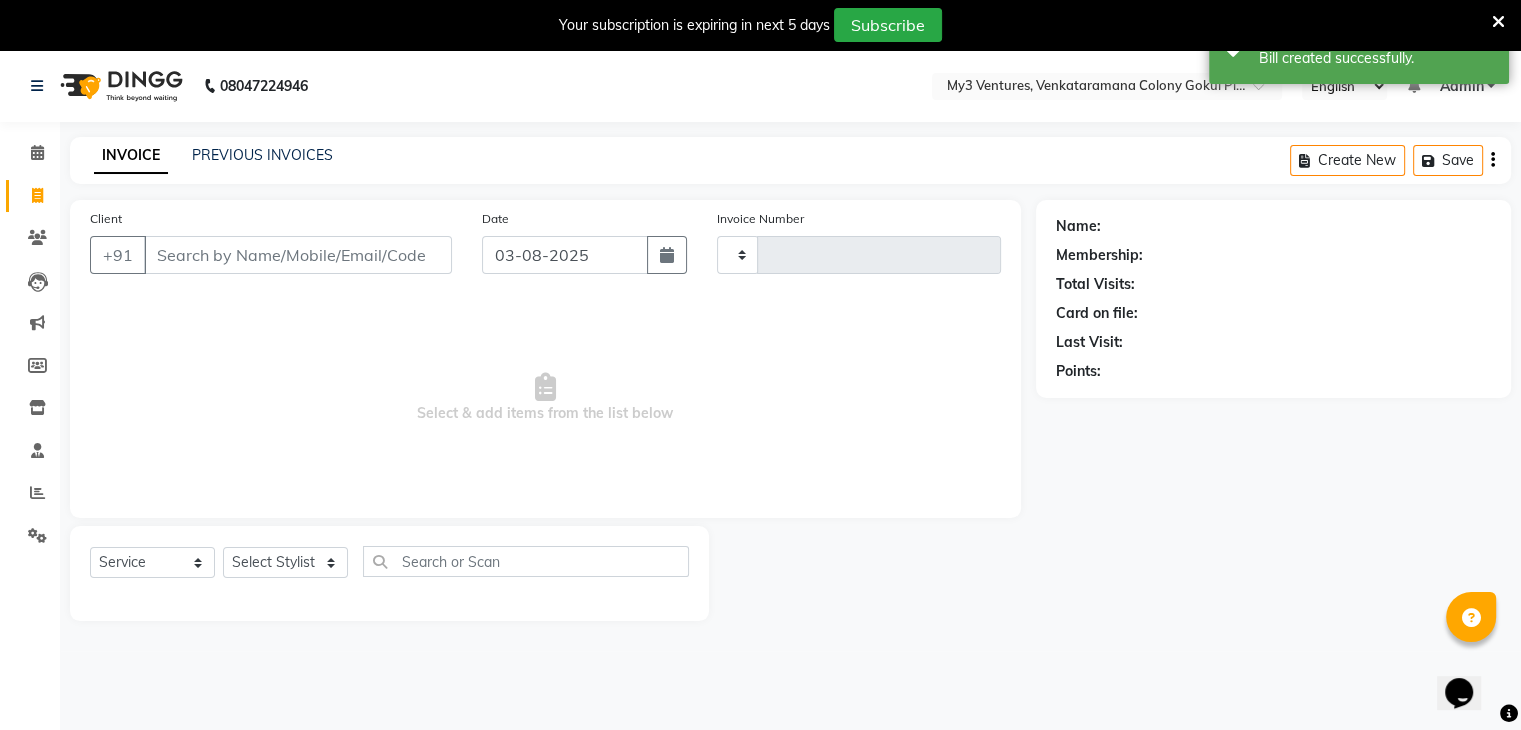 scroll, scrollTop: 50, scrollLeft: 0, axis: vertical 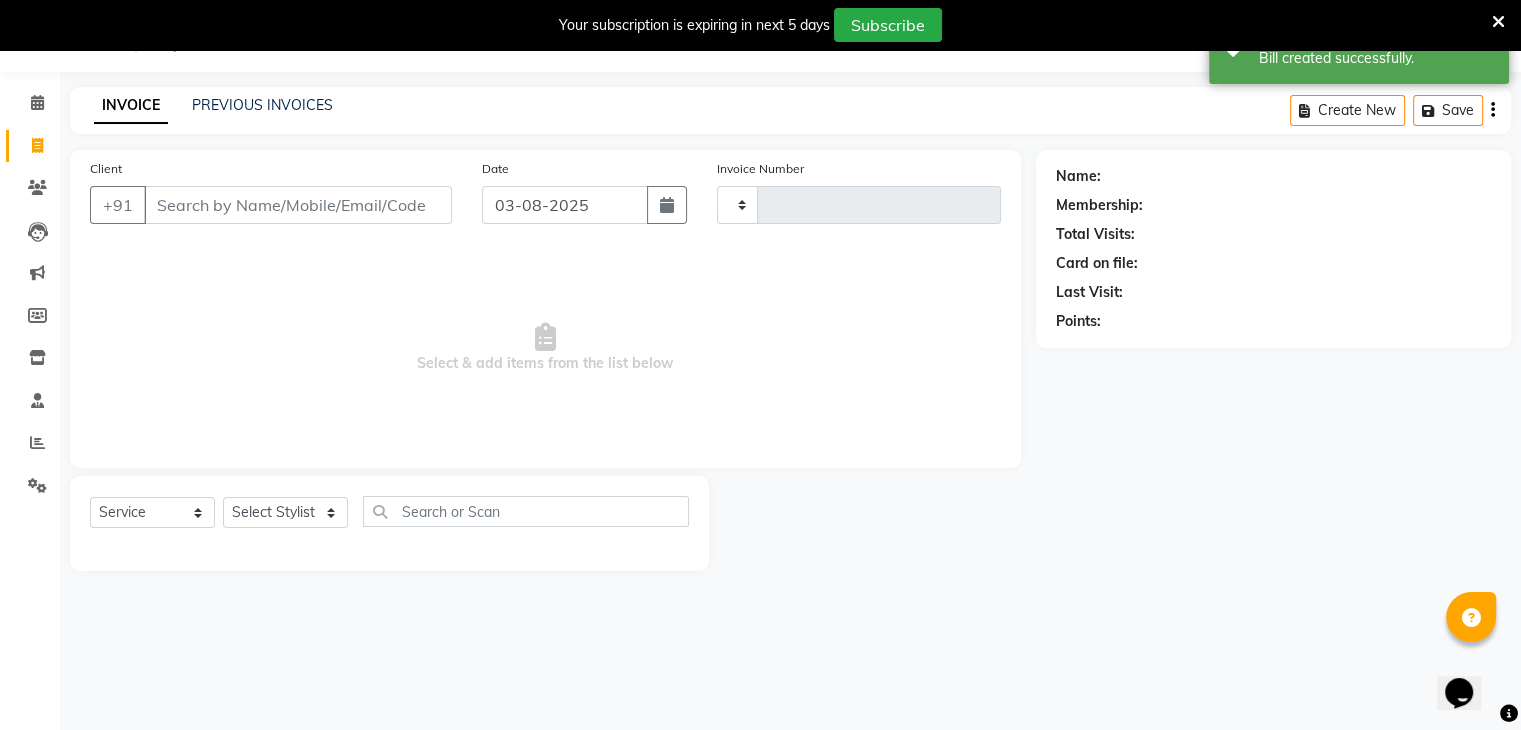 type on "1798" 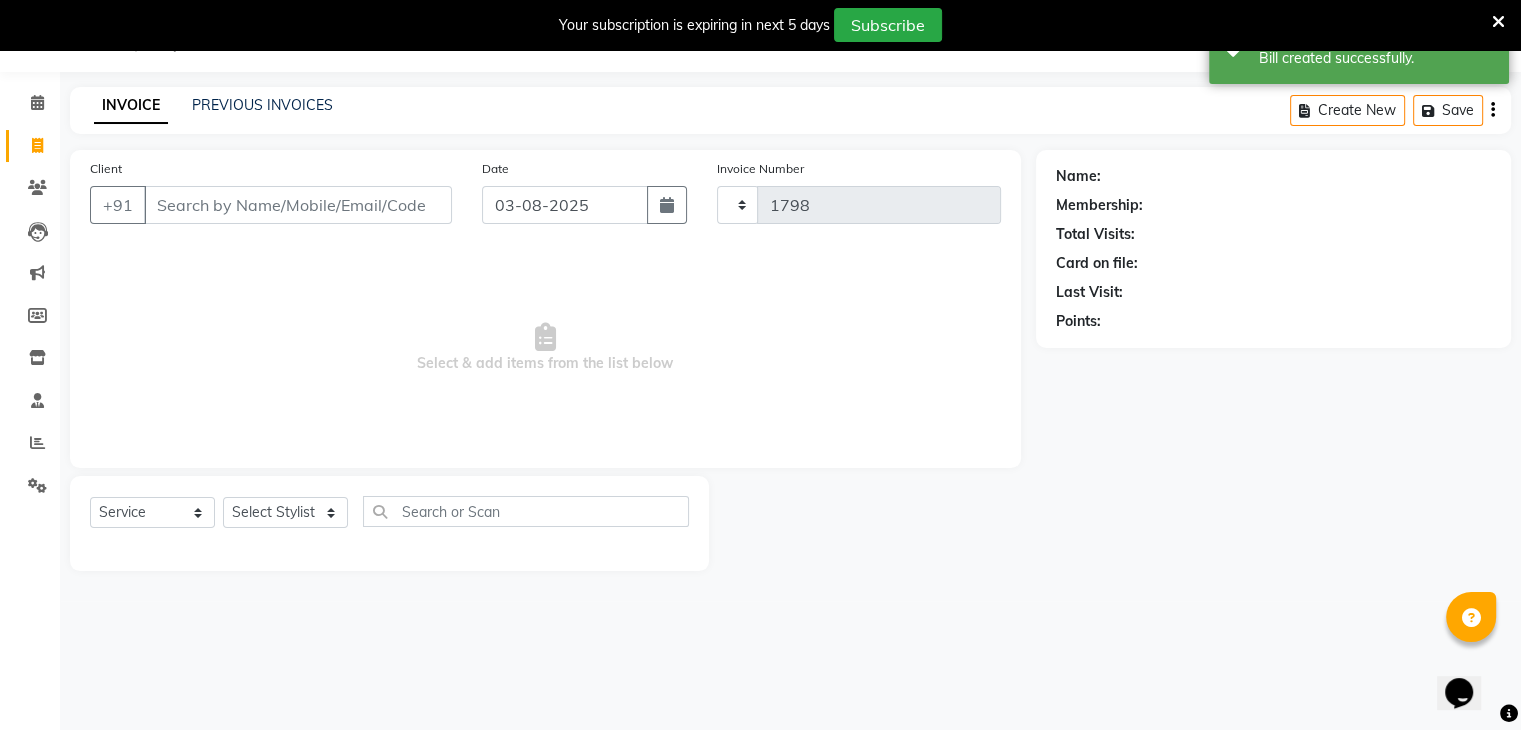 select on "6707" 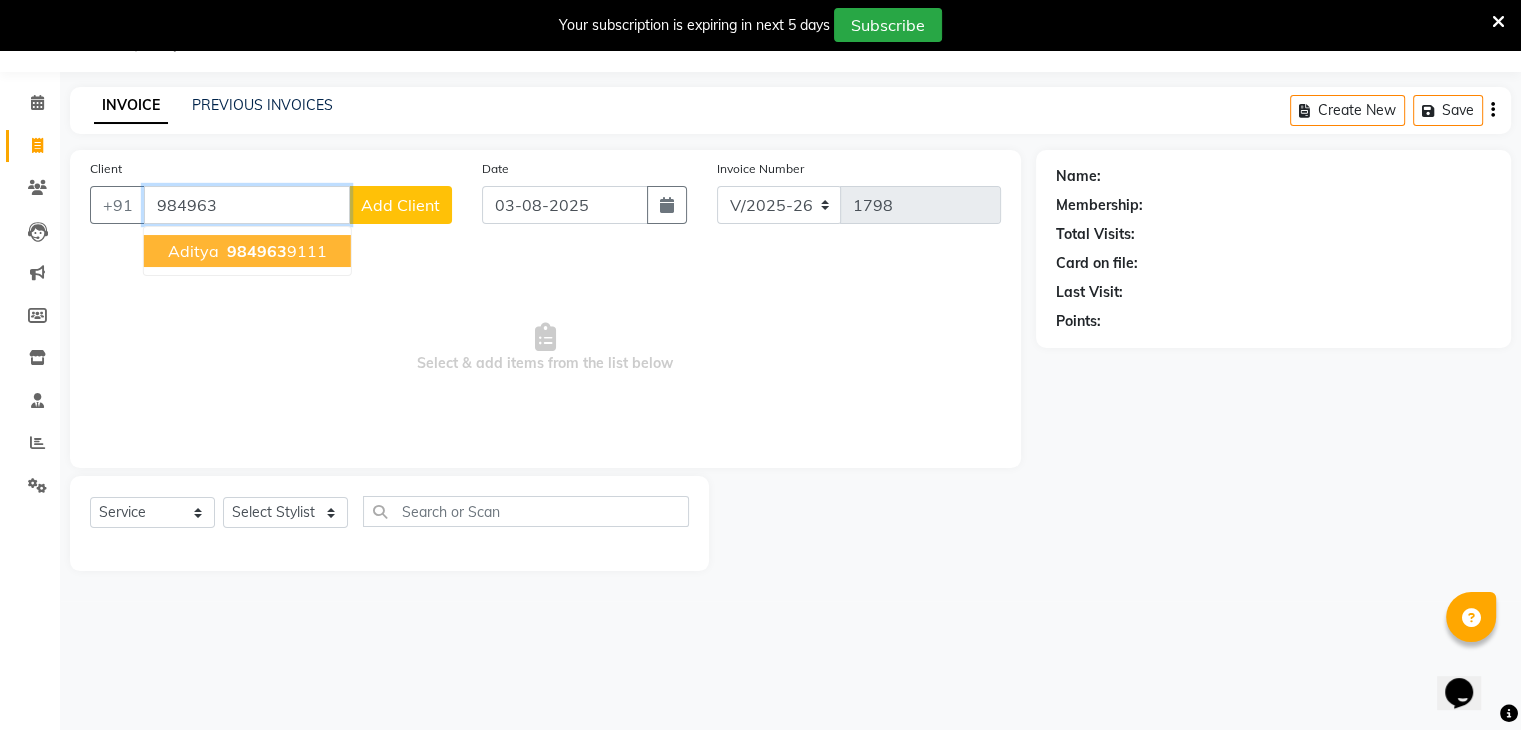 click on "984963" at bounding box center (257, 251) 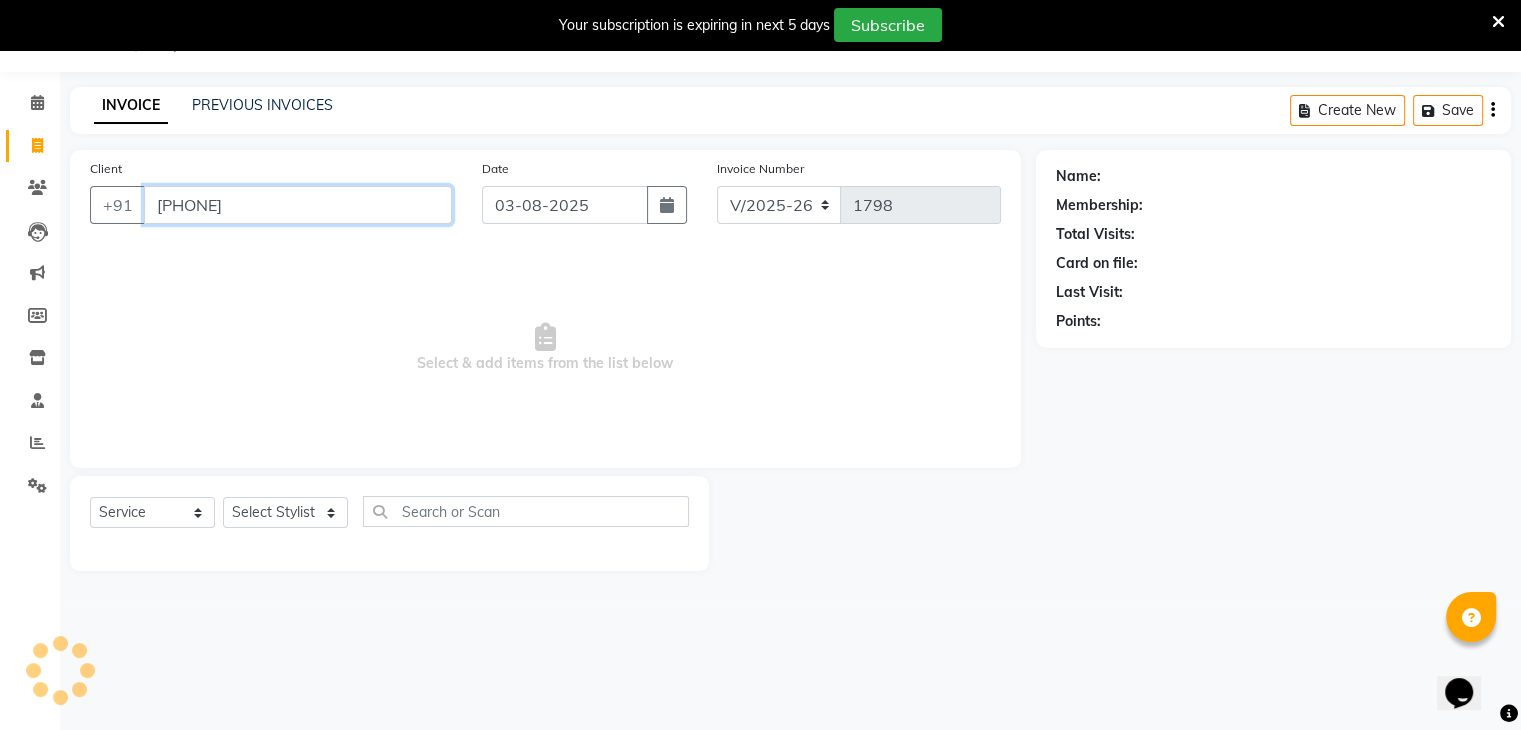 type on "[PHONE]" 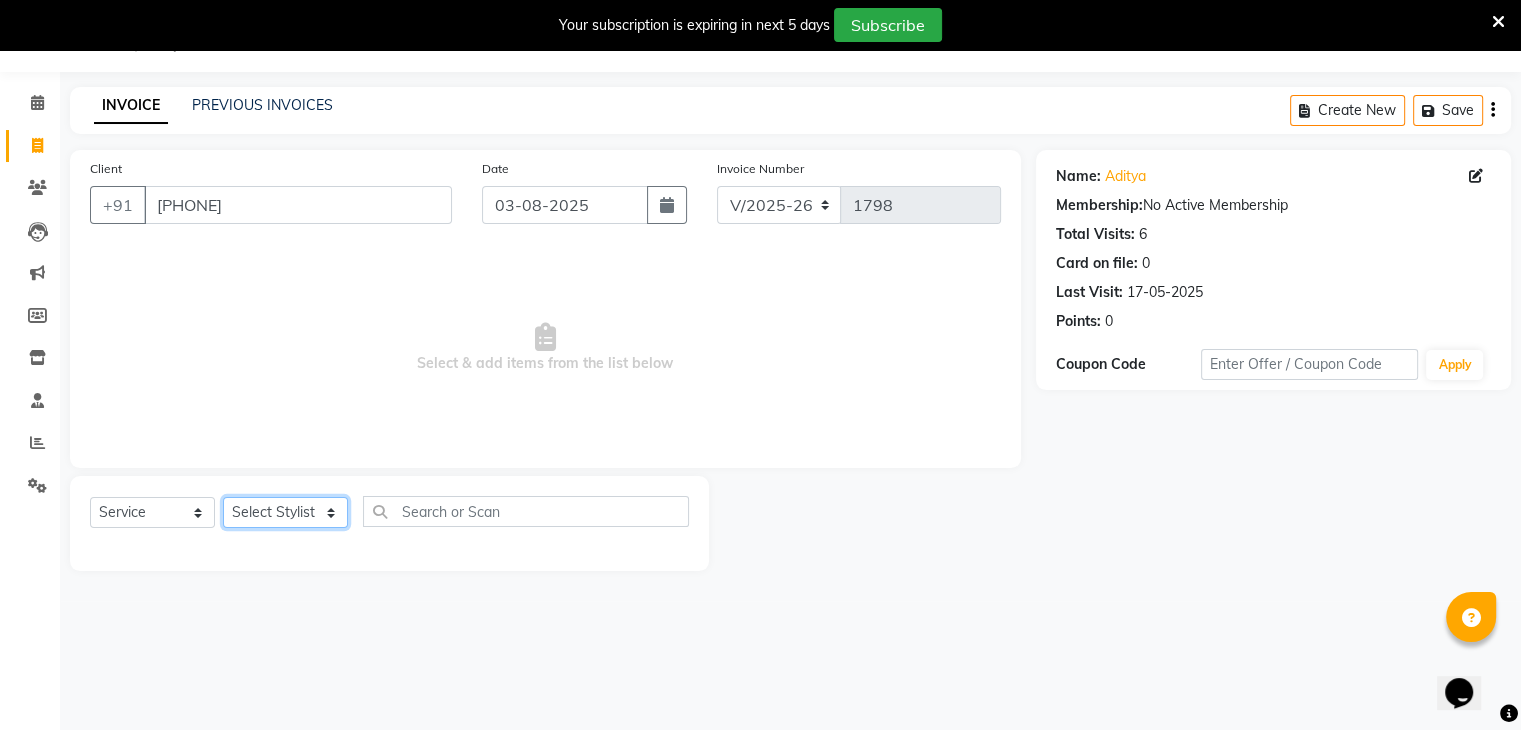 drag, startPoint x: 291, startPoint y: 507, endPoint x: 280, endPoint y: 481, distance: 28.231188 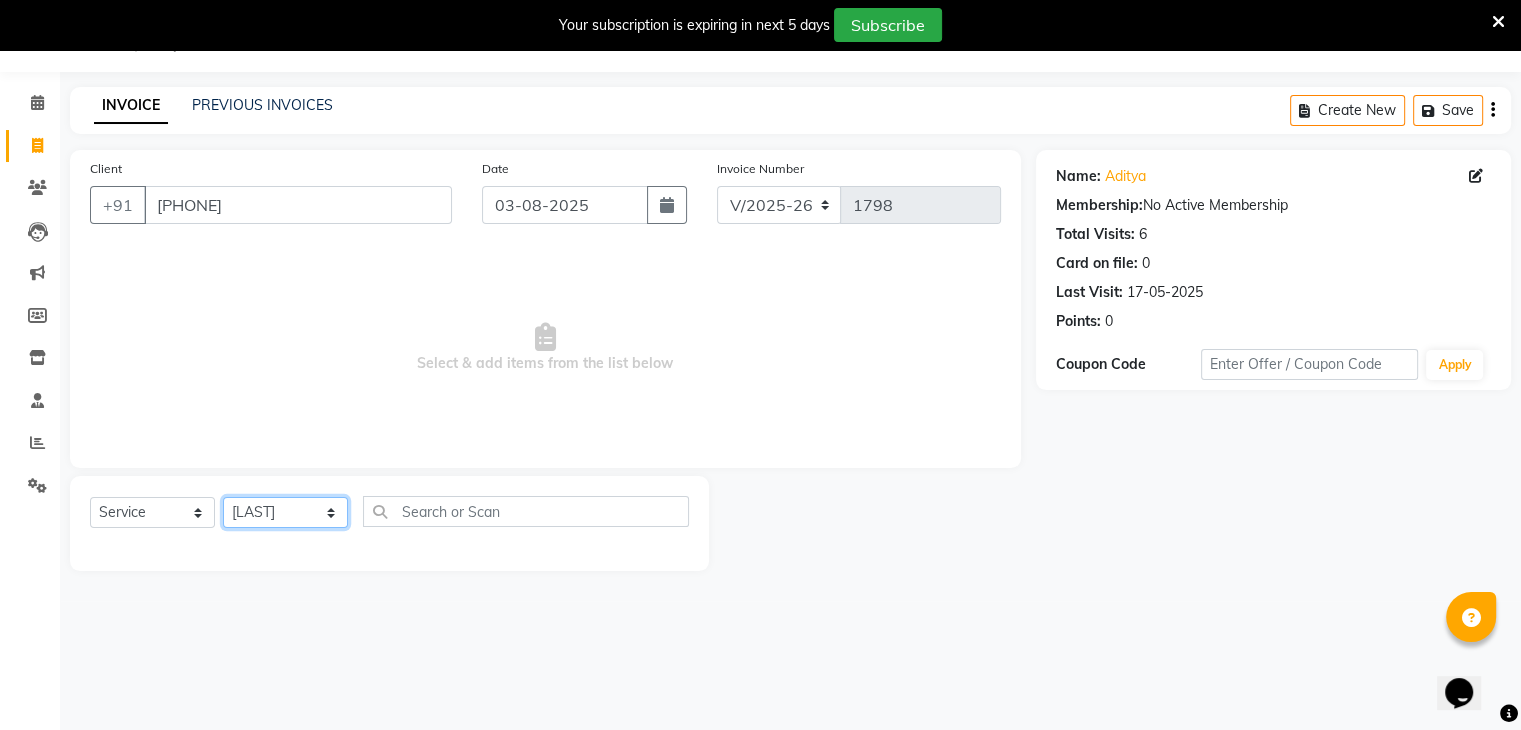 click on "Select Stylist ajju azam divya rihan Sahzad sowjanya srilatha Swapna Zeeshan" 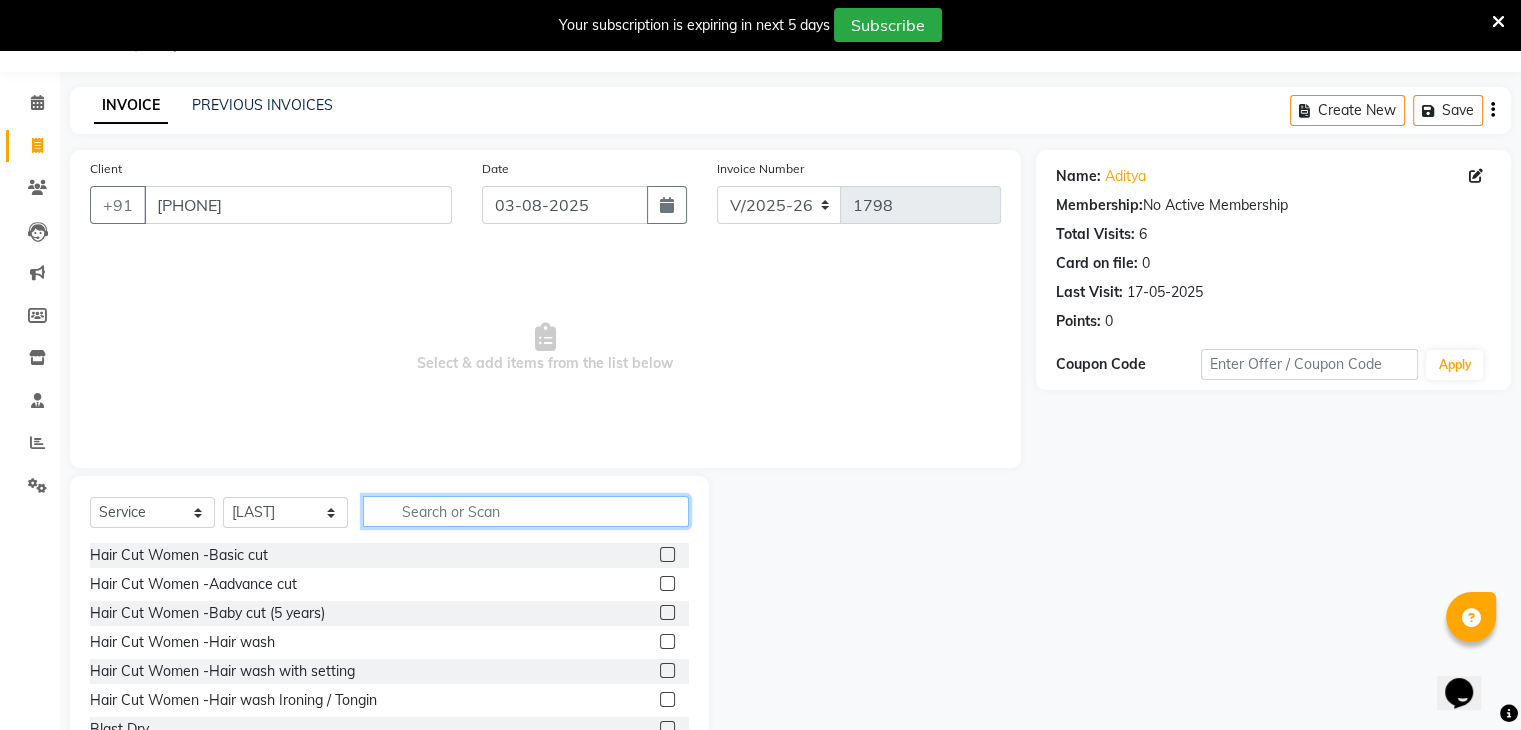 click 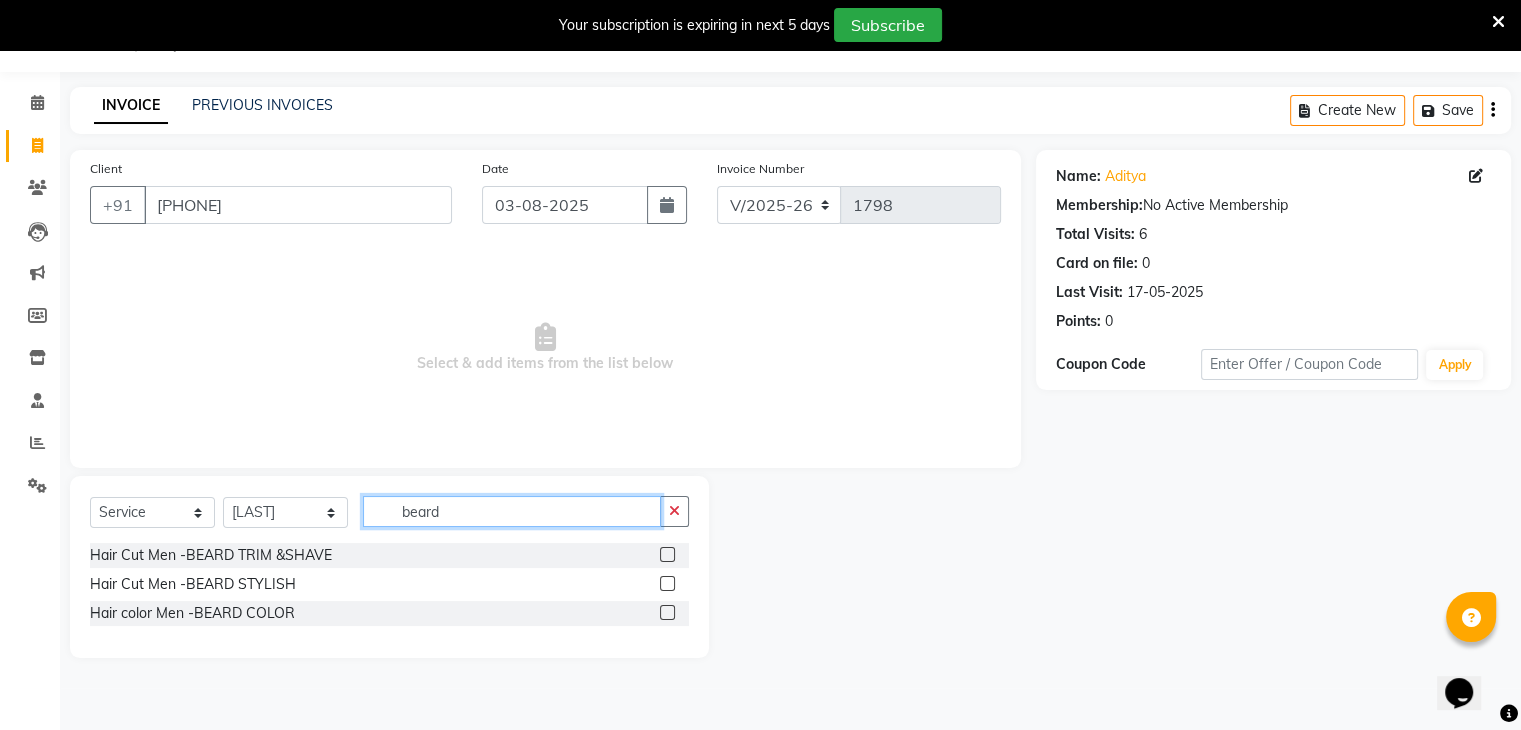 type on "beard" 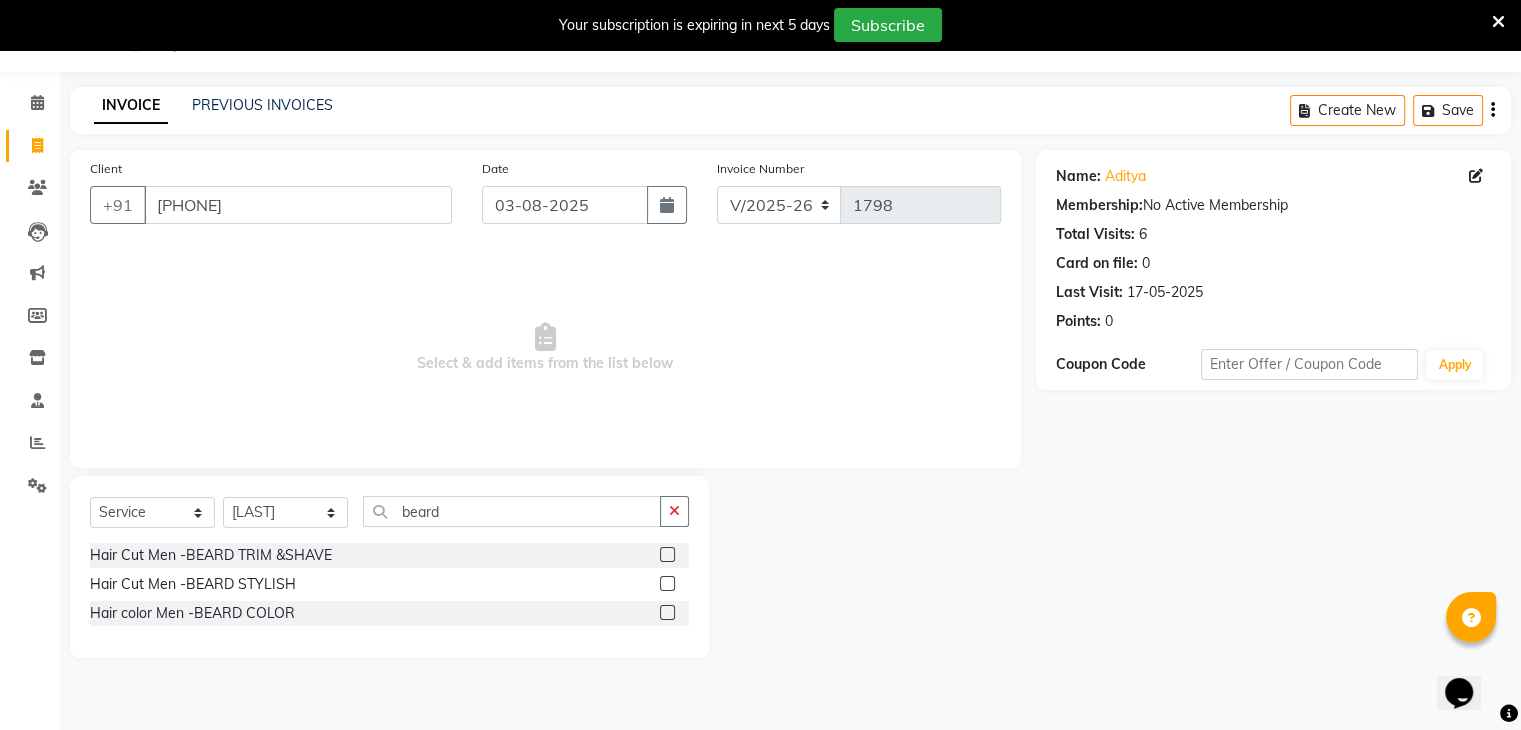 click 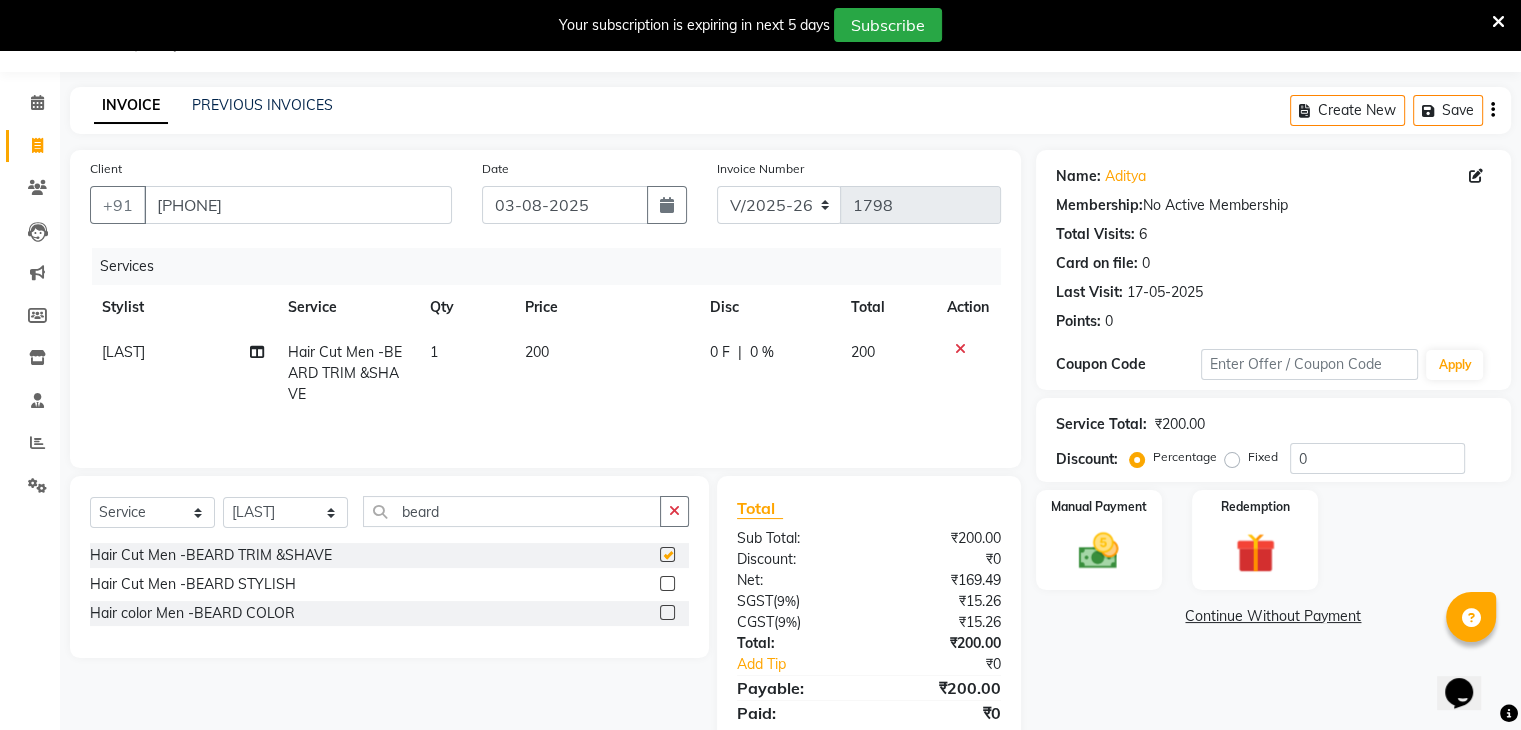 checkbox on "false" 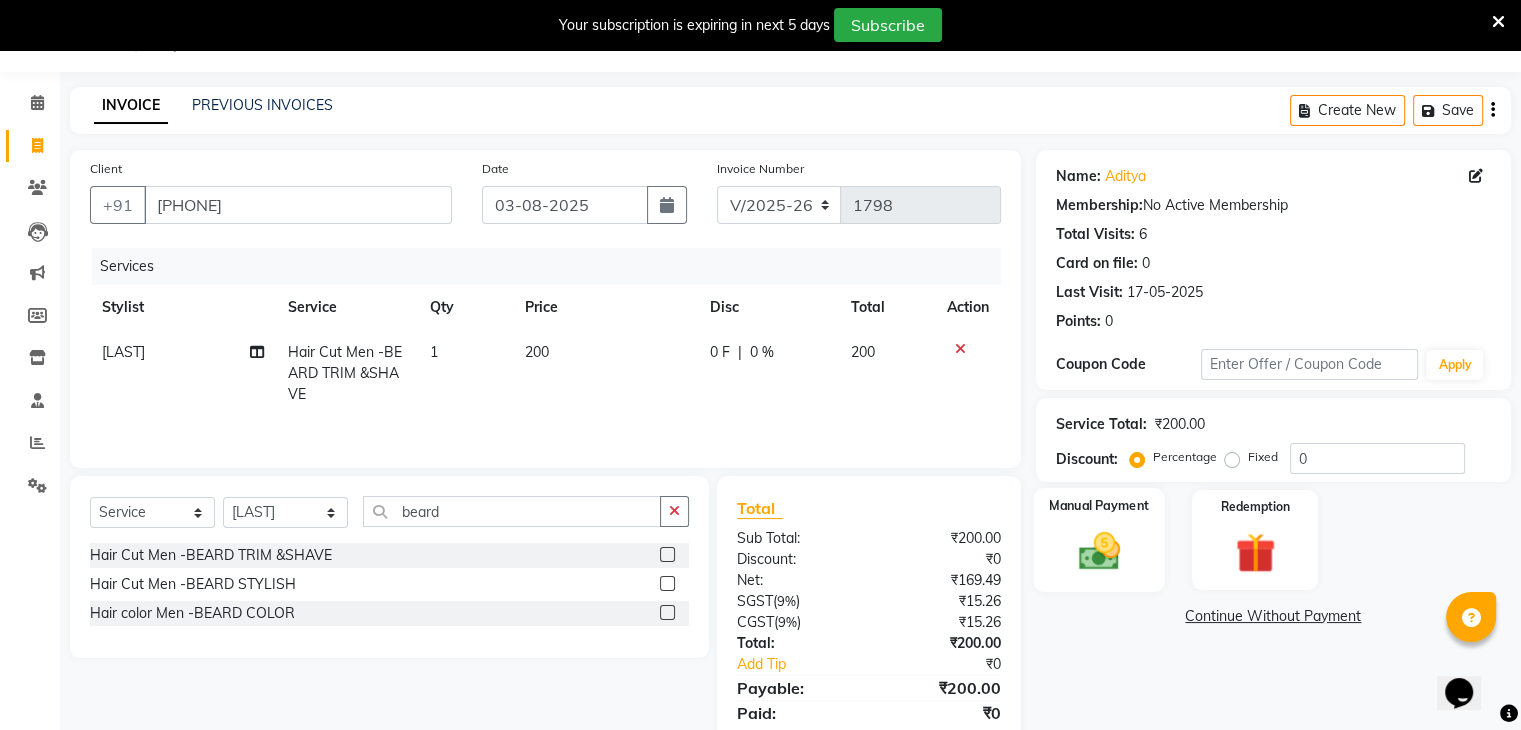 click on "Manual Payment" 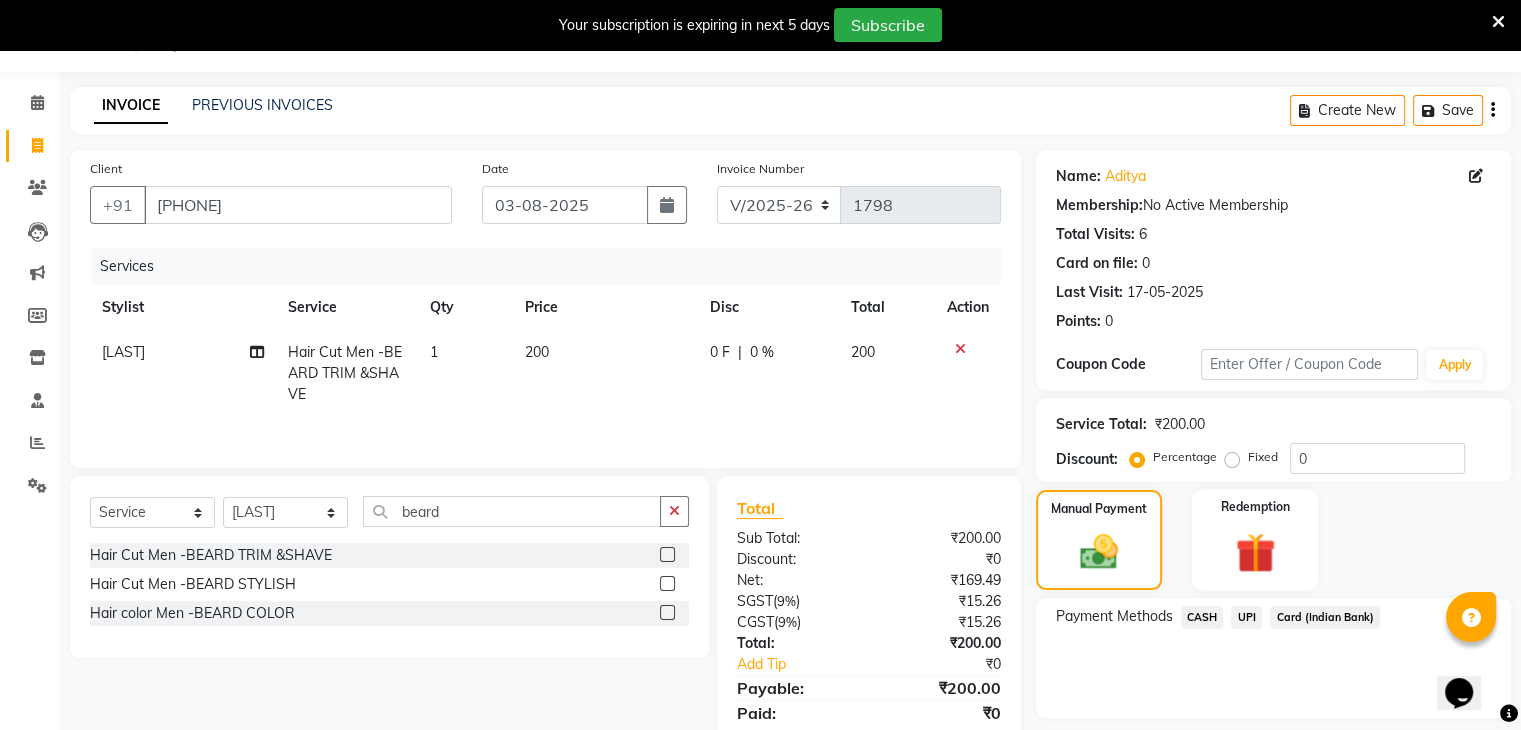 click on "UPI" 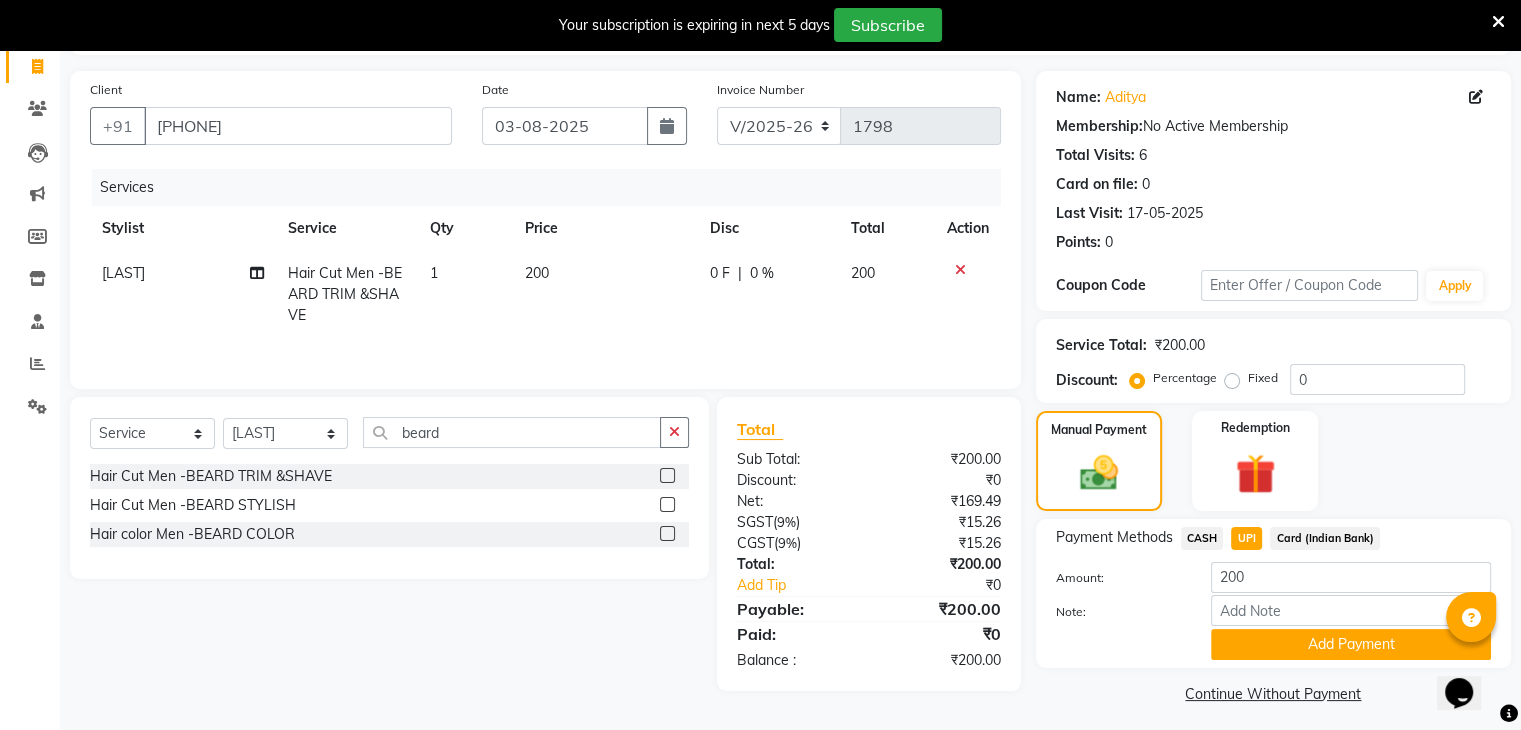 scroll, scrollTop: 134, scrollLeft: 0, axis: vertical 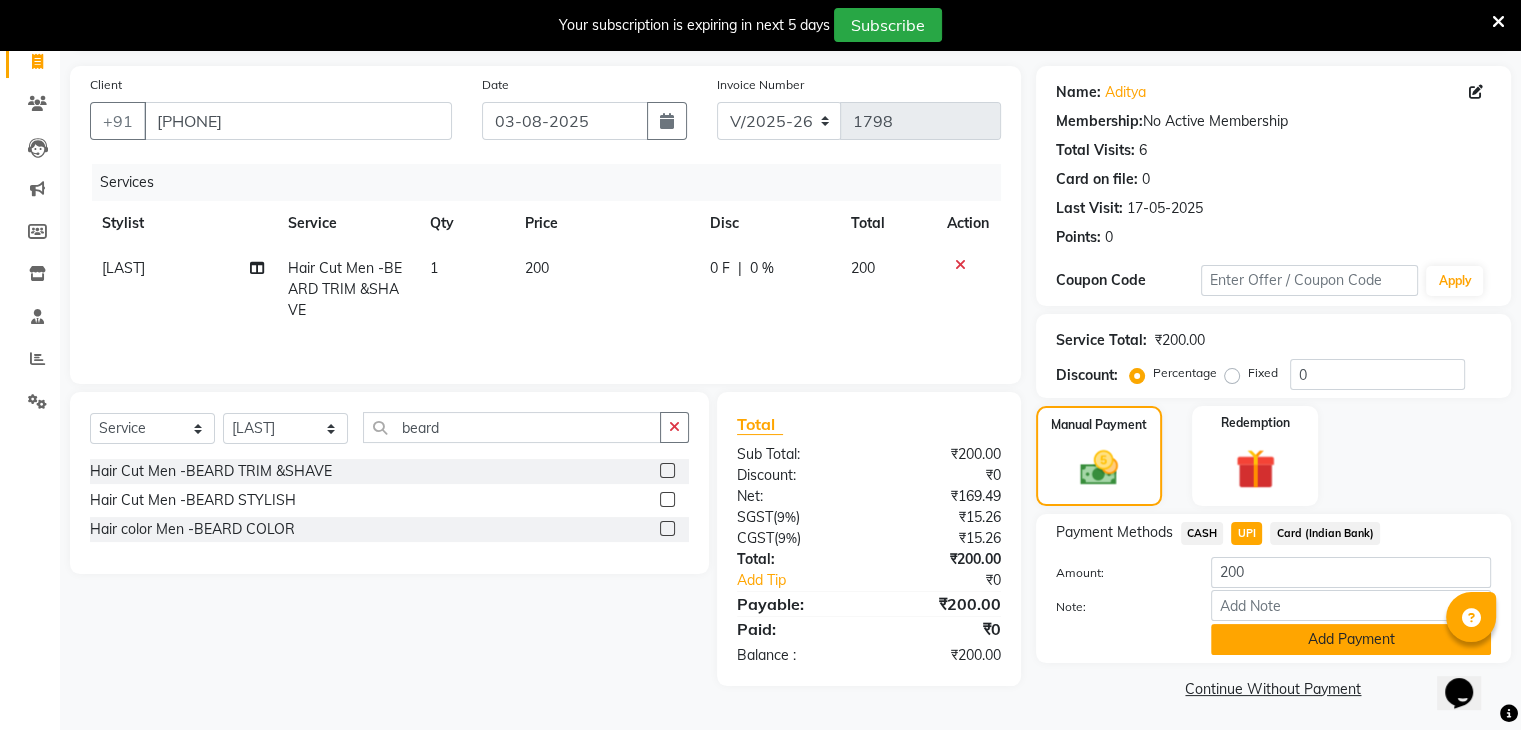 click on "Add Payment" 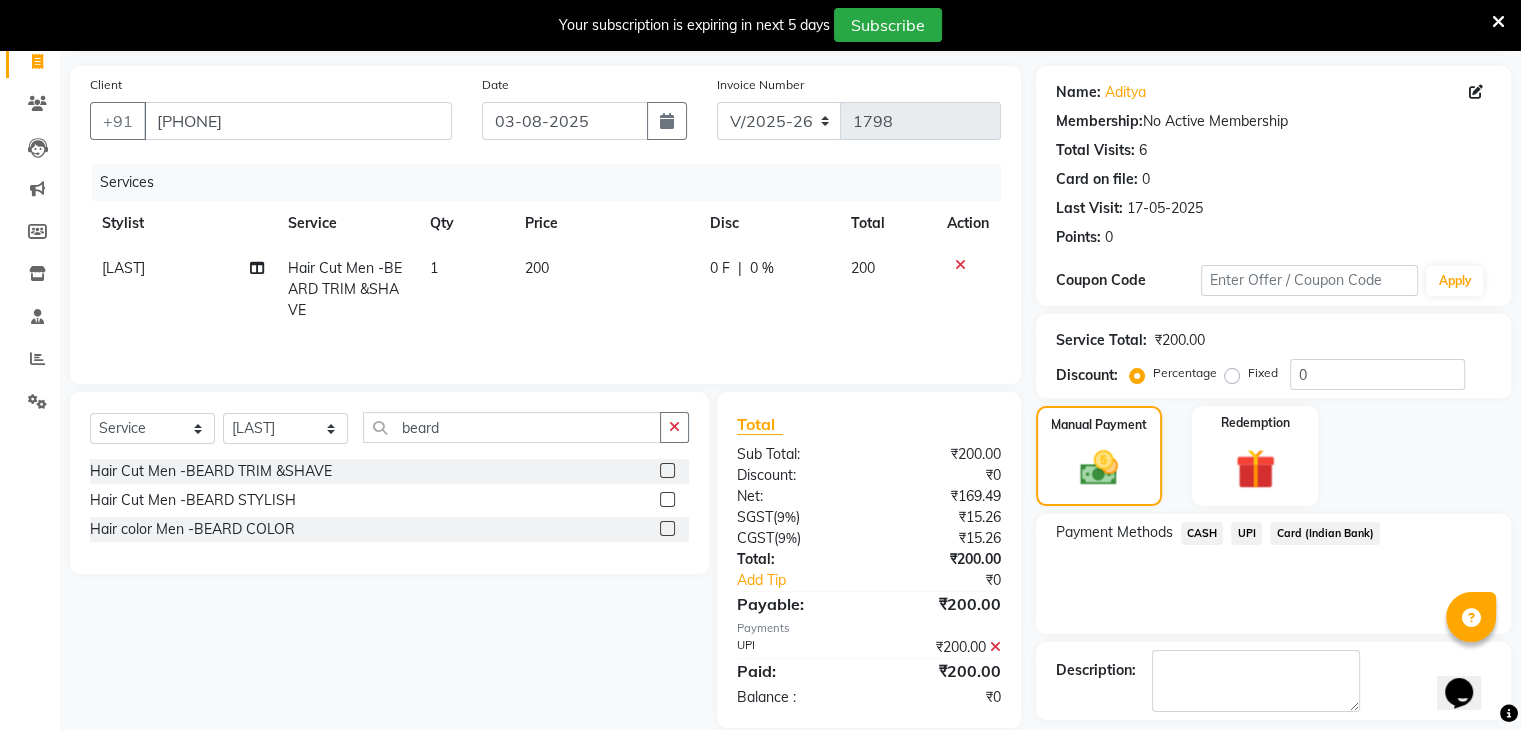 scroll, scrollTop: 220, scrollLeft: 0, axis: vertical 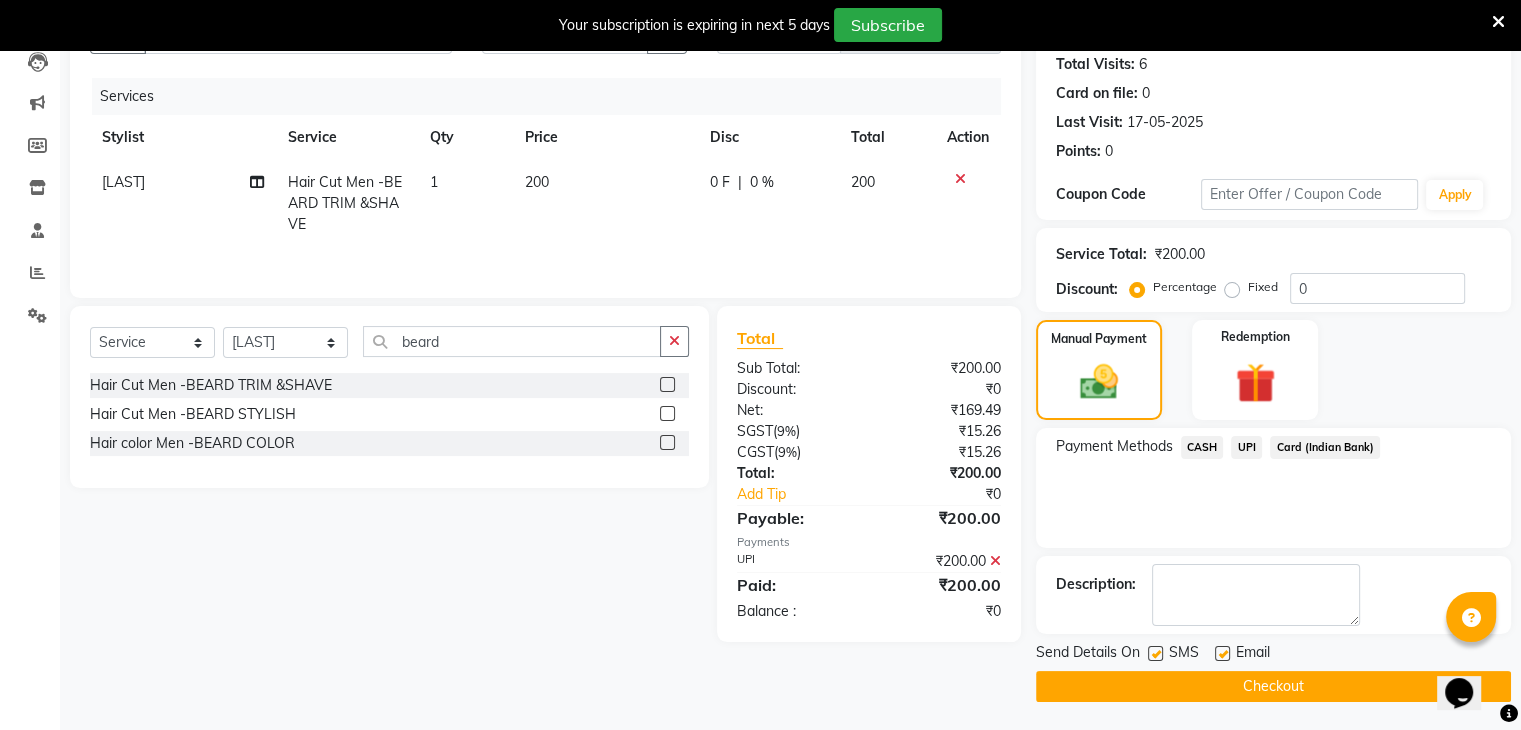 click on "Checkout" 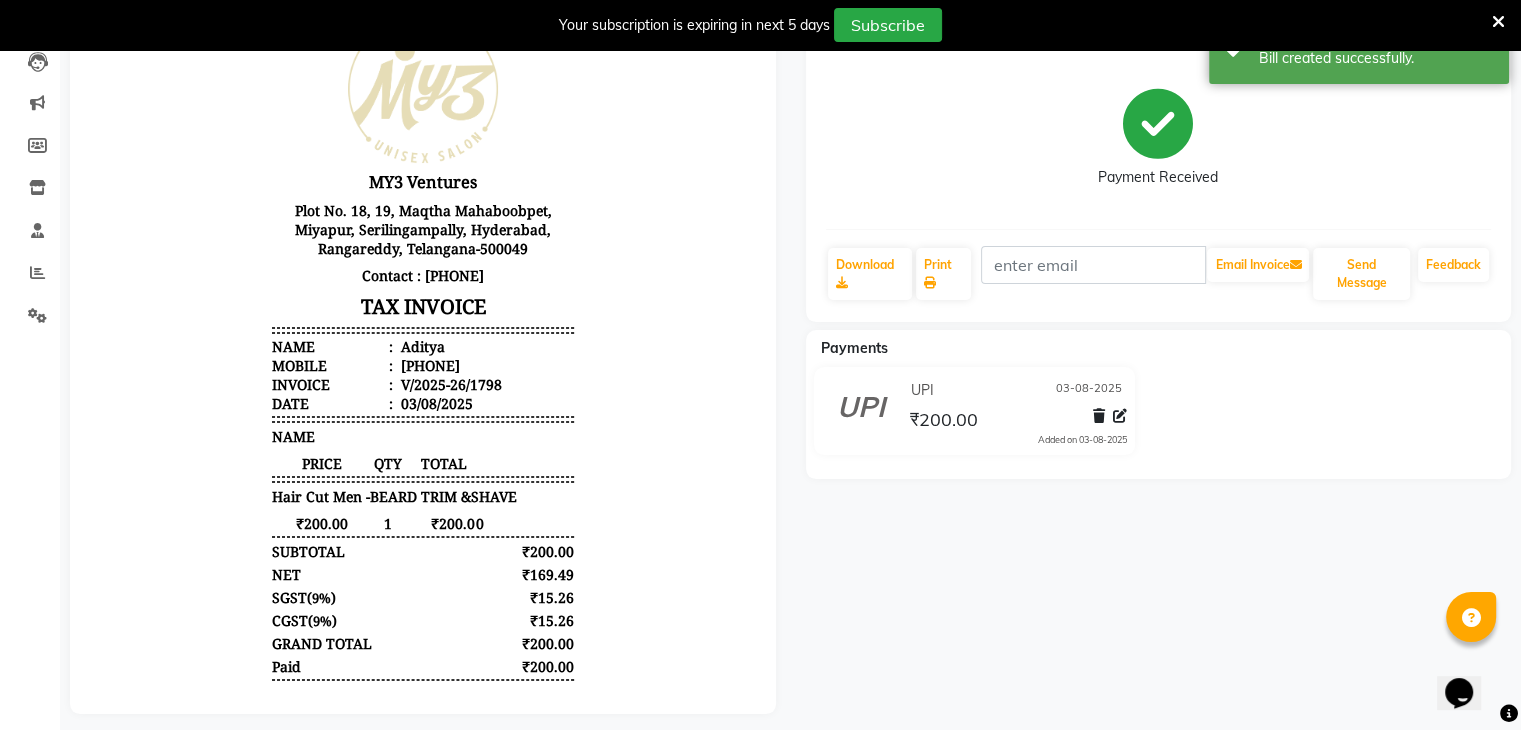 scroll, scrollTop: 0, scrollLeft: 0, axis: both 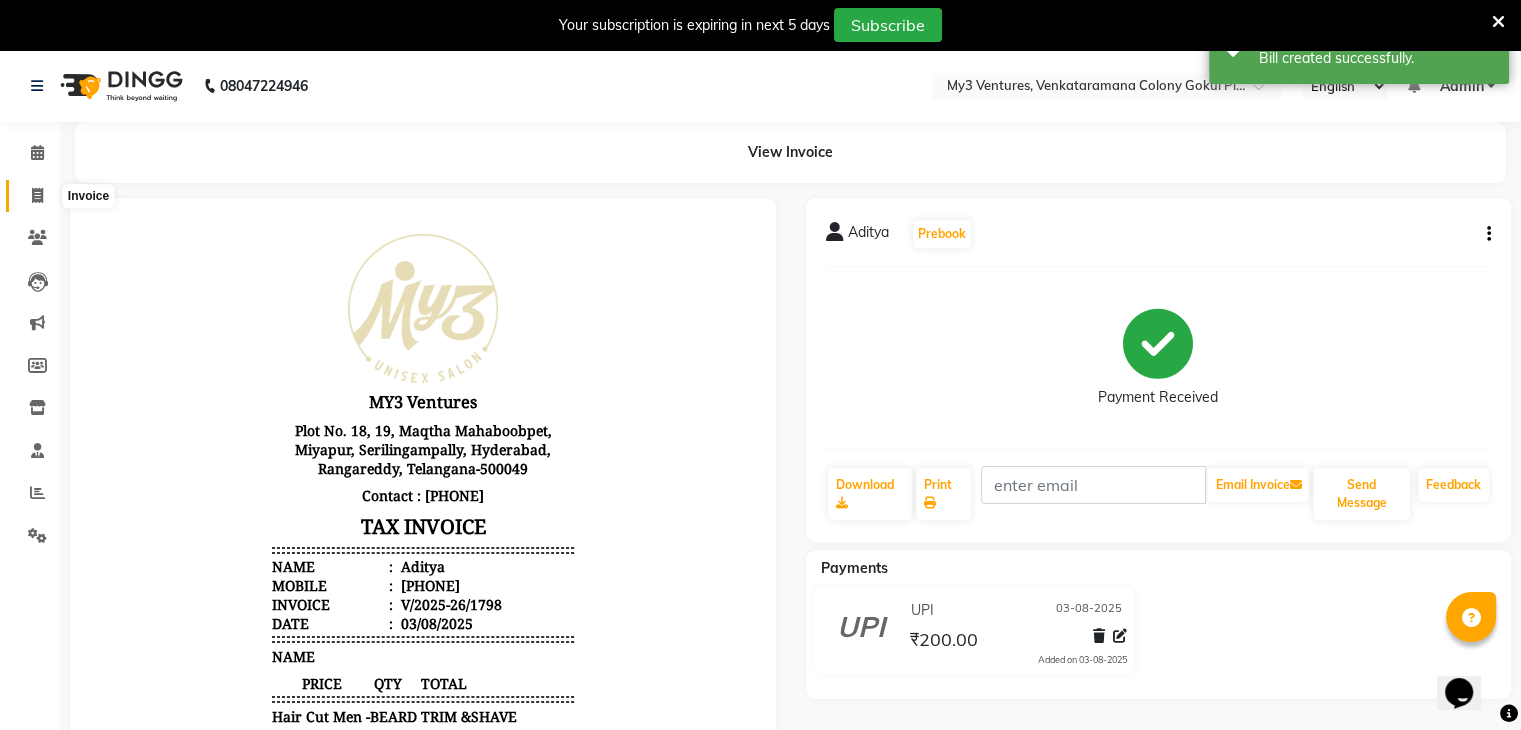 click 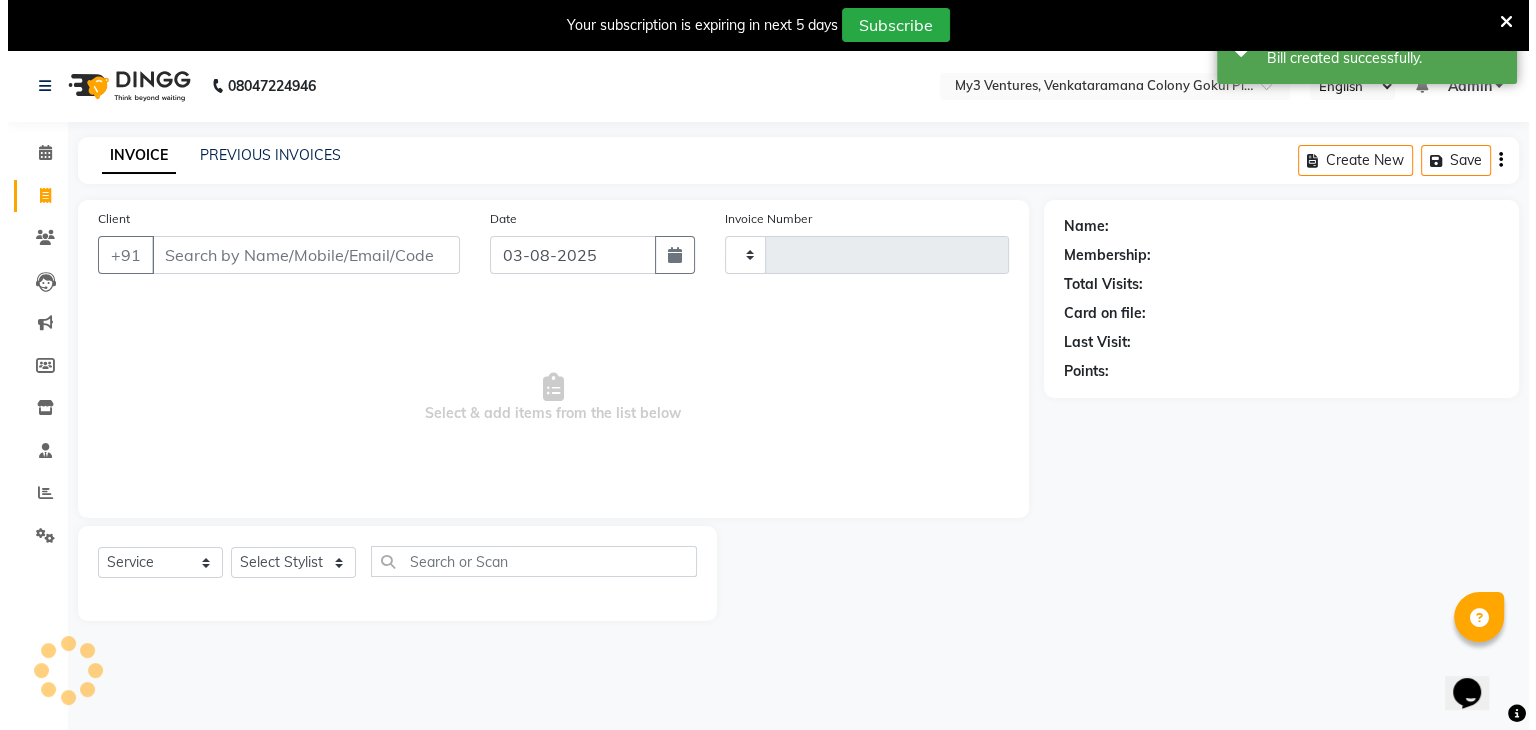 scroll, scrollTop: 50, scrollLeft: 0, axis: vertical 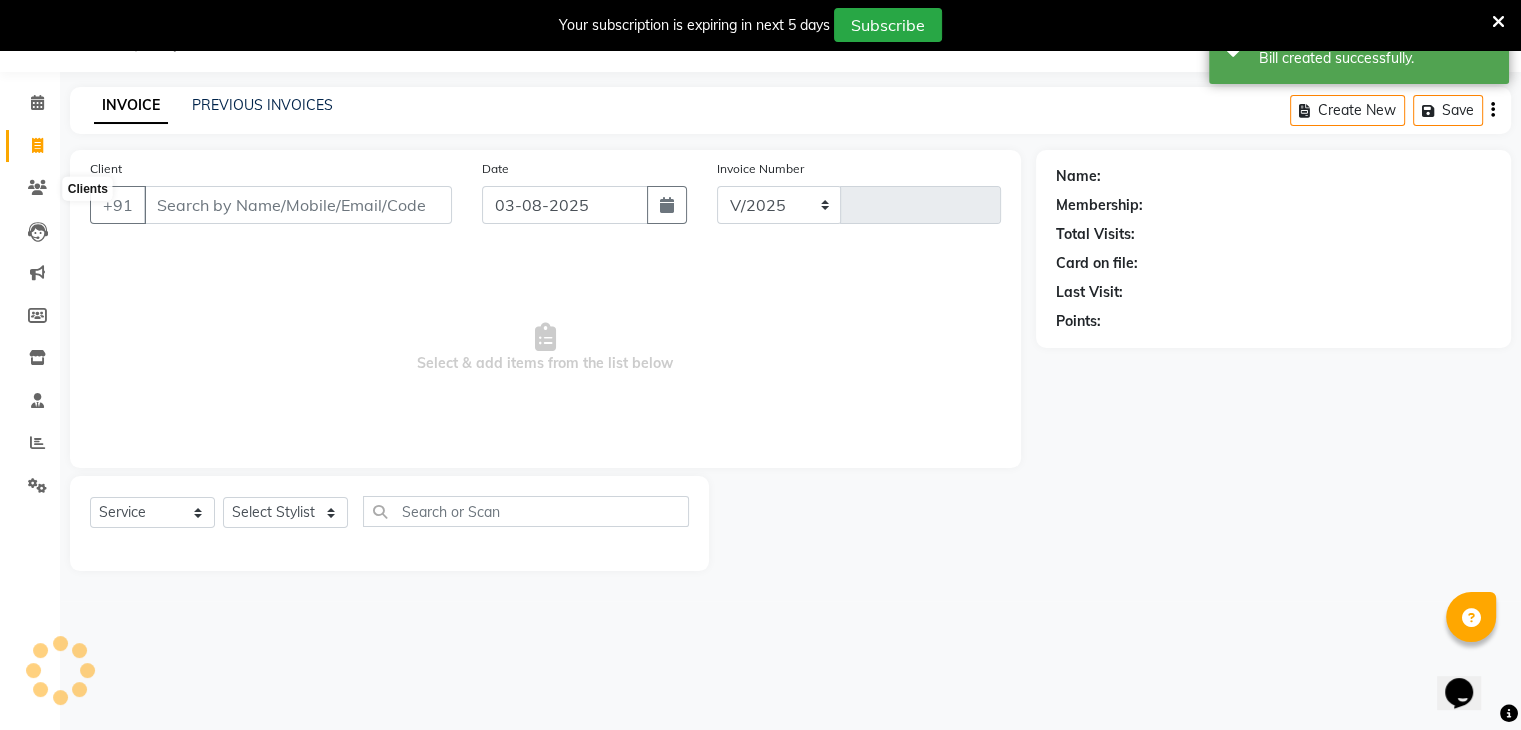 select on "6707" 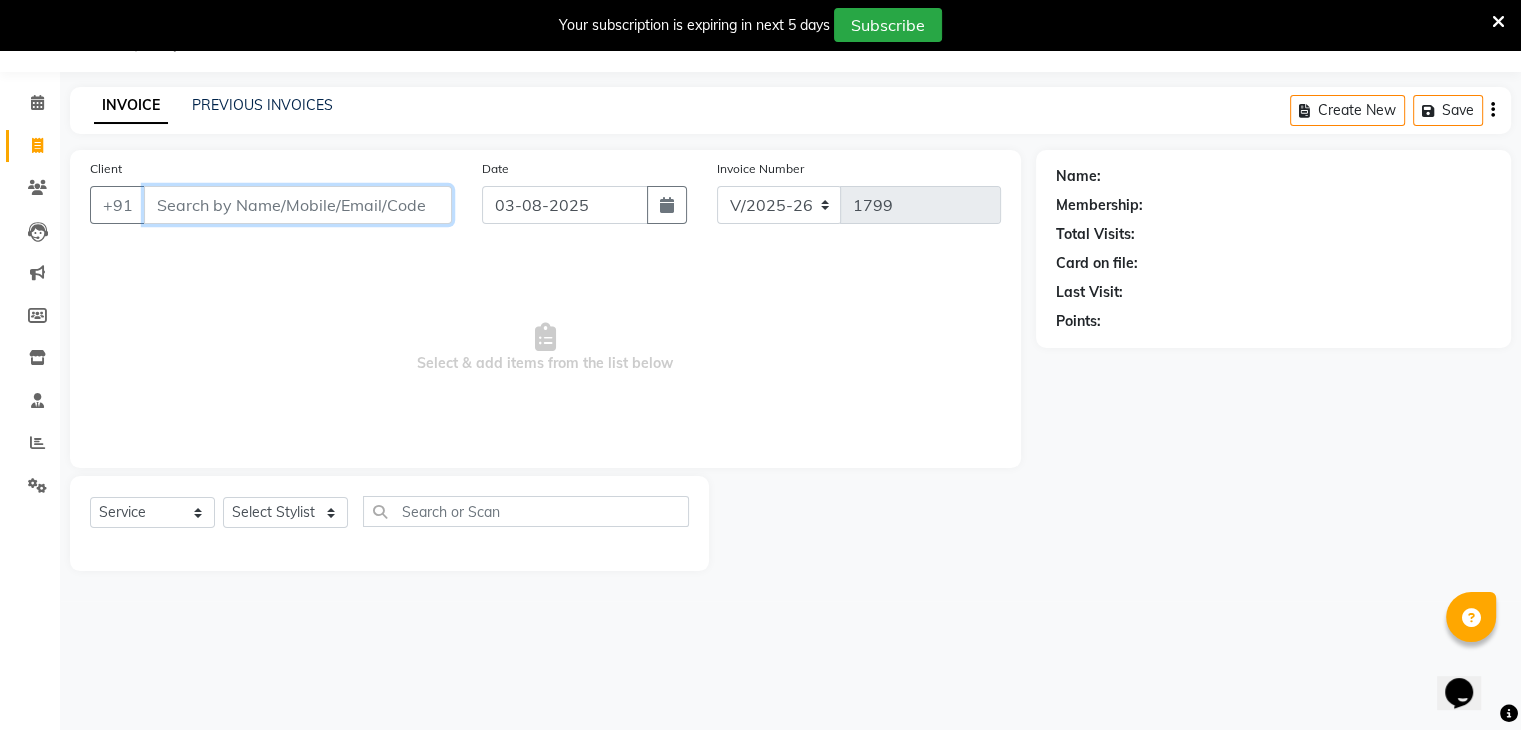 click on "Client" at bounding box center (298, 205) 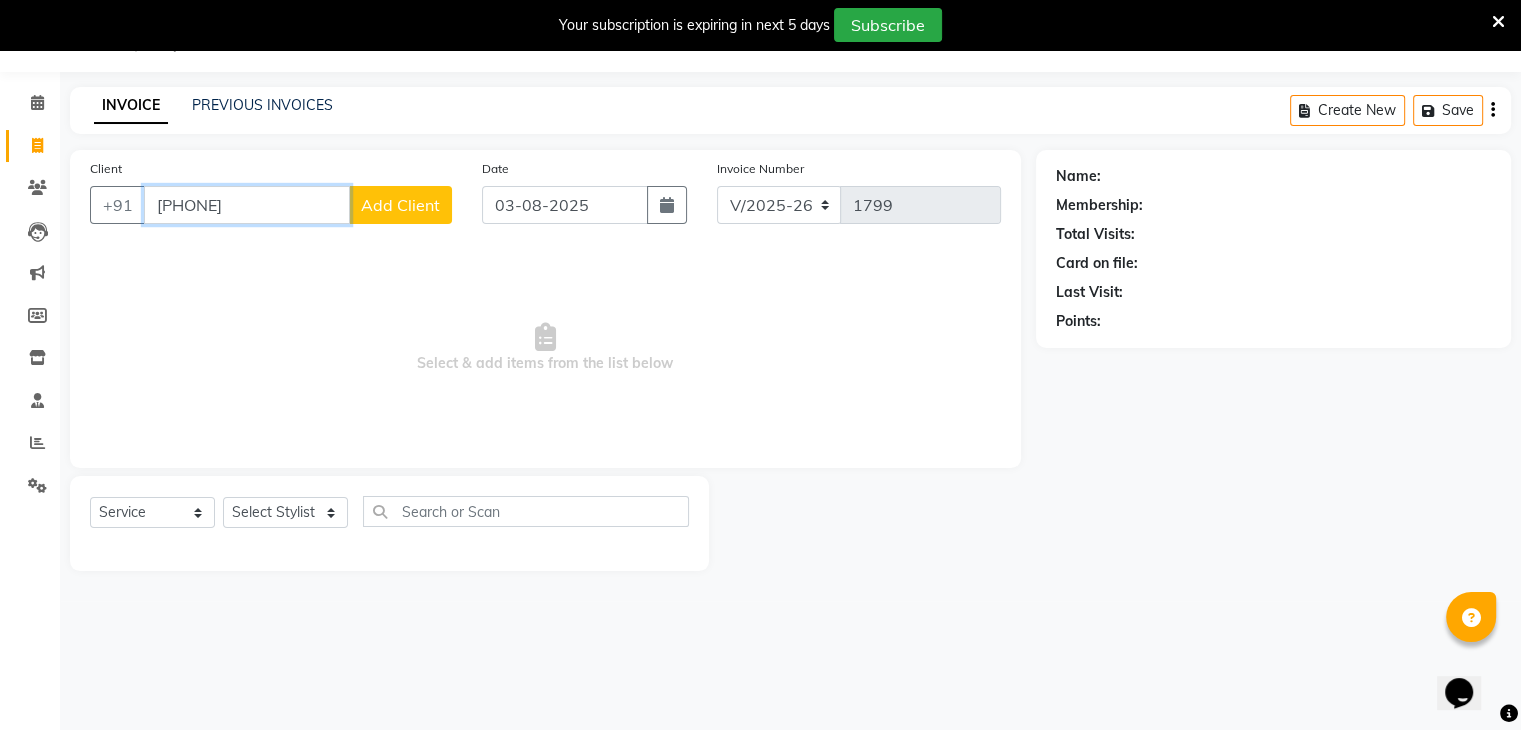 type on "[PHONE]" 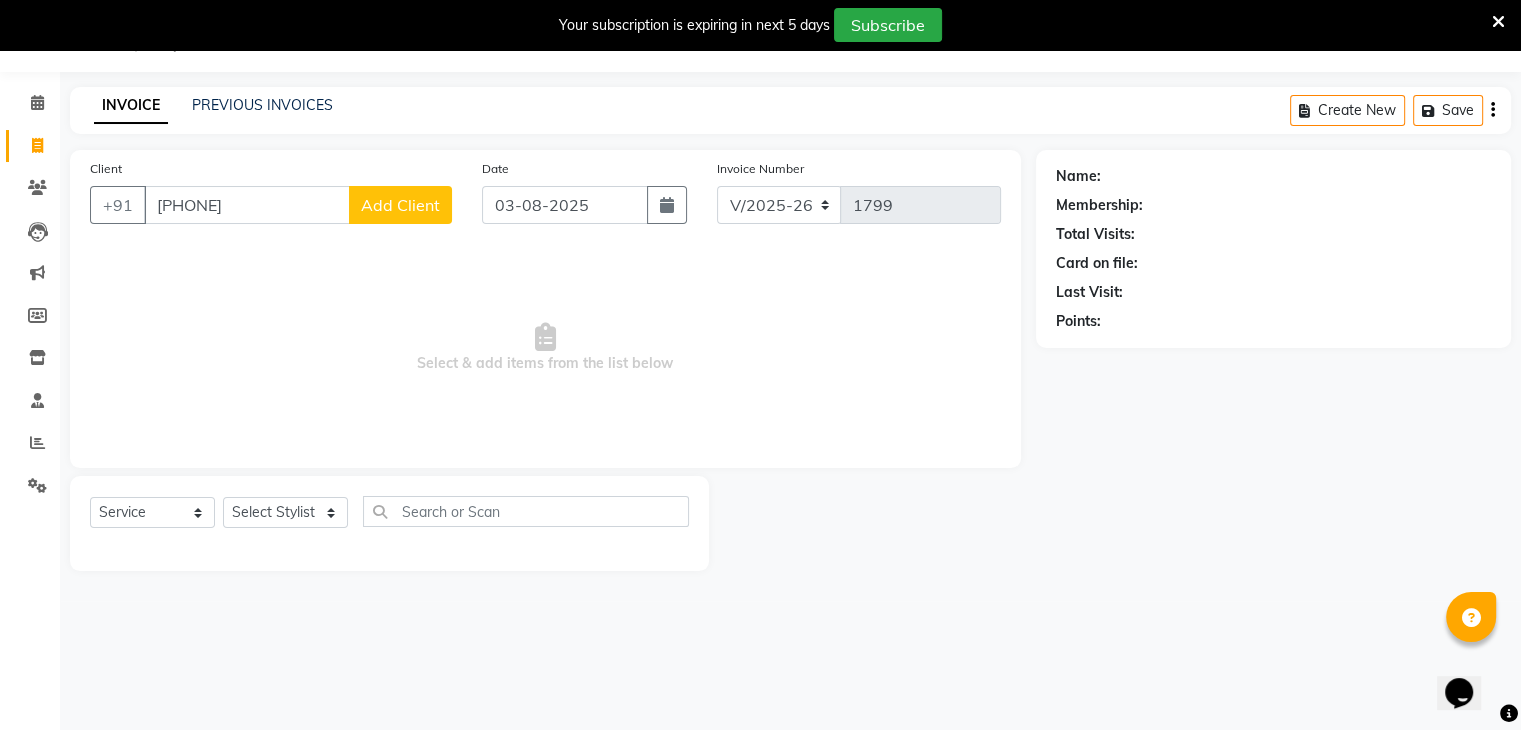 click on "Add Client" 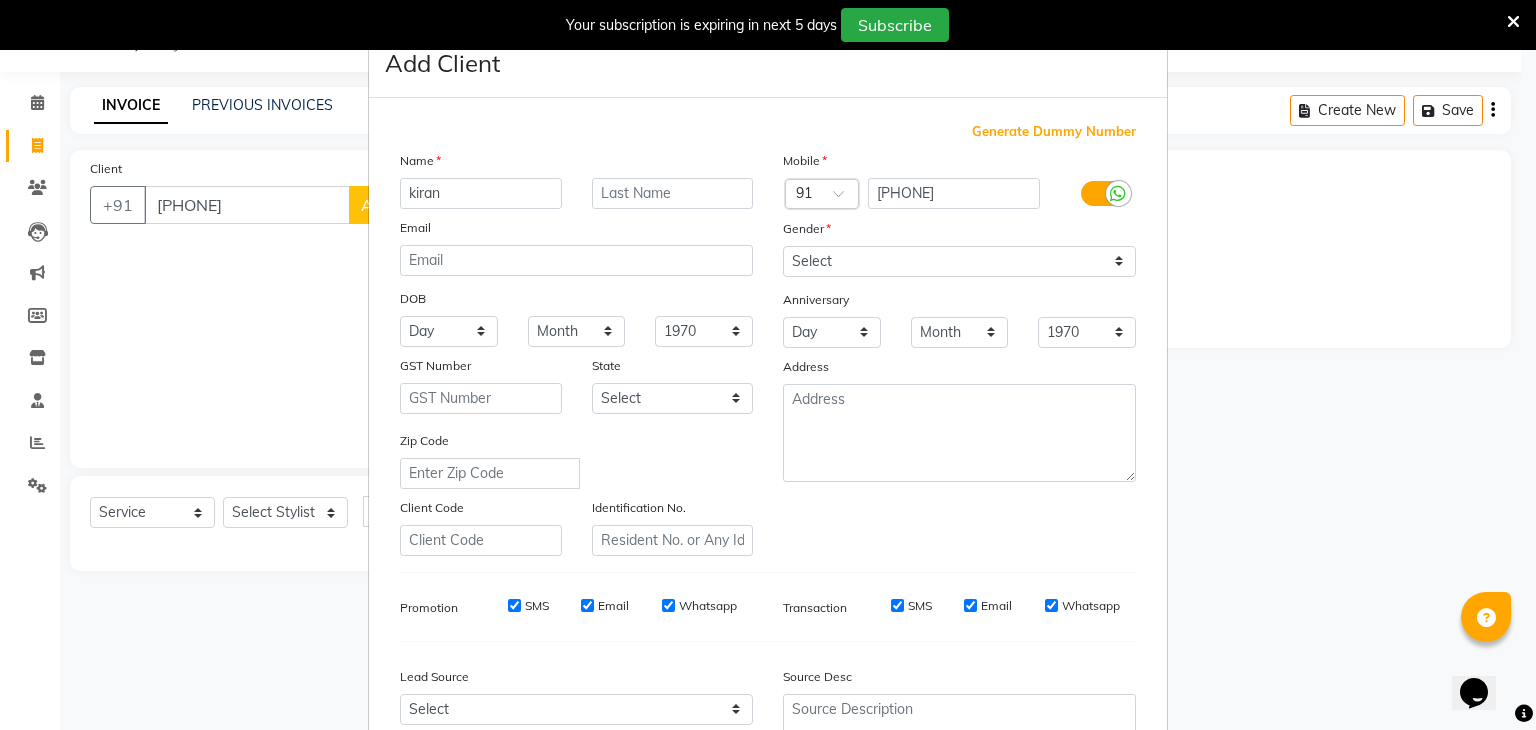 type on "kiran" 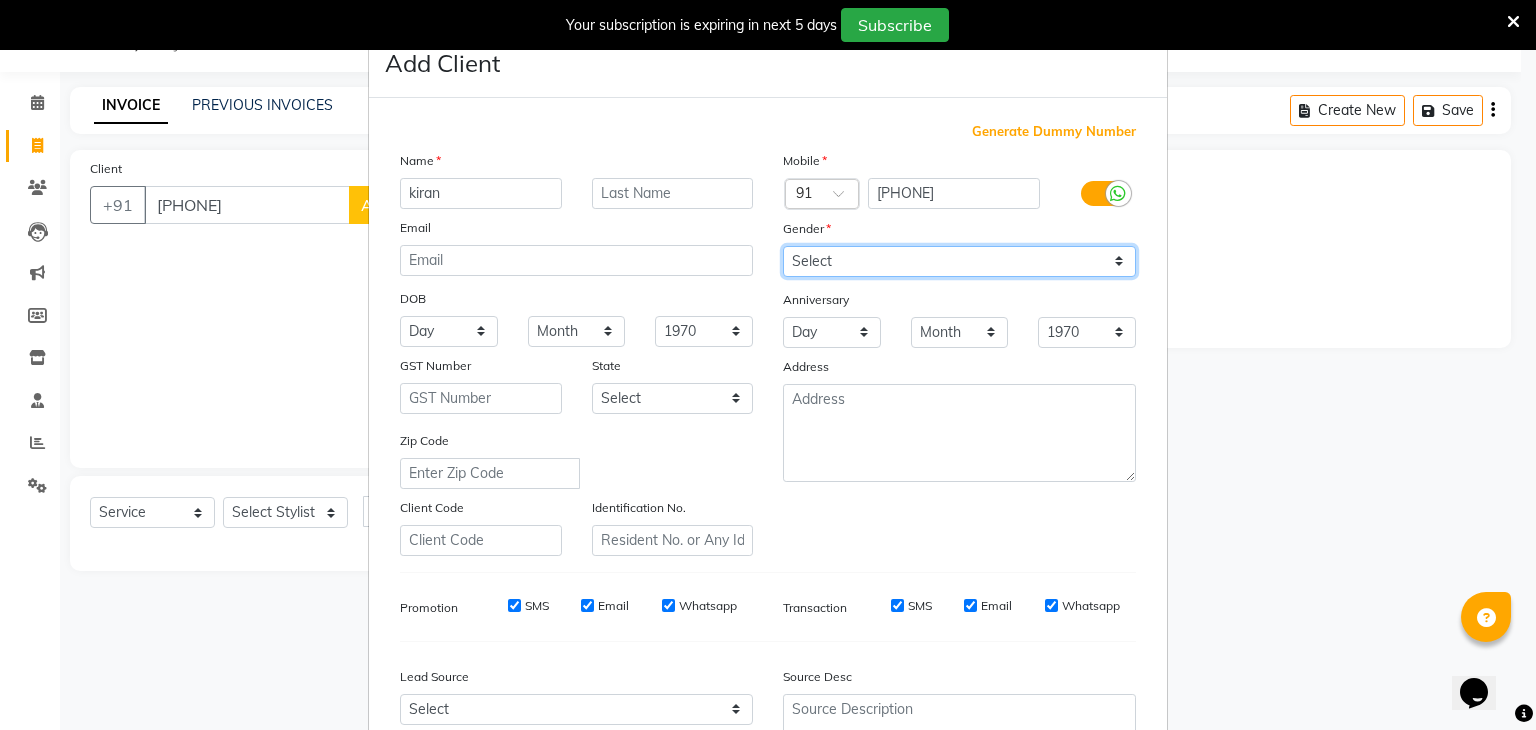 click on "Select Male Female Other Prefer Not To Say" at bounding box center (959, 261) 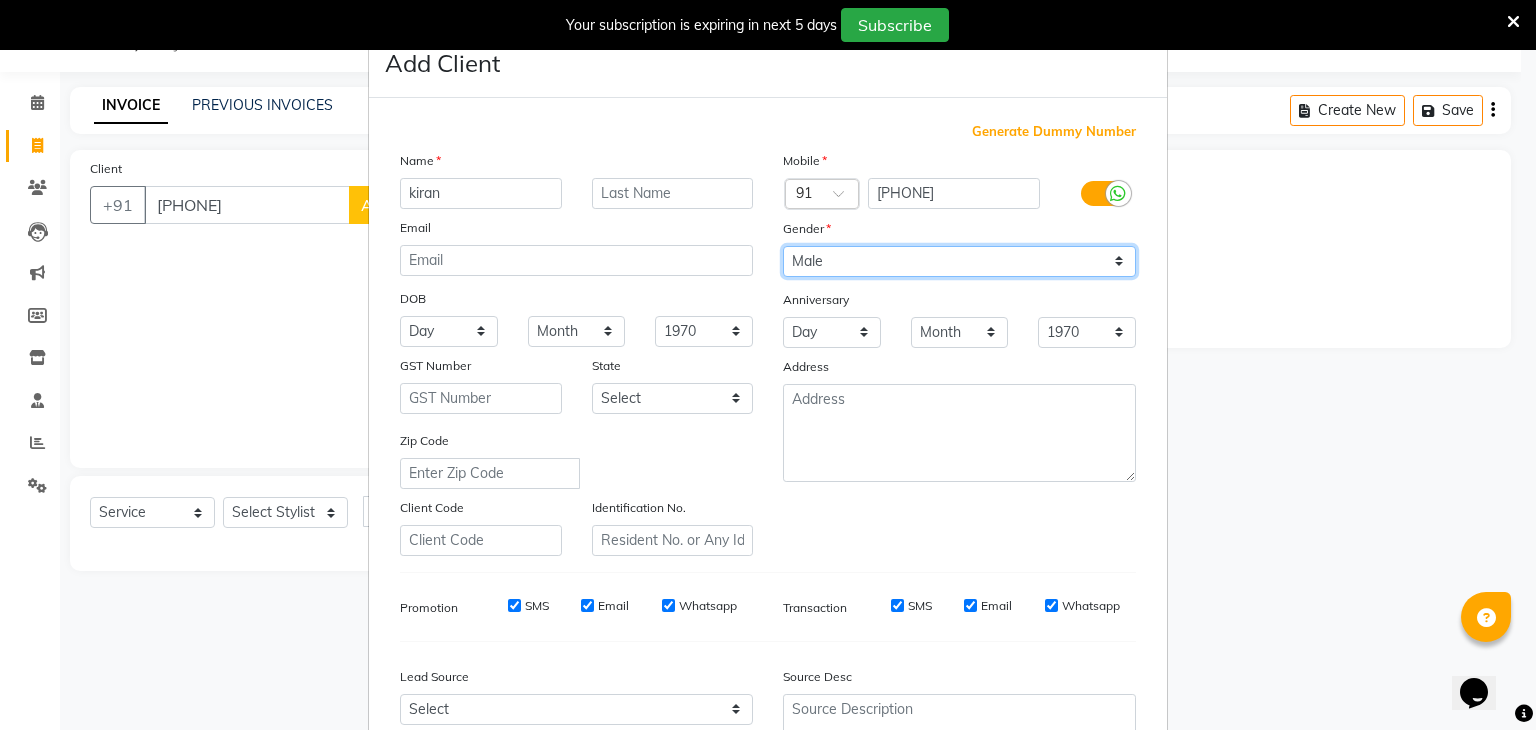 click on "Select Male Female Other Prefer Not To Say" at bounding box center (959, 261) 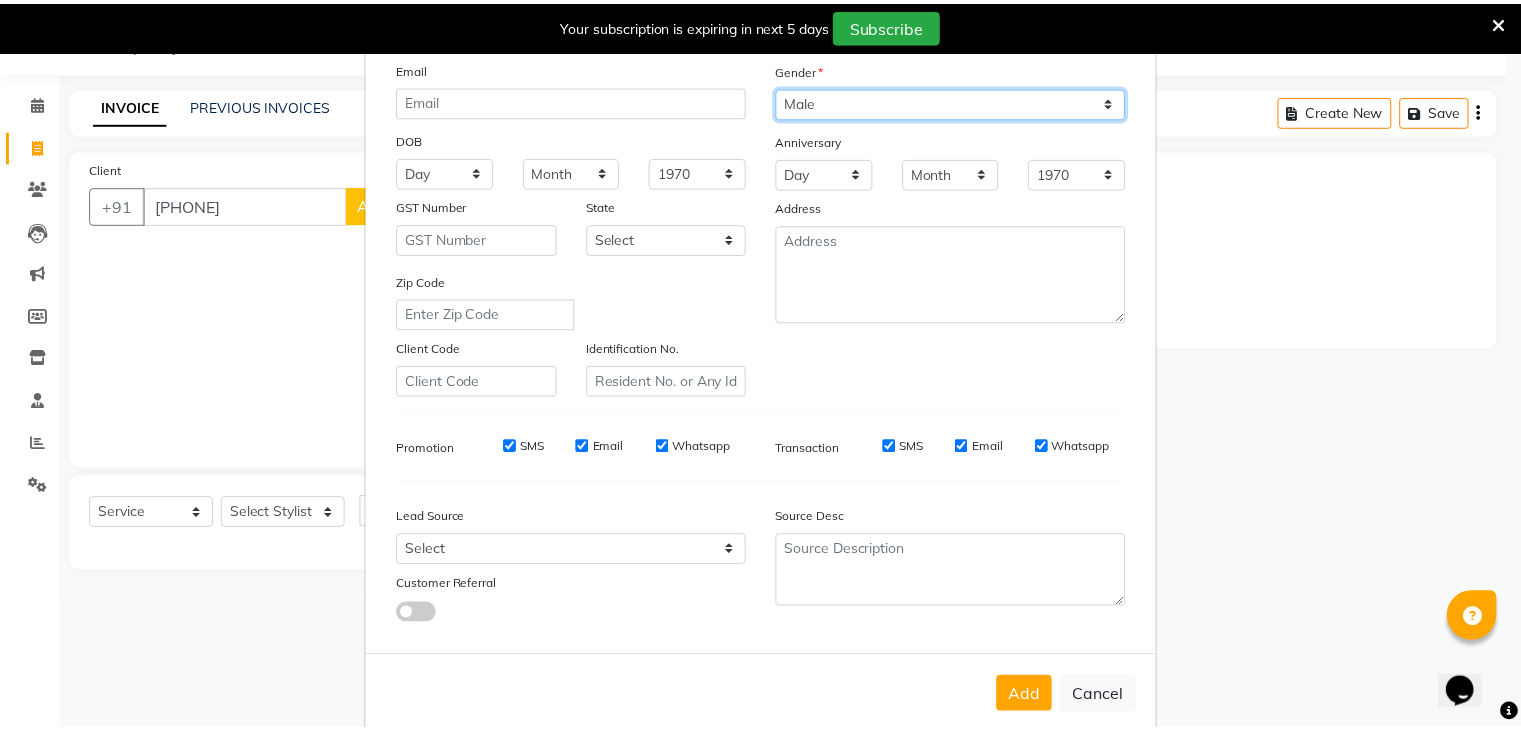 scroll, scrollTop: 203, scrollLeft: 0, axis: vertical 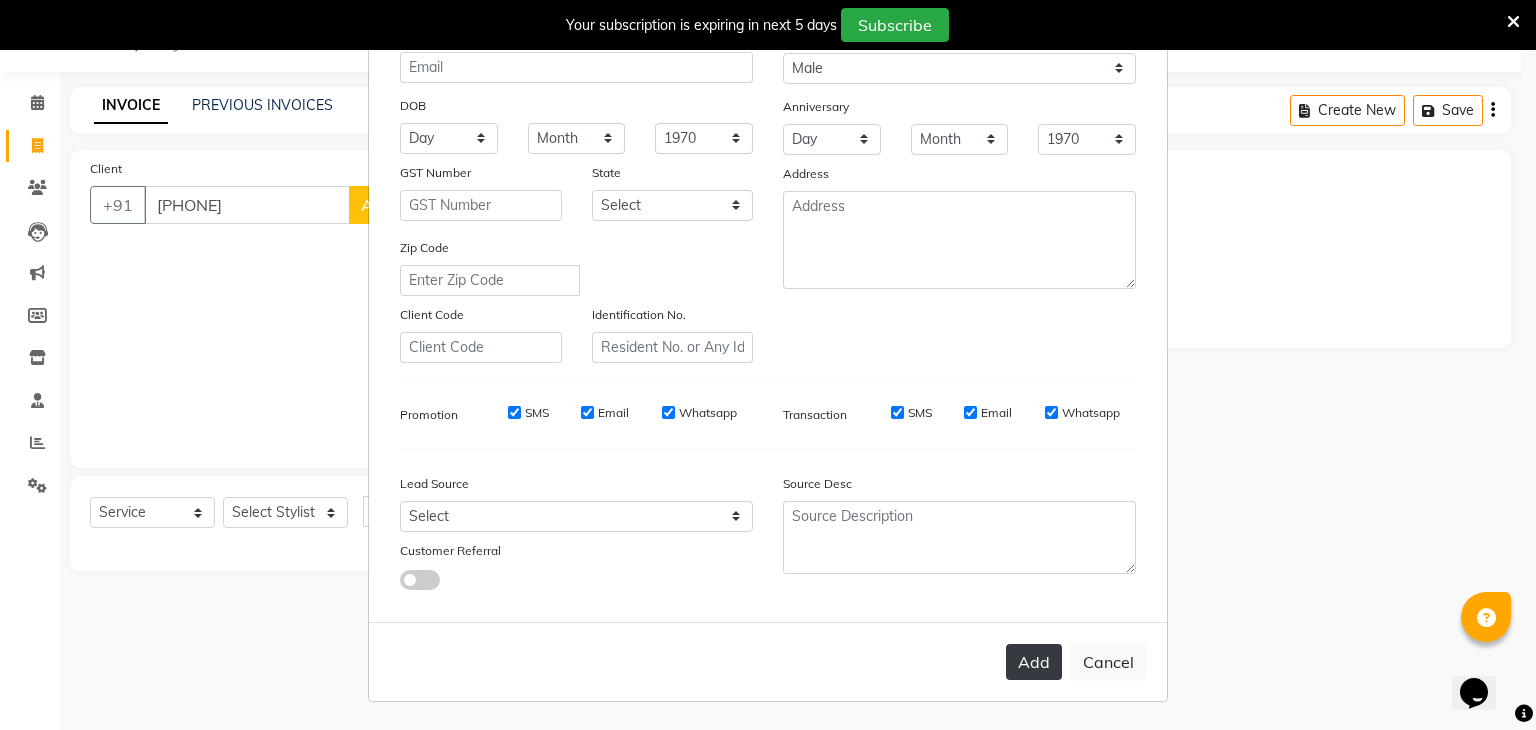 click on "Add" at bounding box center [1034, 662] 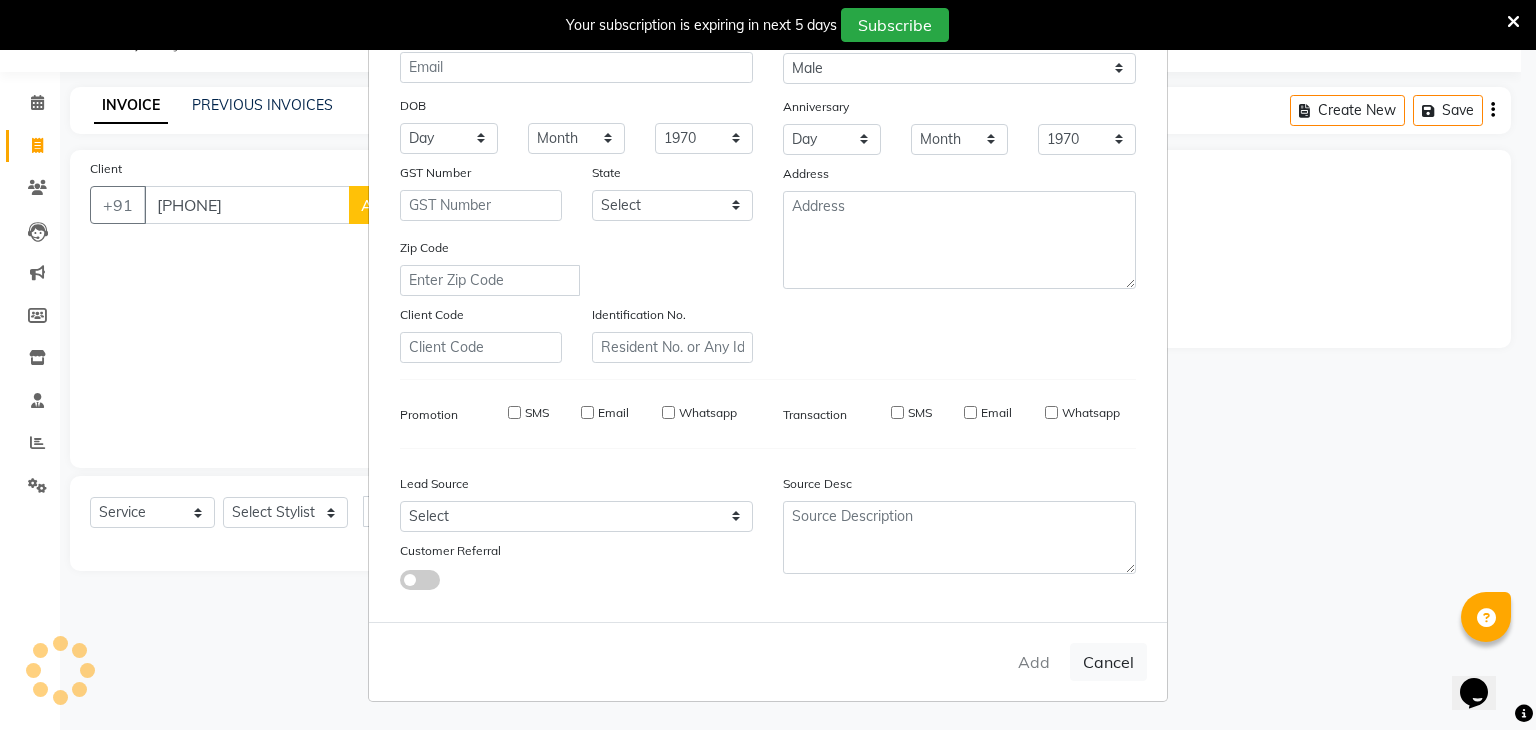 type 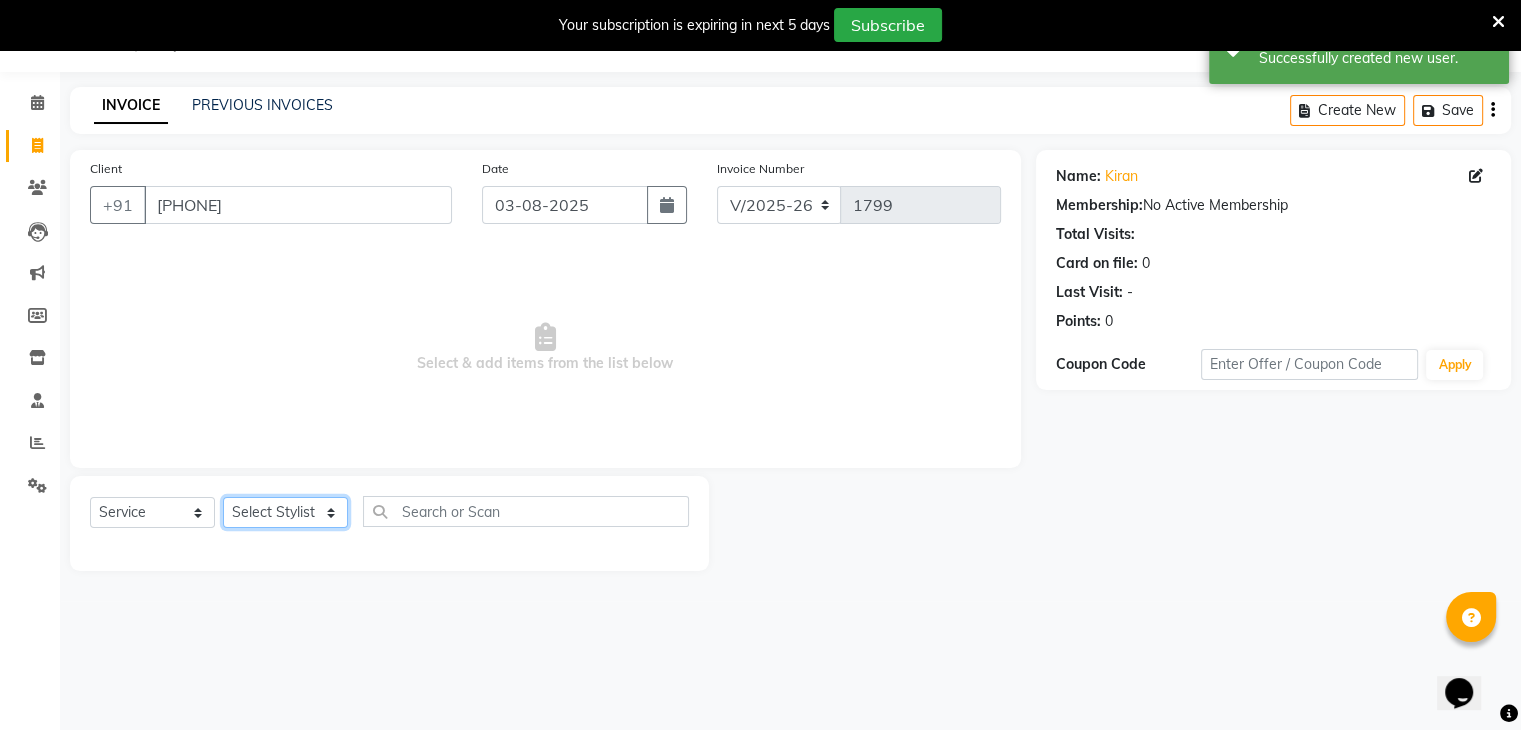click on "Select Stylist ajju azam divya rihan Sahzad sowjanya srilatha Swapna Zeeshan" 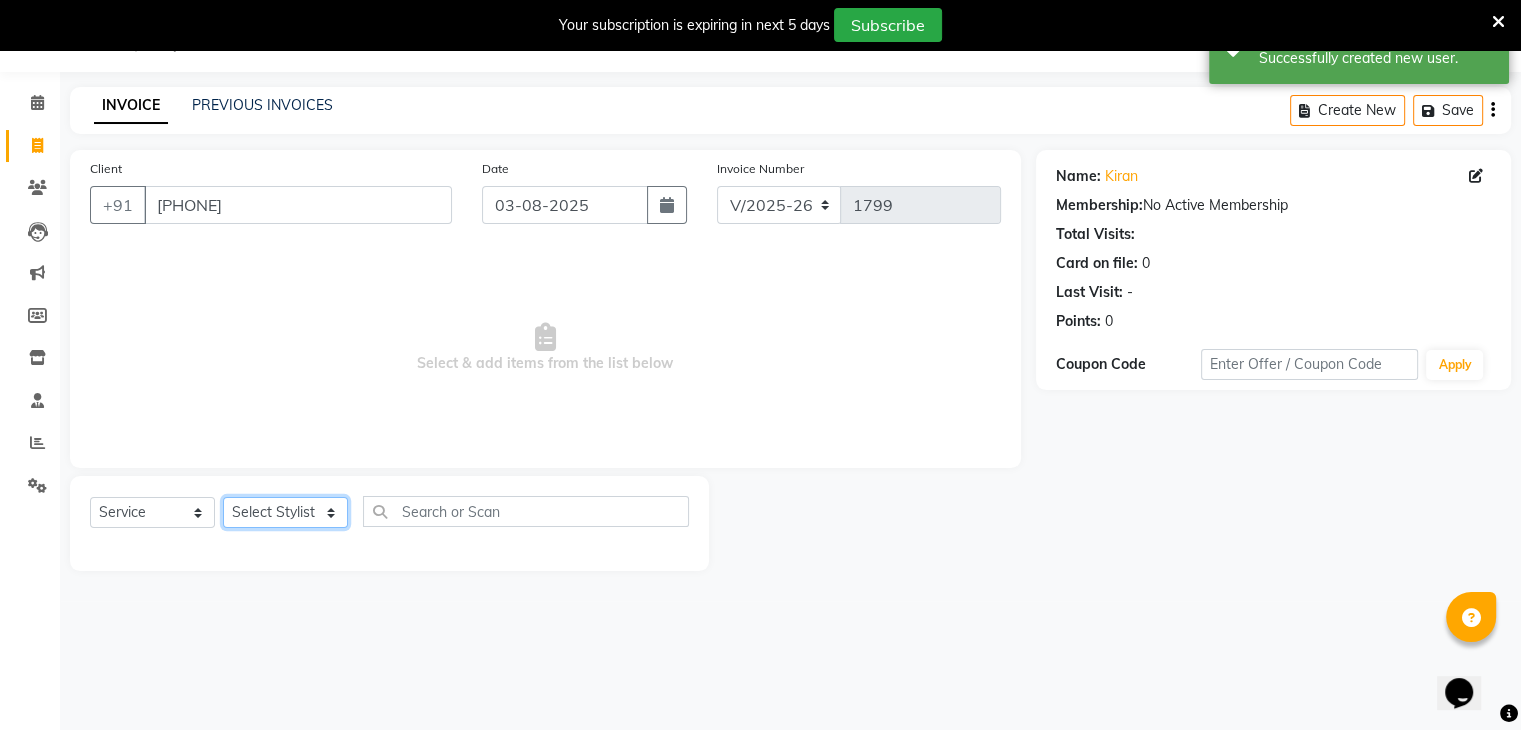 select on "85424" 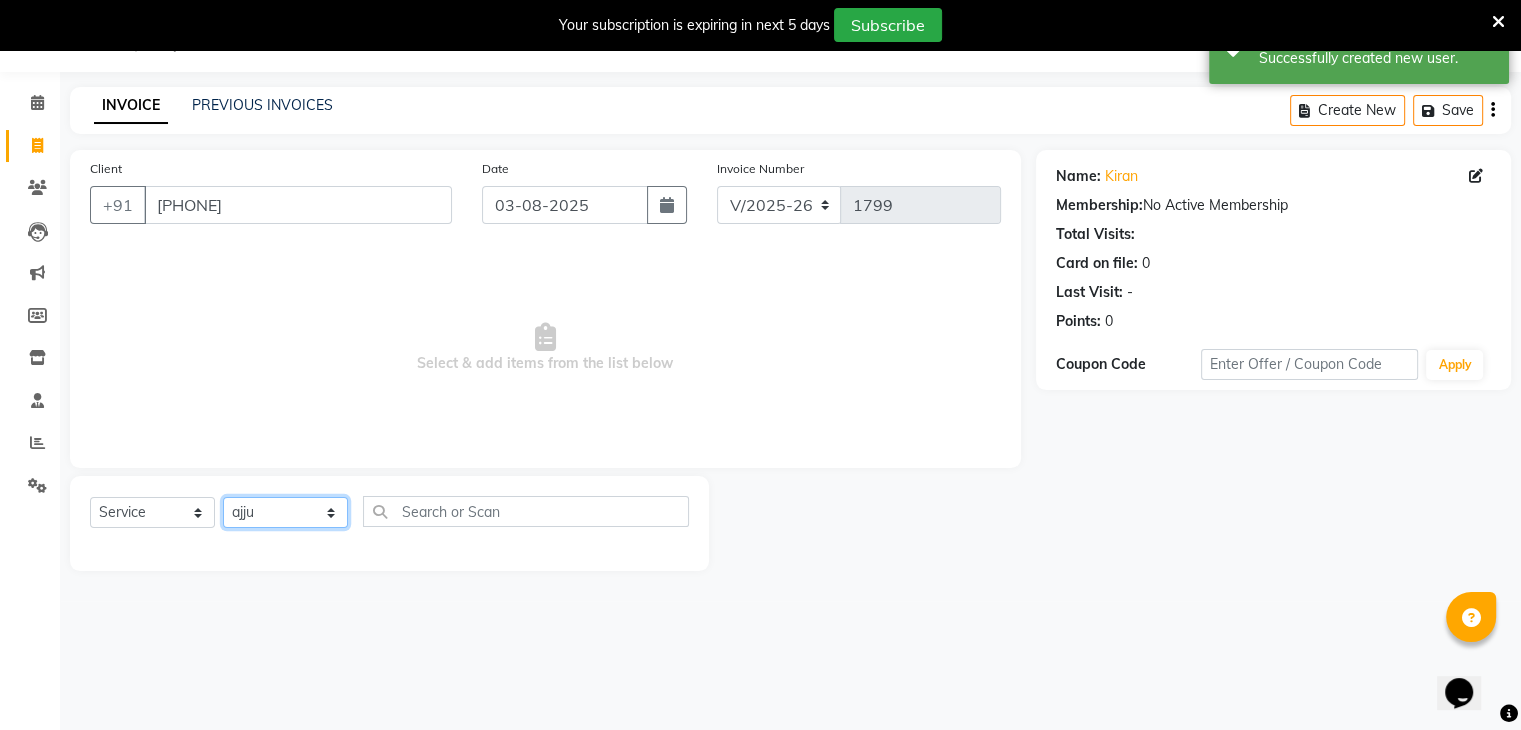 click on "Select Stylist ajju azam divya rihan Sahzad sowjanya srilatha Swapna Zeeshan" 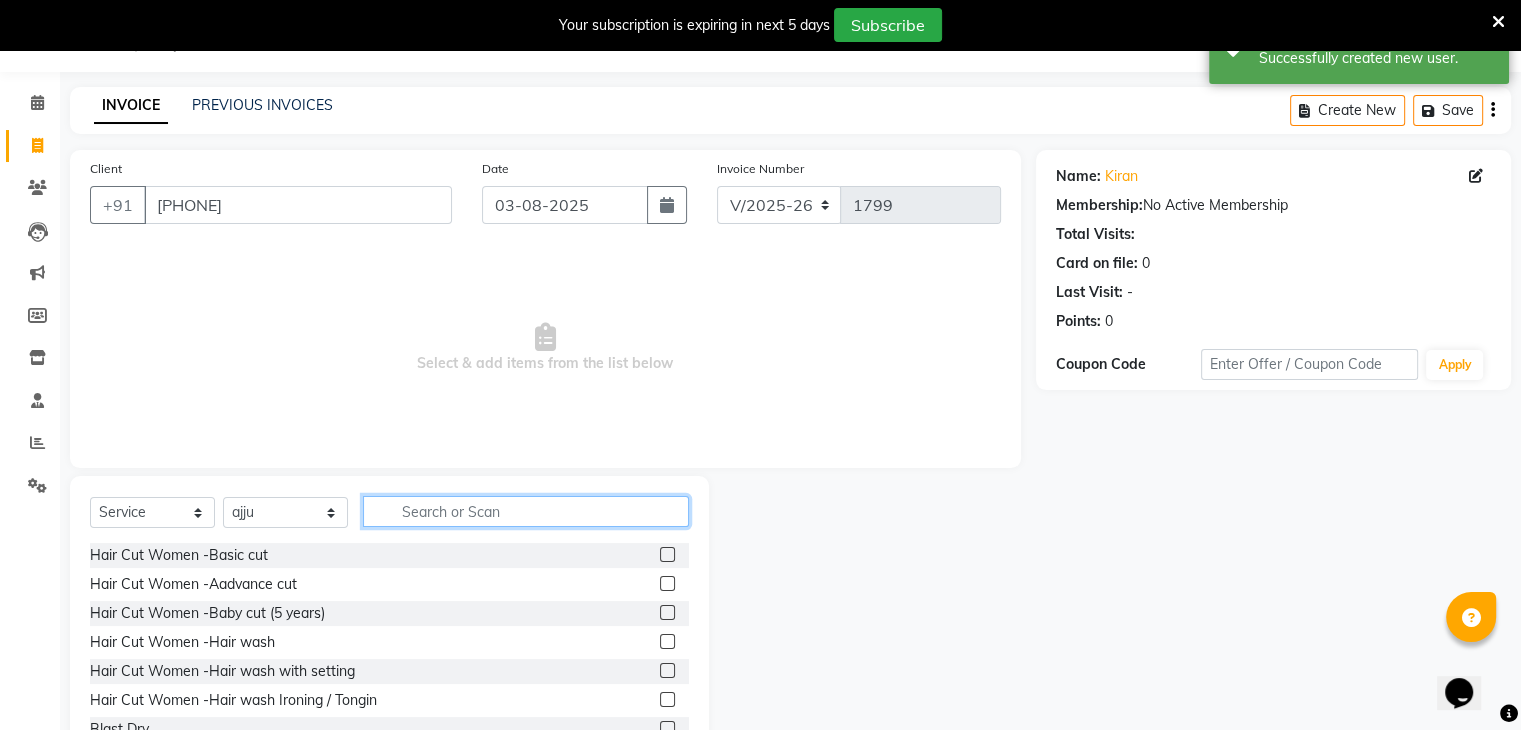click 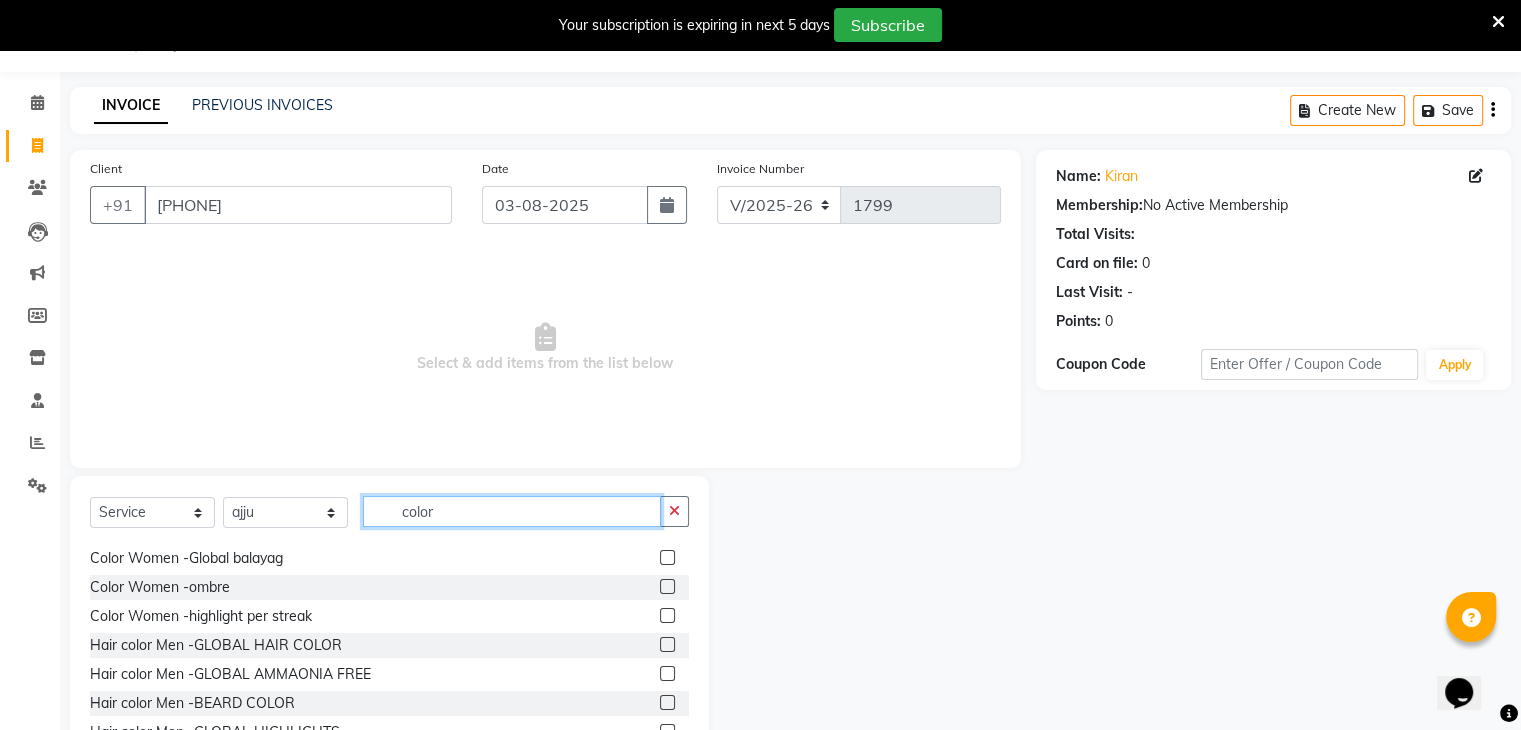 scroll, scrollTop: 176, scrollLeft: 0, axis: vertical 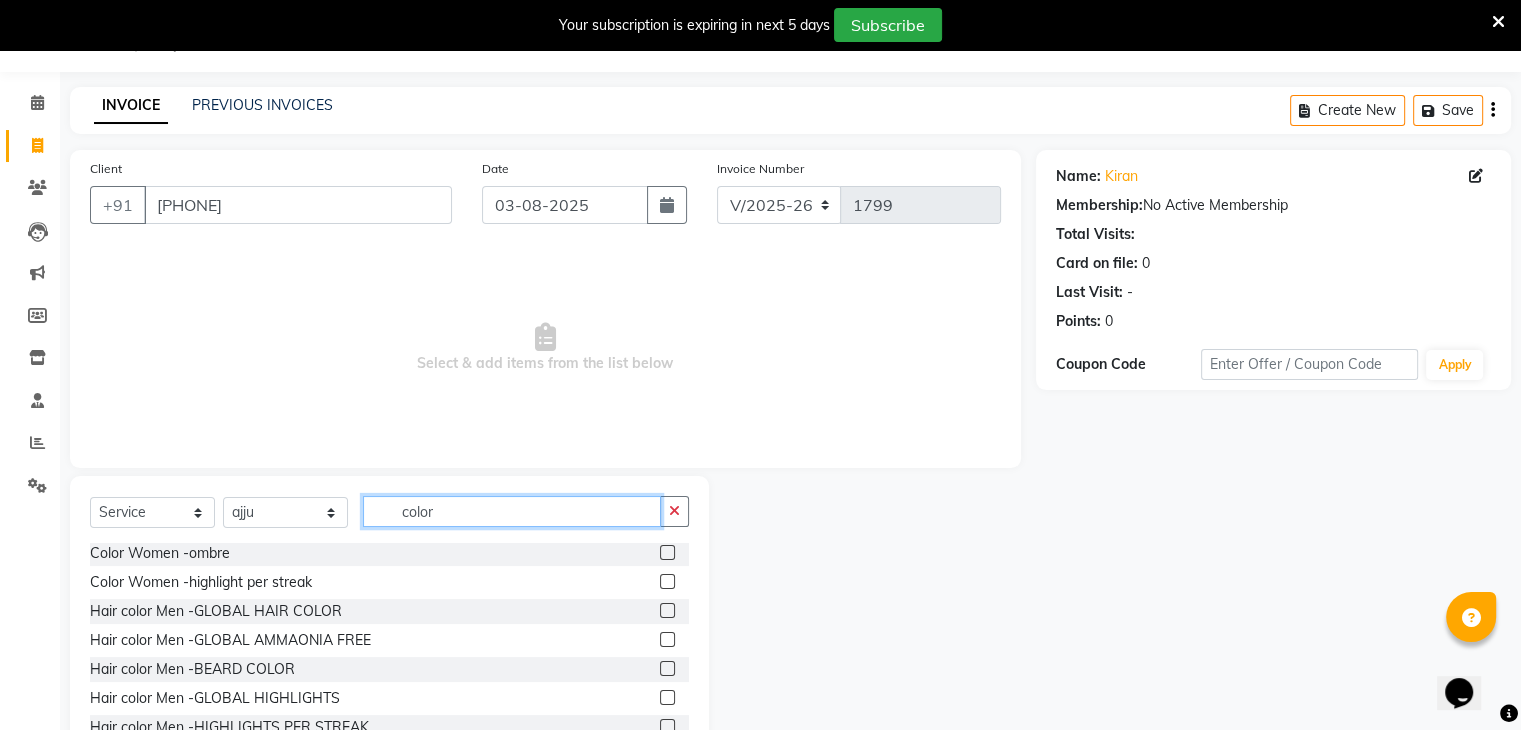 type on "color" 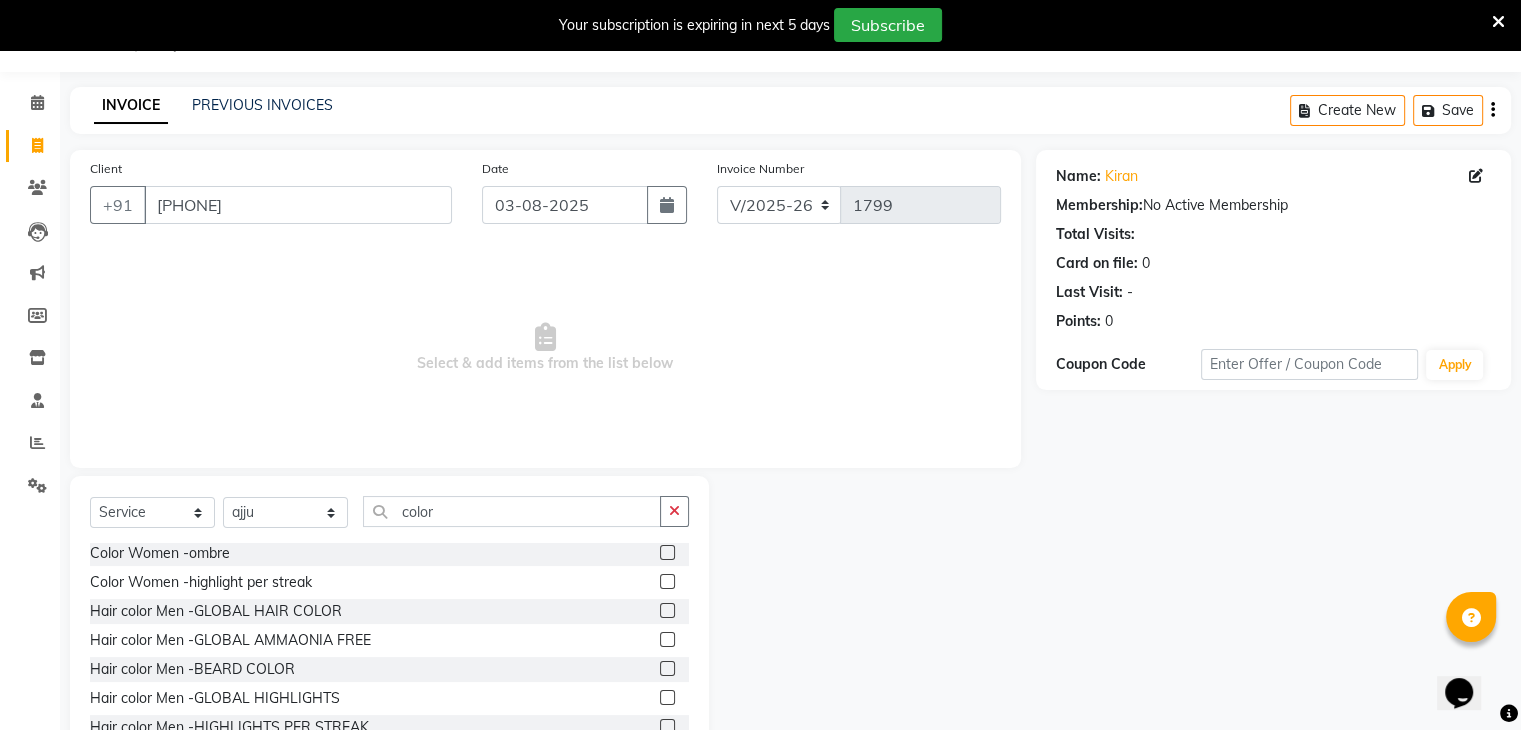 click 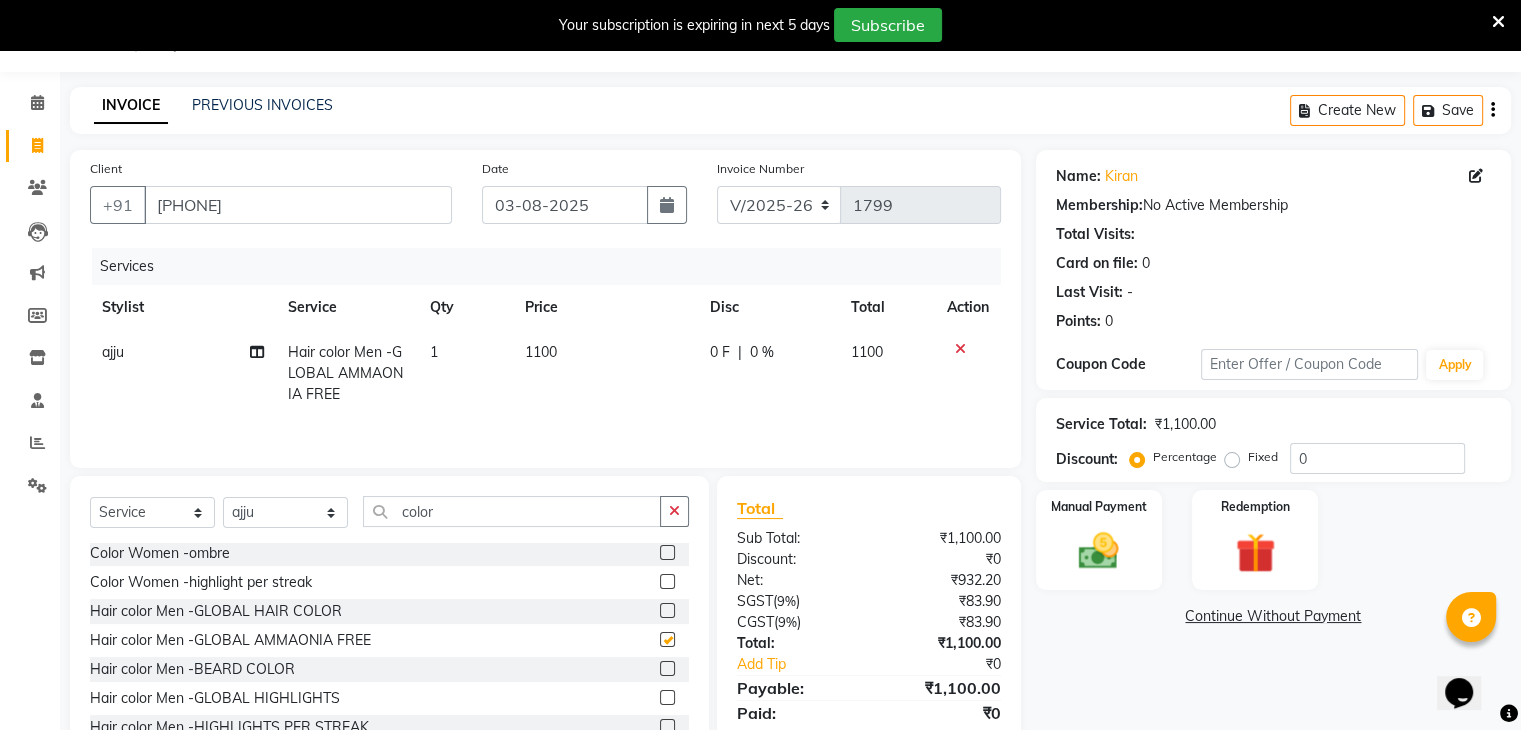 checkbox on "false" 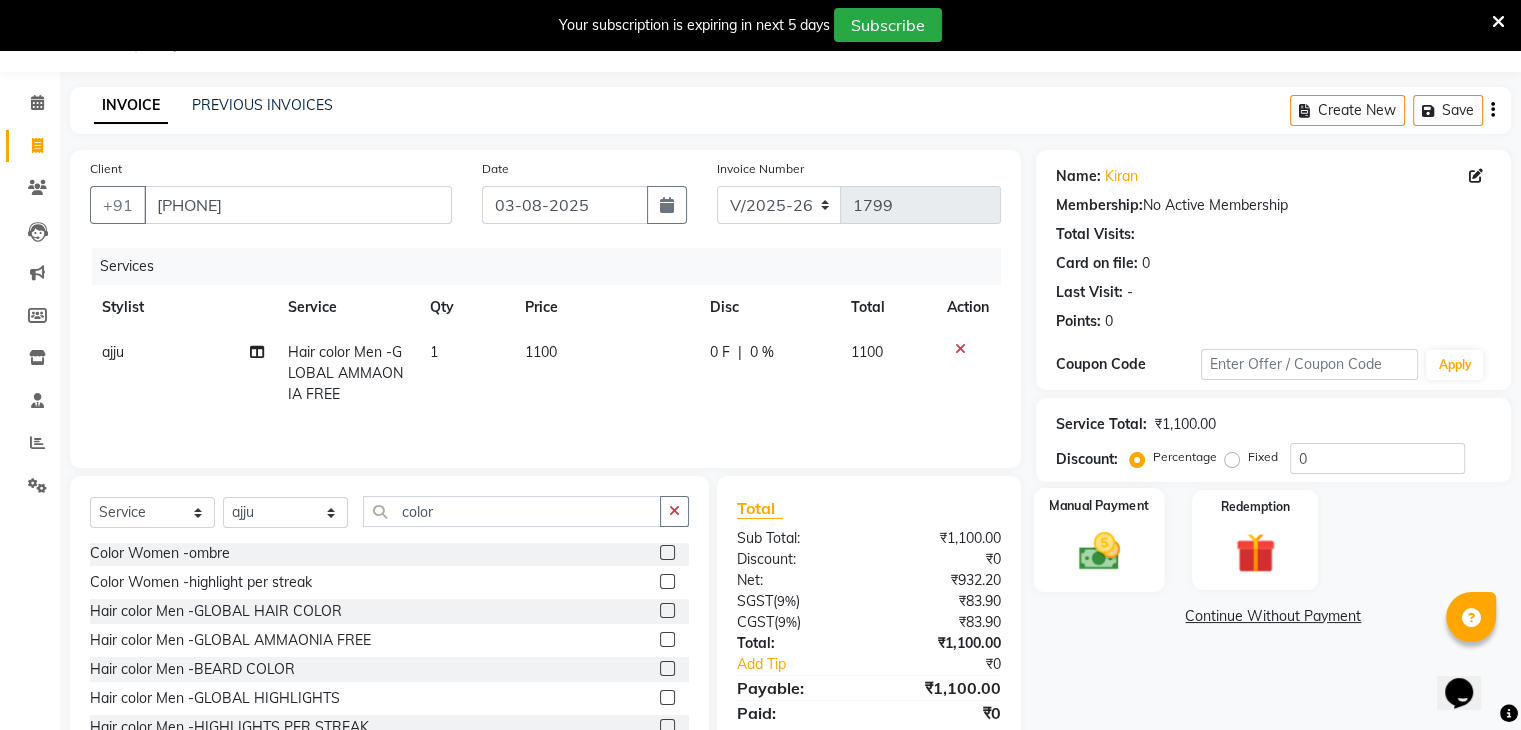 click 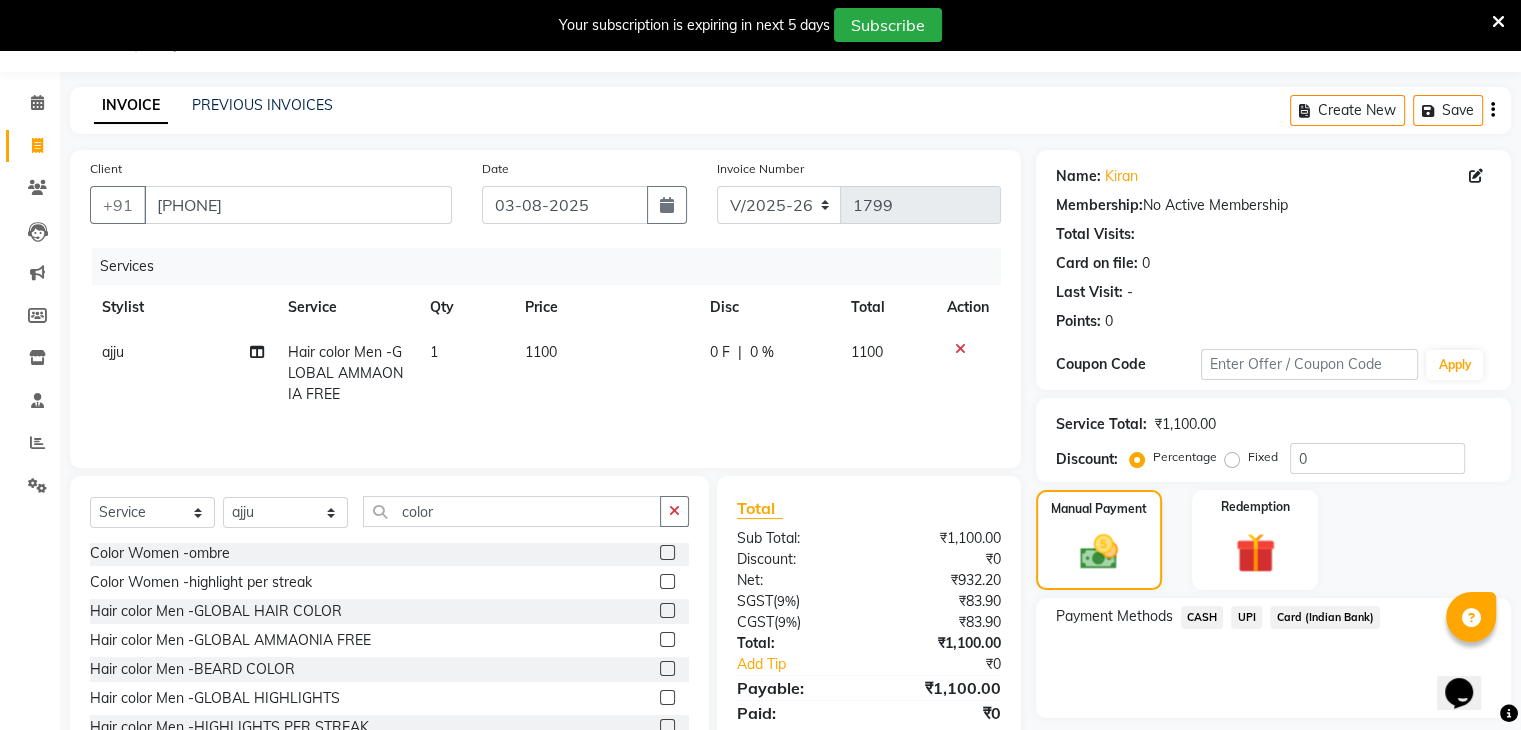 click on "UPI" 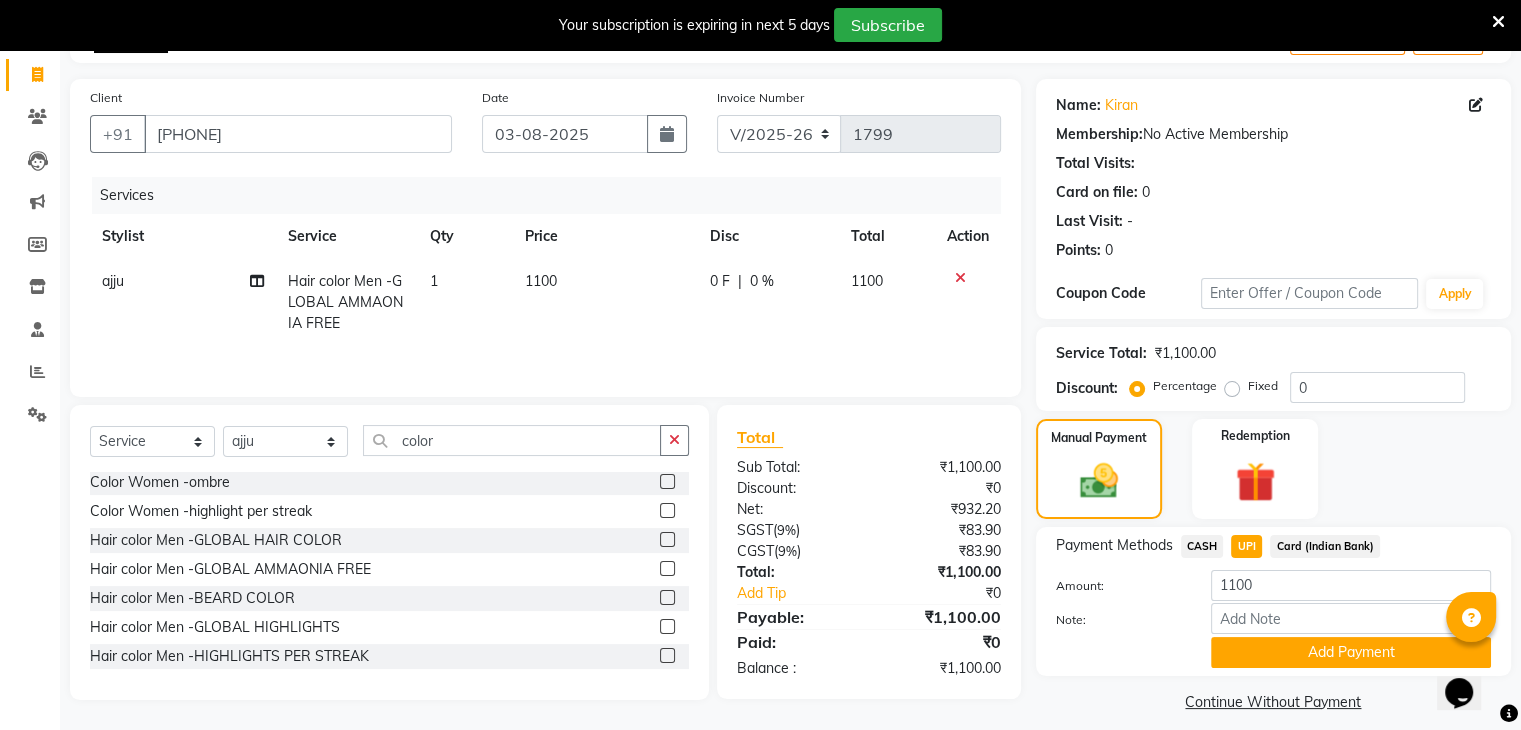 scroll, scrollTop: 140, scrollLeft: 0, axis: vertical 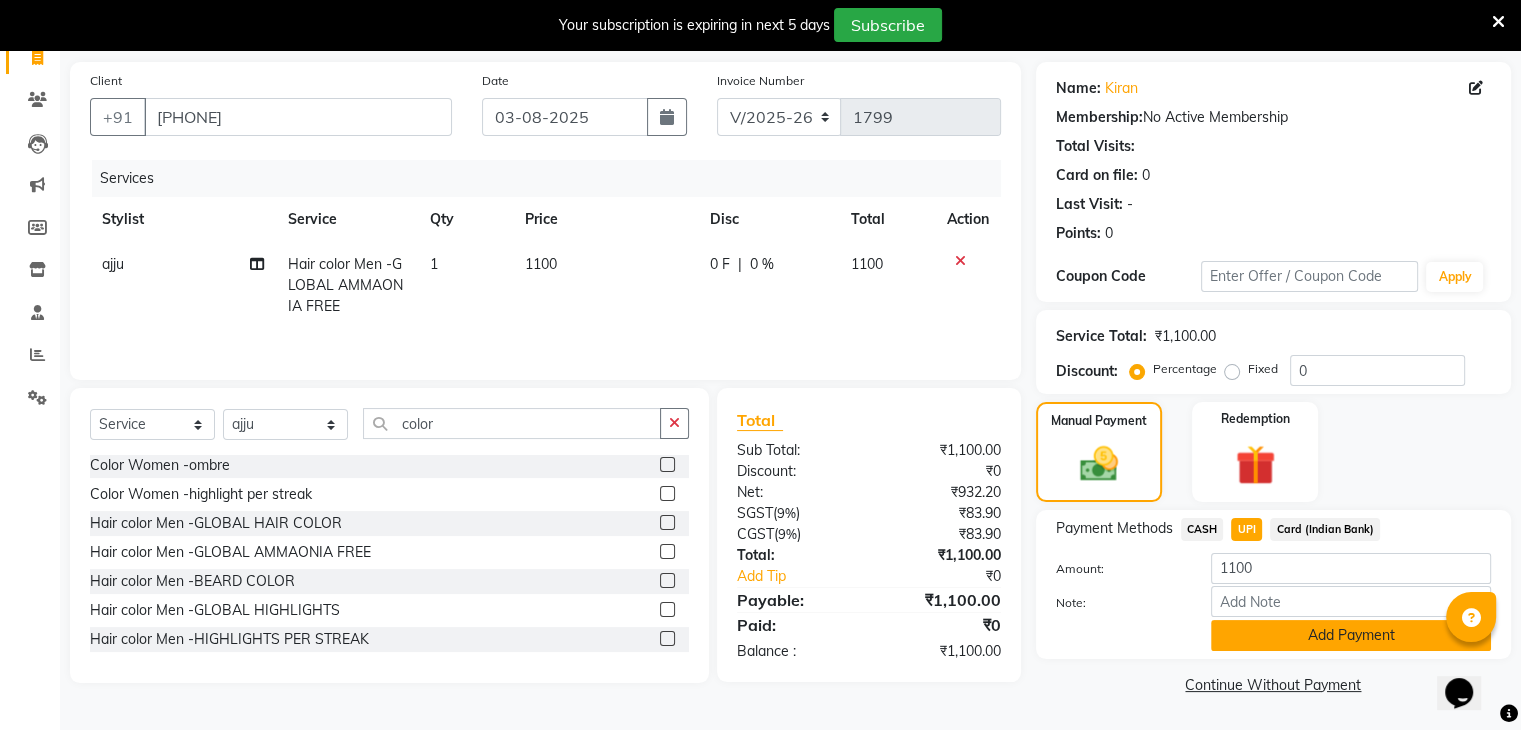 click on "Add Payment" 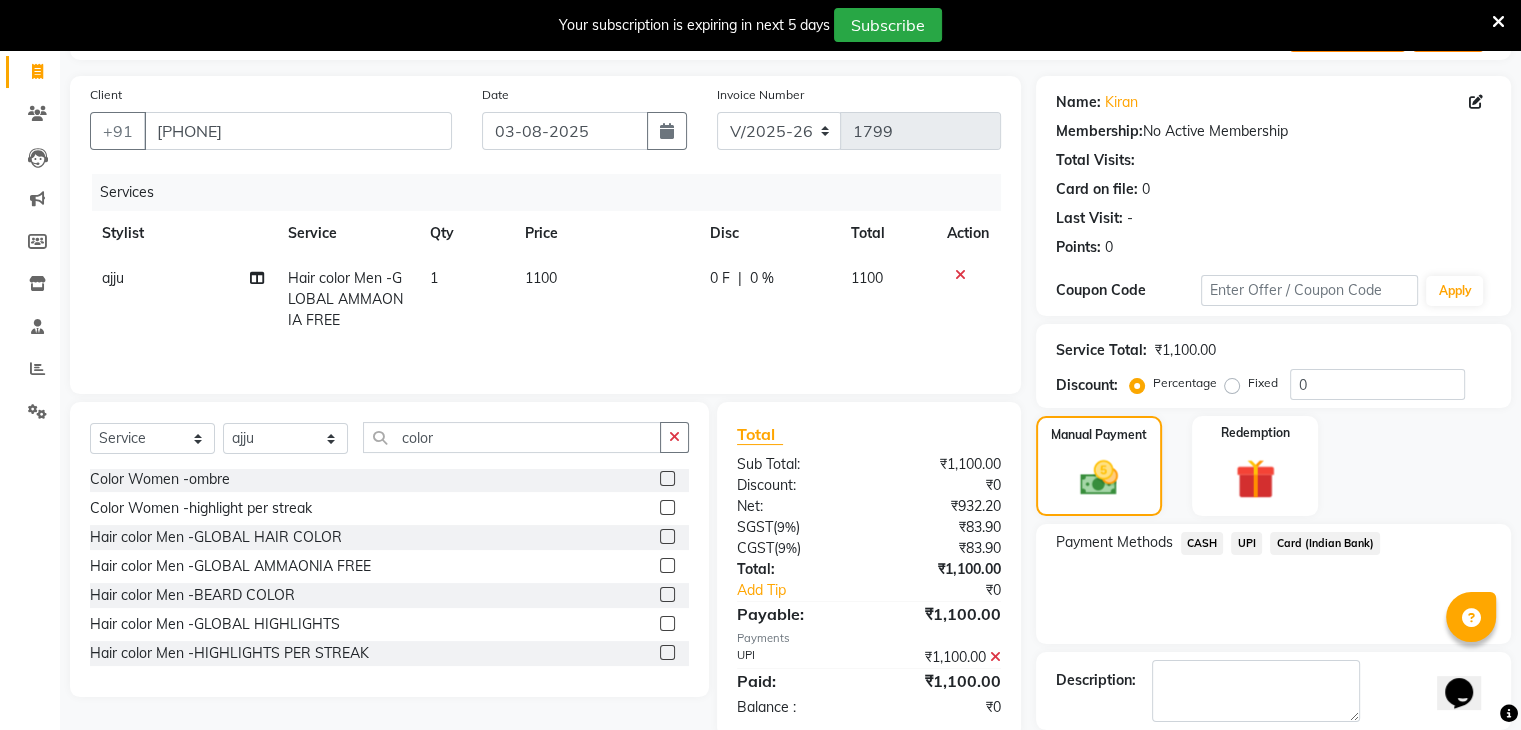 scroll, scrollTop: 220, scrollLeft: 0, axis: vertical 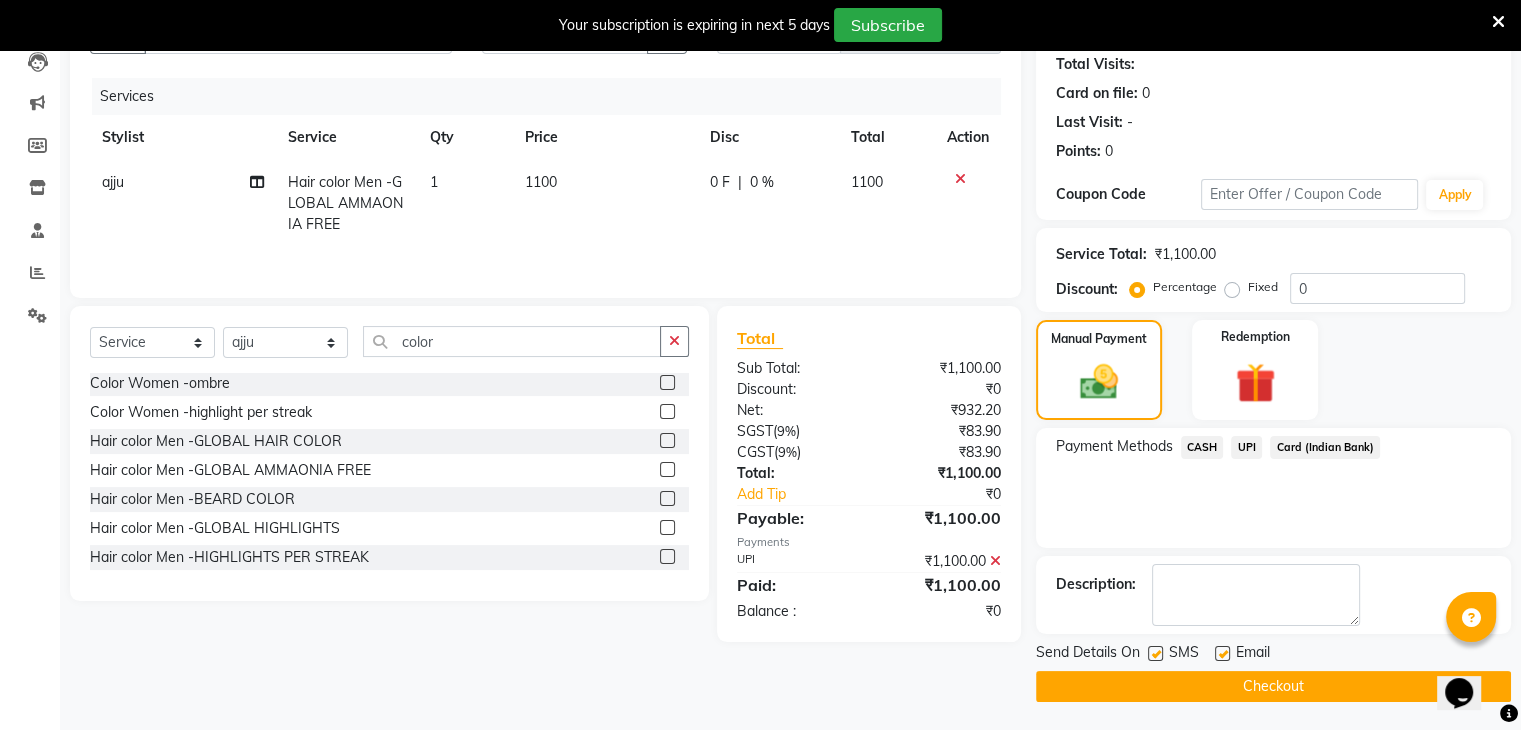 click on "UPI" 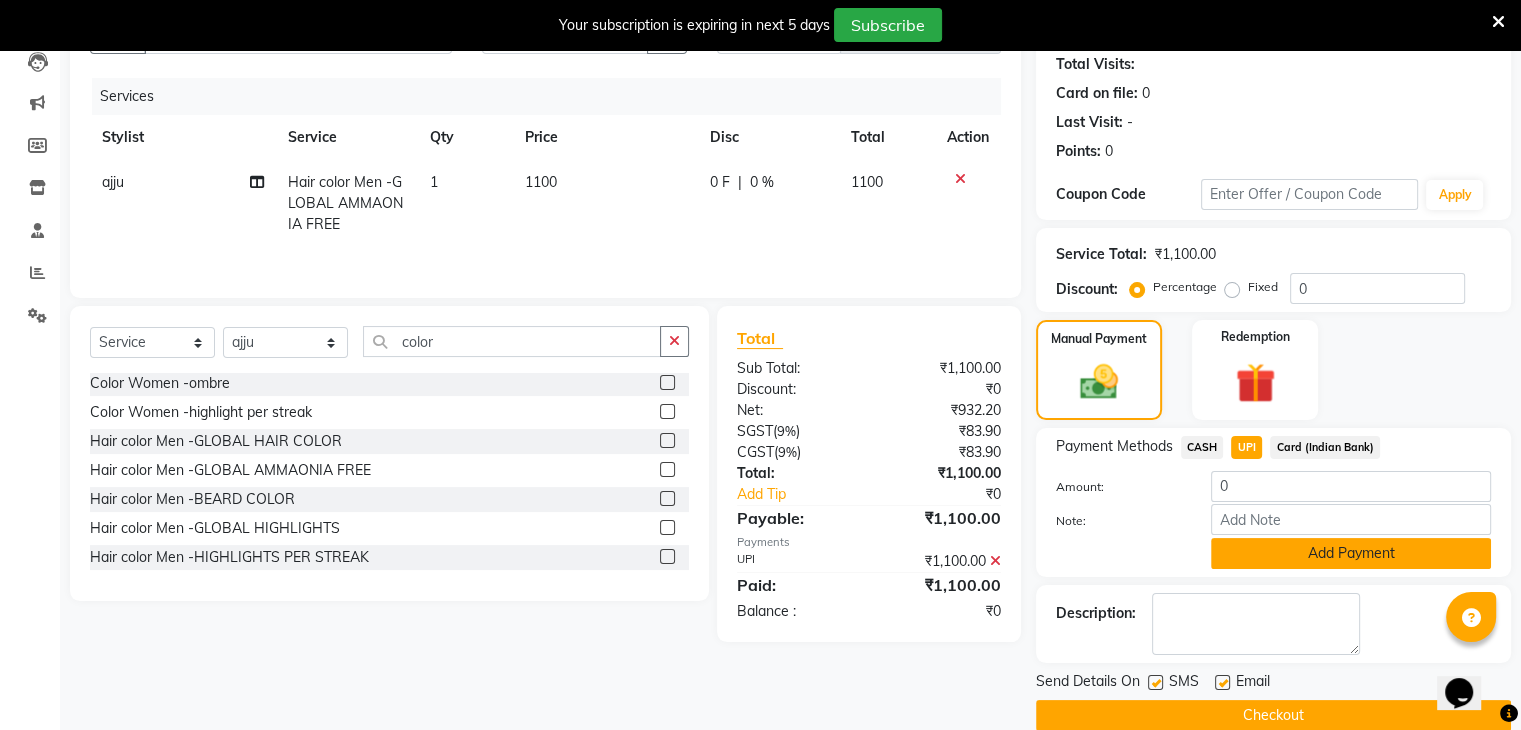 click on "Add Payment" 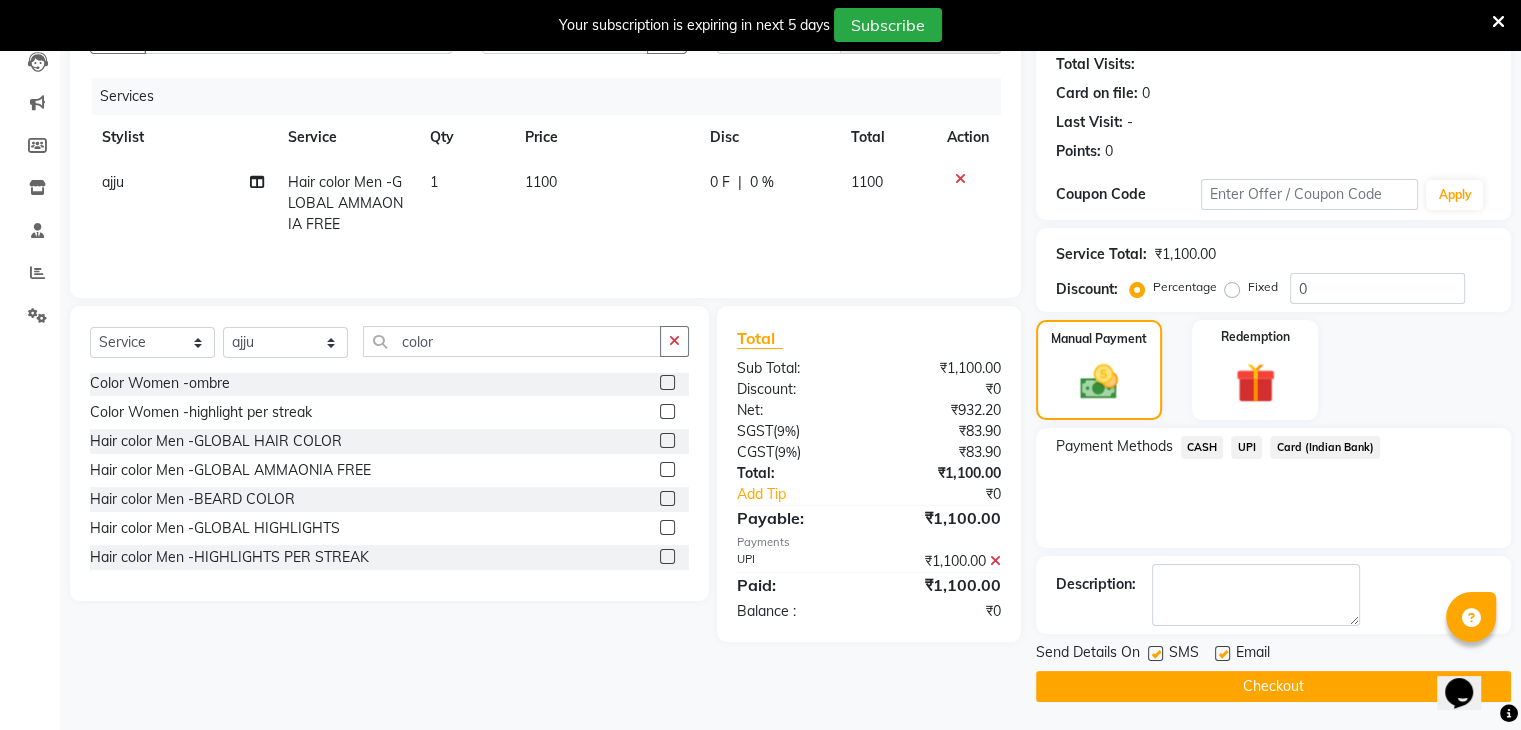 click on "Checkout" 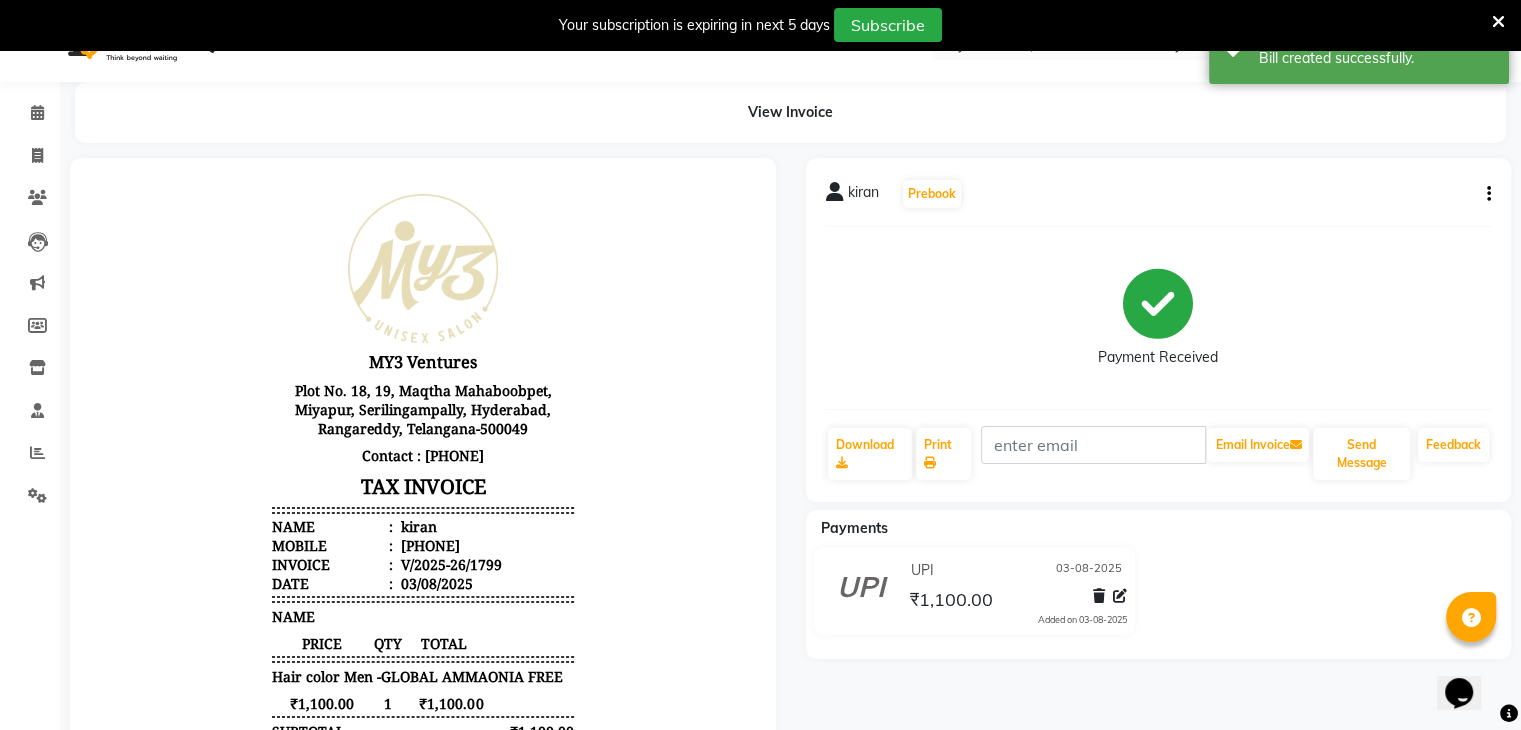 scroll, scrollTop: 0, scrollLeft: 0, axis: both 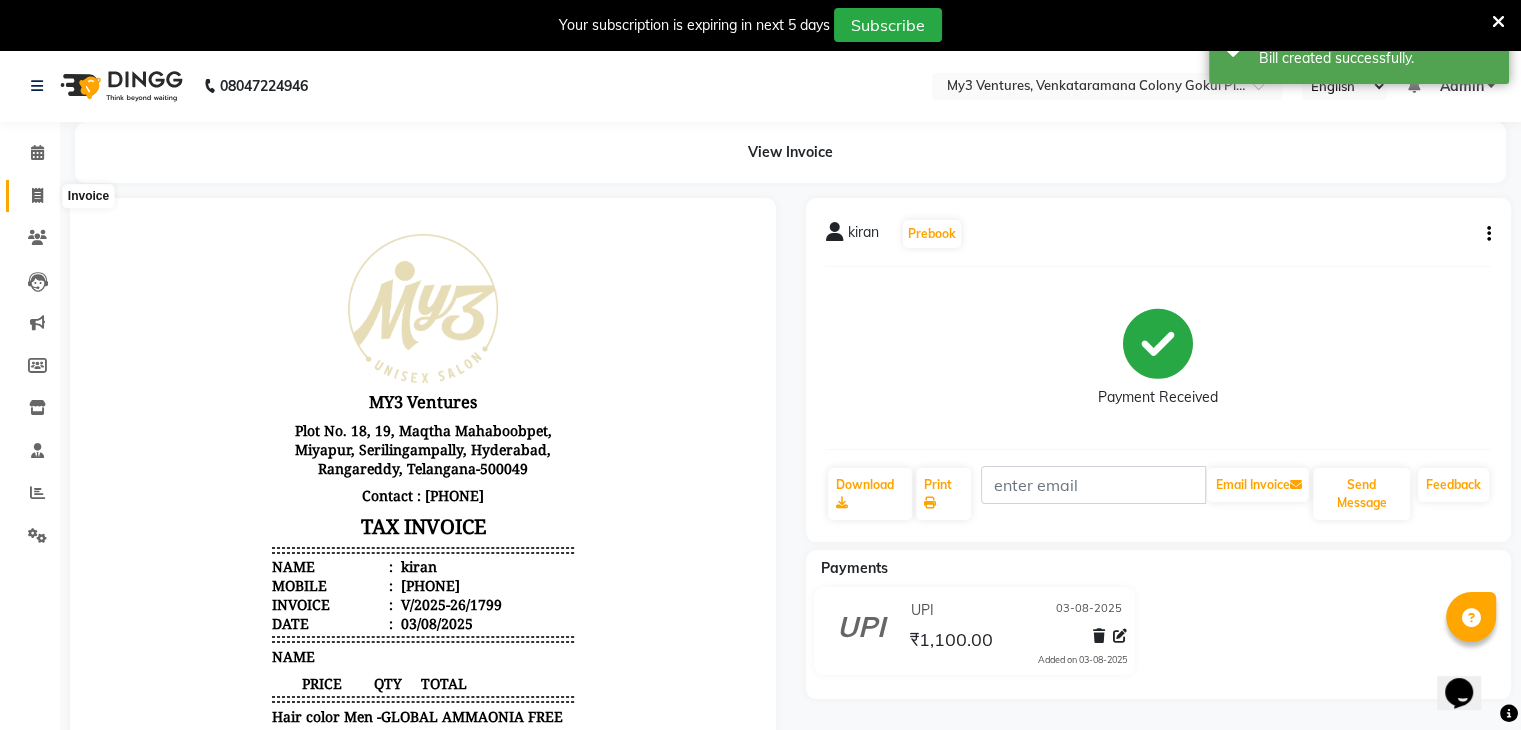 click 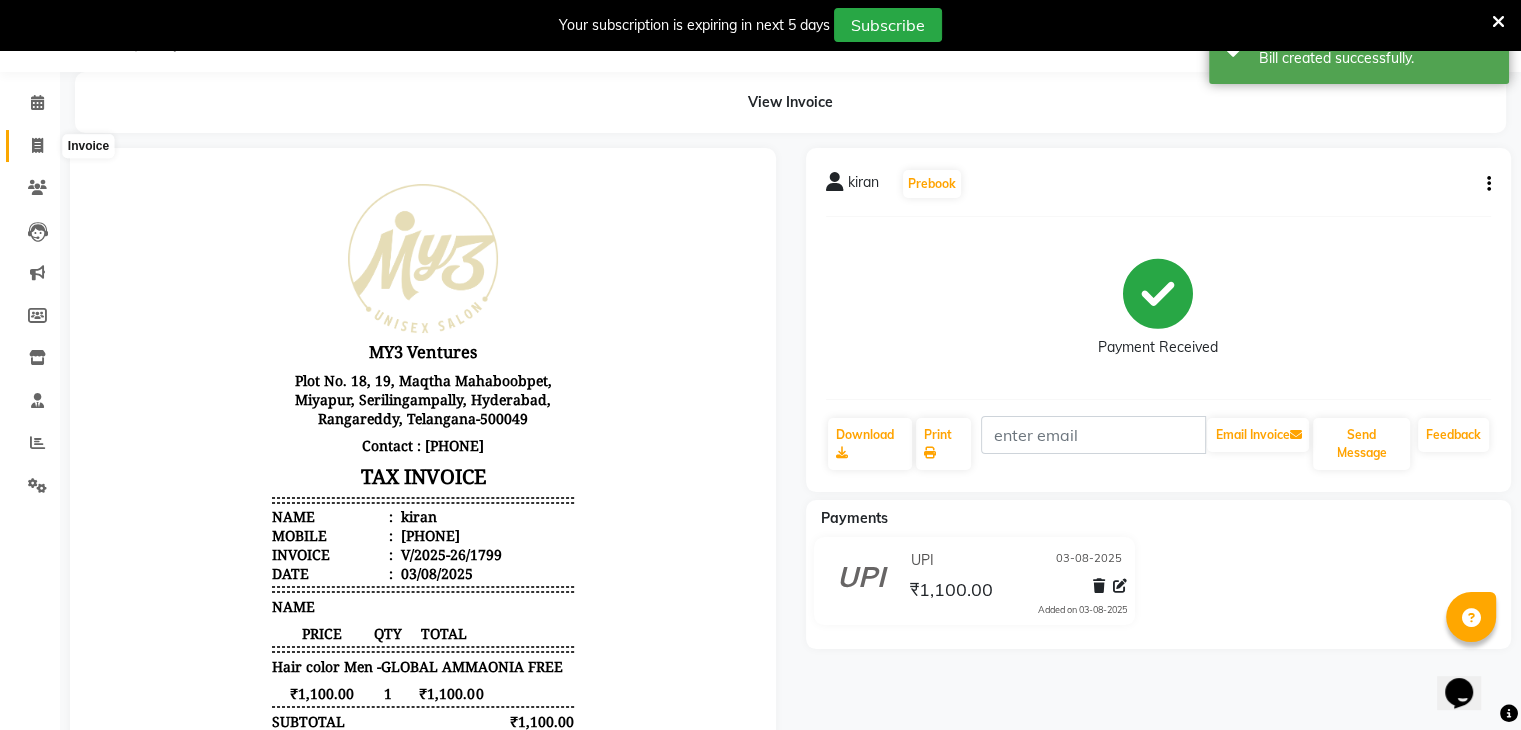 select on "service" 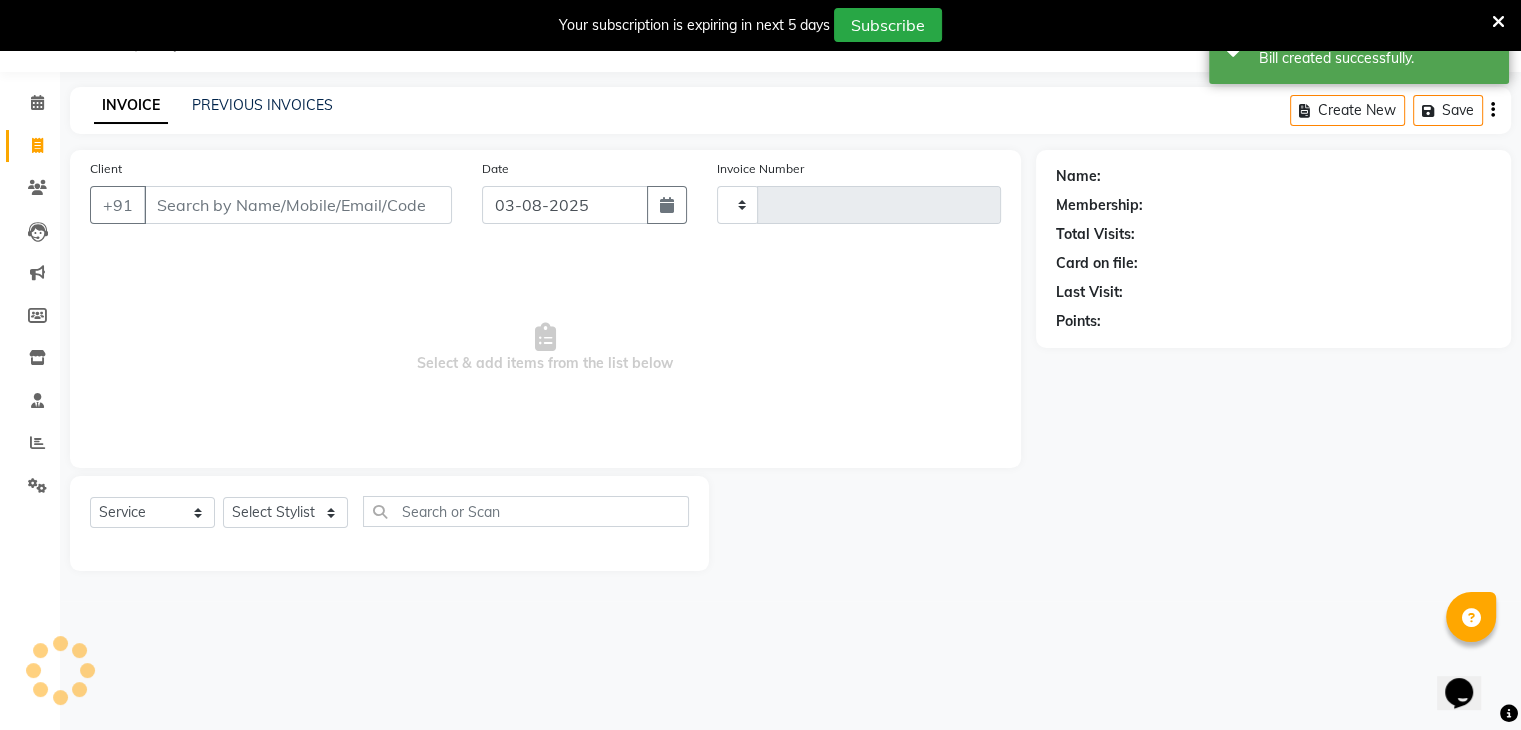 type on "1800" 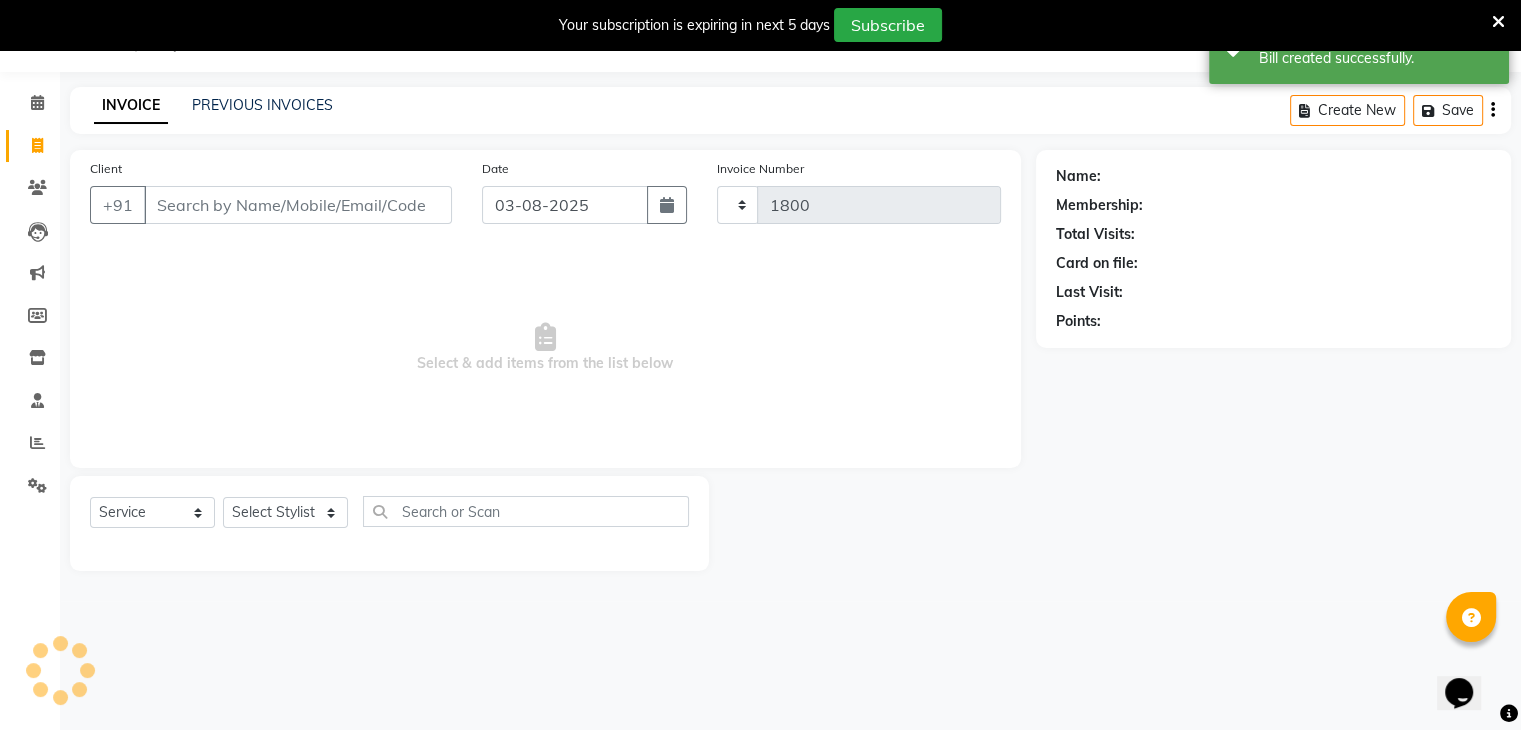 select on "6707" 